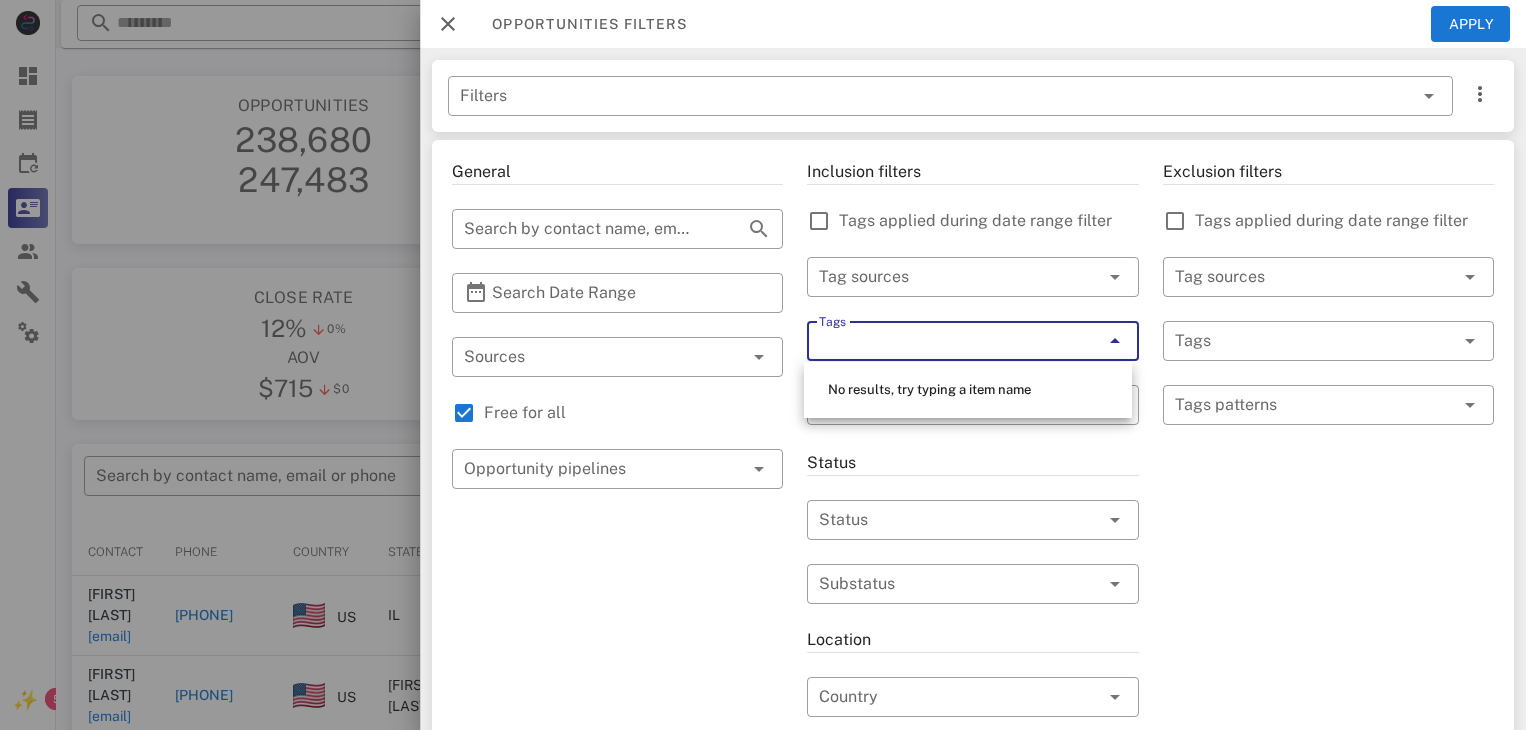 scroll, scrollTop: 380, scrollLeft: 0, axis: vertical 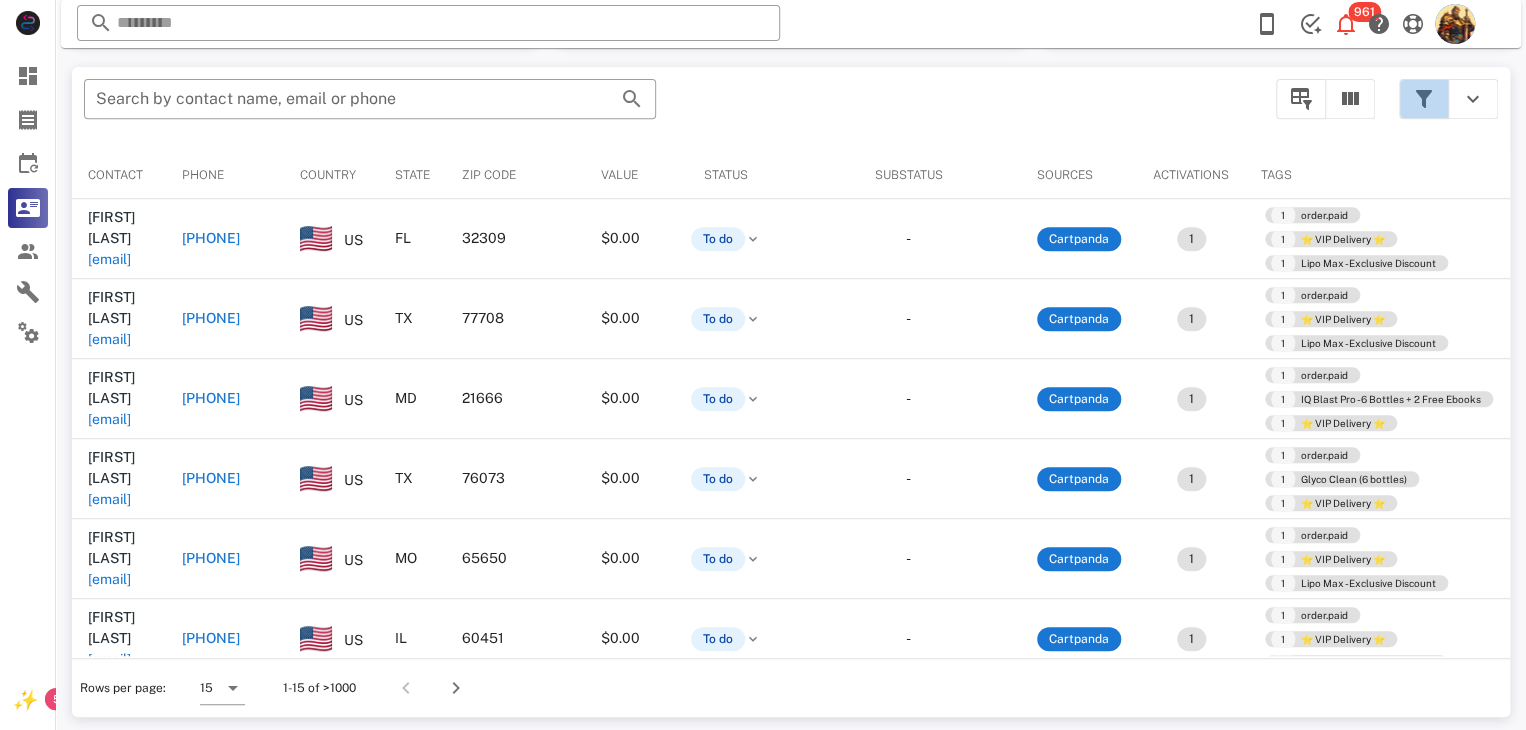click at bounding box center [1424, 99] 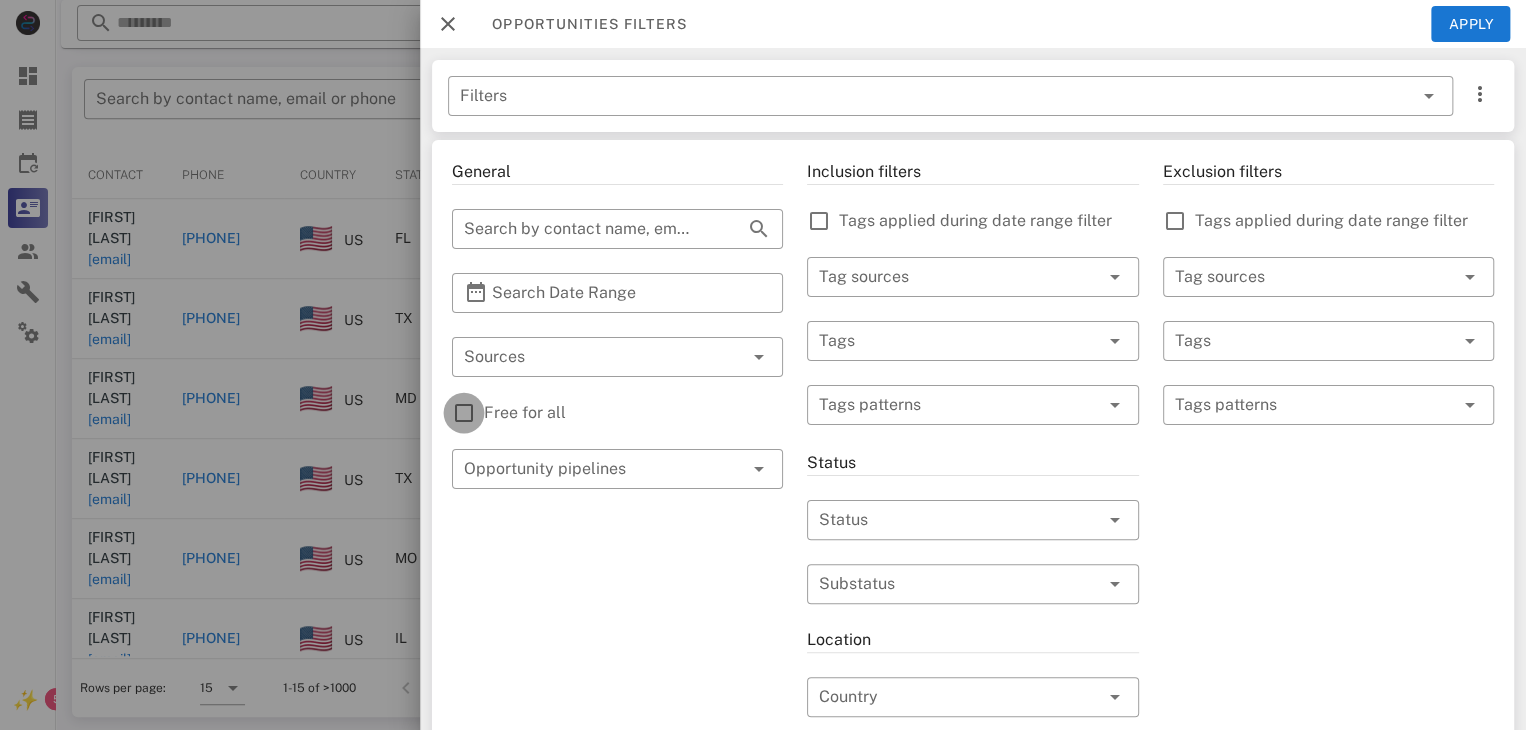 click at bounding box center [464, 413] 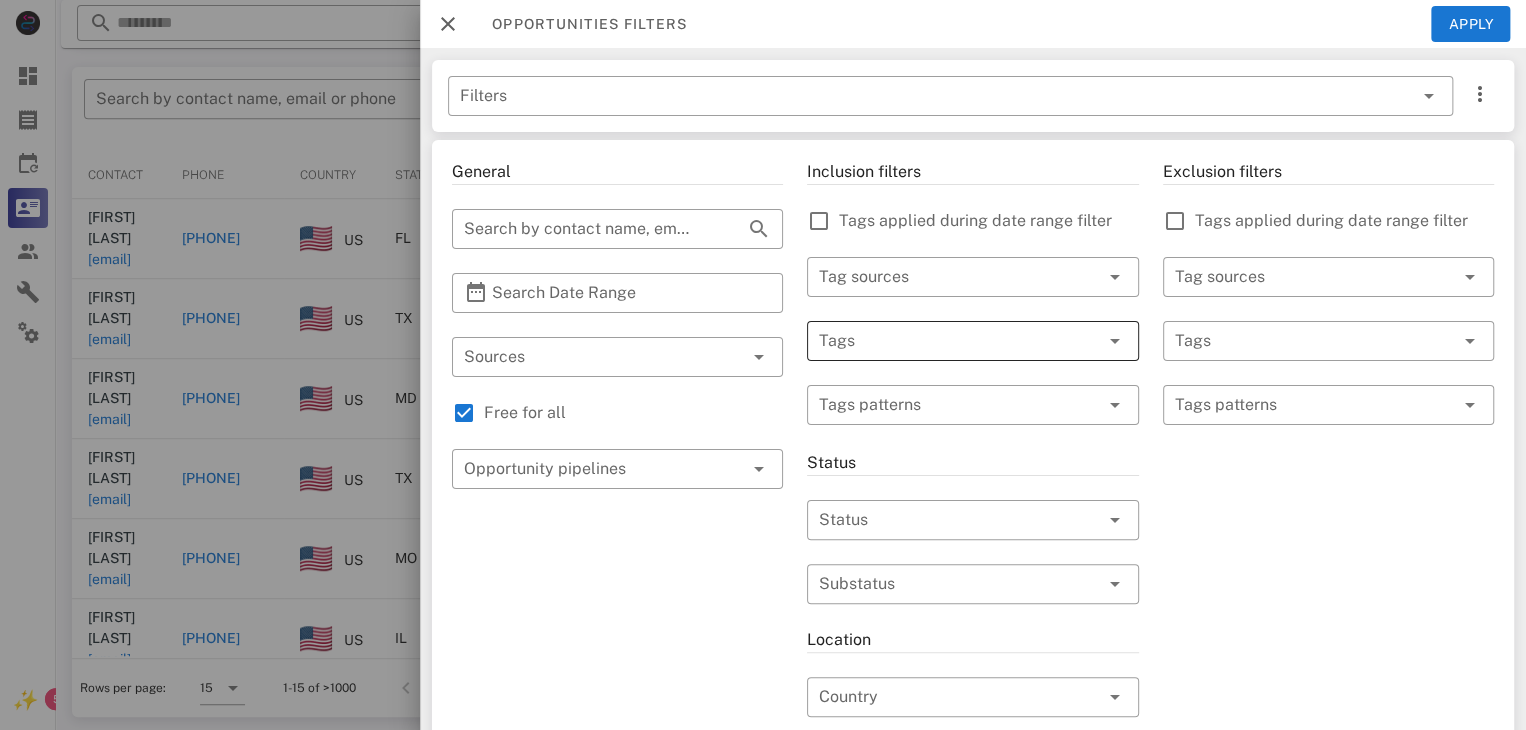 click at bounding box center (944, 341) 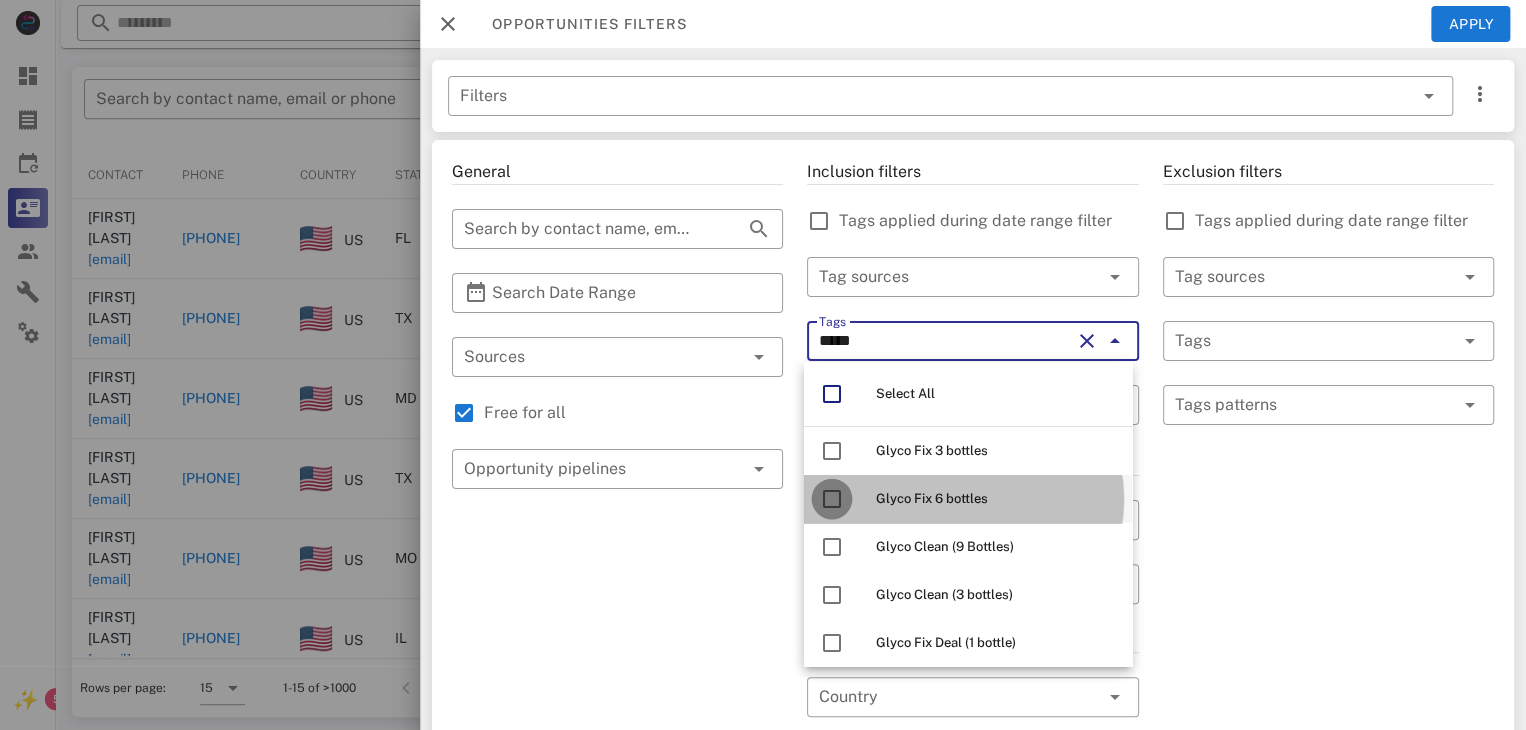 click at bounding box center [832, 499] 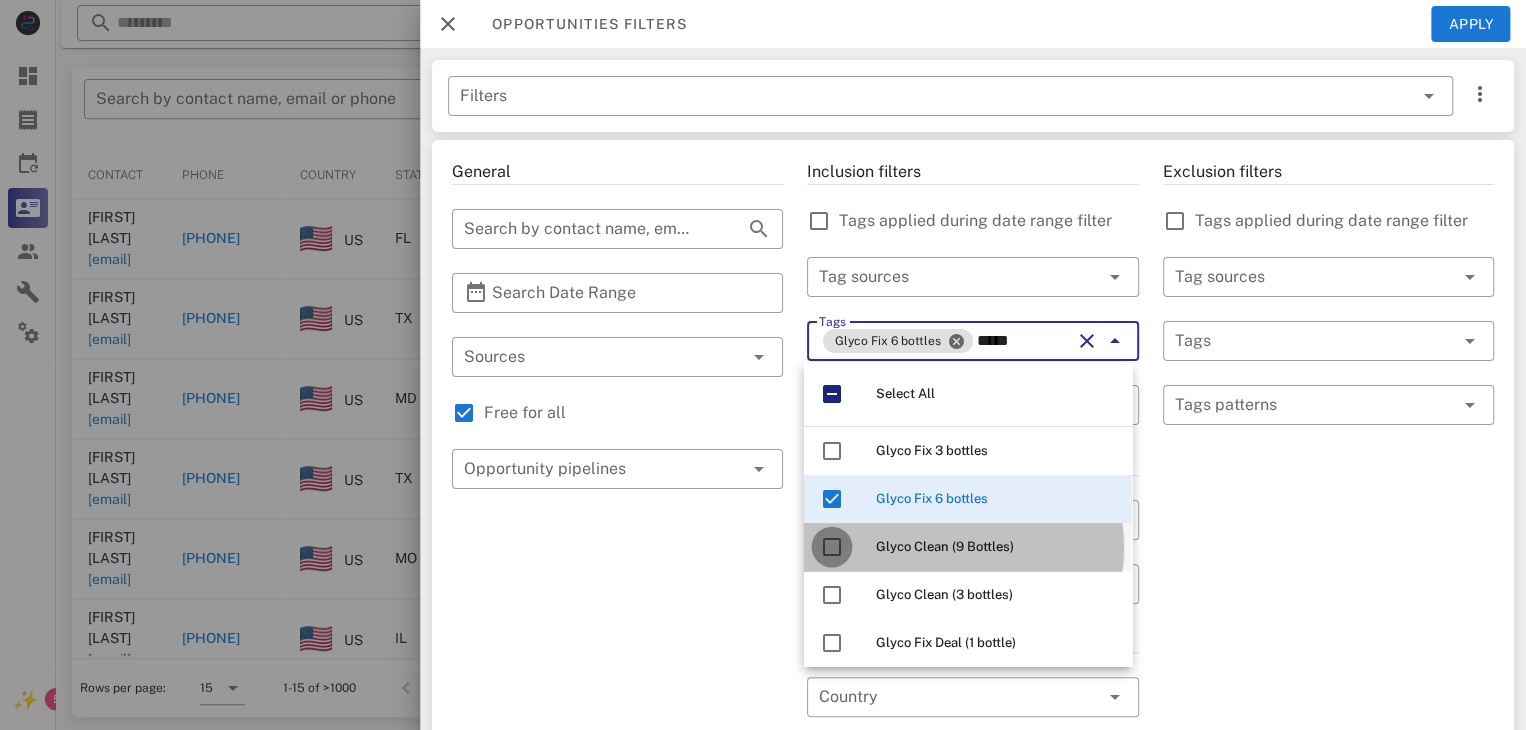 click at bounding box center [832, 547] 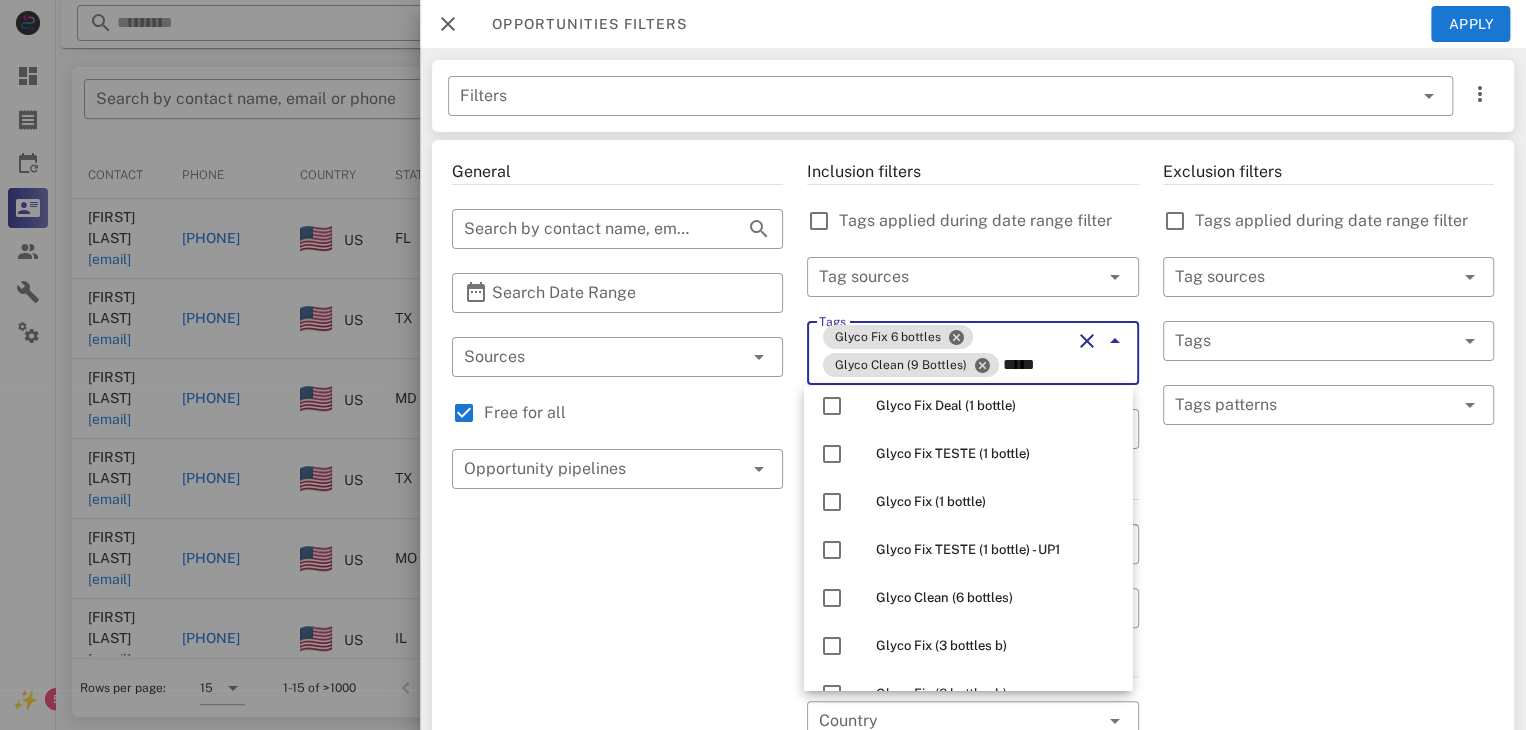 scroll, scrollTop: 264, scrollLeft: 0, axis: vertical 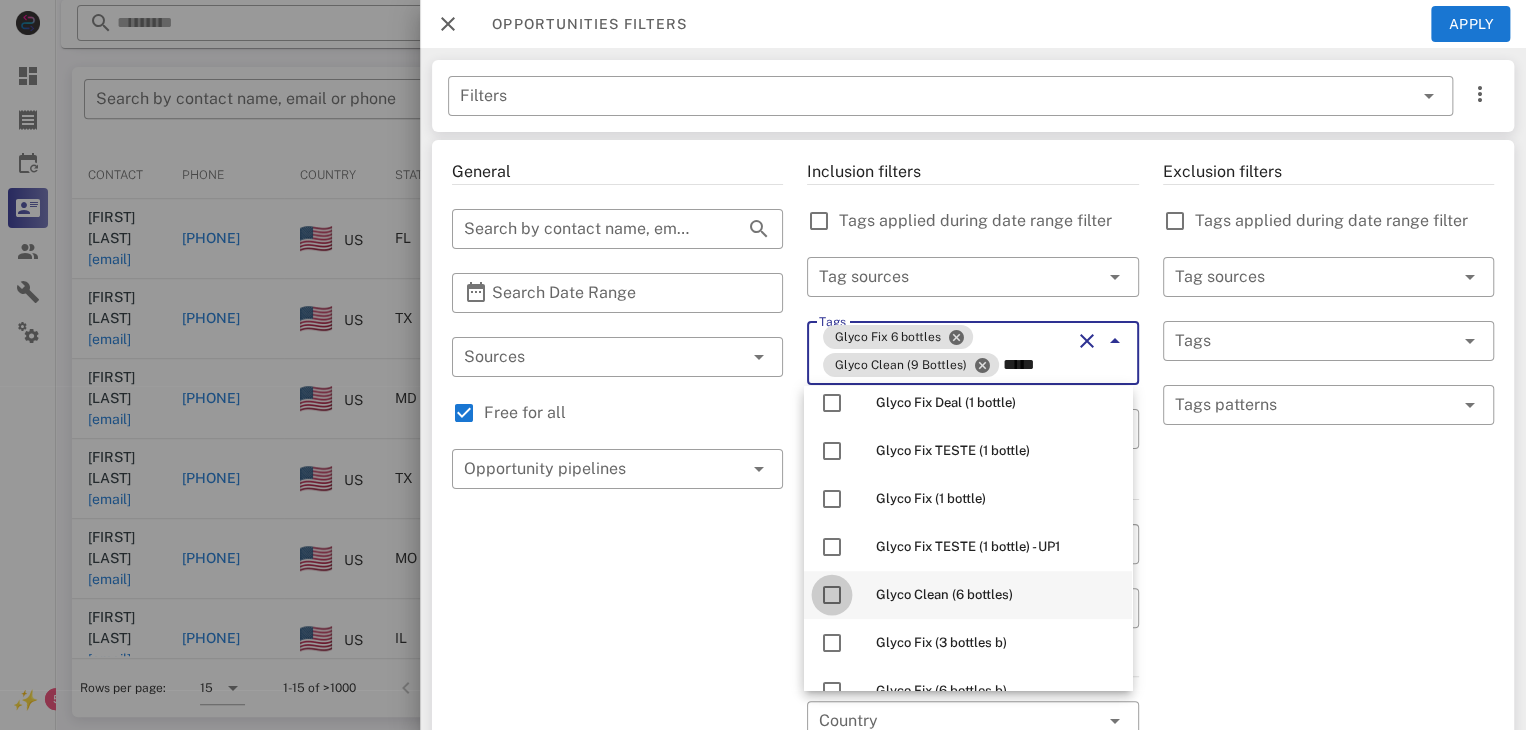 click at bounding box center (832, 595) 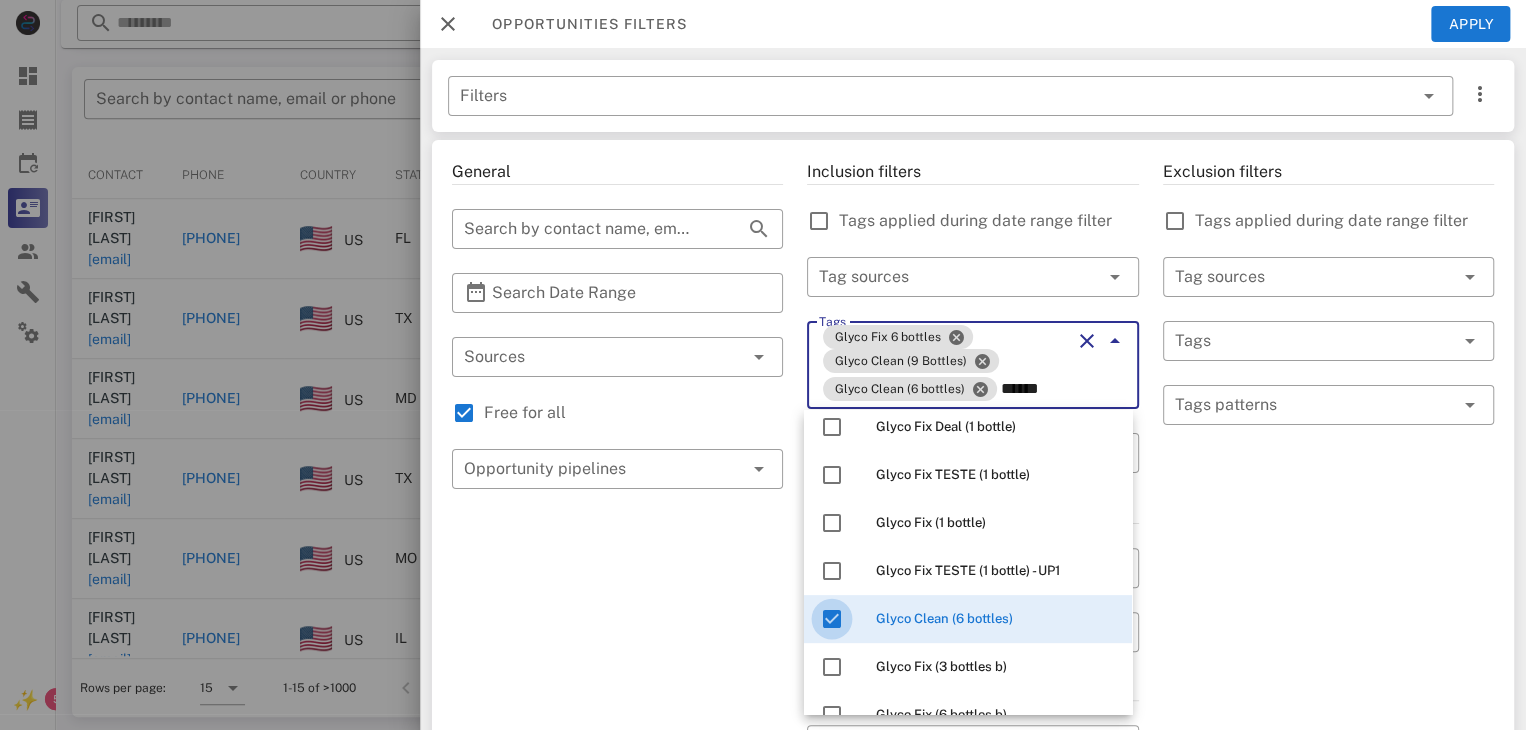 scroll, scrollTop: 0, scrollLeft: 0, axis: both 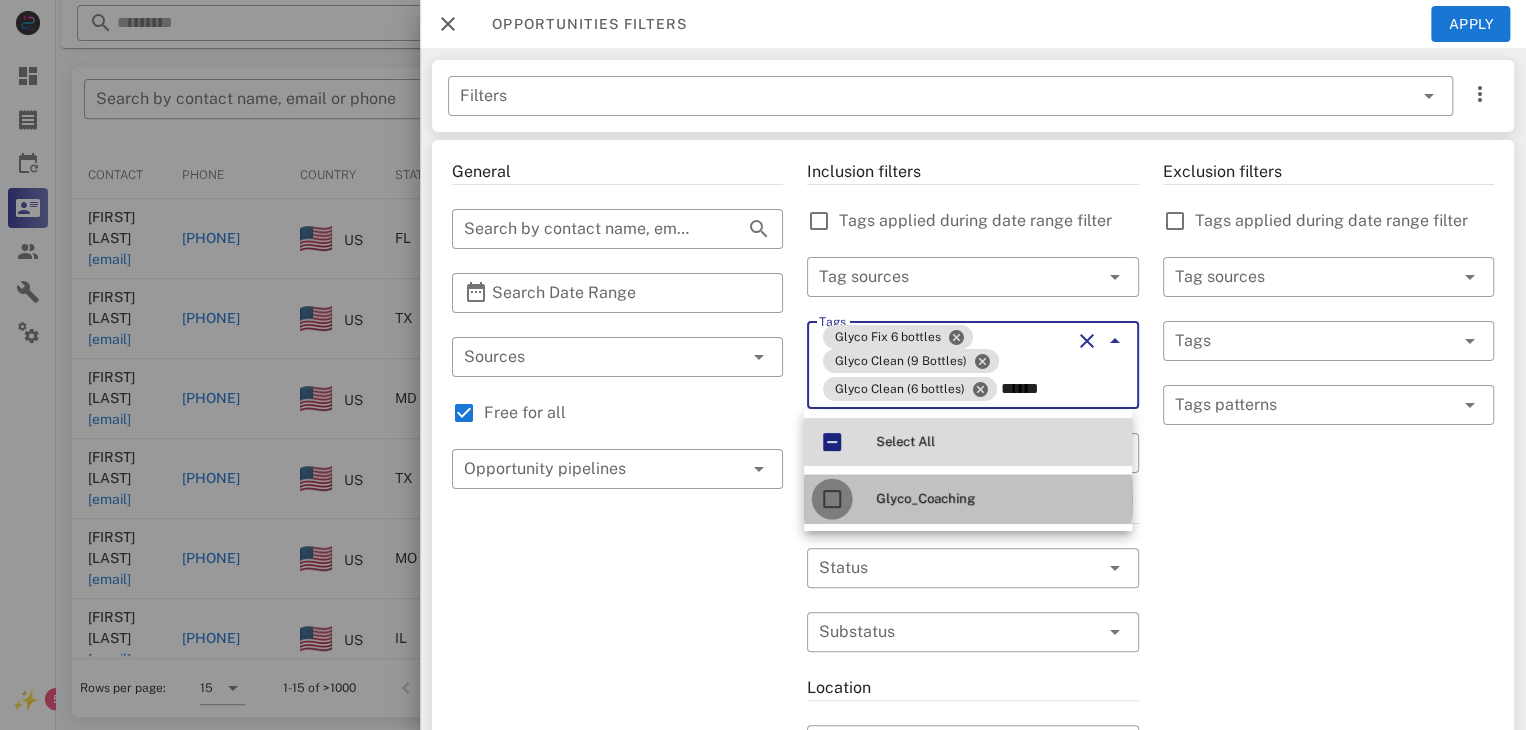 click at bounding box center (832, 499) 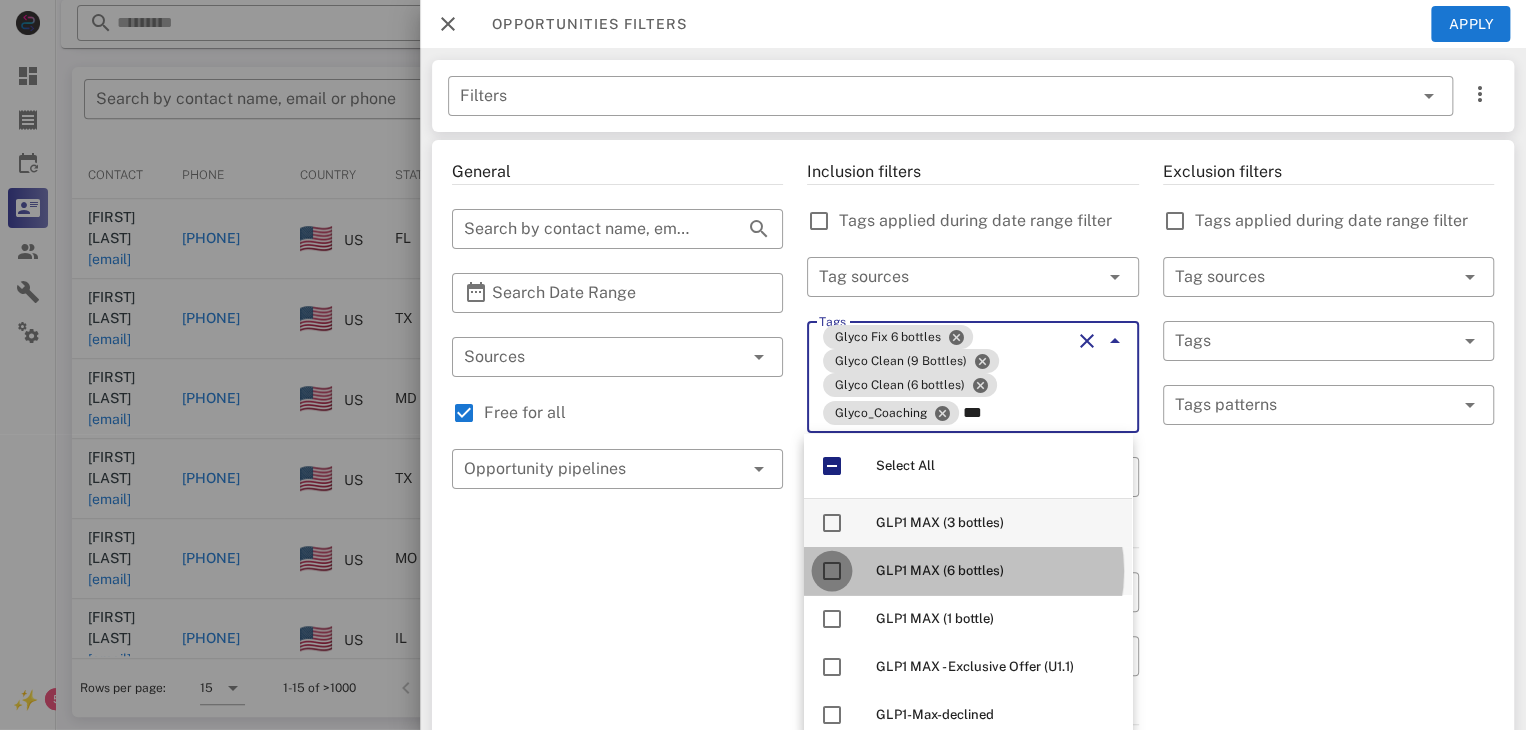 click at bounding box center [832, 571] 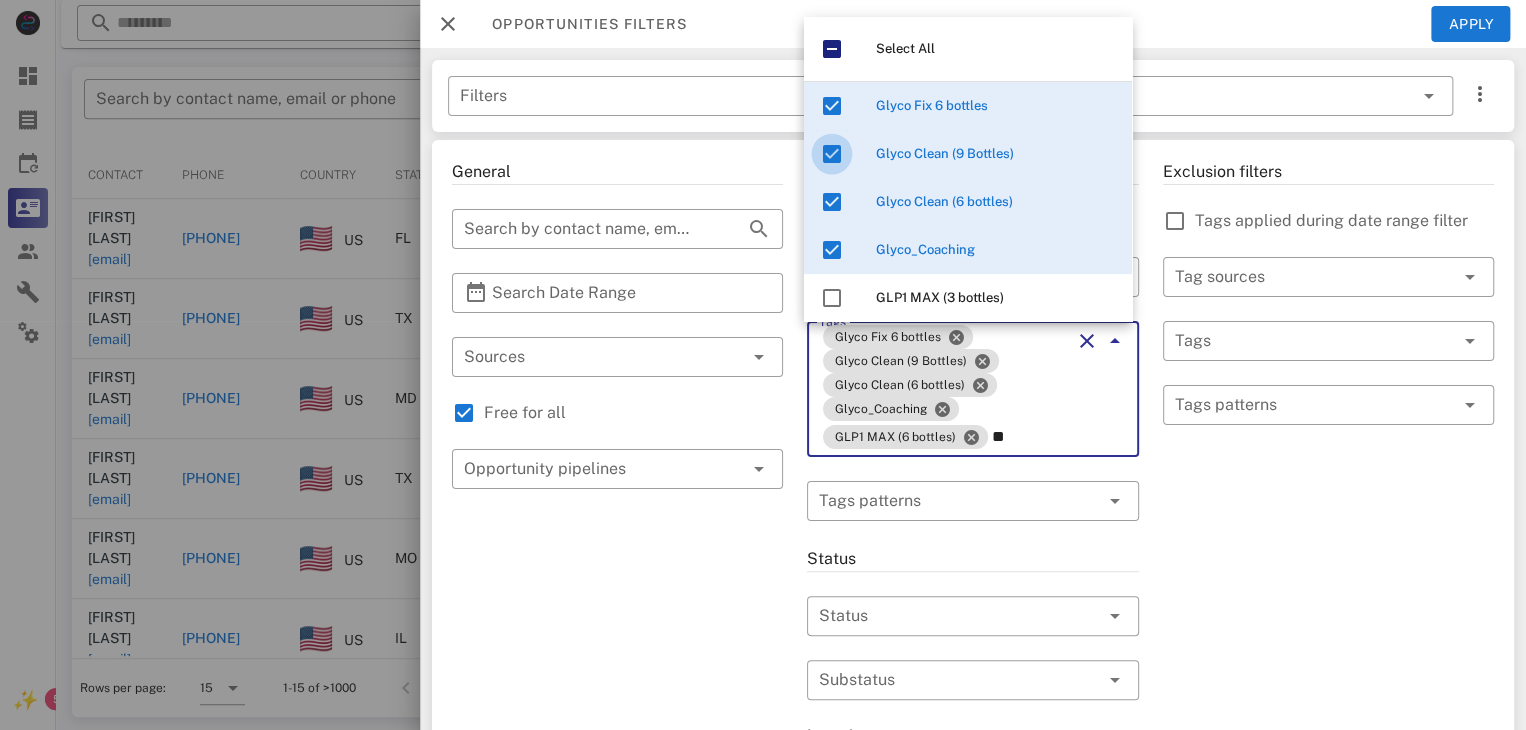 type on "*" 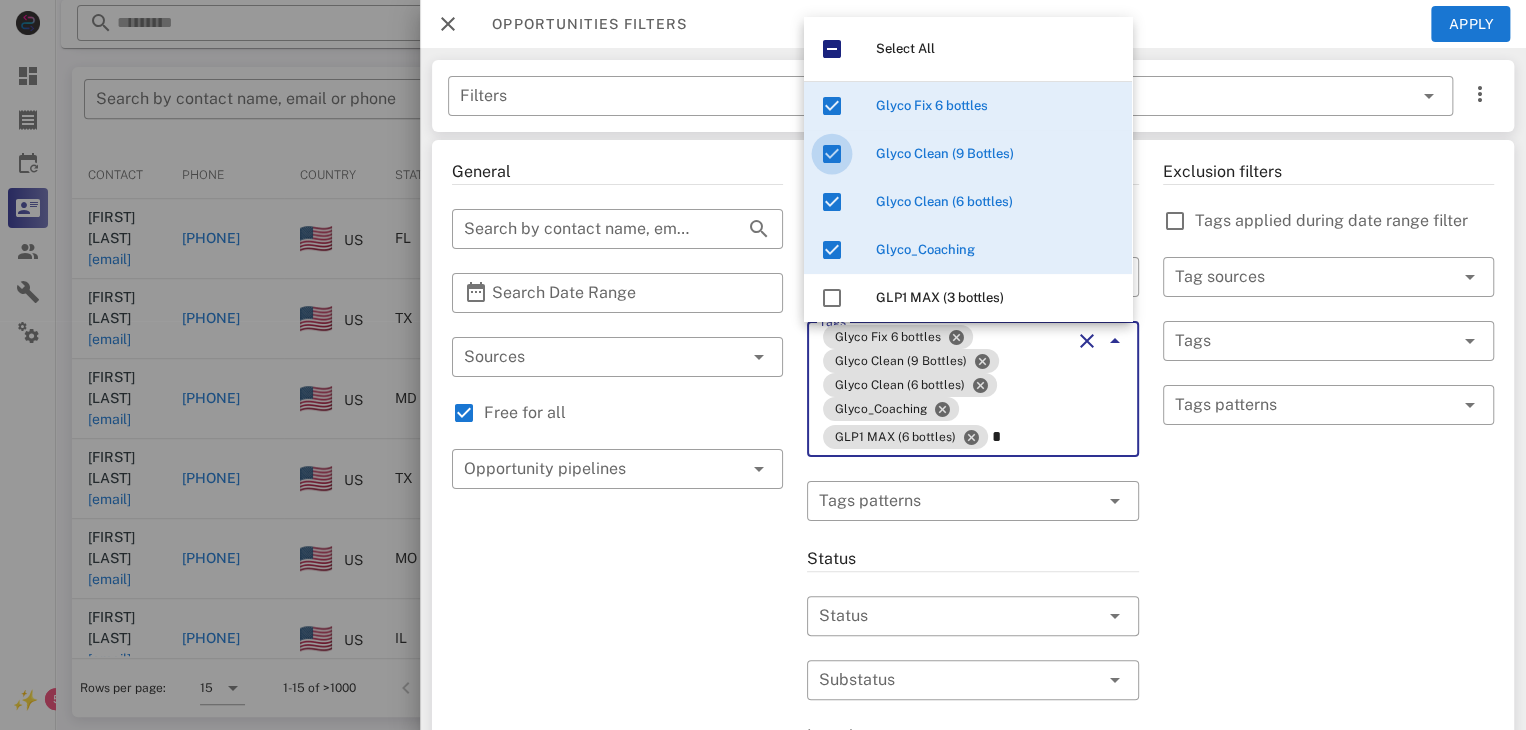 type 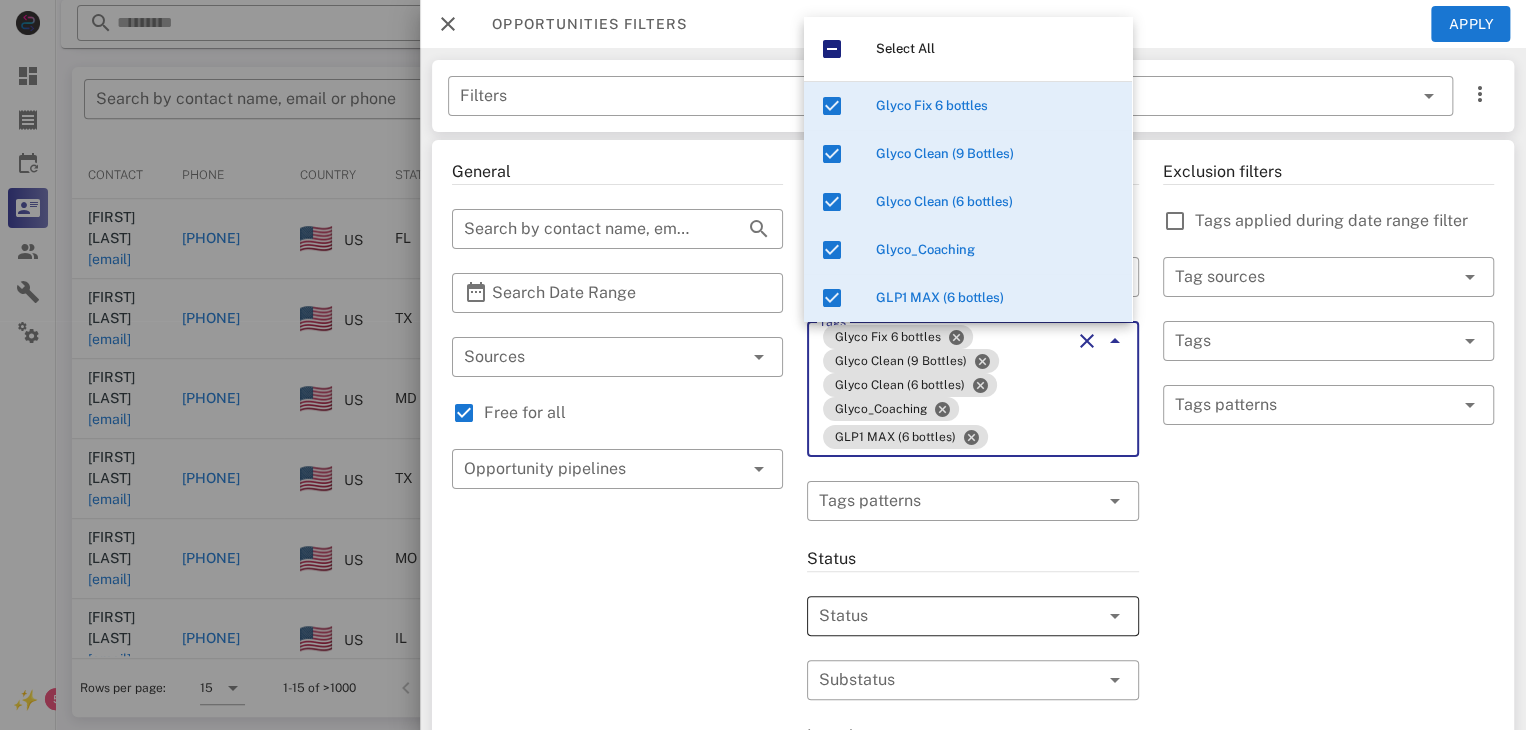 click at bounding box center (944, 616) 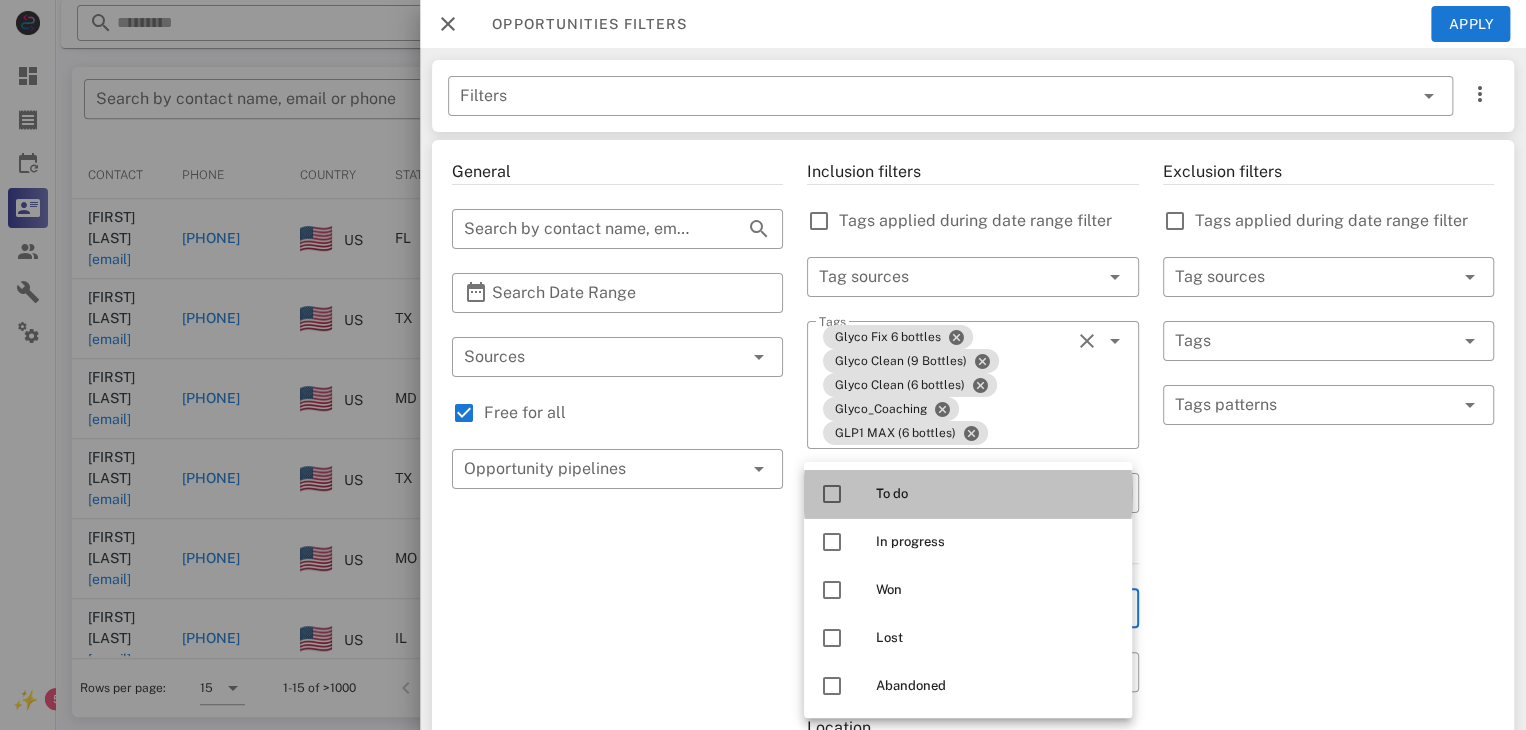 click at bounding box center [832, 494] 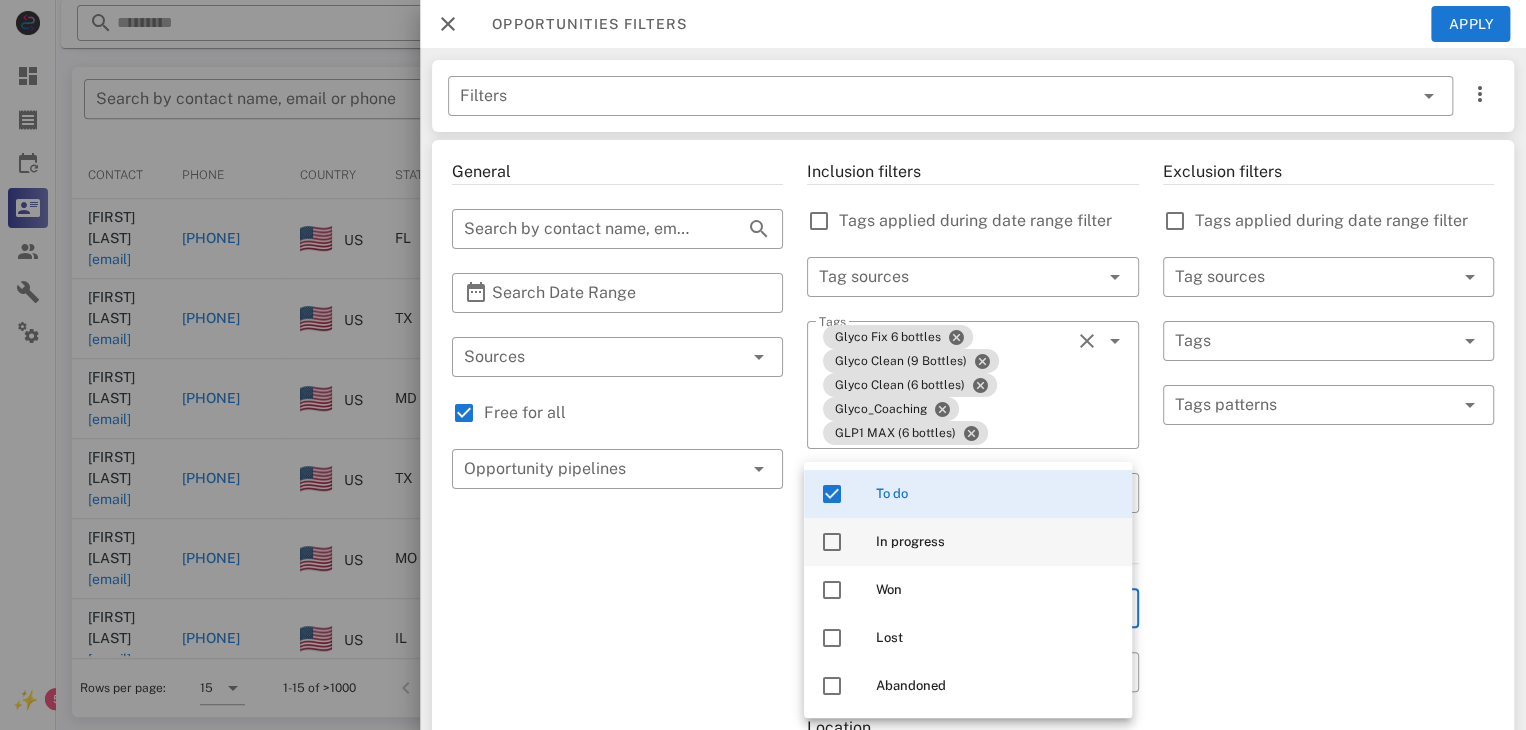 click at bounding box center (832, 542) 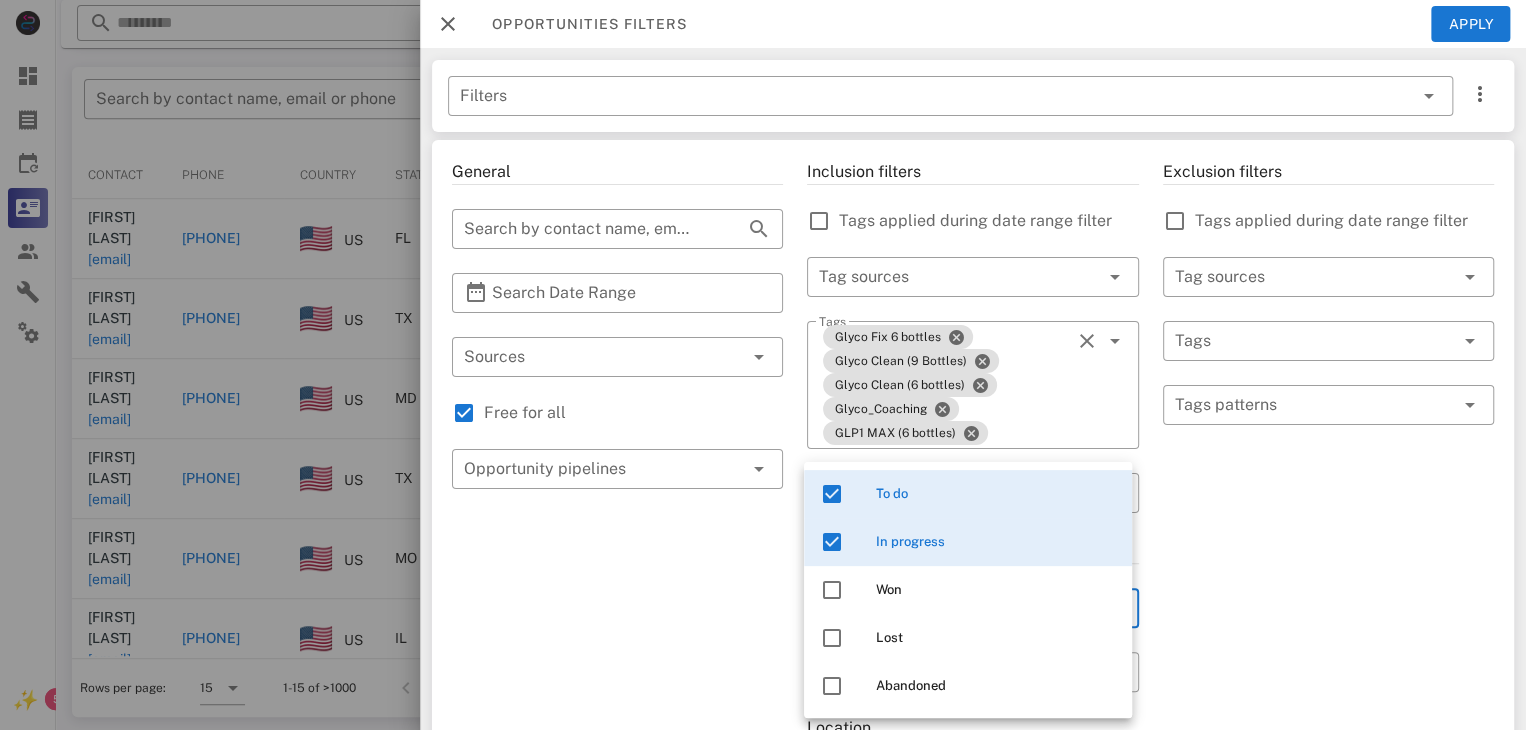 click on "Exclusion filters Tags applied during date range filter ​ Tag sources ​ Tags ​ Tags patterns" at bounding box center [1328, 753] 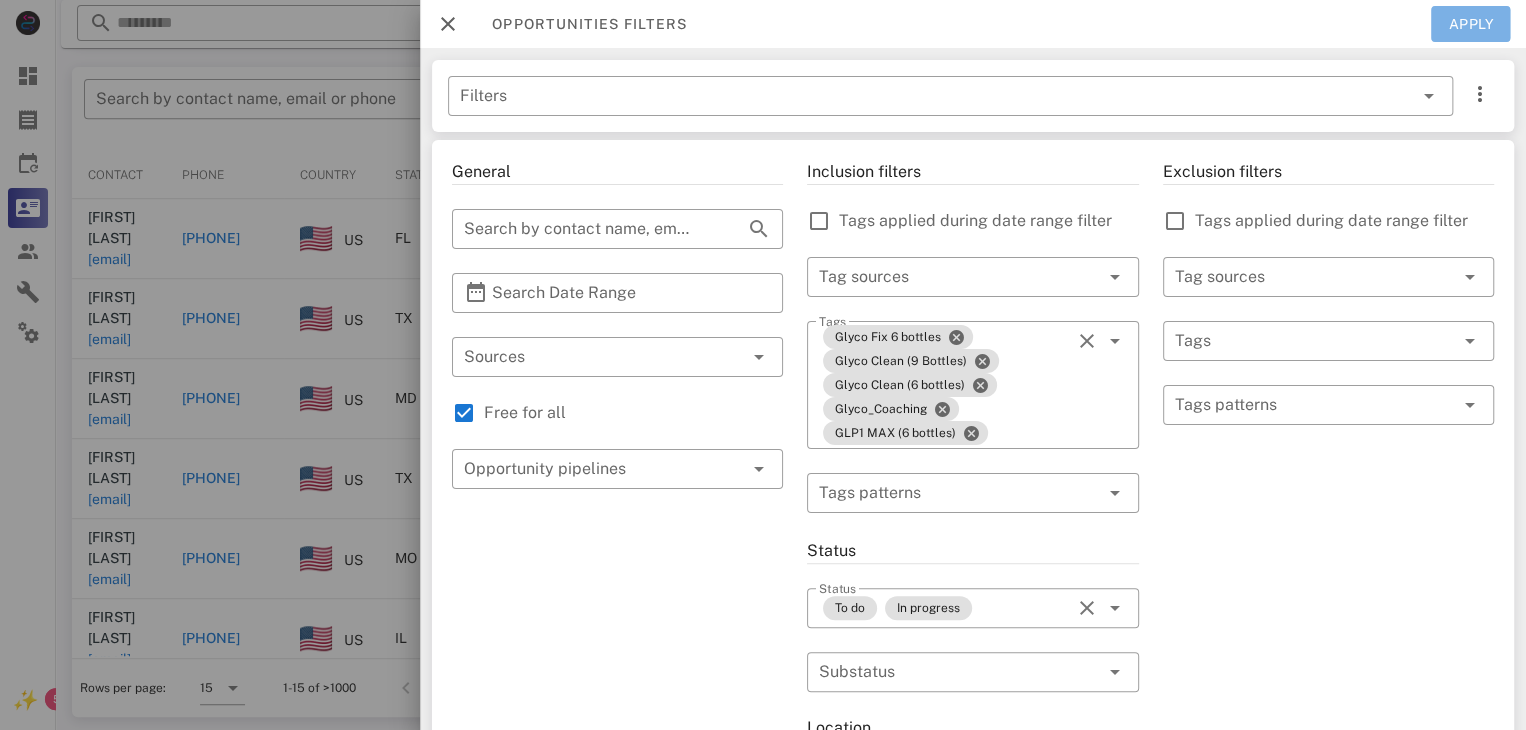 click on "Apply" at bounding box center (1471, 24) 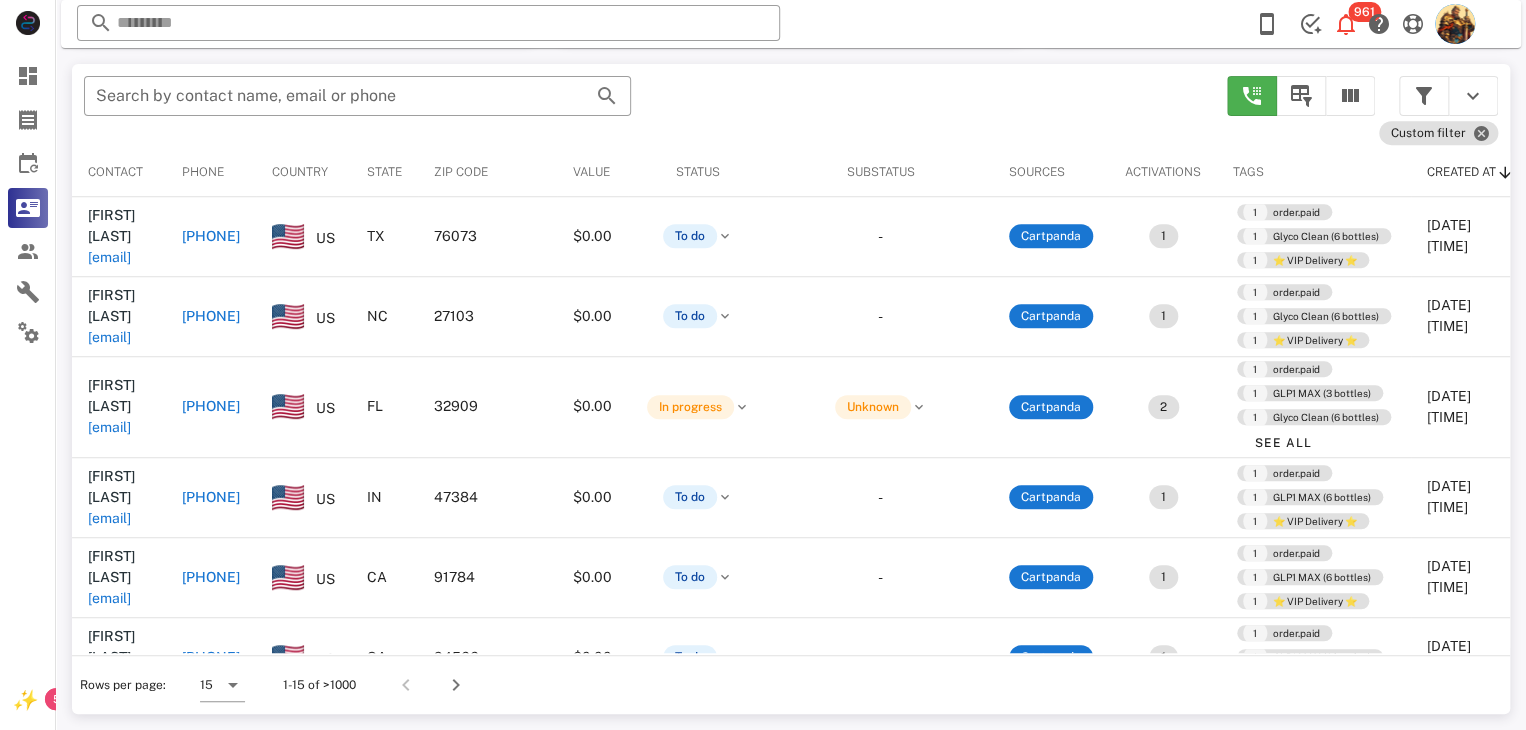 scroll, scrollTop: 377, scrollLeft: 0, axis: vertical 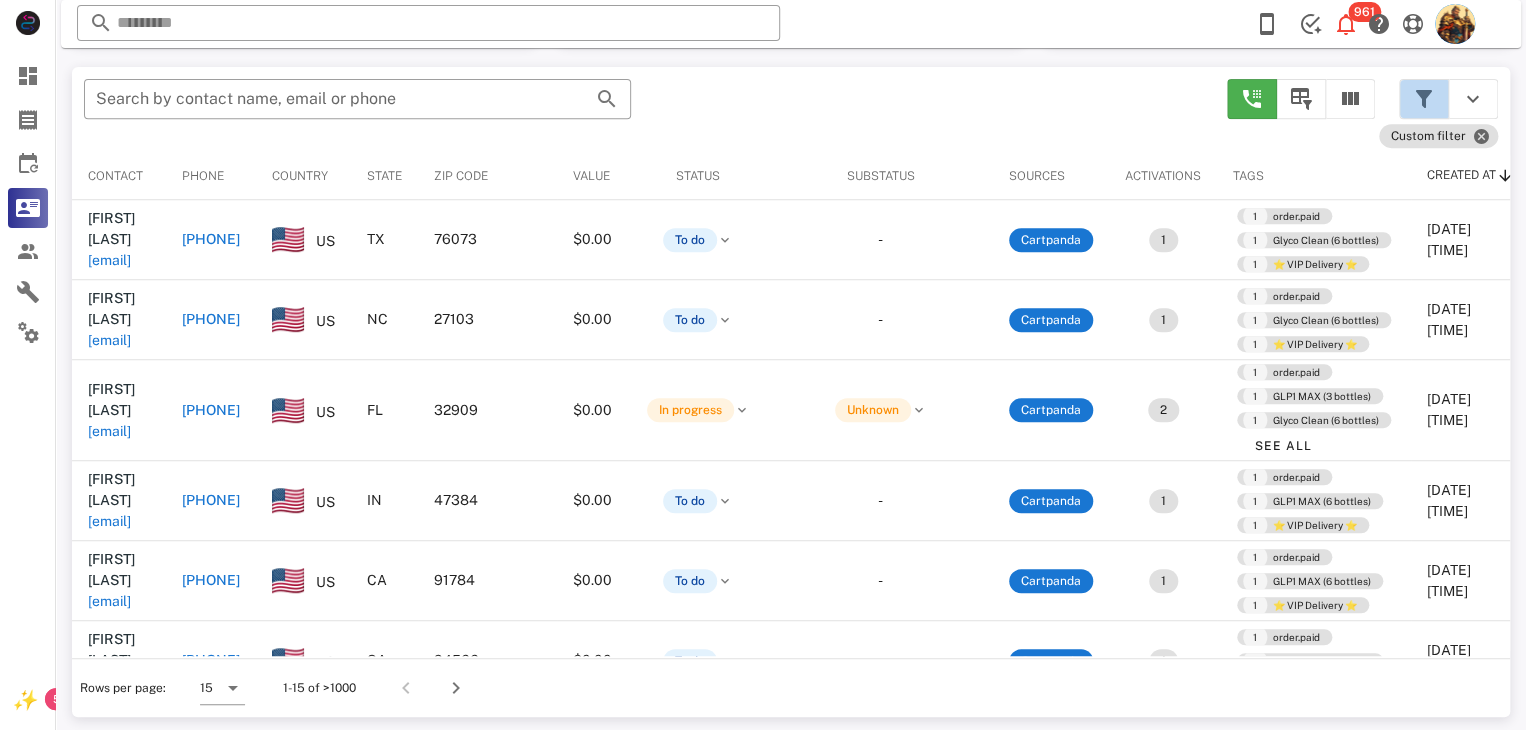 click at bounding box center (1424, 99) 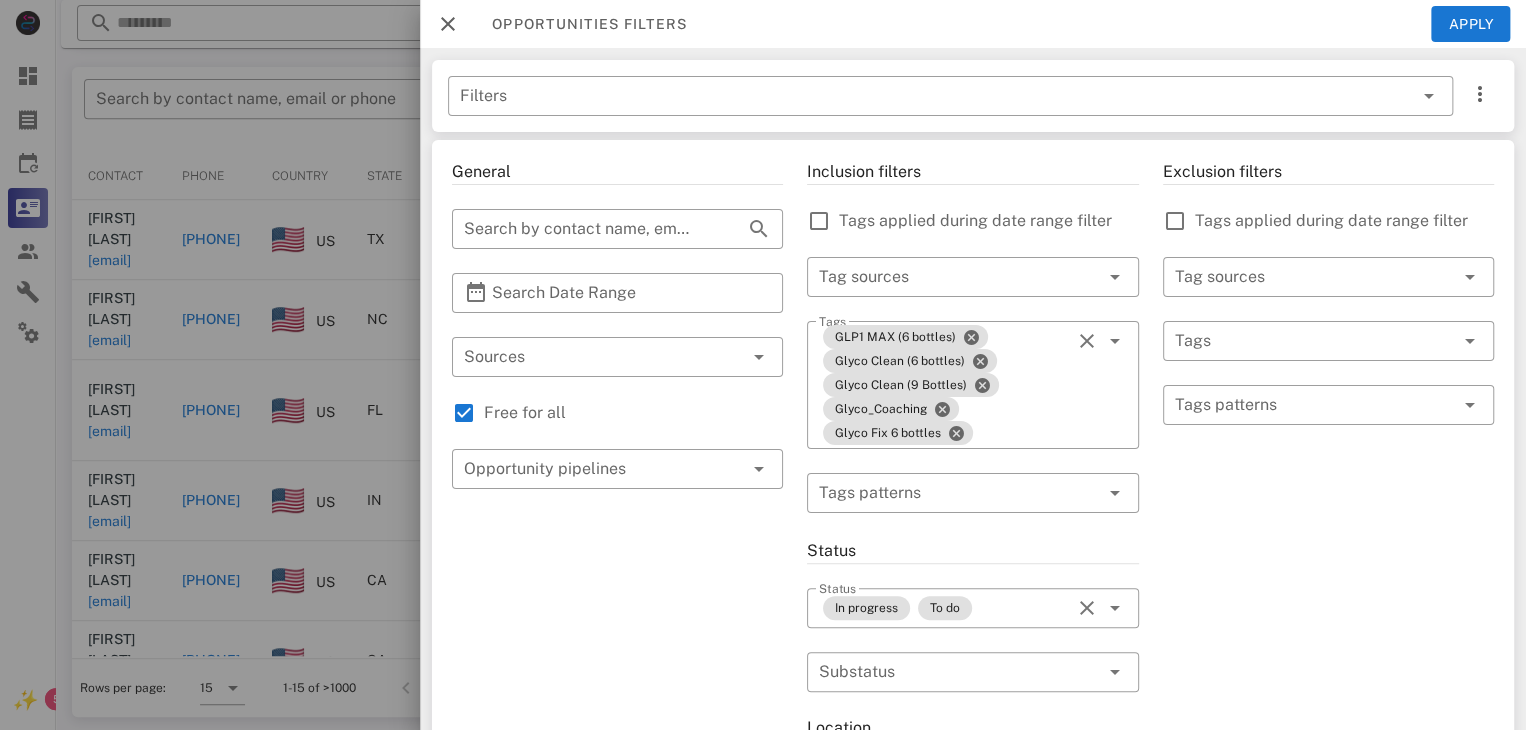 click at bounding box center [763, 365] 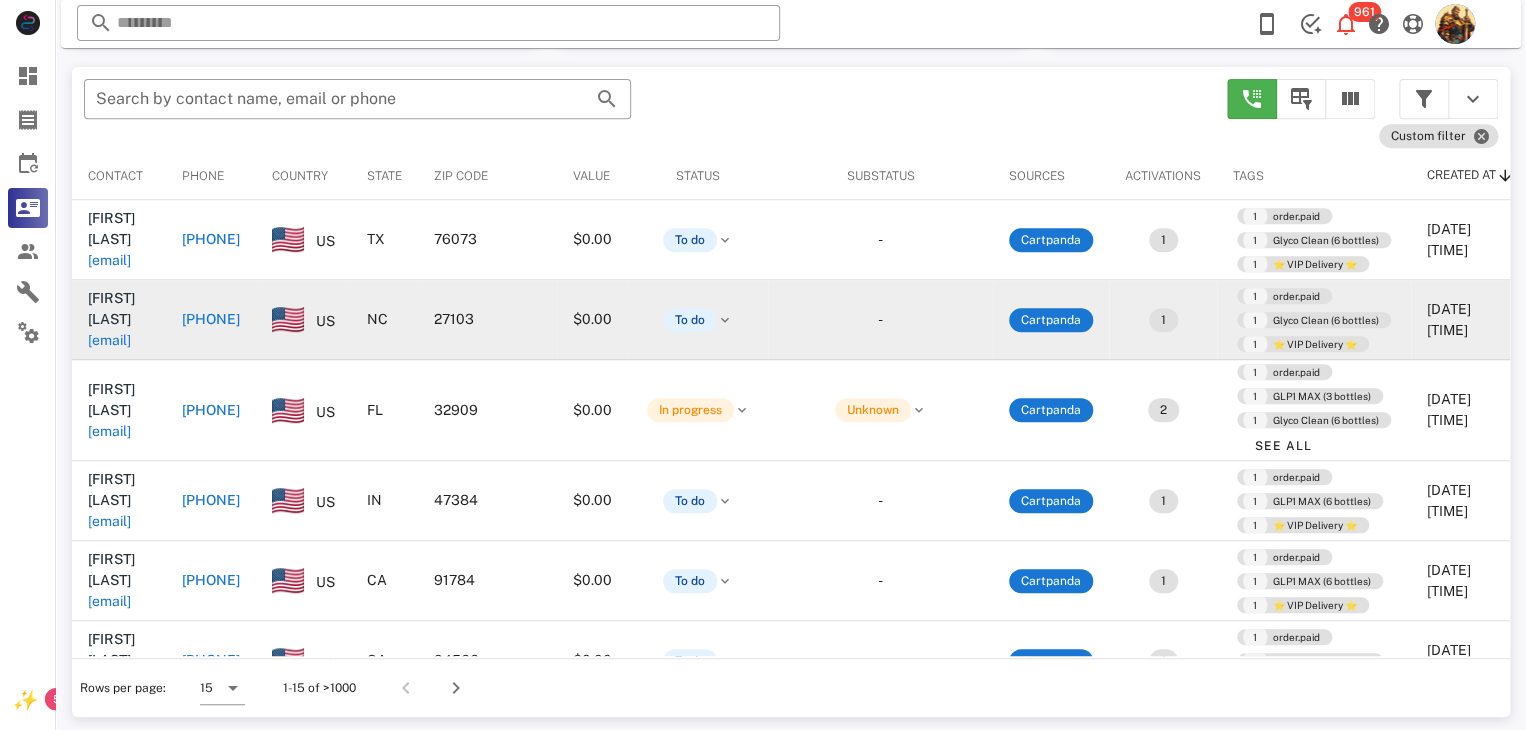click on "[EMAIL]" at bounding box center (109, 340) 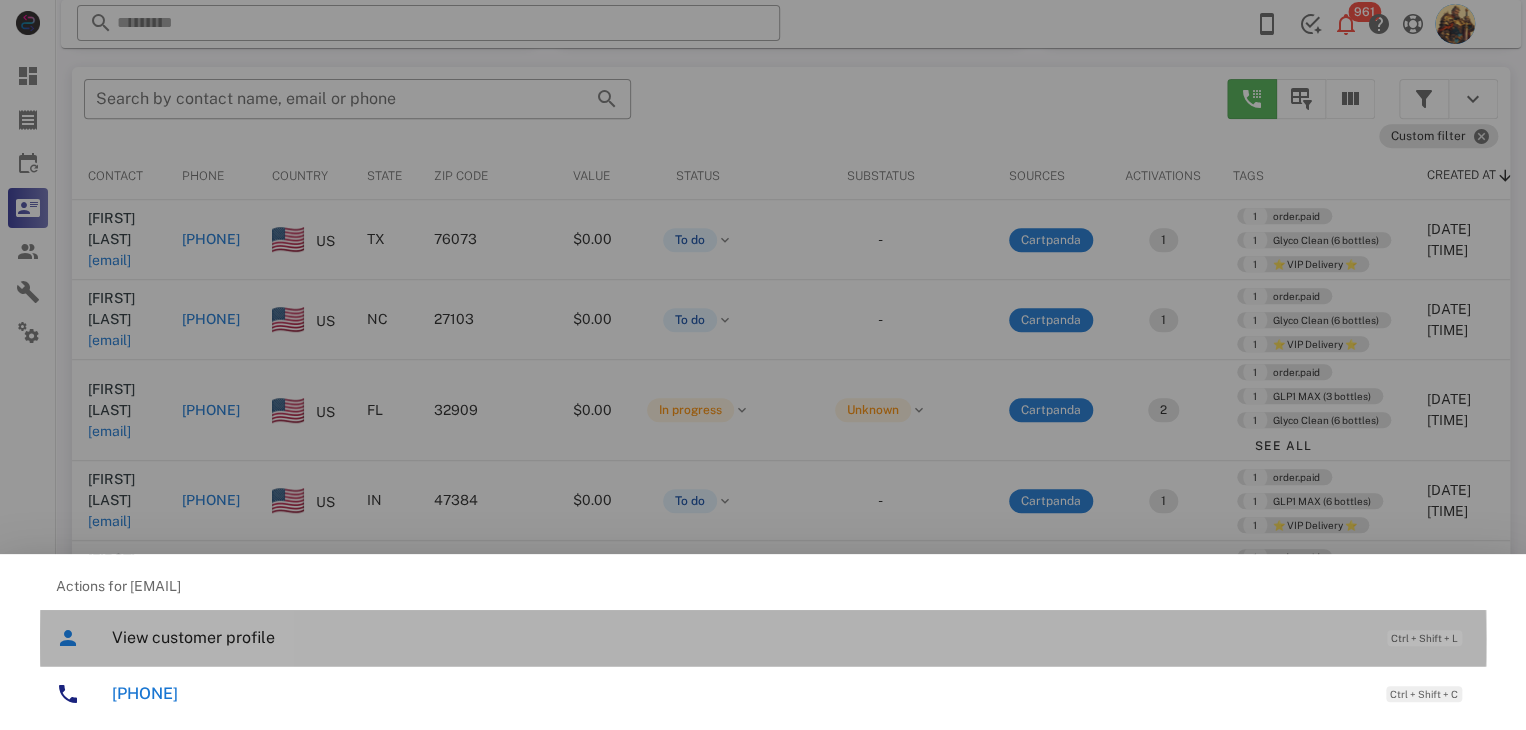 click on "View customer profile" at bounding box center [739, 637] 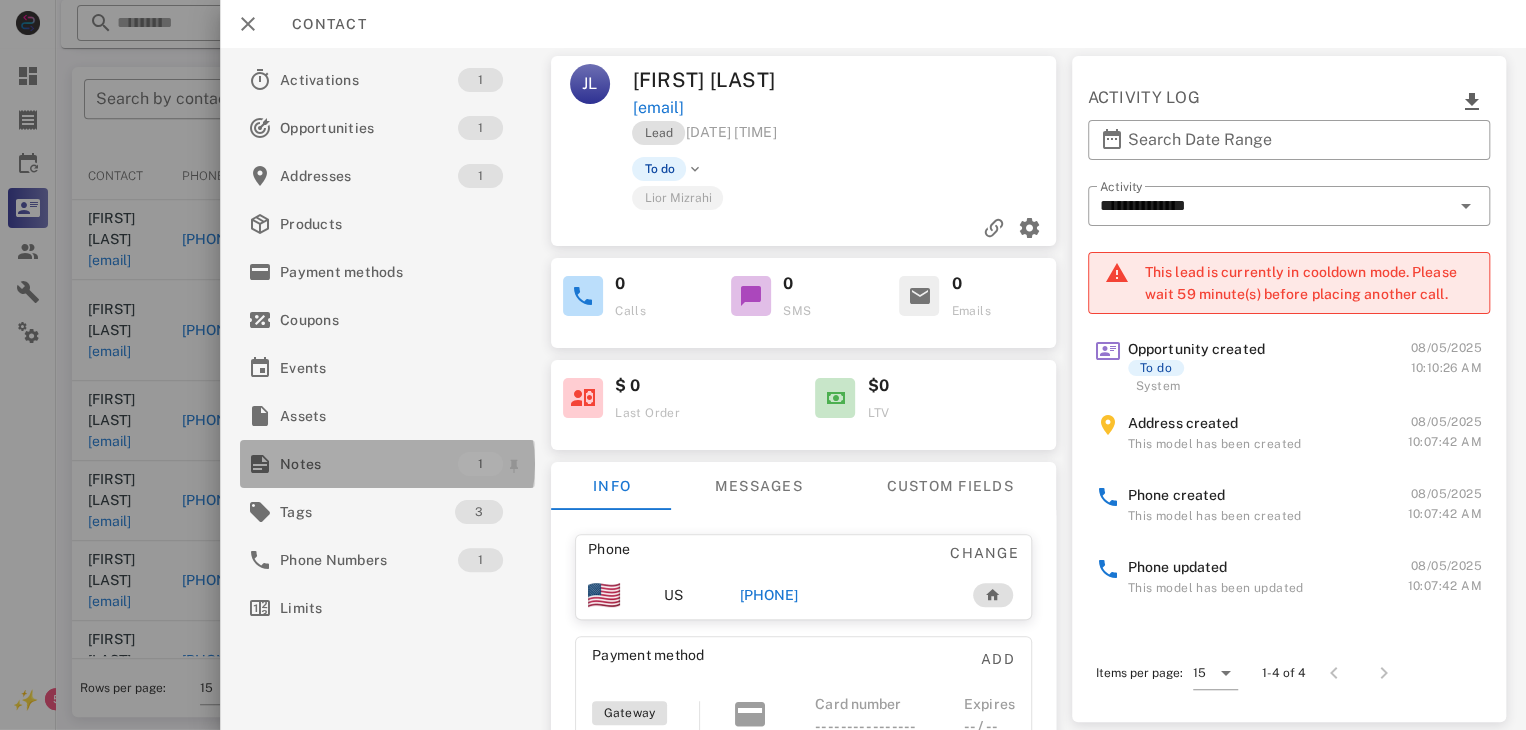 click on "Notes" at bounding box center [369, 464] 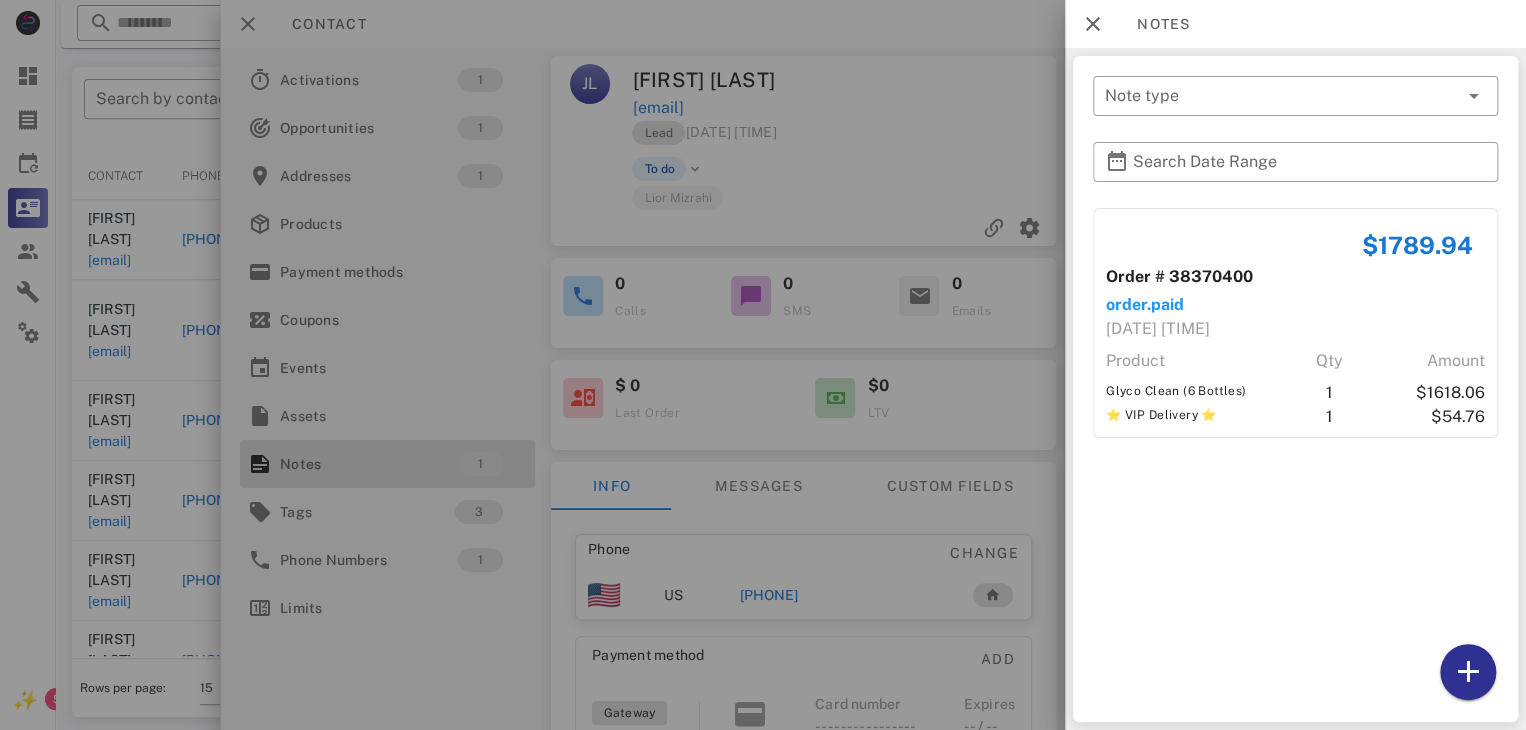 click at bounding box center [763, 365] 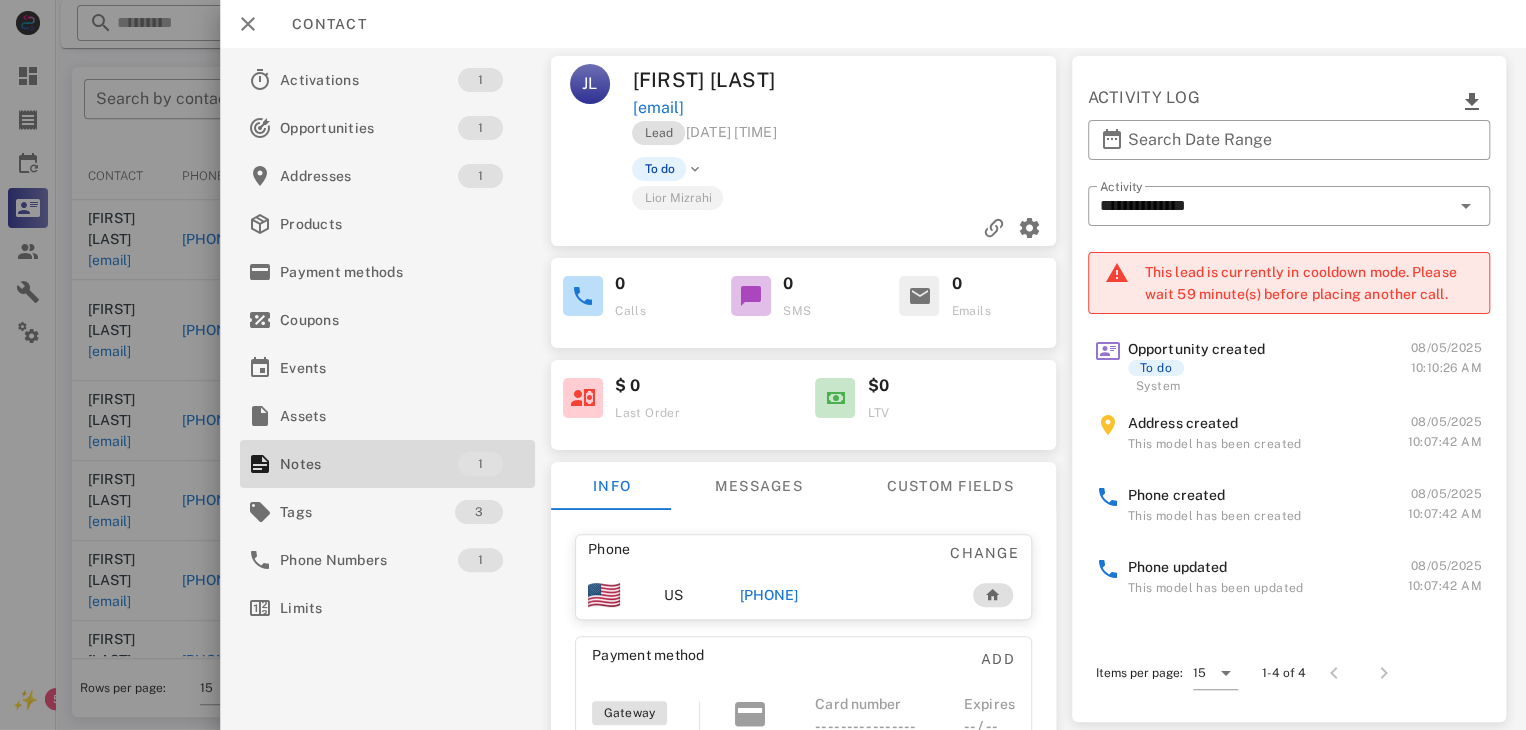 click on "[PHONE]" at bounding box center (769, 595) 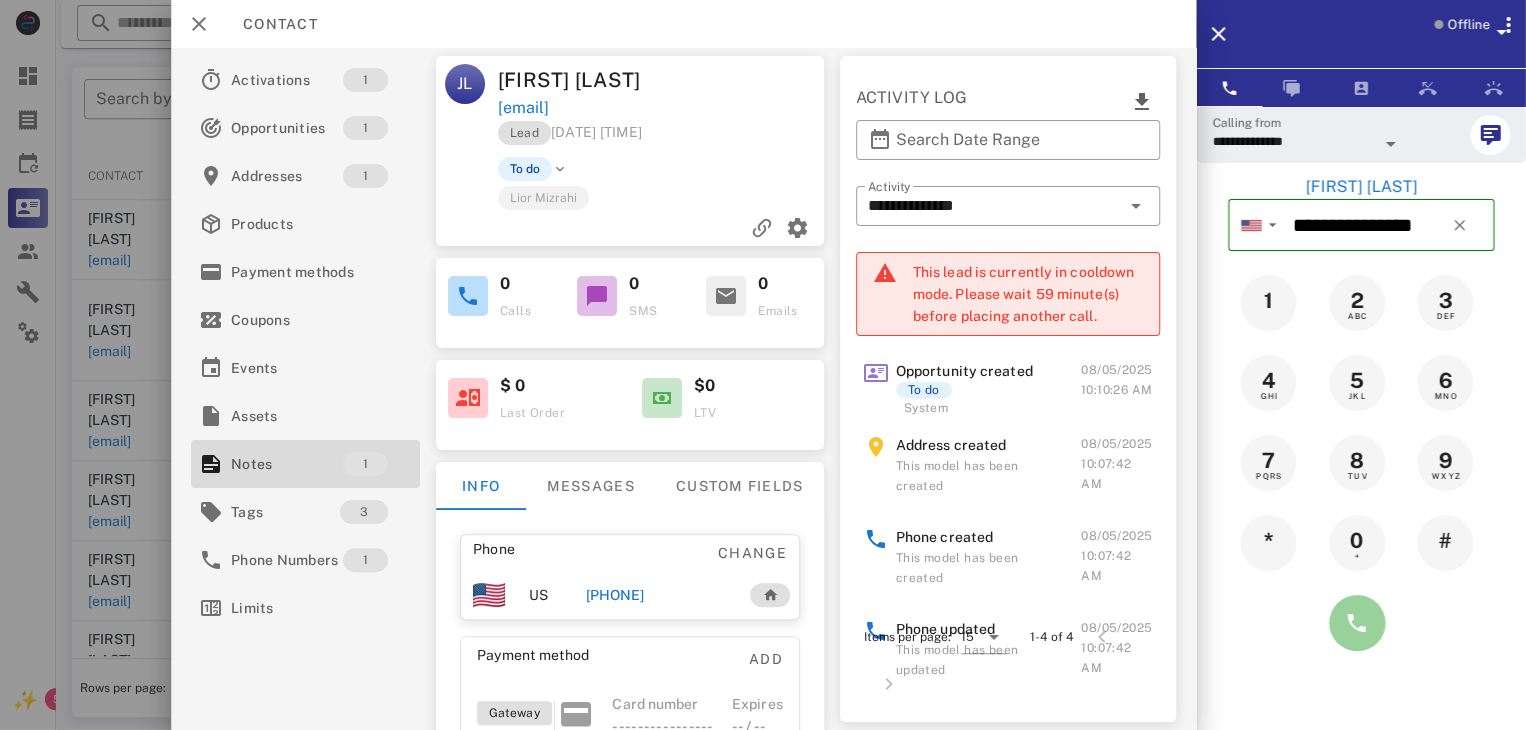 click at bounding box center [1357, 623] 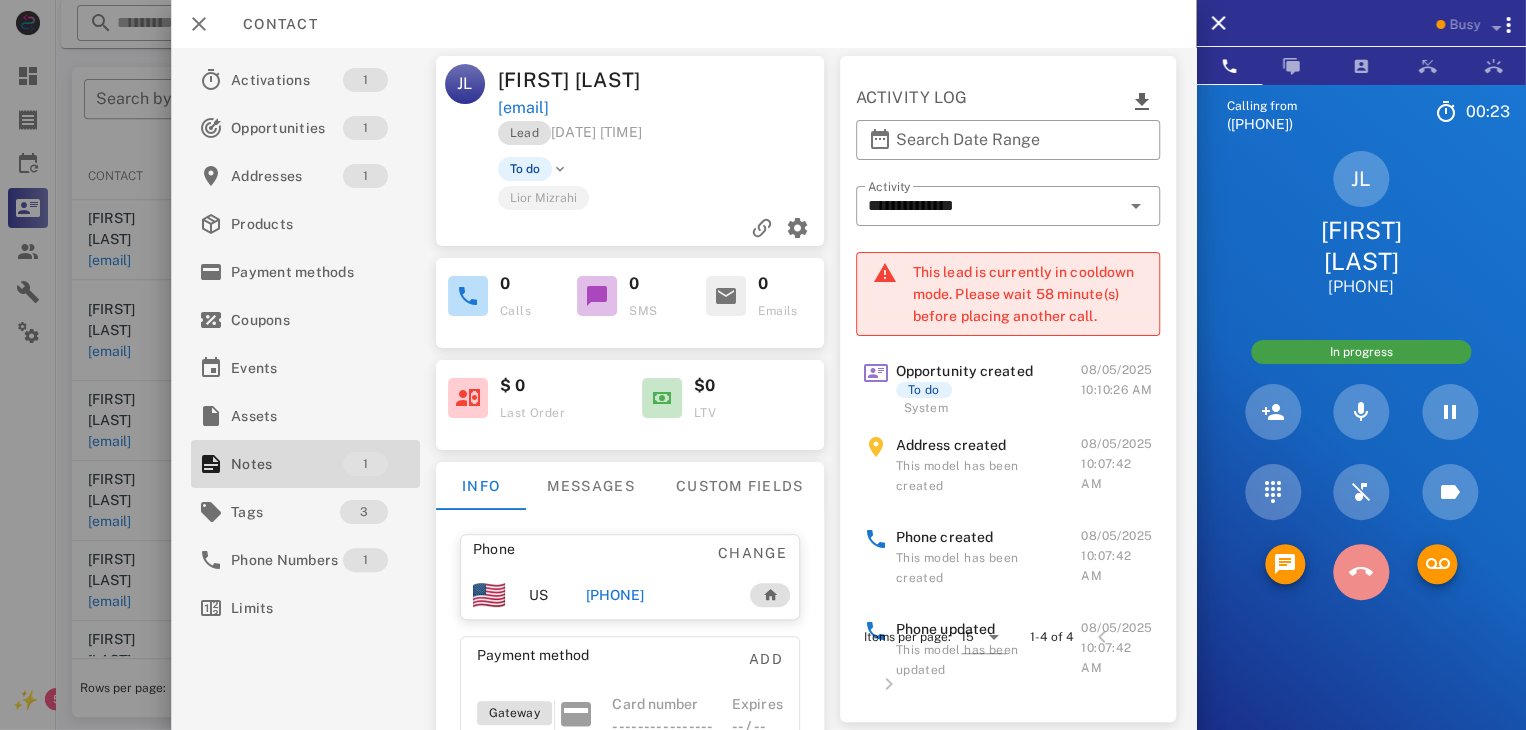 click at bounding box center (1361, 572) 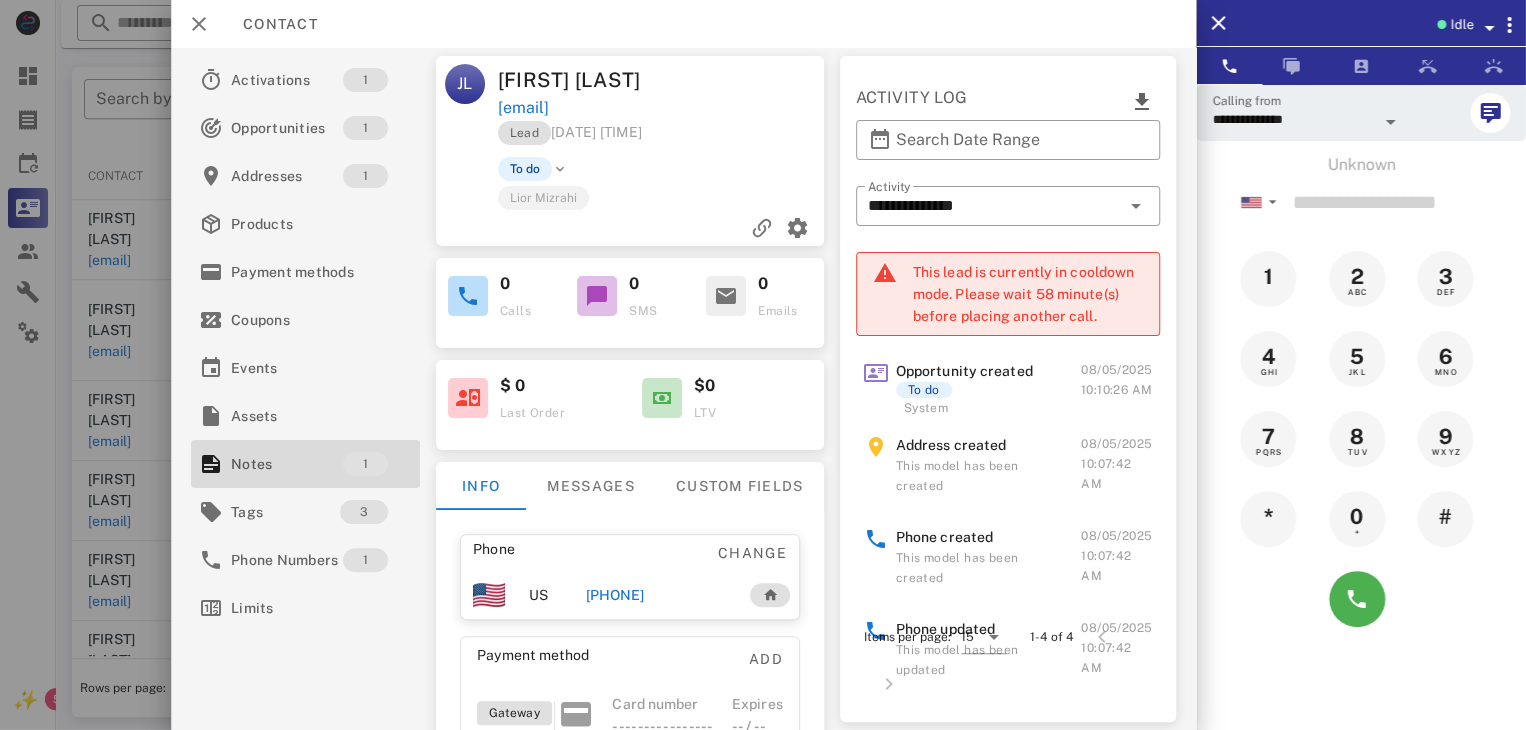 click at bounding box center [763, 365] 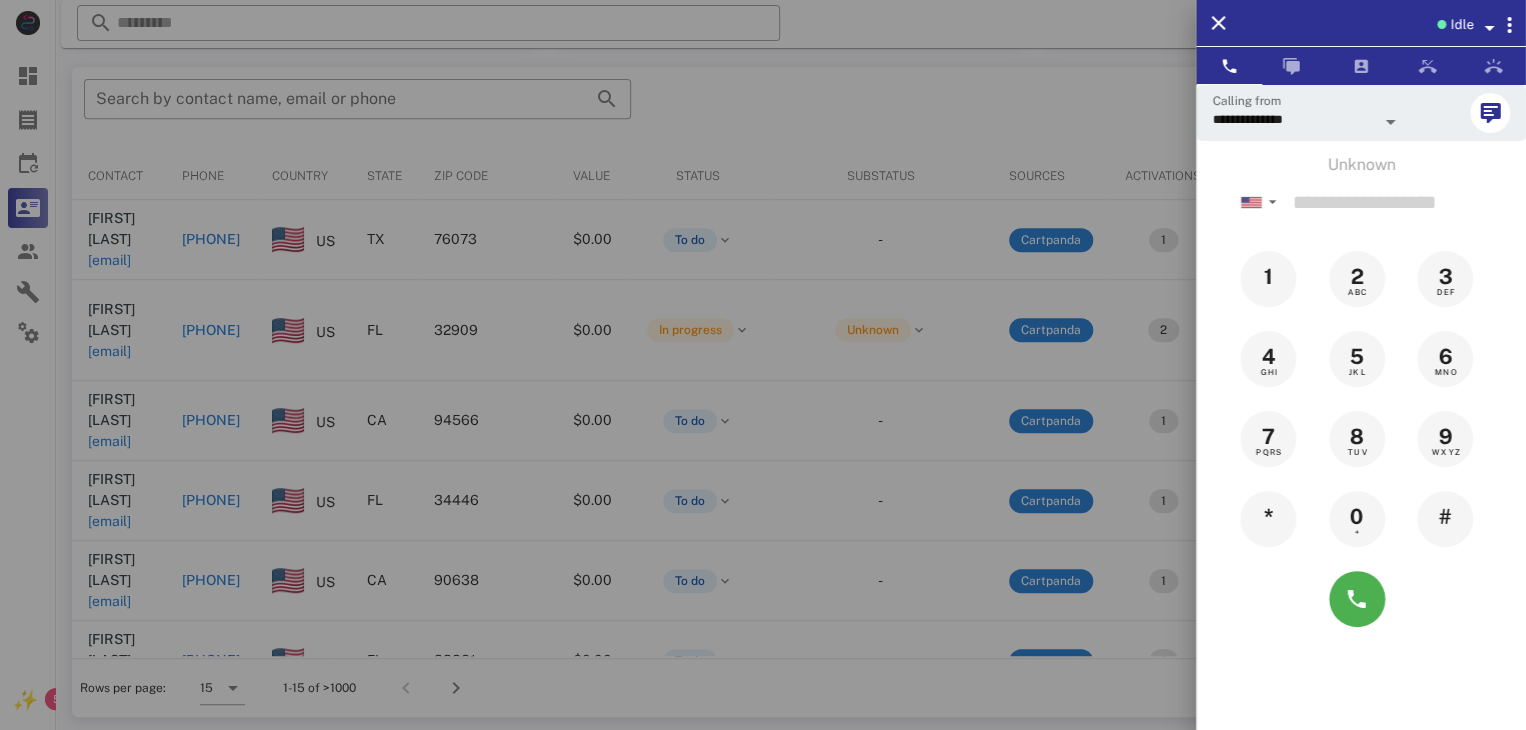 click at bounding box center (763, 365) 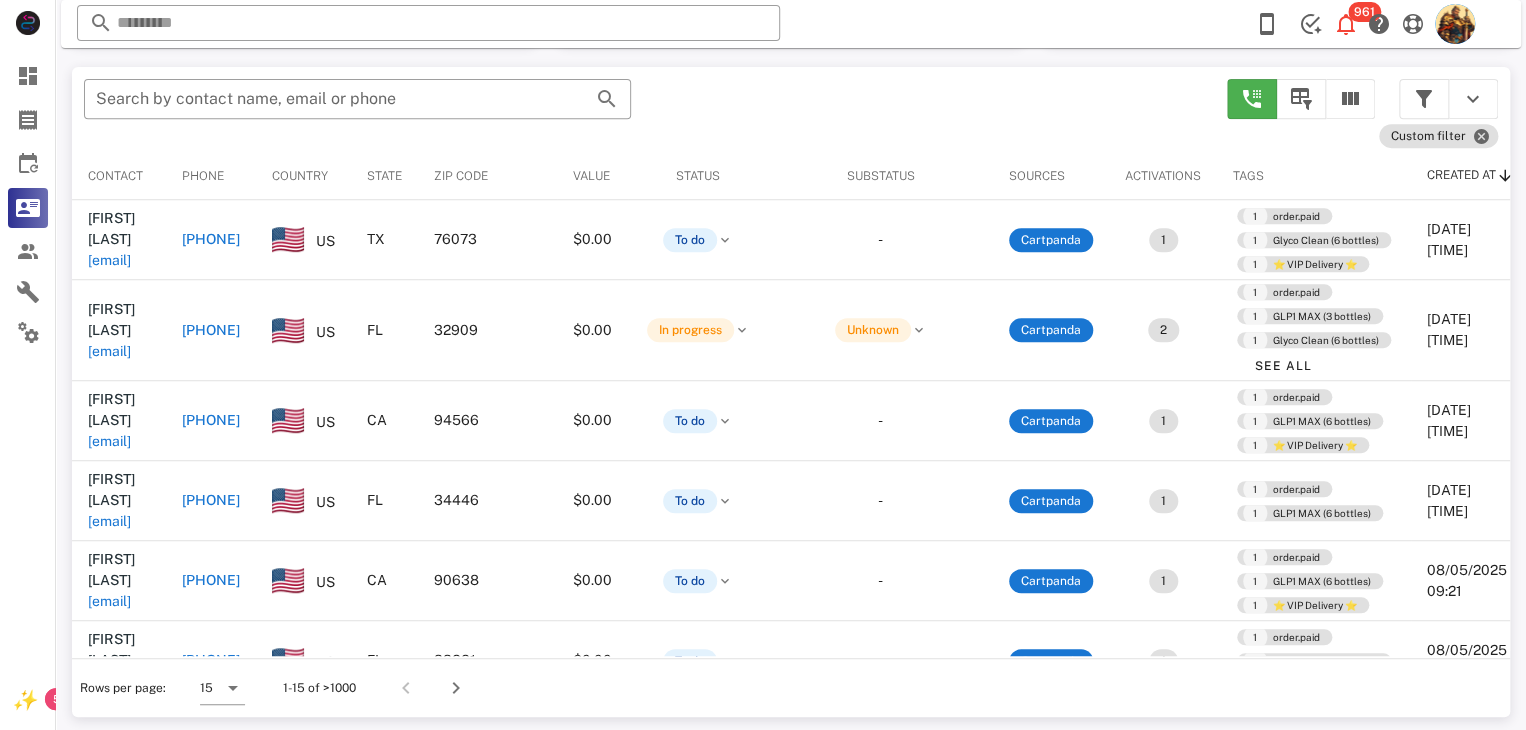 click on "[EMAIL]" at bounding box center [109, 260] 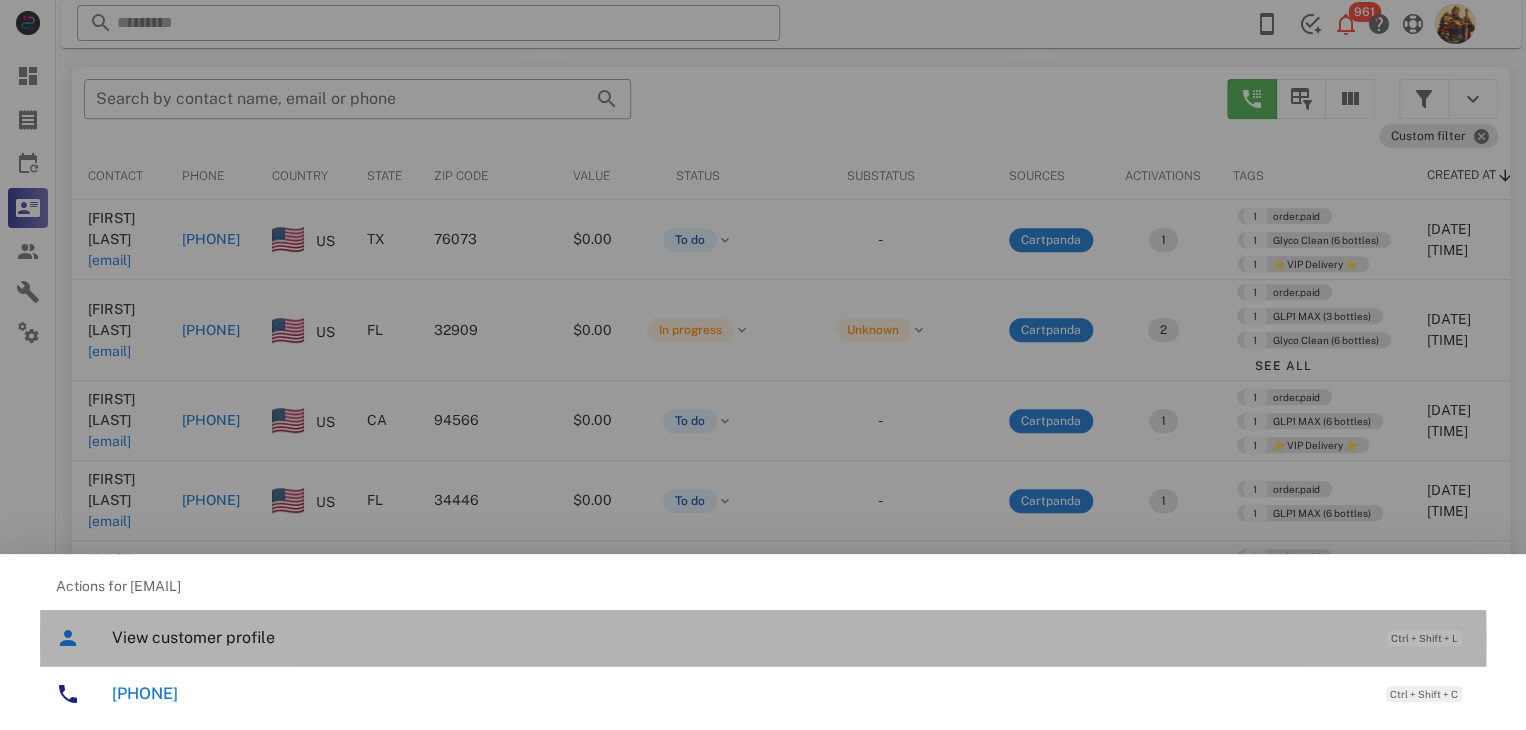 click on "View customer profile" at bounding box center (739, 637) 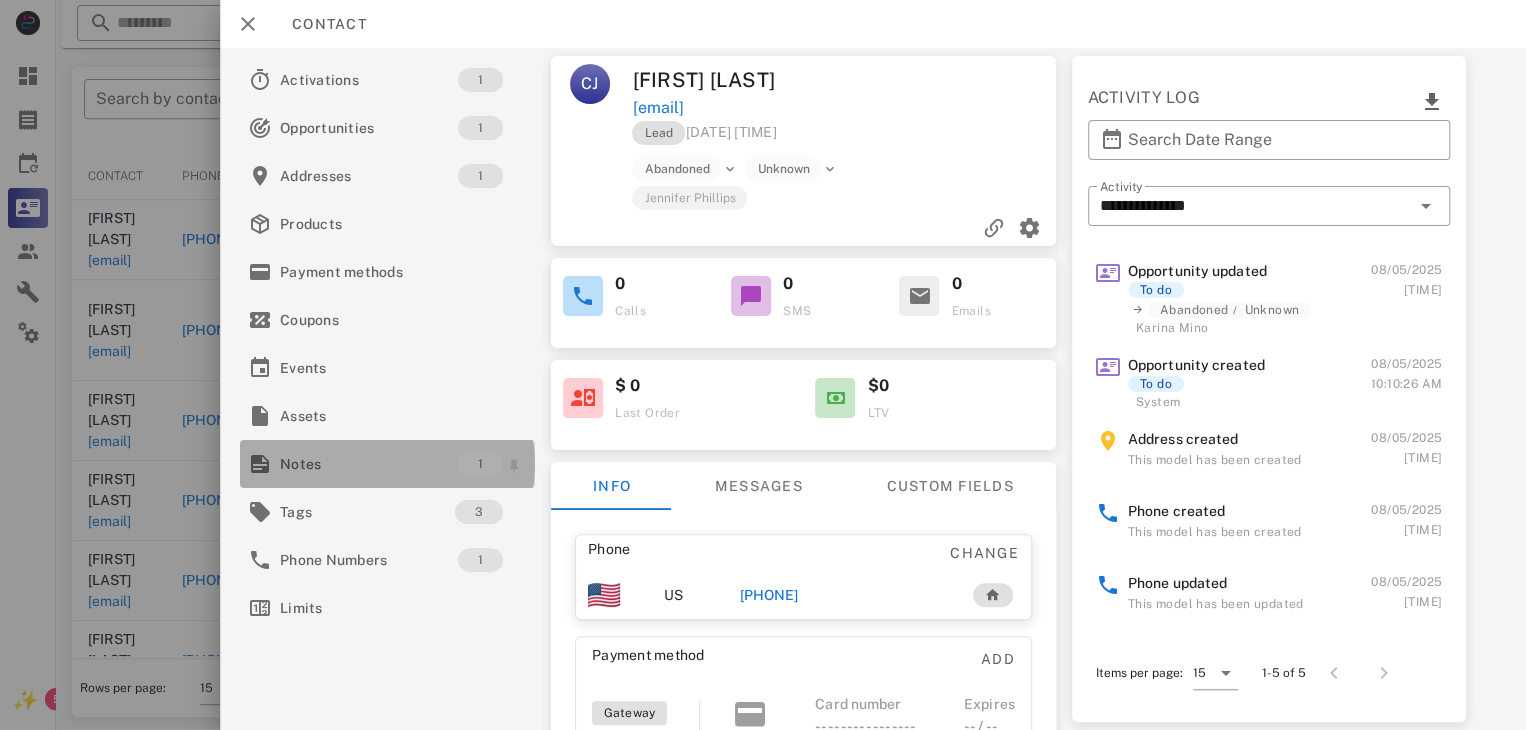 click on "Notes" at bounding box center [369, 464] 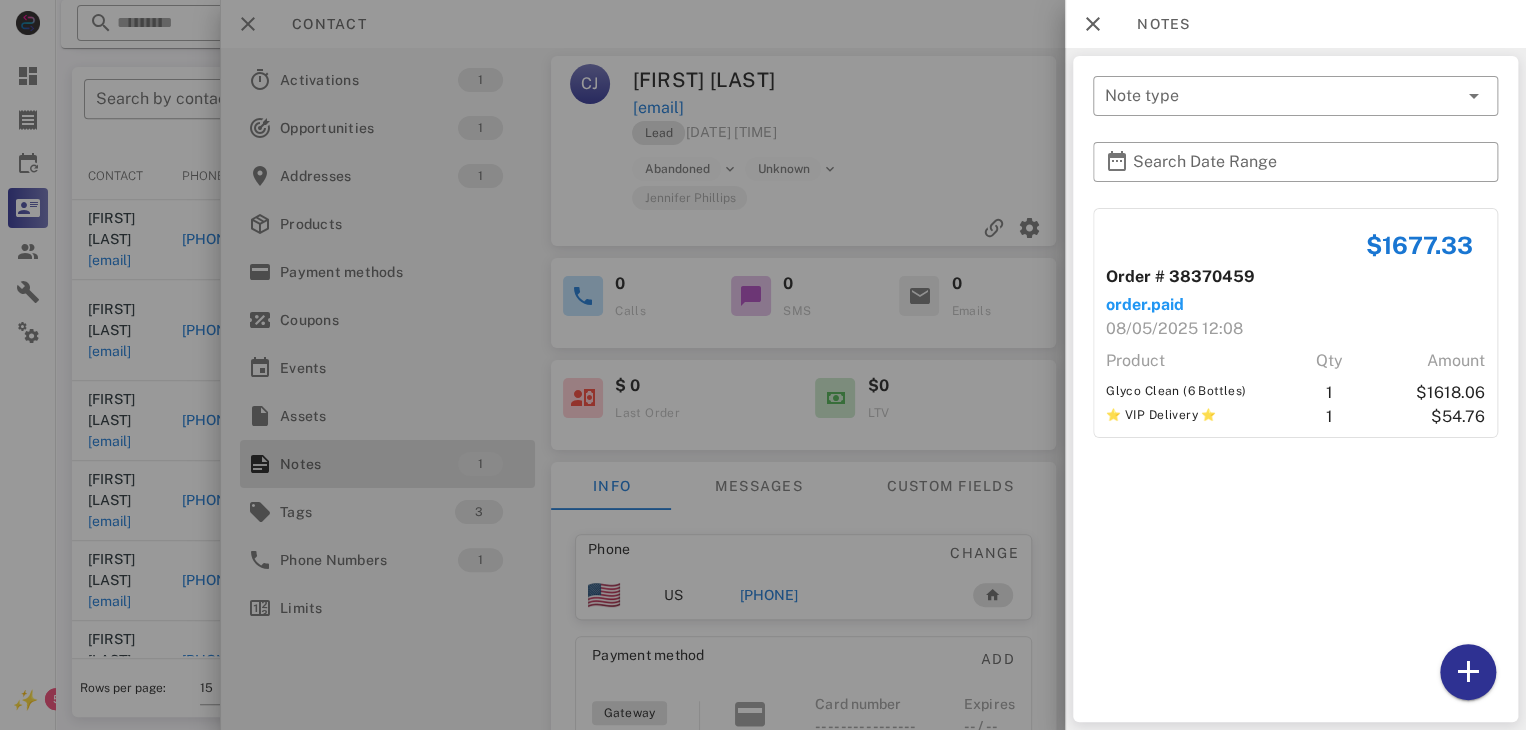 click at bounding box center (763, 365) 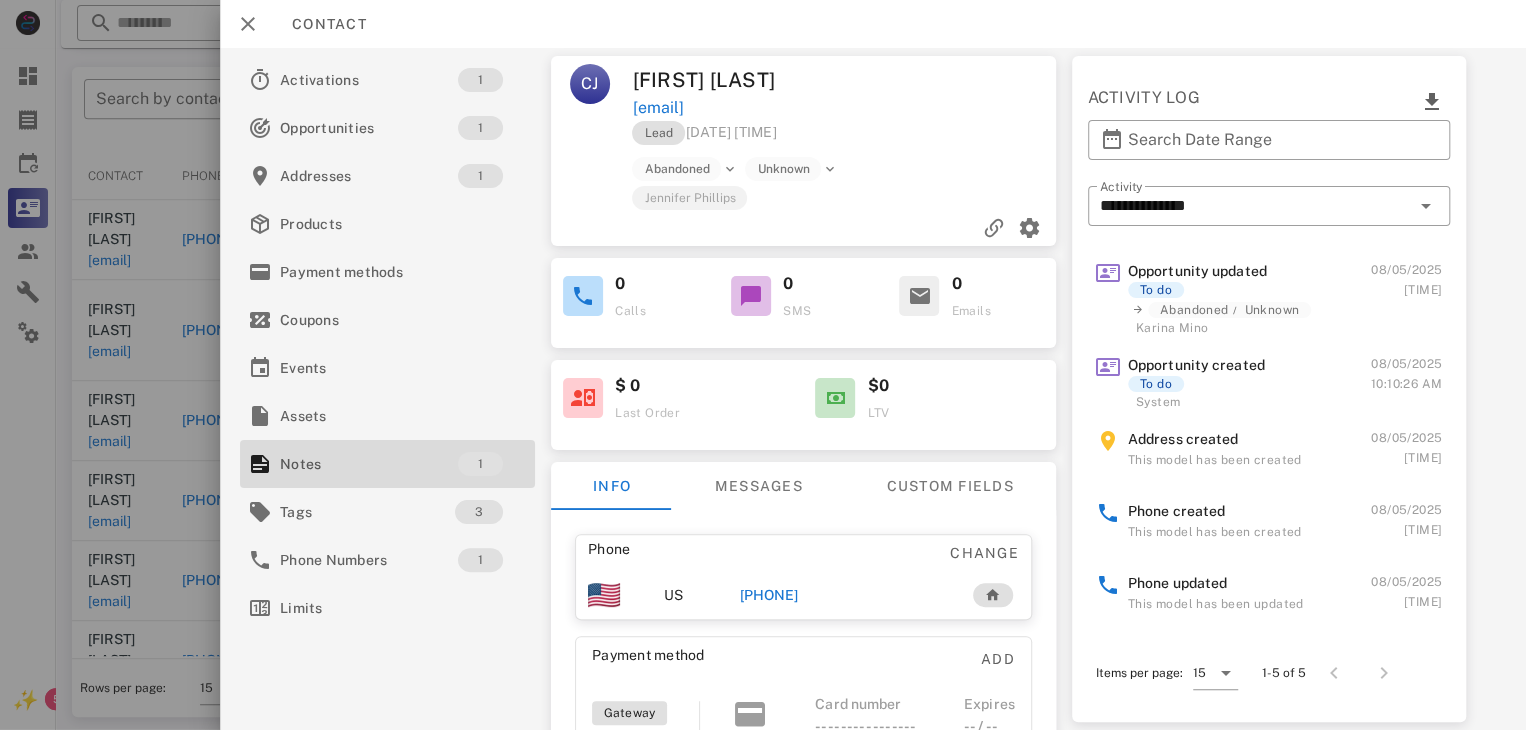 click at bounding box center [763, 365] 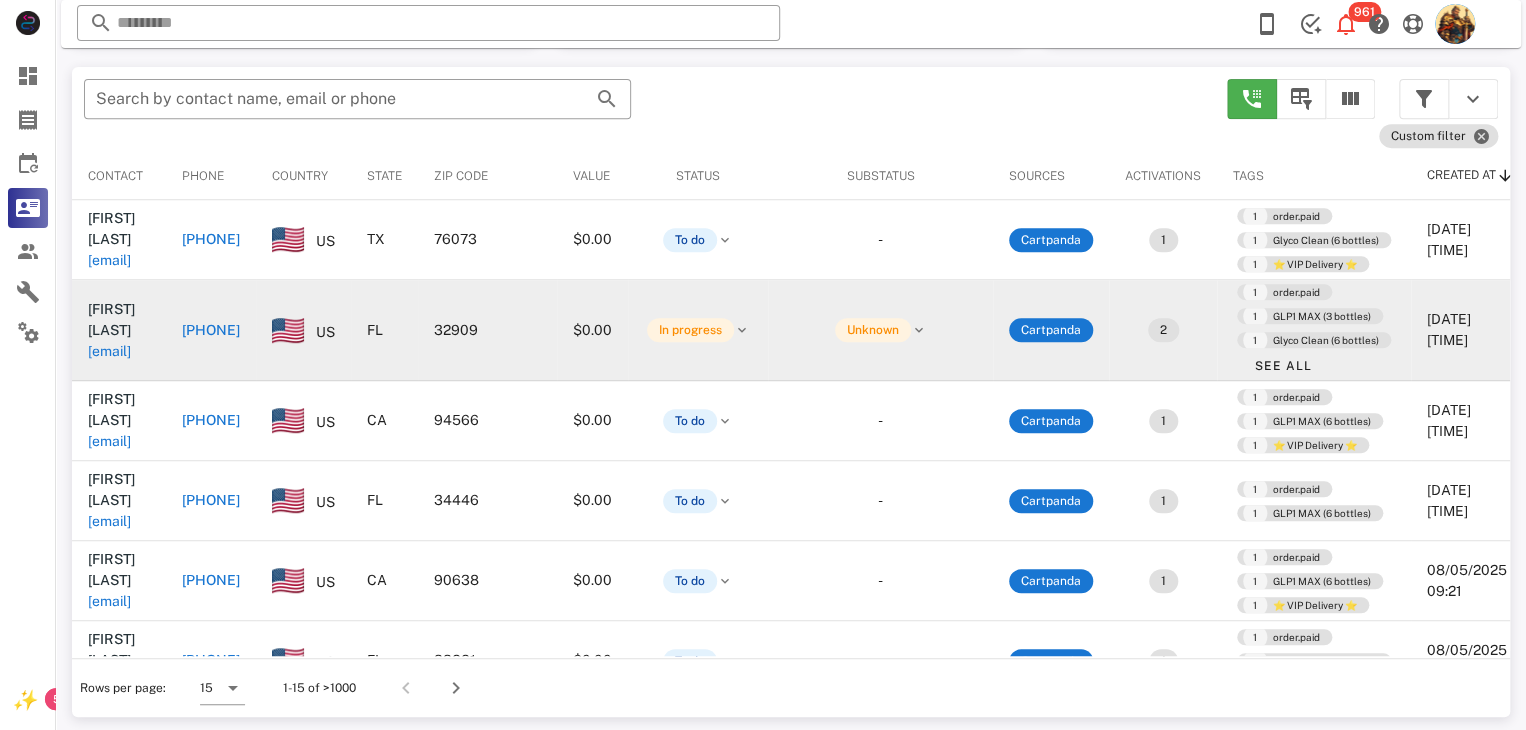 click on "[EMAIL]" at bounding box center [109, 351] 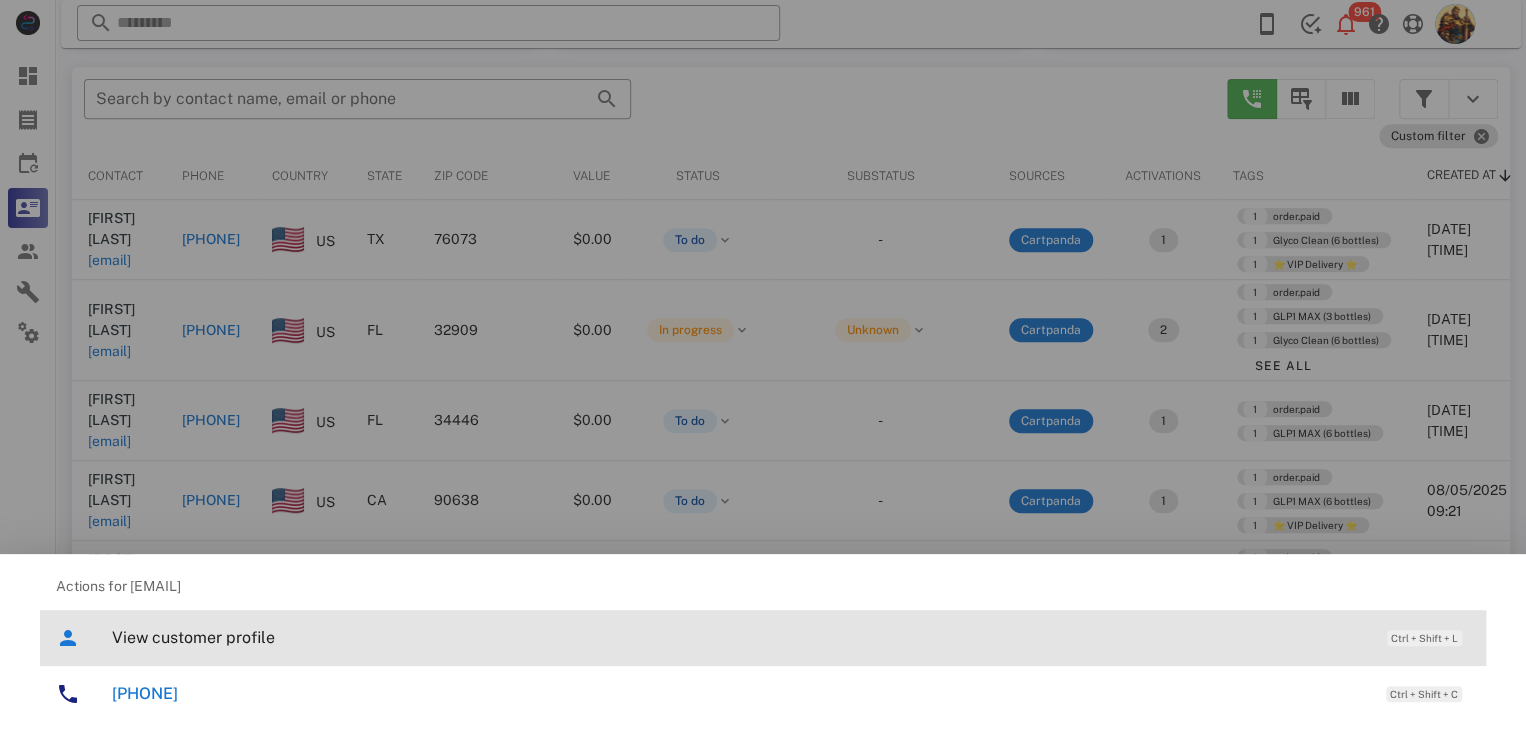 click on "View customer profile" at bounding box center (739, 637) 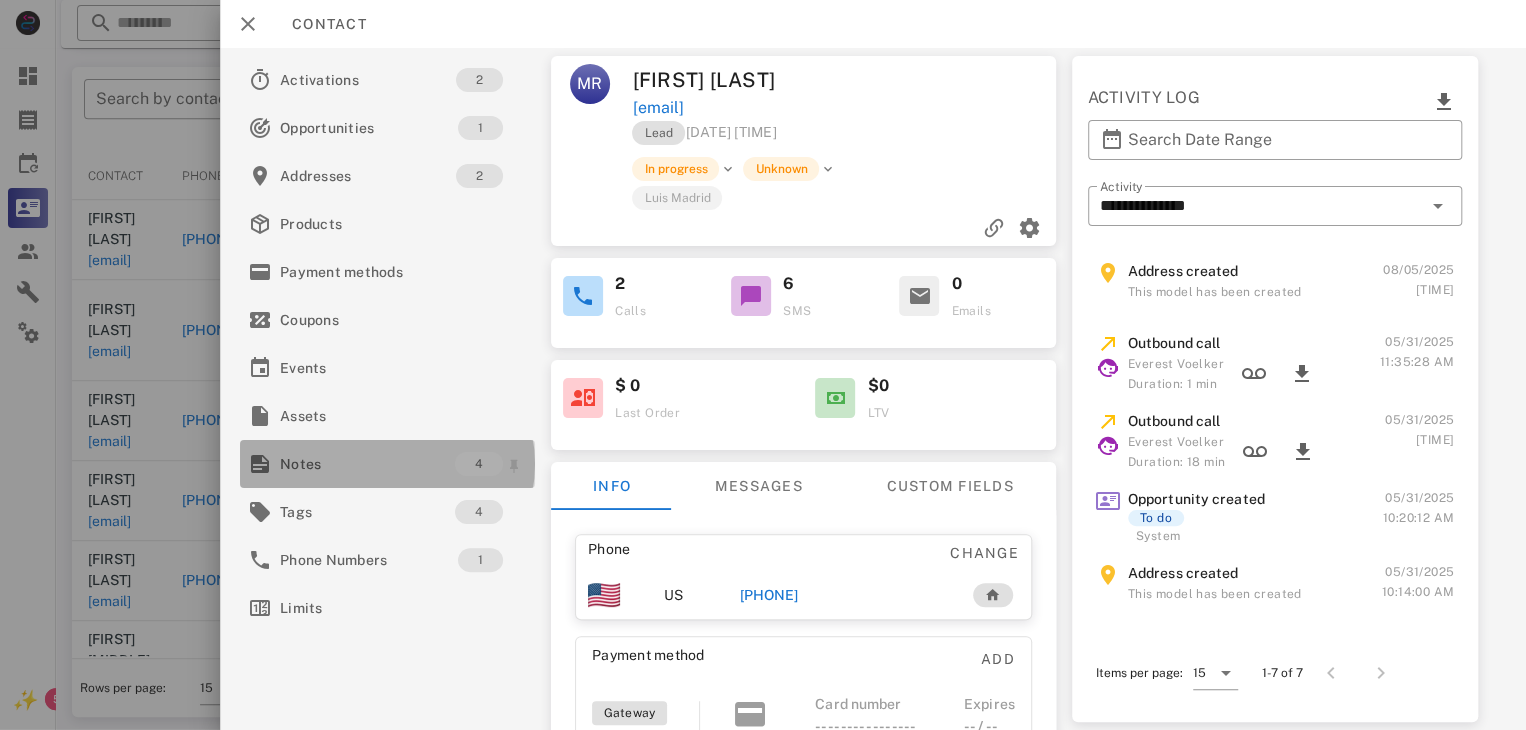 click on "Notes" at bounding box center [367, 464] 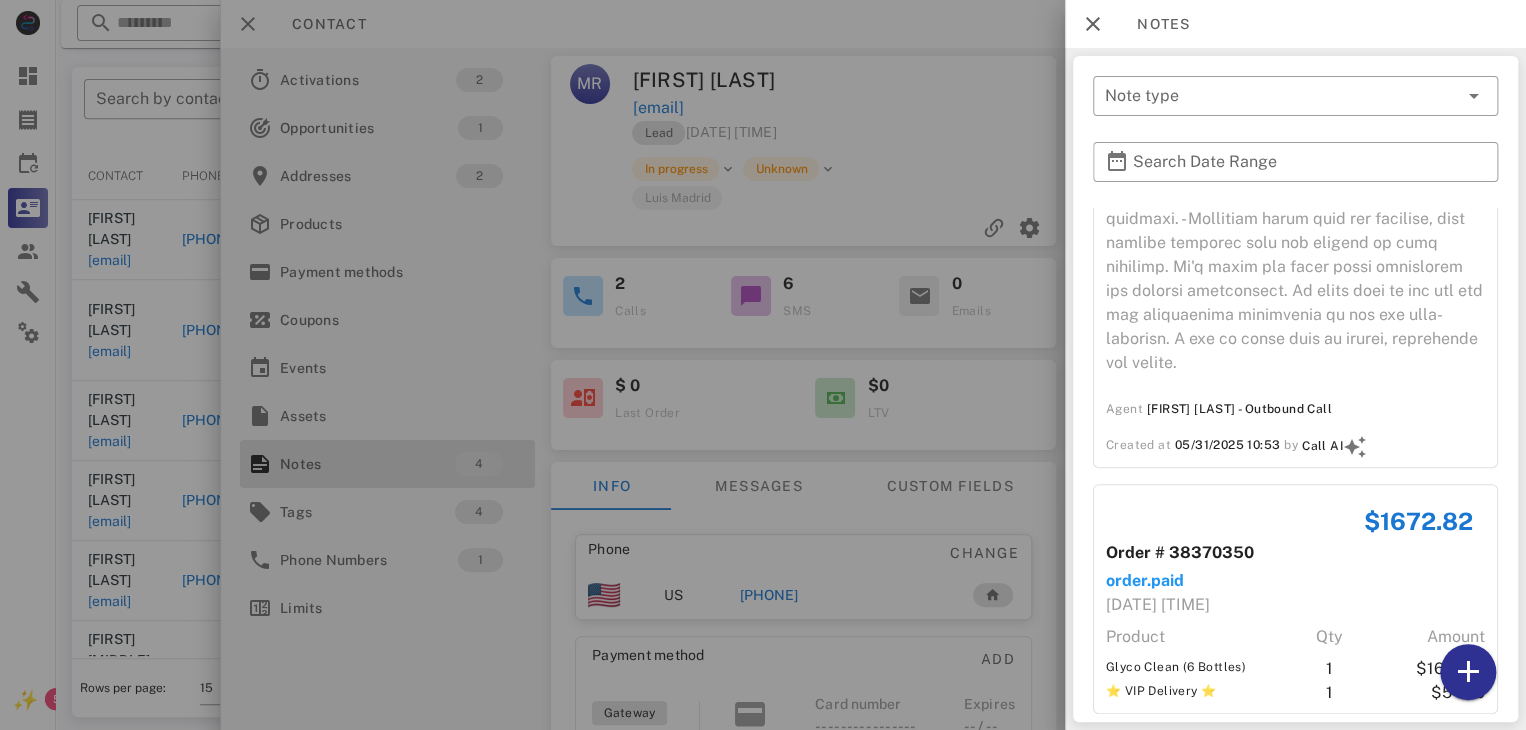 scroll, scrollTop: 809, scrollLeft: 0, axis: vertical 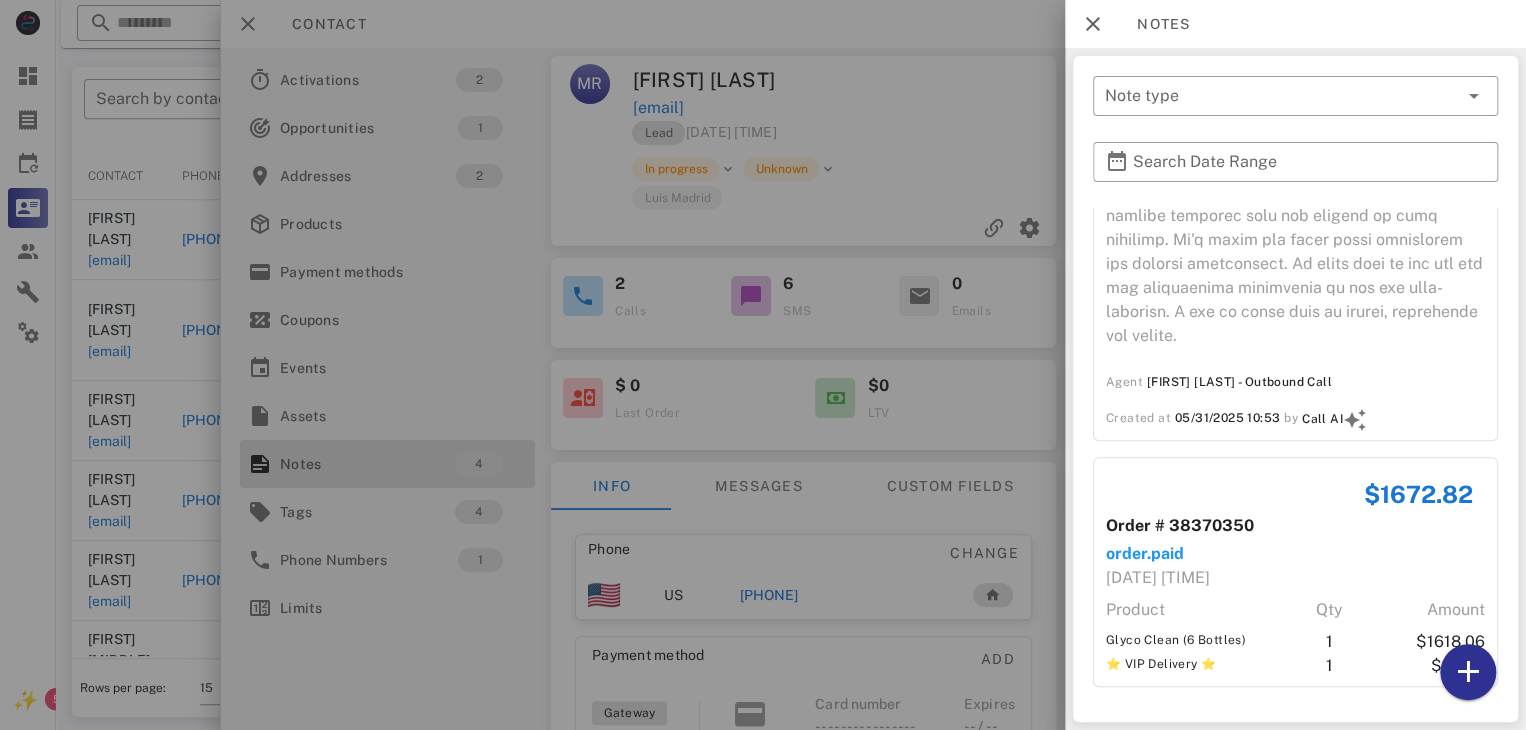 click at bounding box center (763, 365) 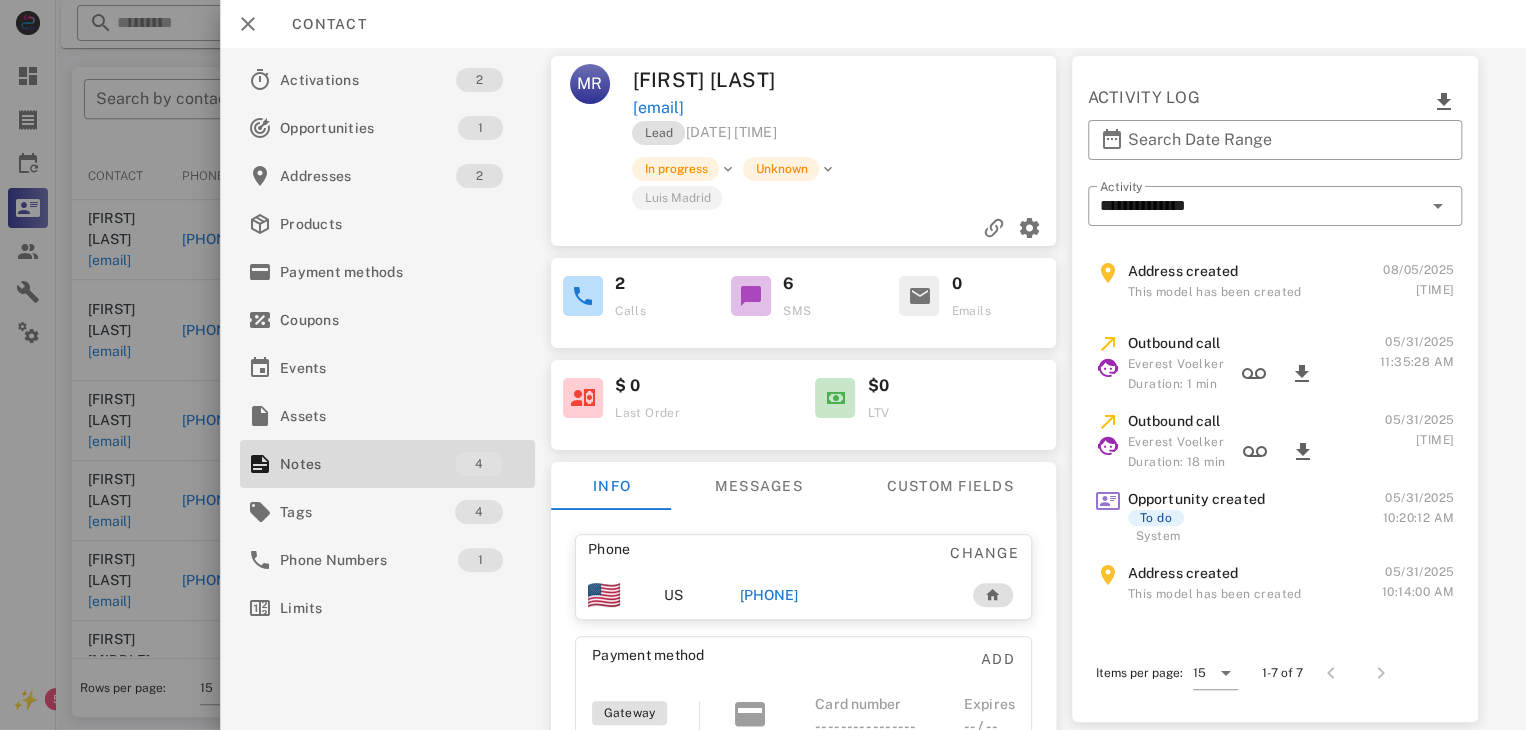 click at bounding box center [763, 365] 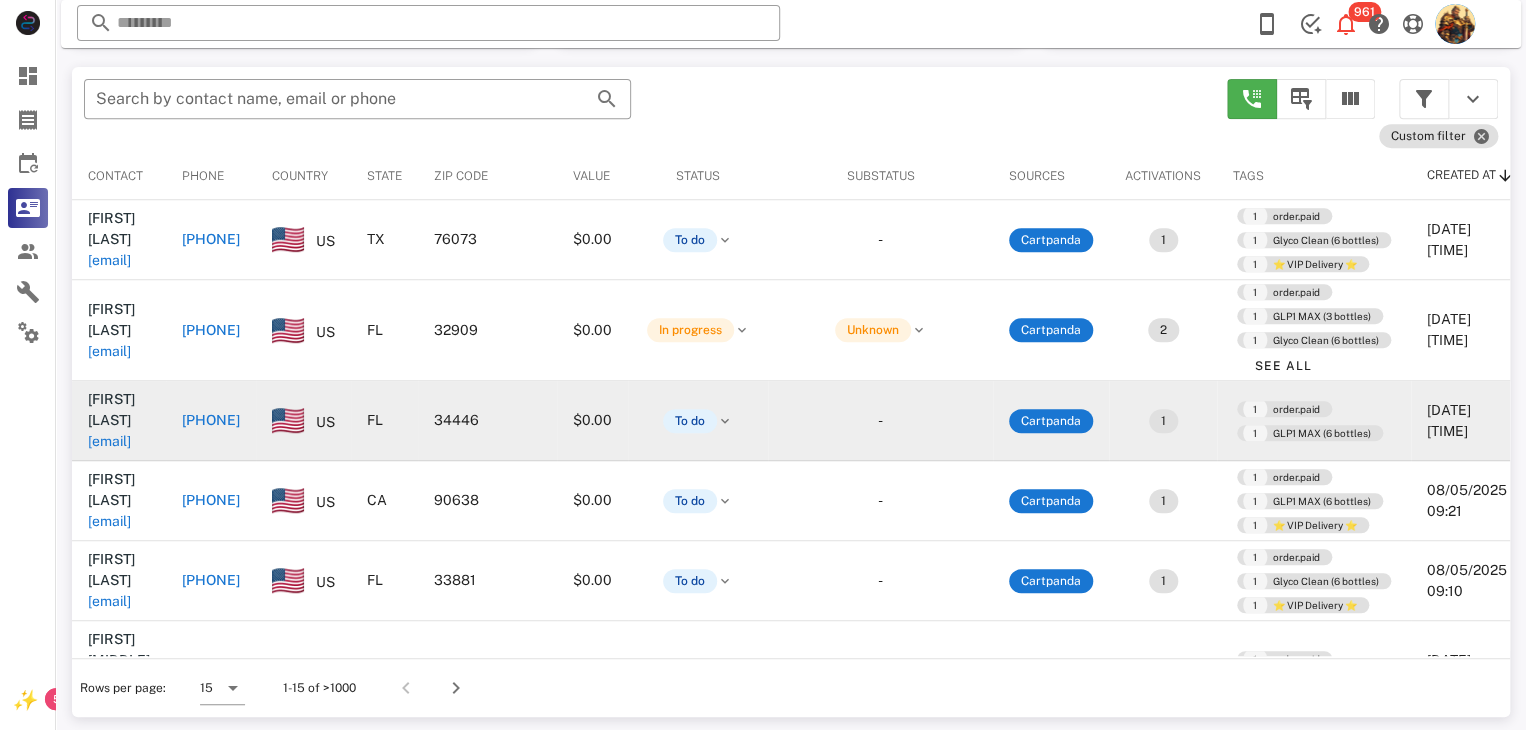 click on "[EMAIL]" at bounding box center [109, 441] 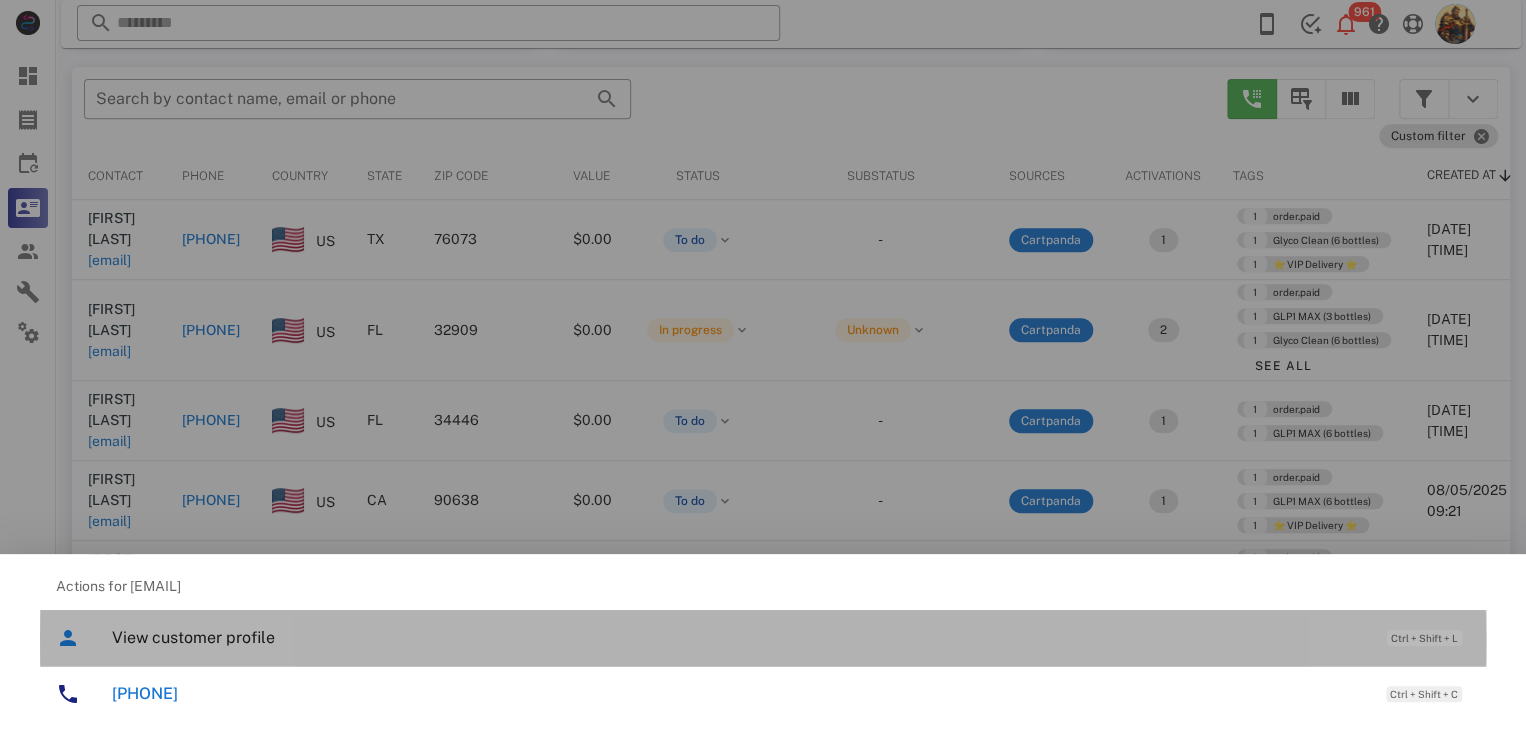 click on "View customer profile" at bounding box center (739, 637) 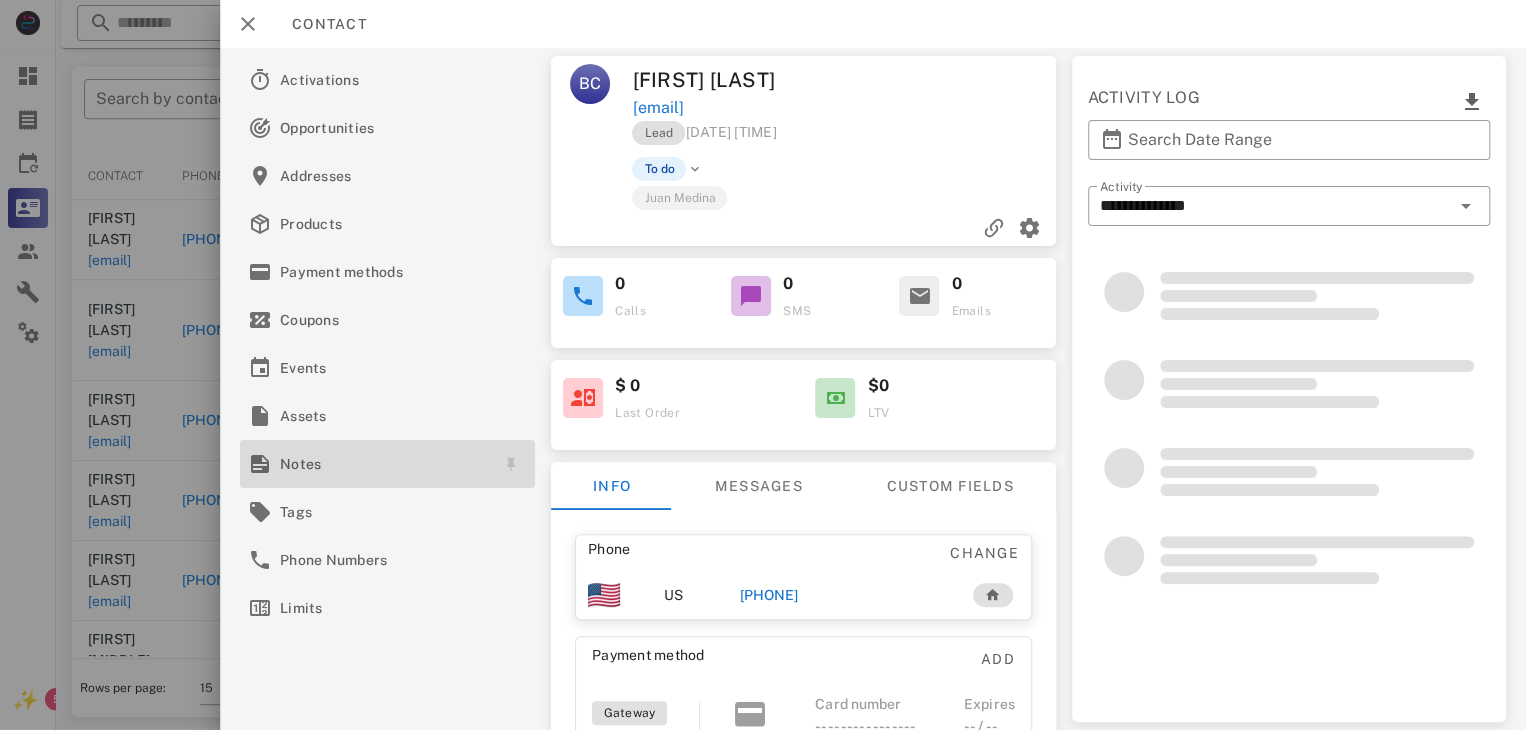click on "Notes" at bounding box center (383, 464) 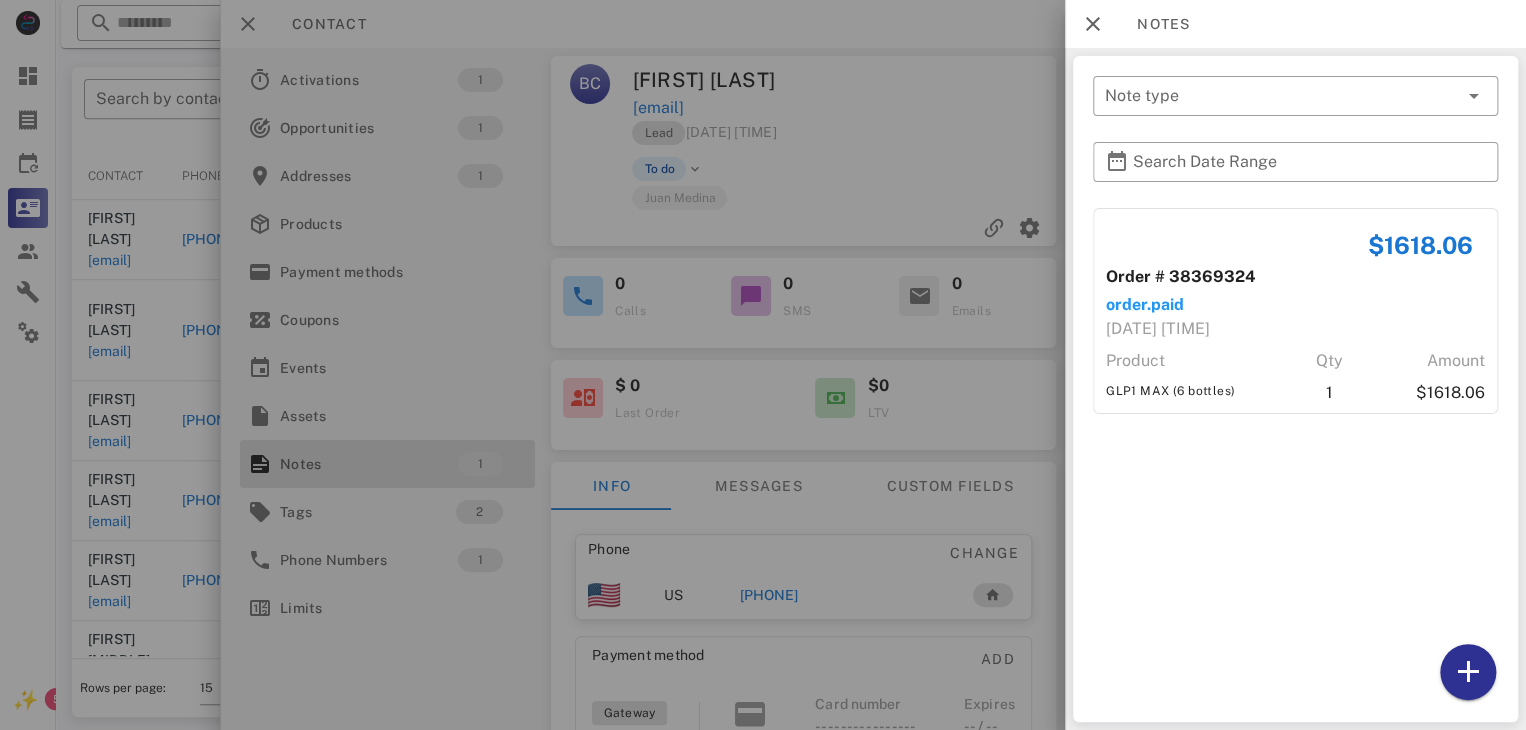 click at bounding box center [763, 365] 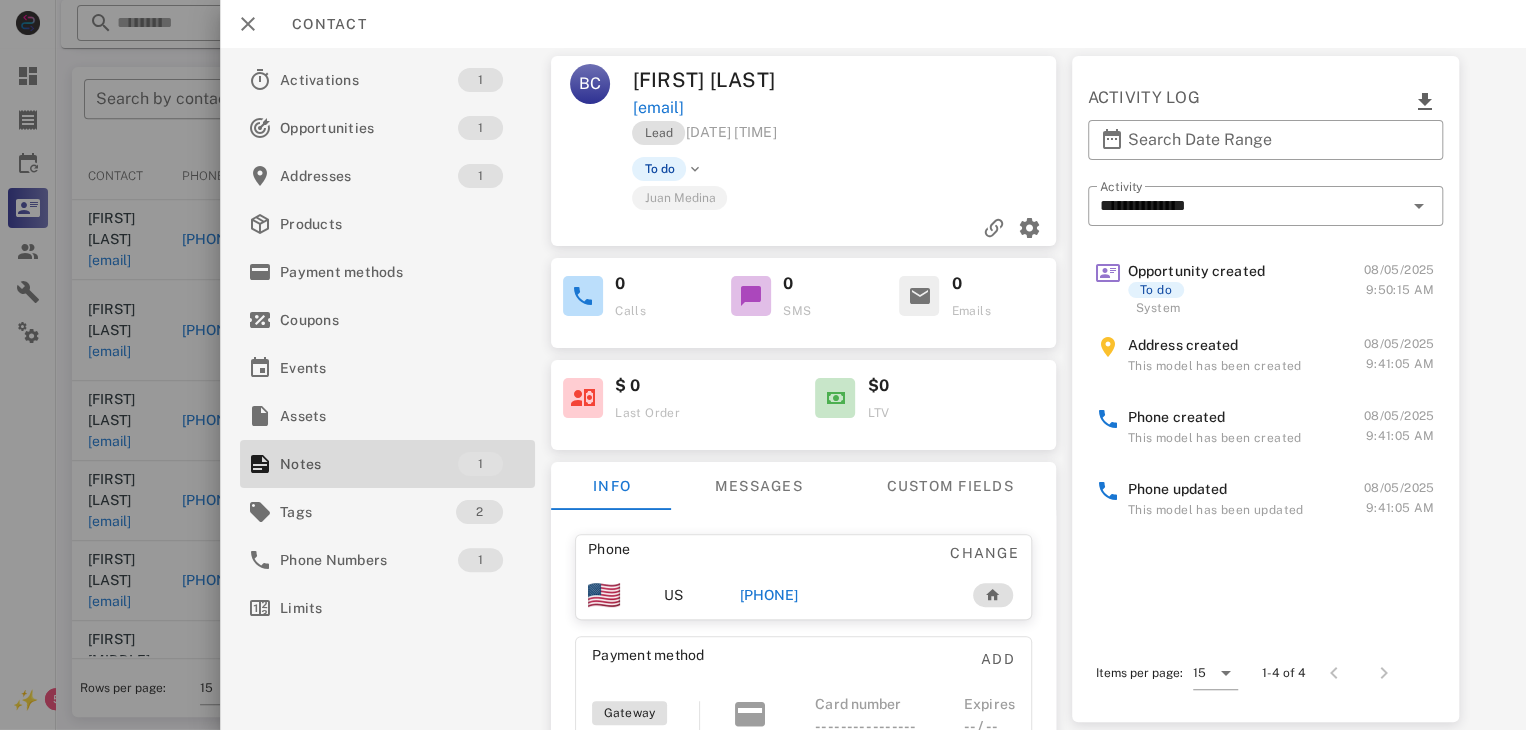 click on "[PHONE]" at bounding box center [769, 595] 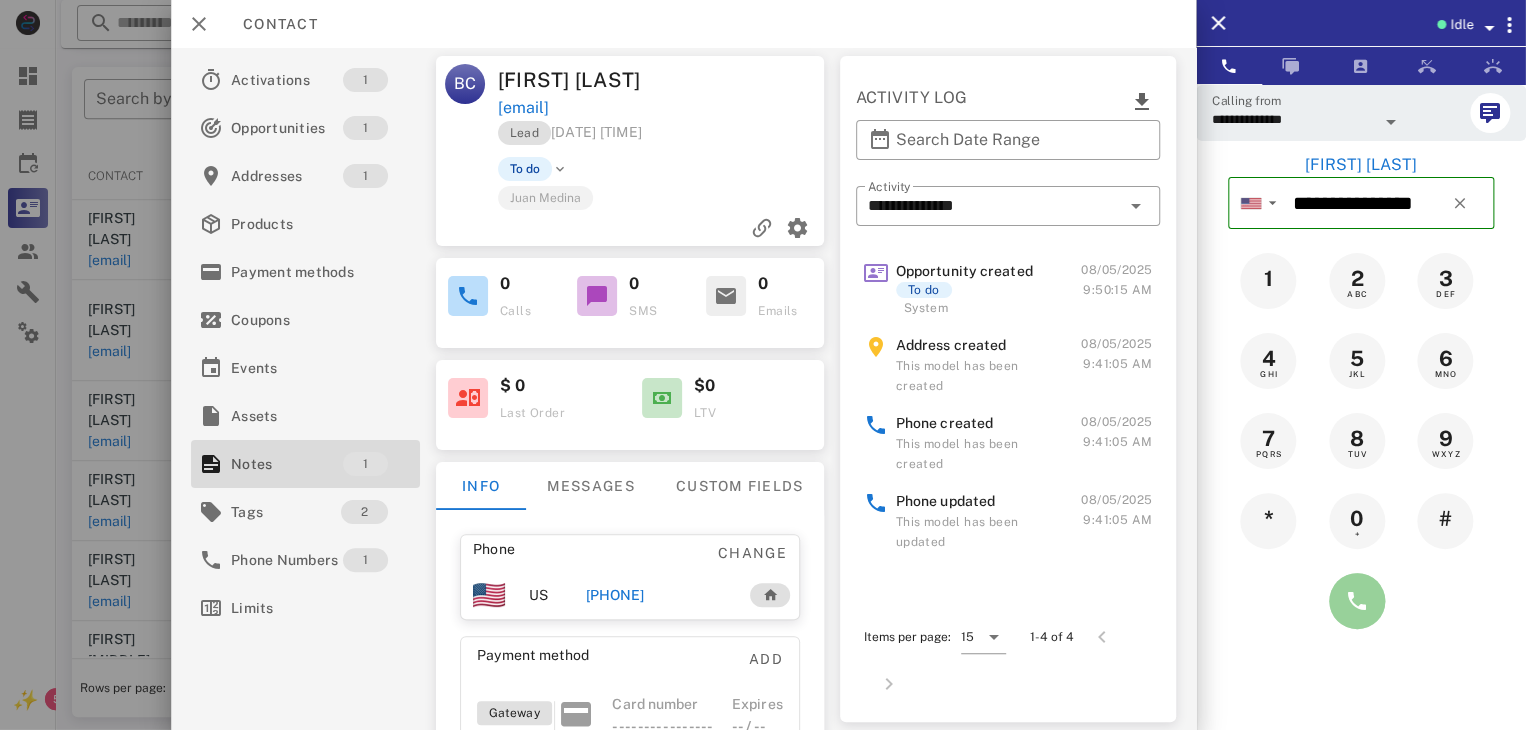 click at bounding box center (1357, 601) 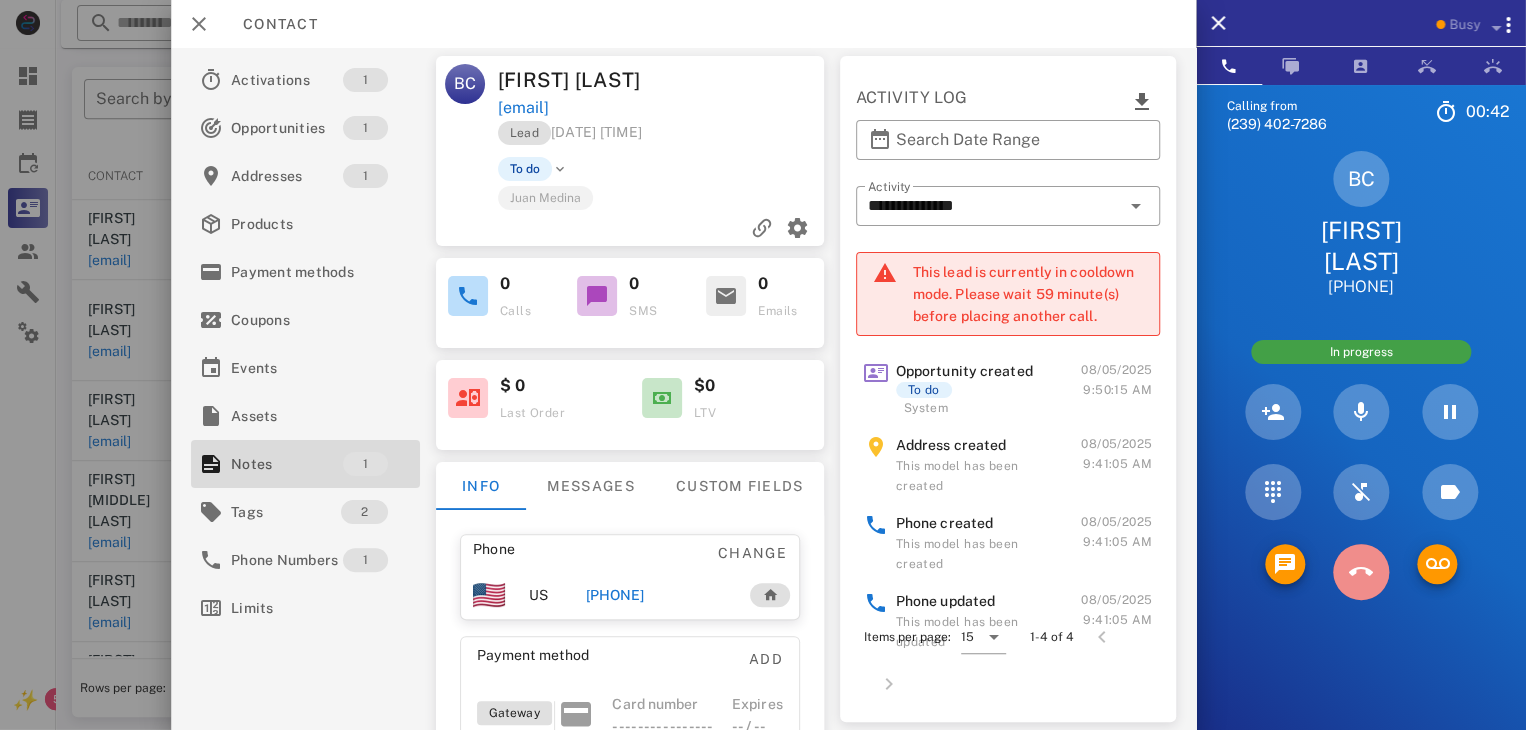 click at bounding box center [1361, 572] 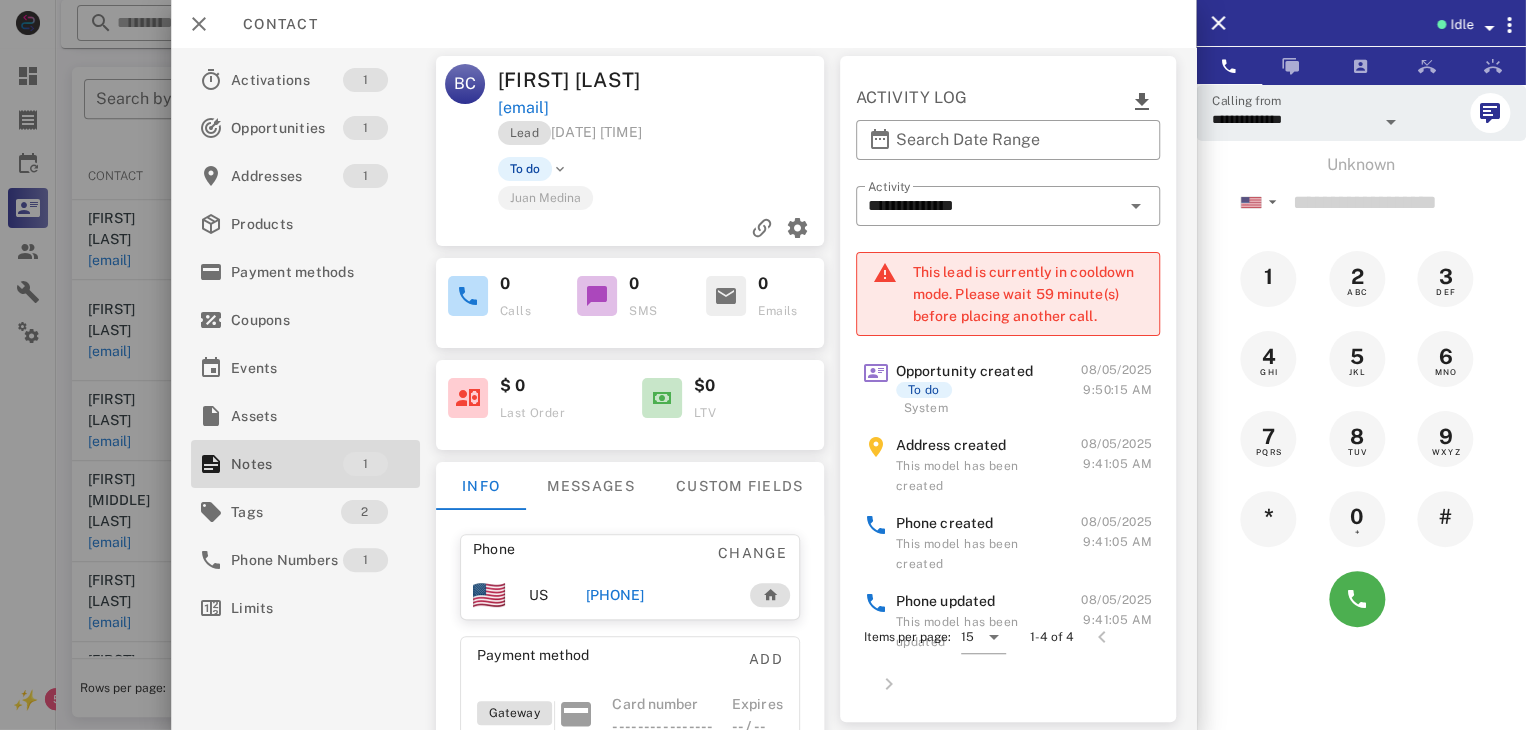 click at bounding box center (763, 365) 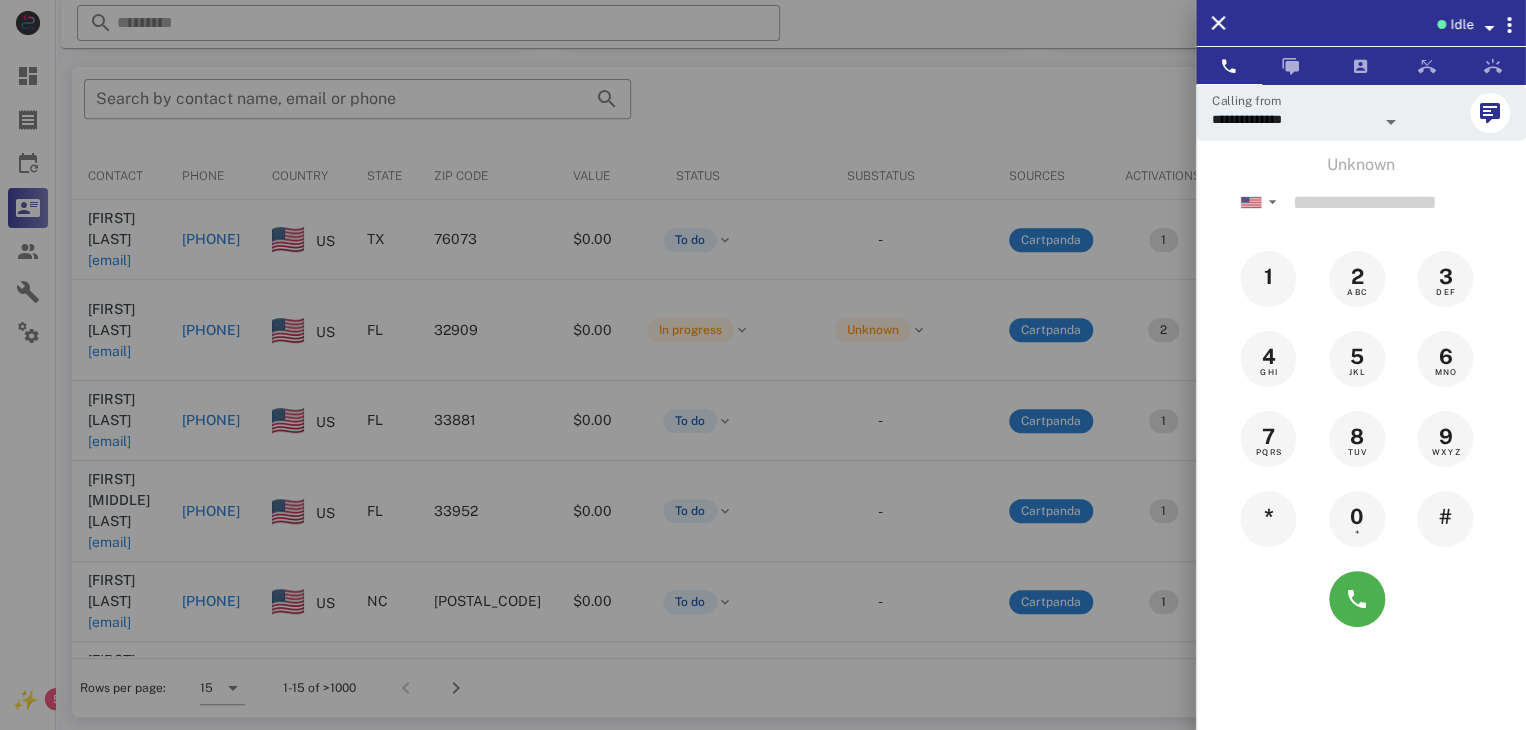 click at bounding box center [763, 365] 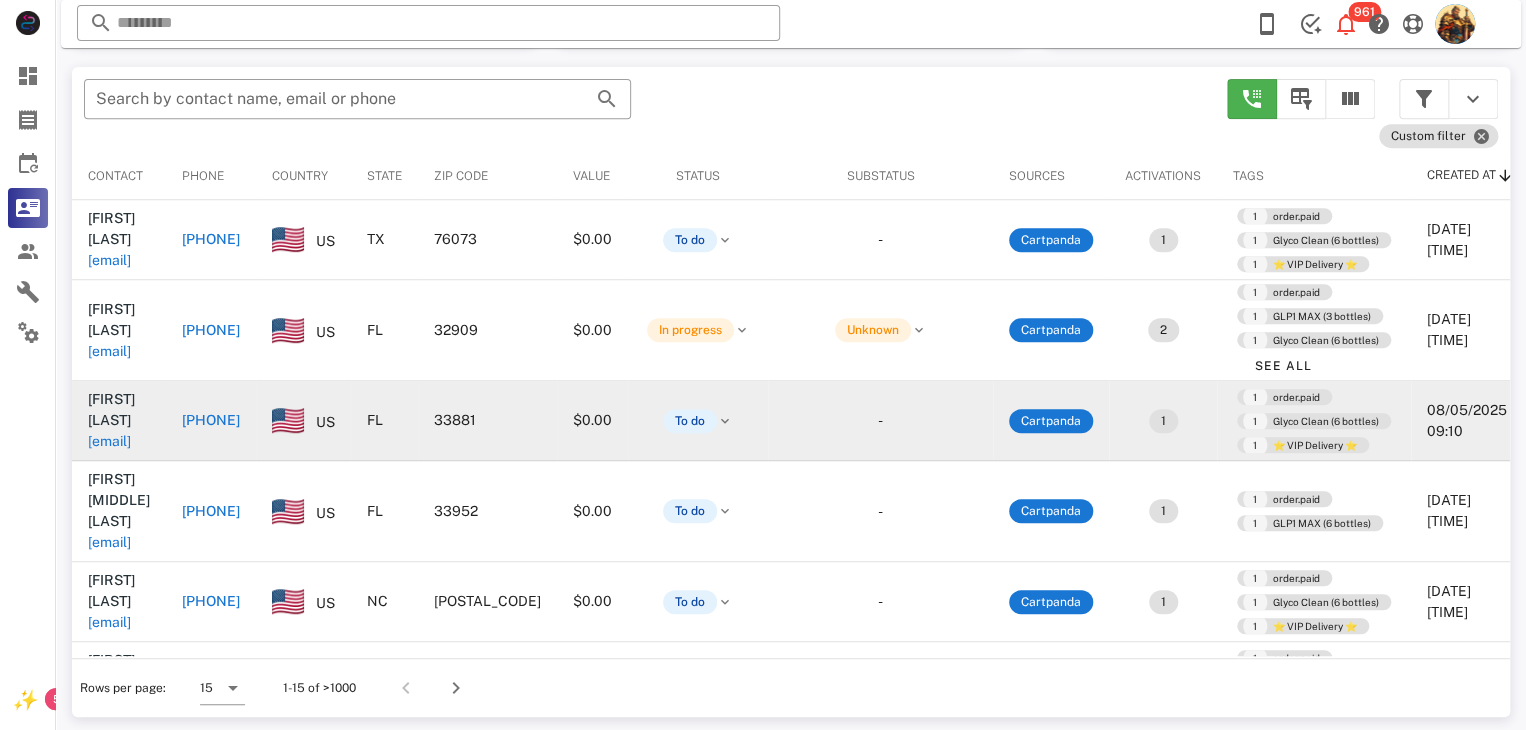 click on "[EMAIL]" at bounding box center (109, 441) 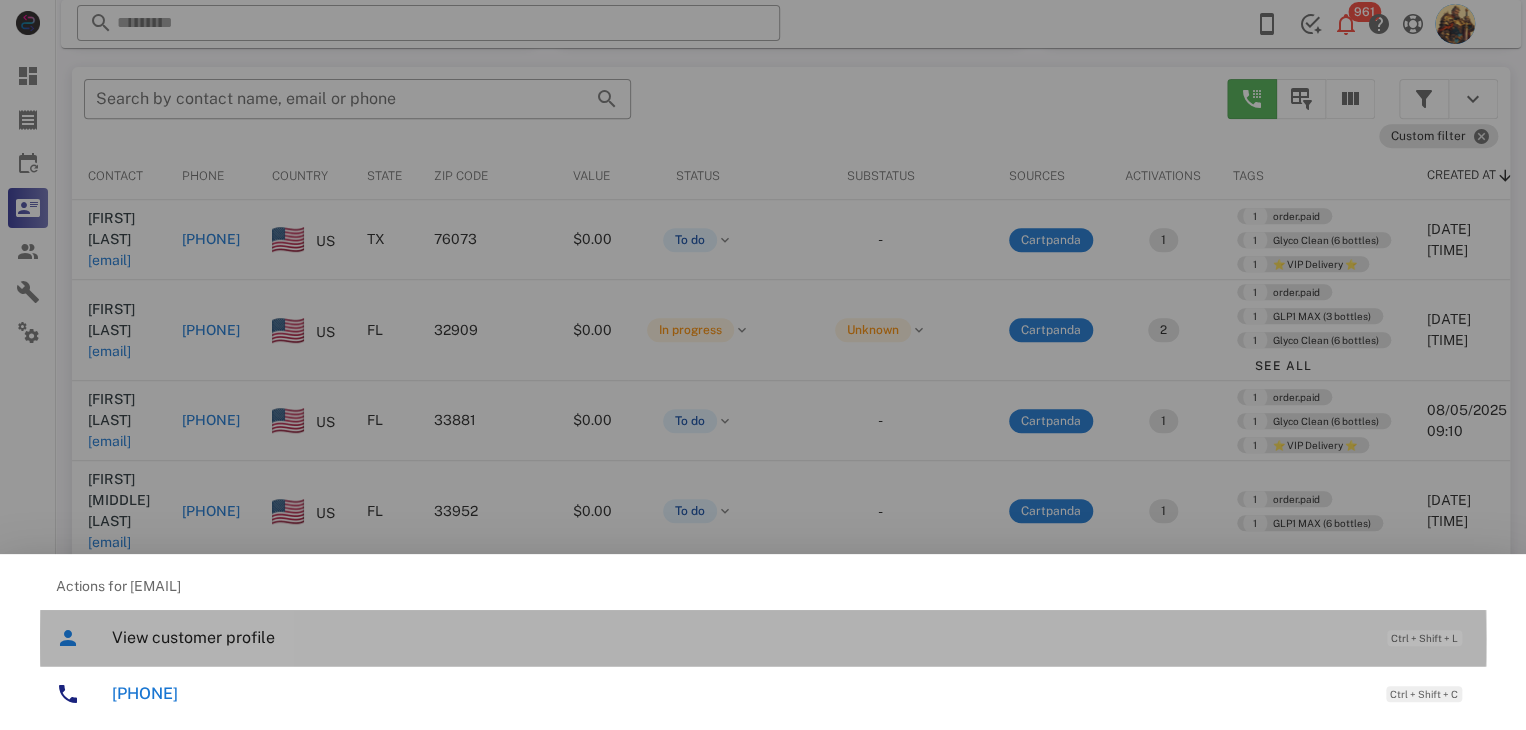 click on "View customer profile" at bounding box center (739, 637) 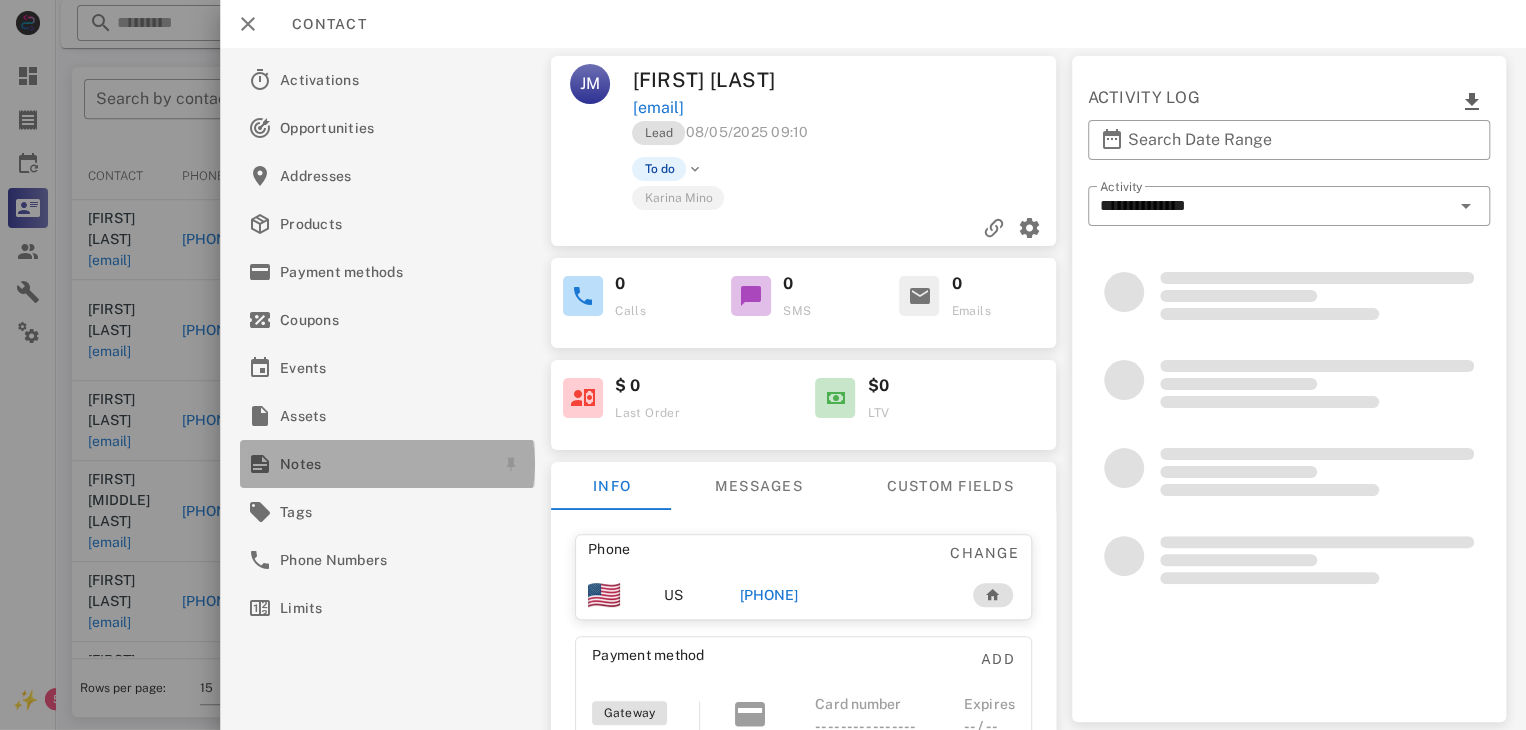 click on "Notes" at bounding box center (383, 464) 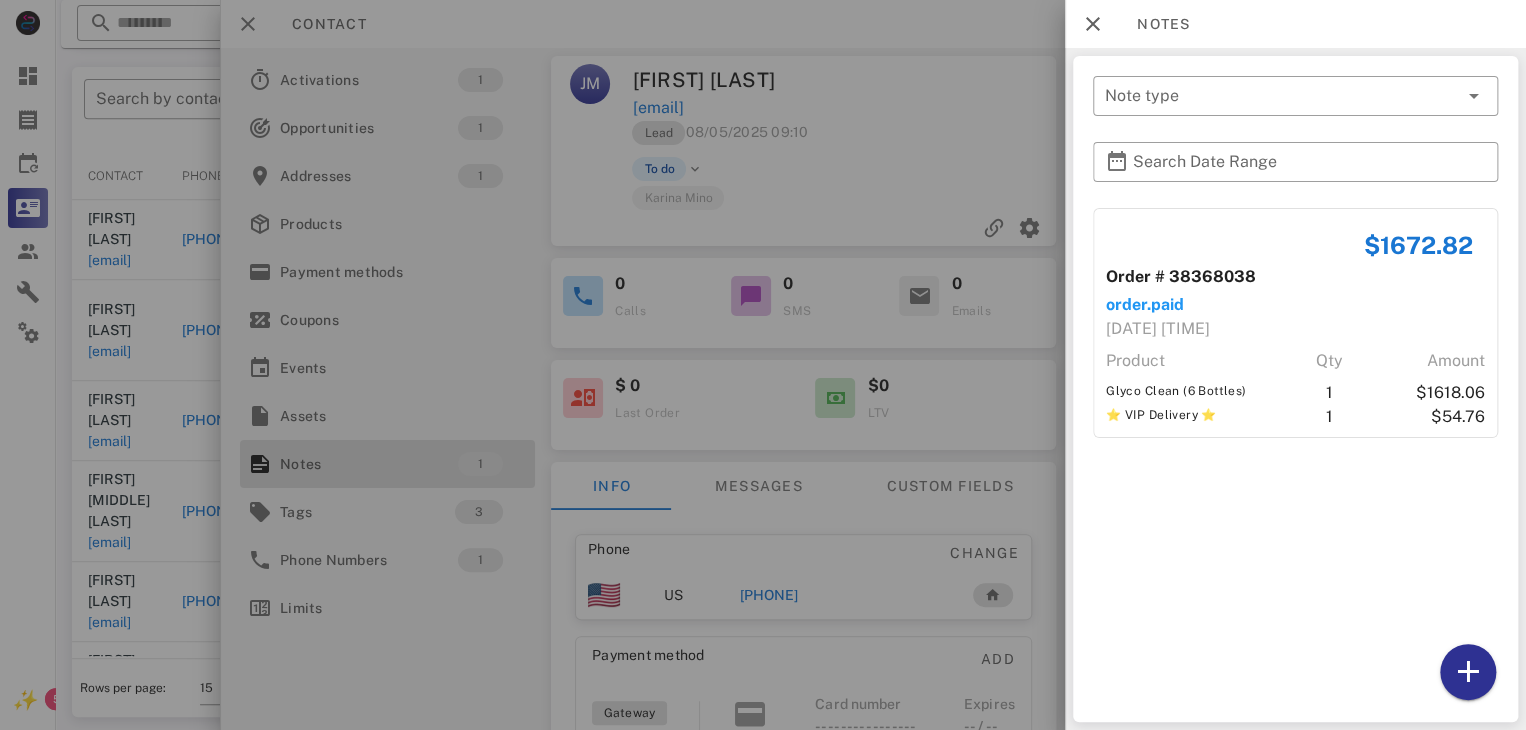 click at bounding box center [763, 365] 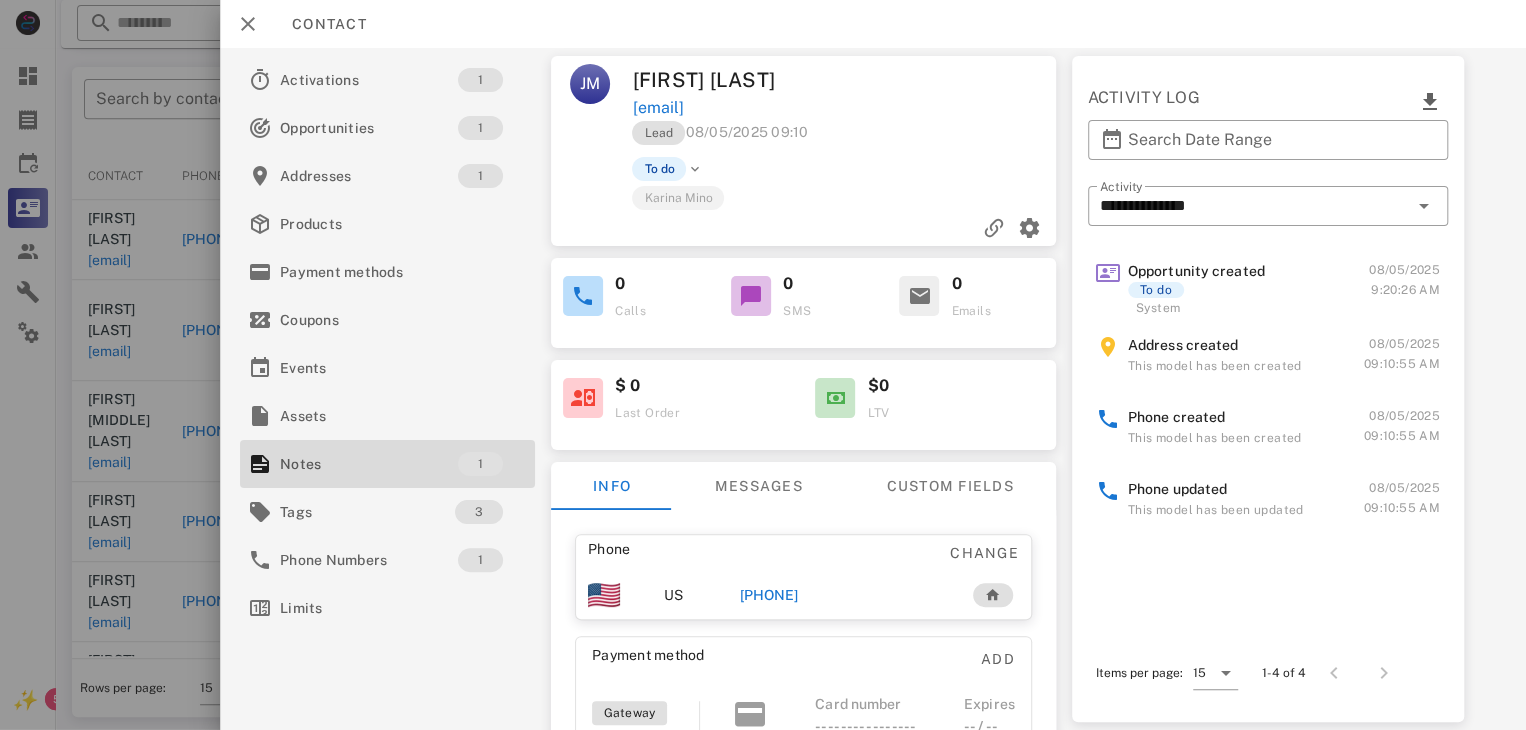 click on "[PHONE]" at bounding box center [769, 595] 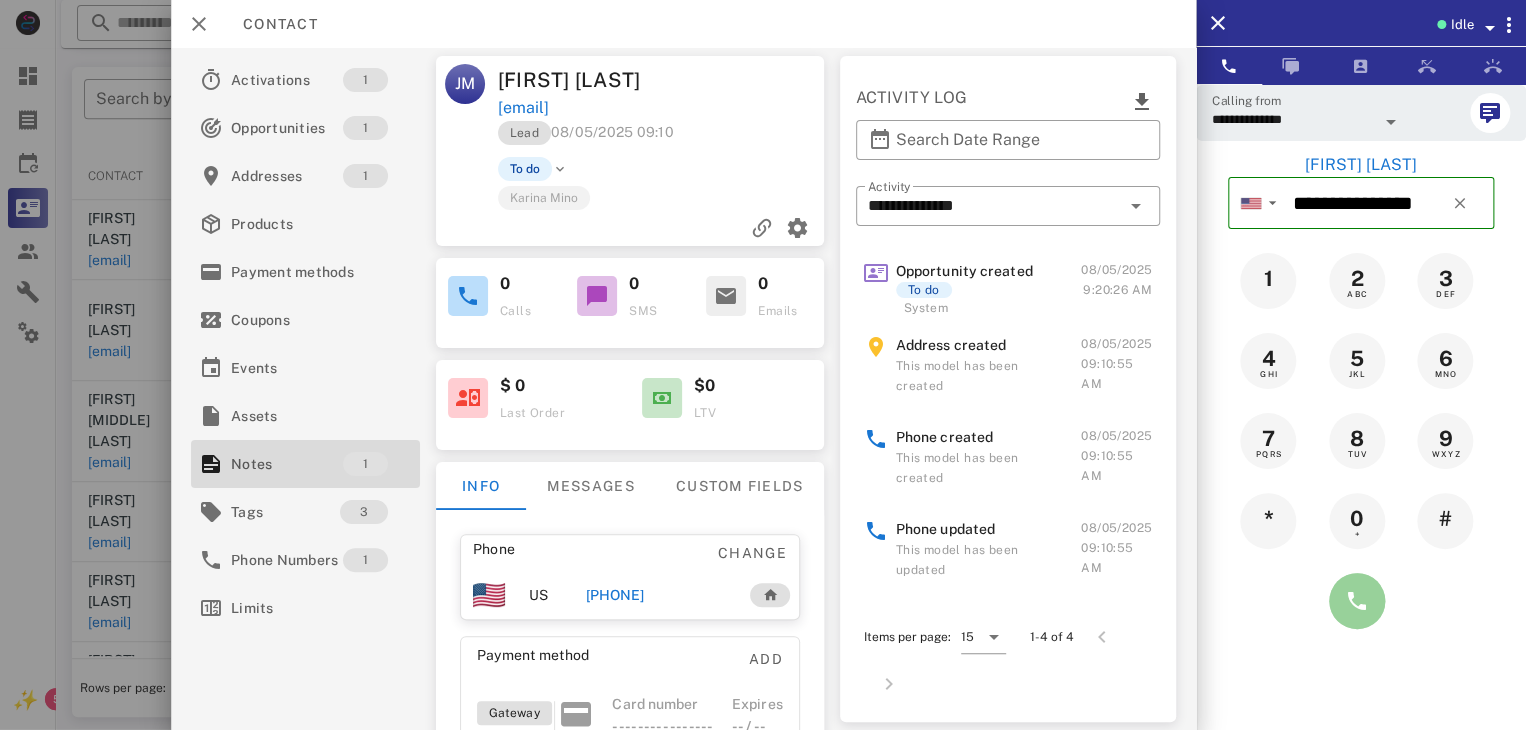 click at bounding box center (1357, 601) 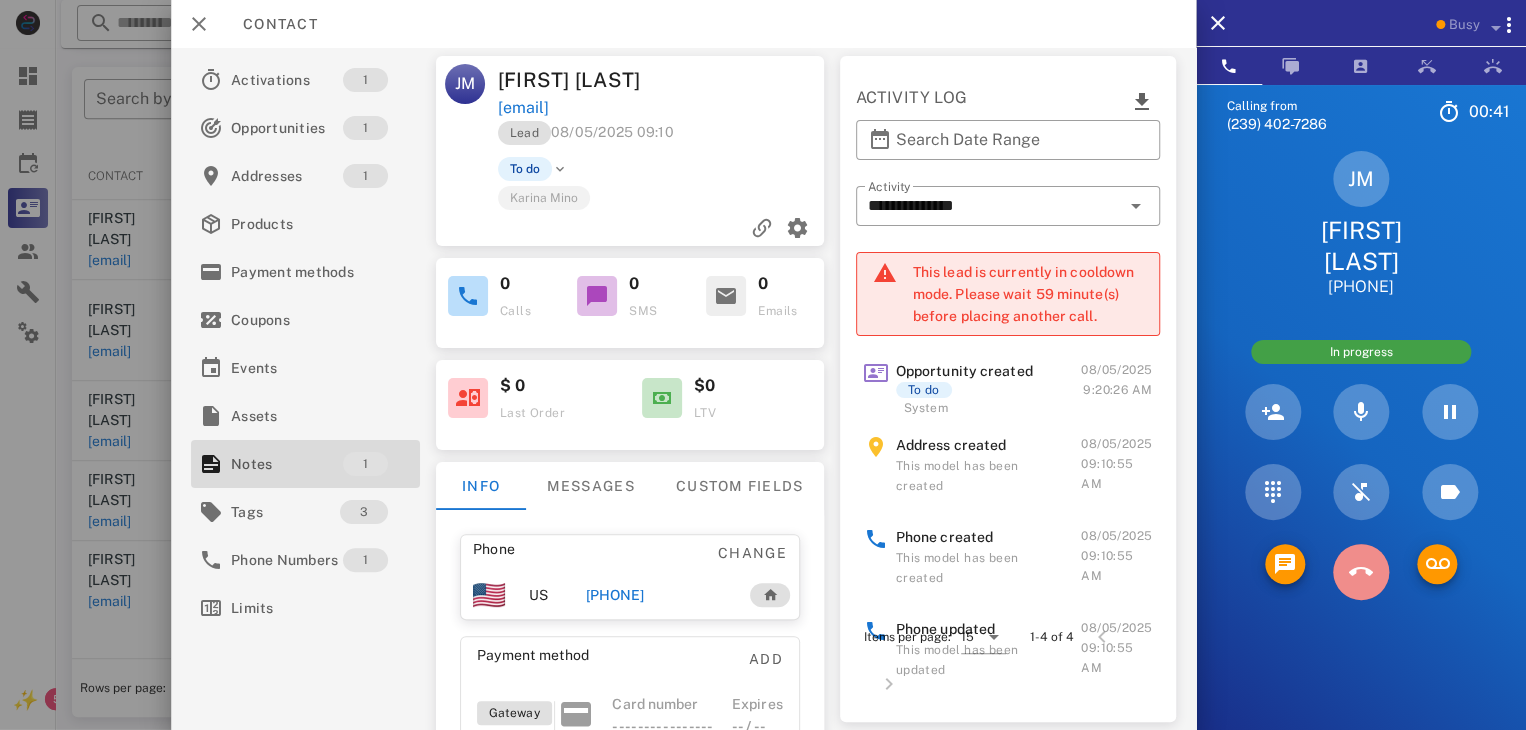 click at bounding box center (1361, 572) 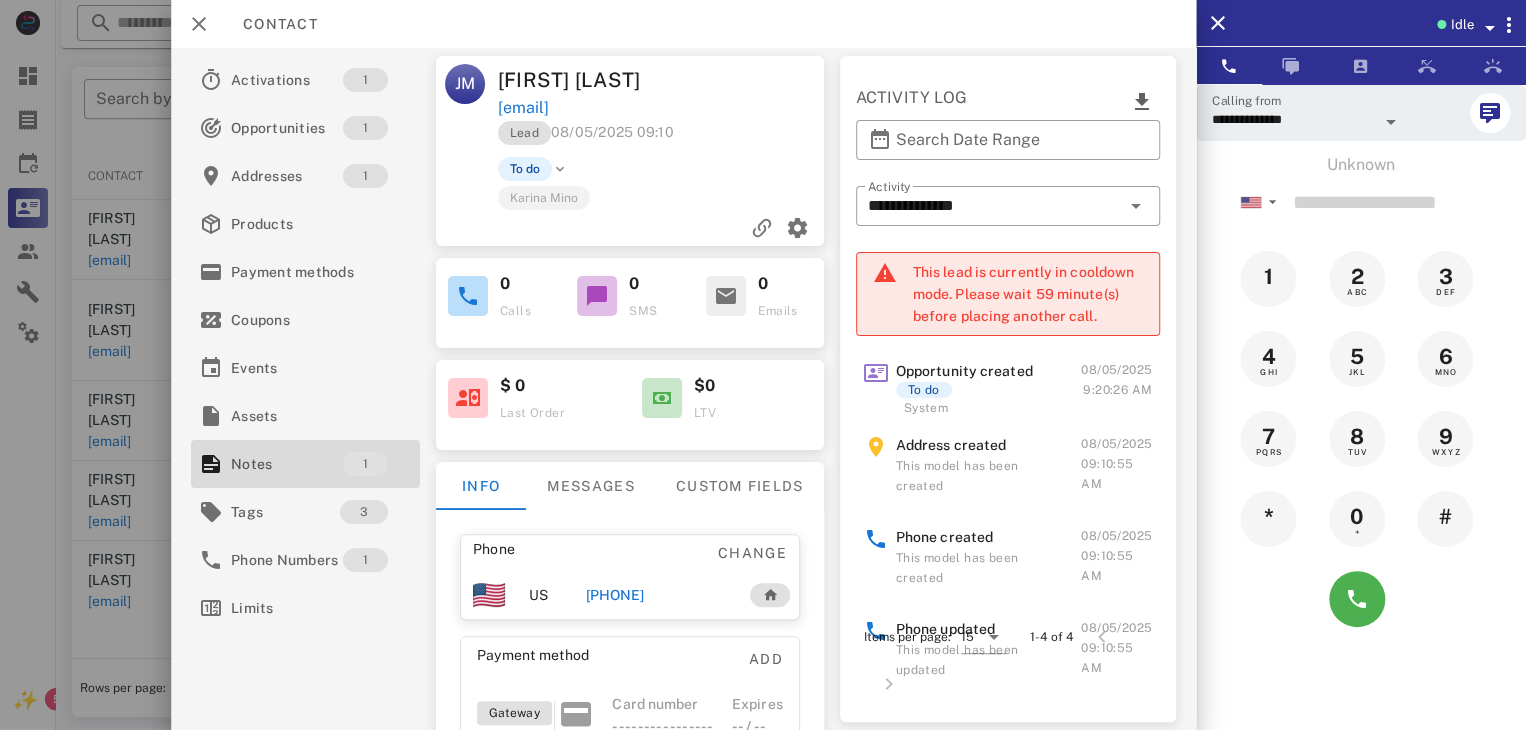 click at bounding box center [763, 365] 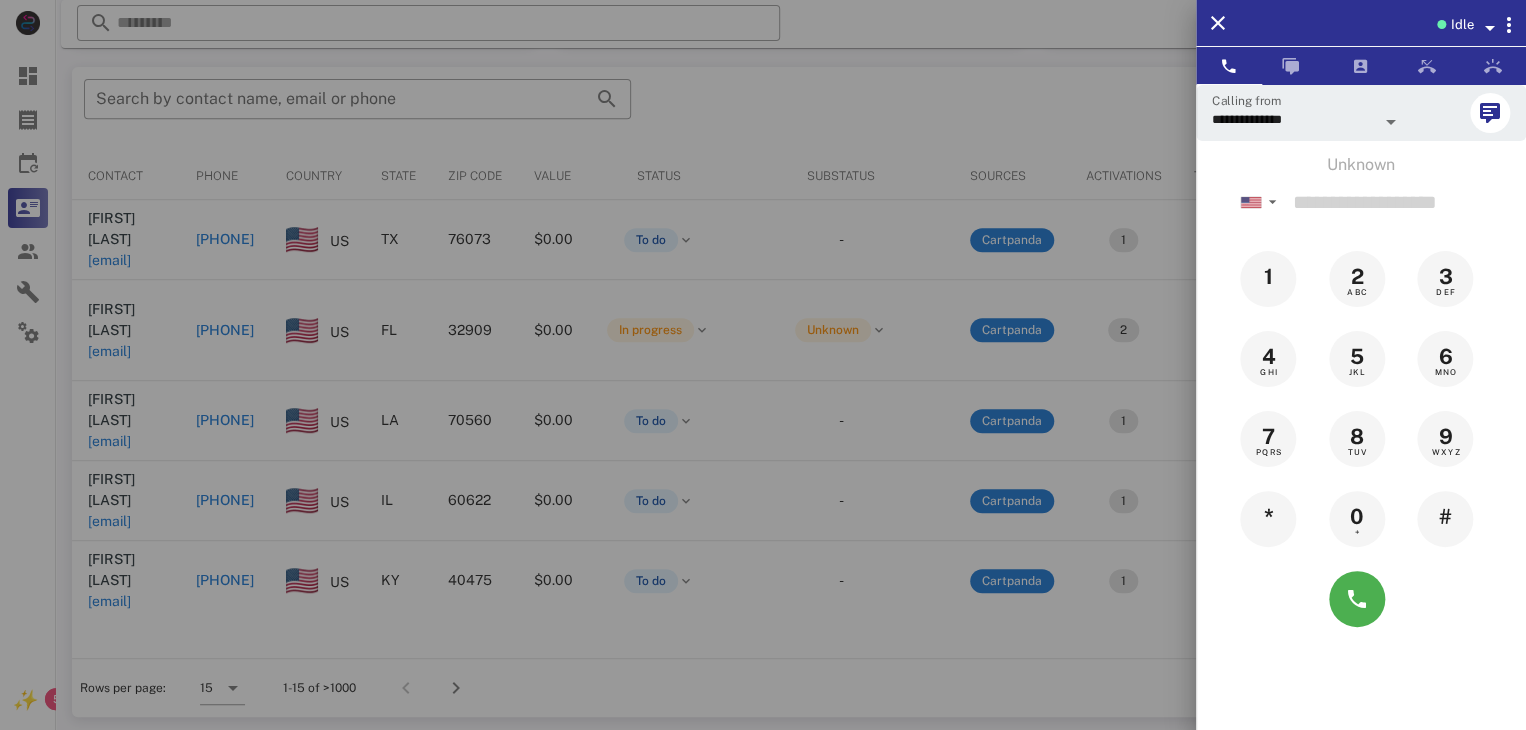 click at bounding box center (763, 365) 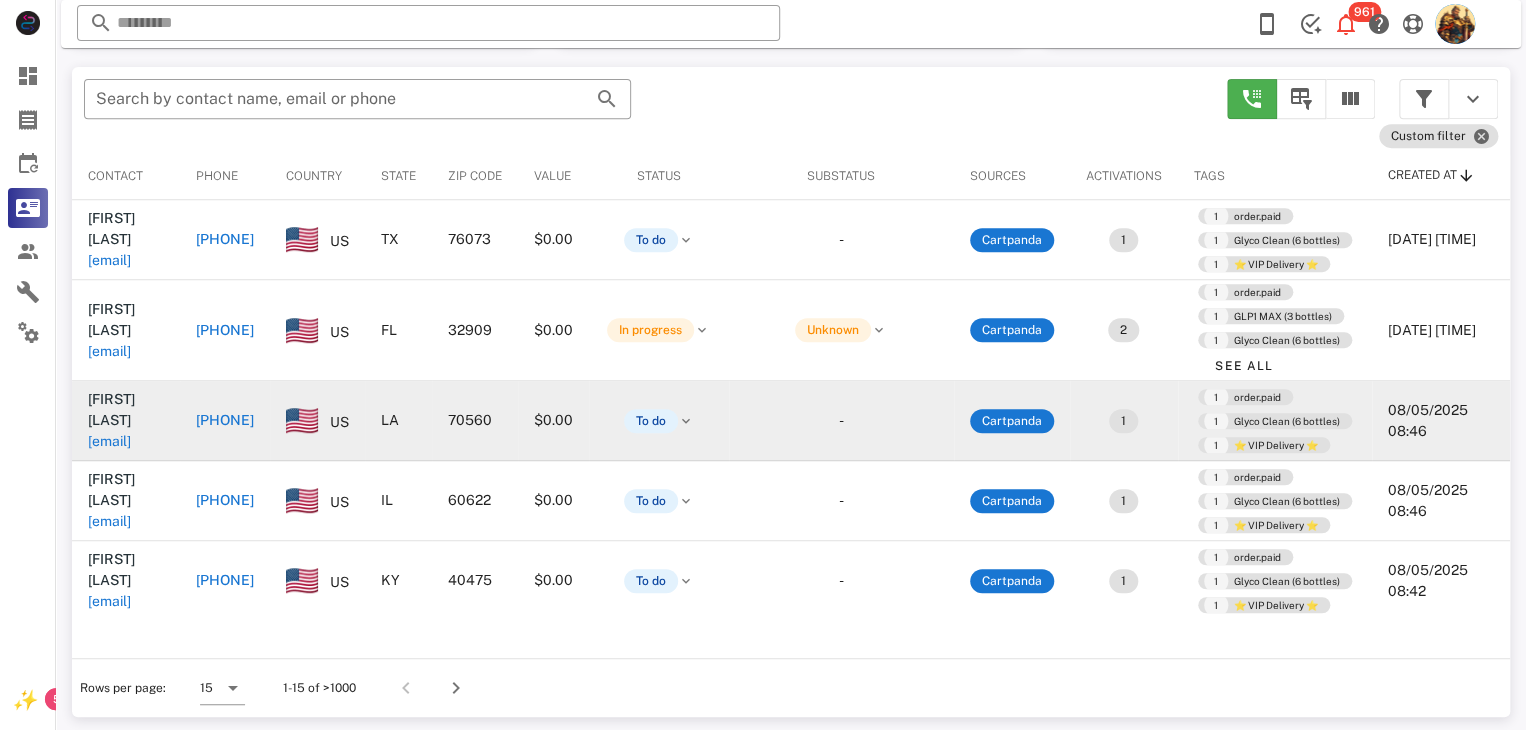 click on "[EMAIL]" at bounding box center [109, 441] 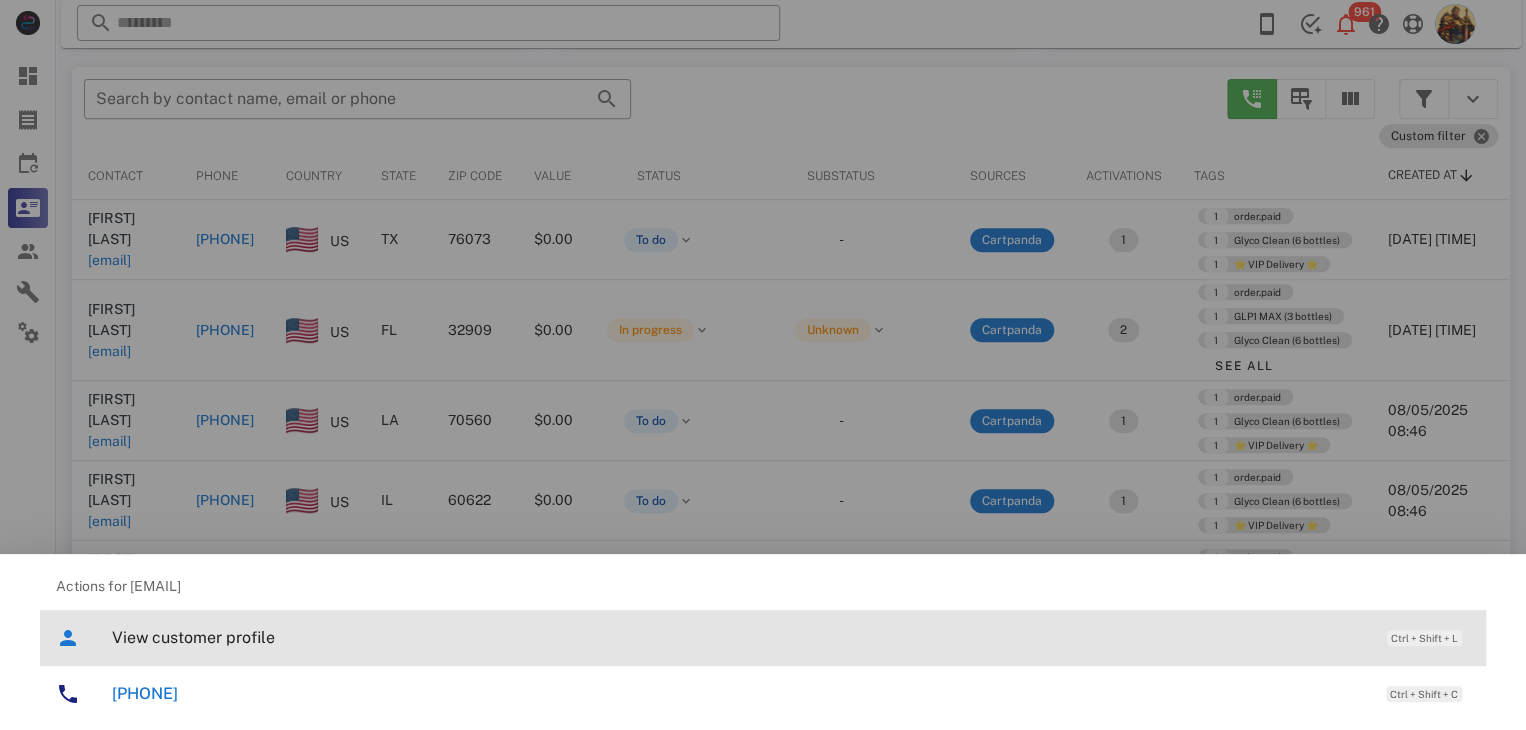 click on "View customer profile" at bounding box center (739, 637) 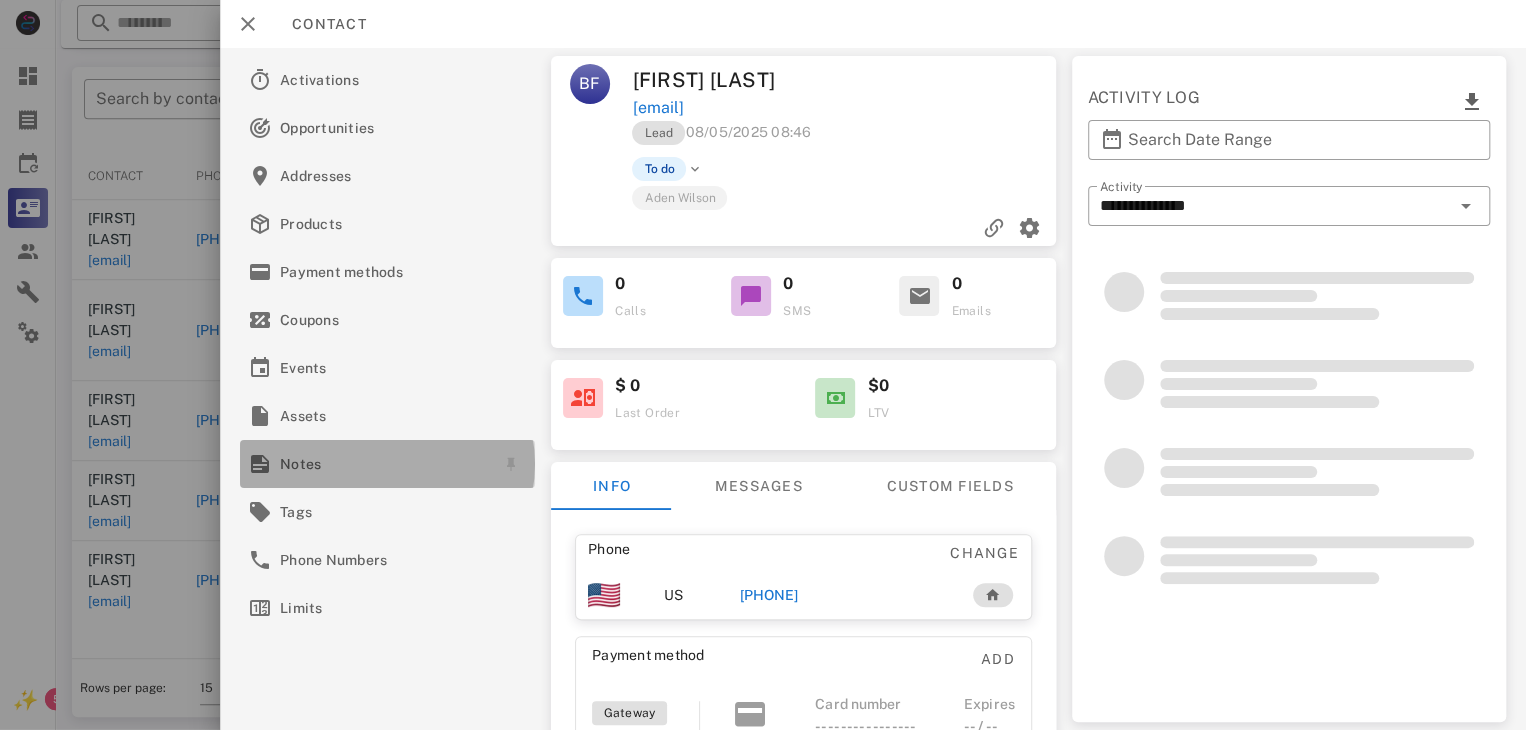 click on "Notes" at bounding box center [383, 464] 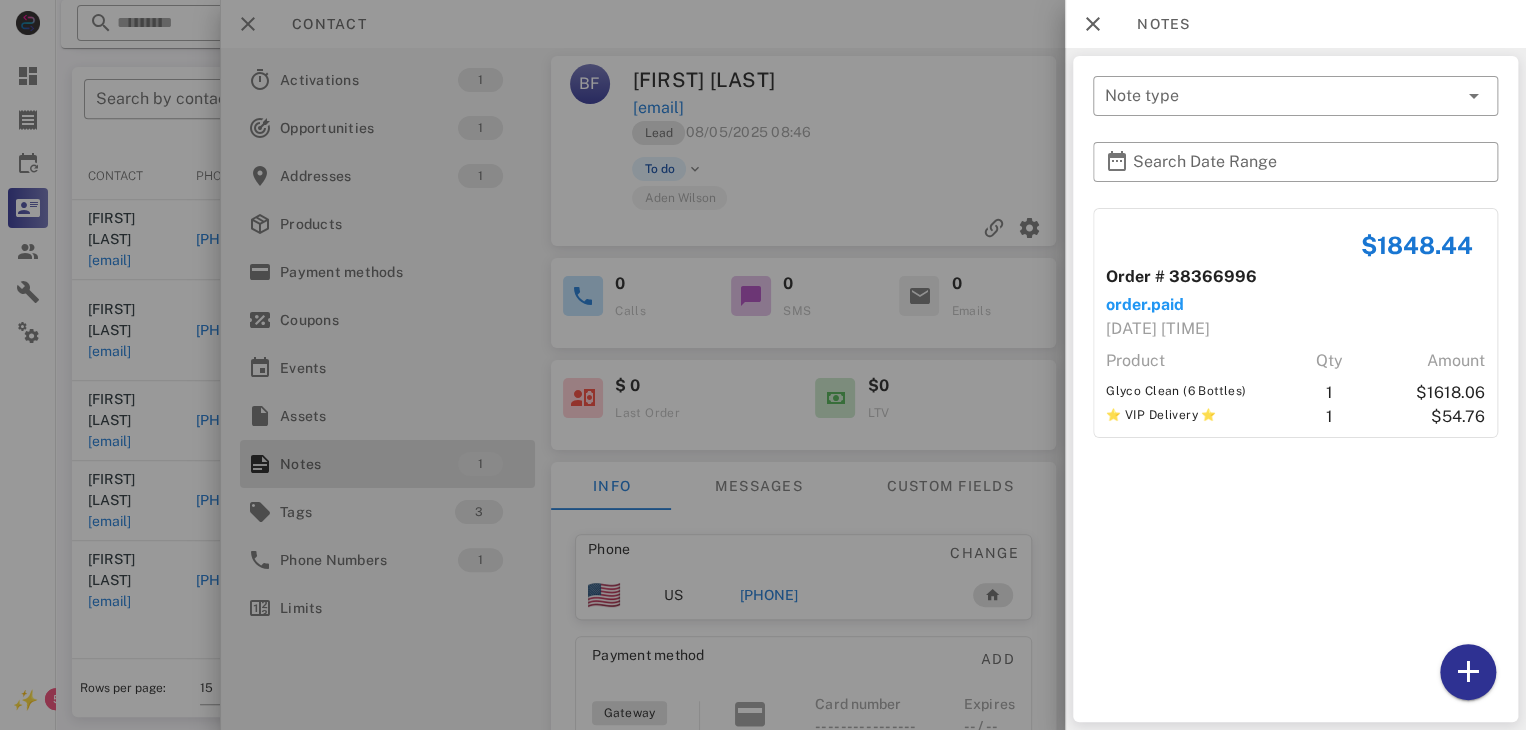 click at bounding box center [763, 365] 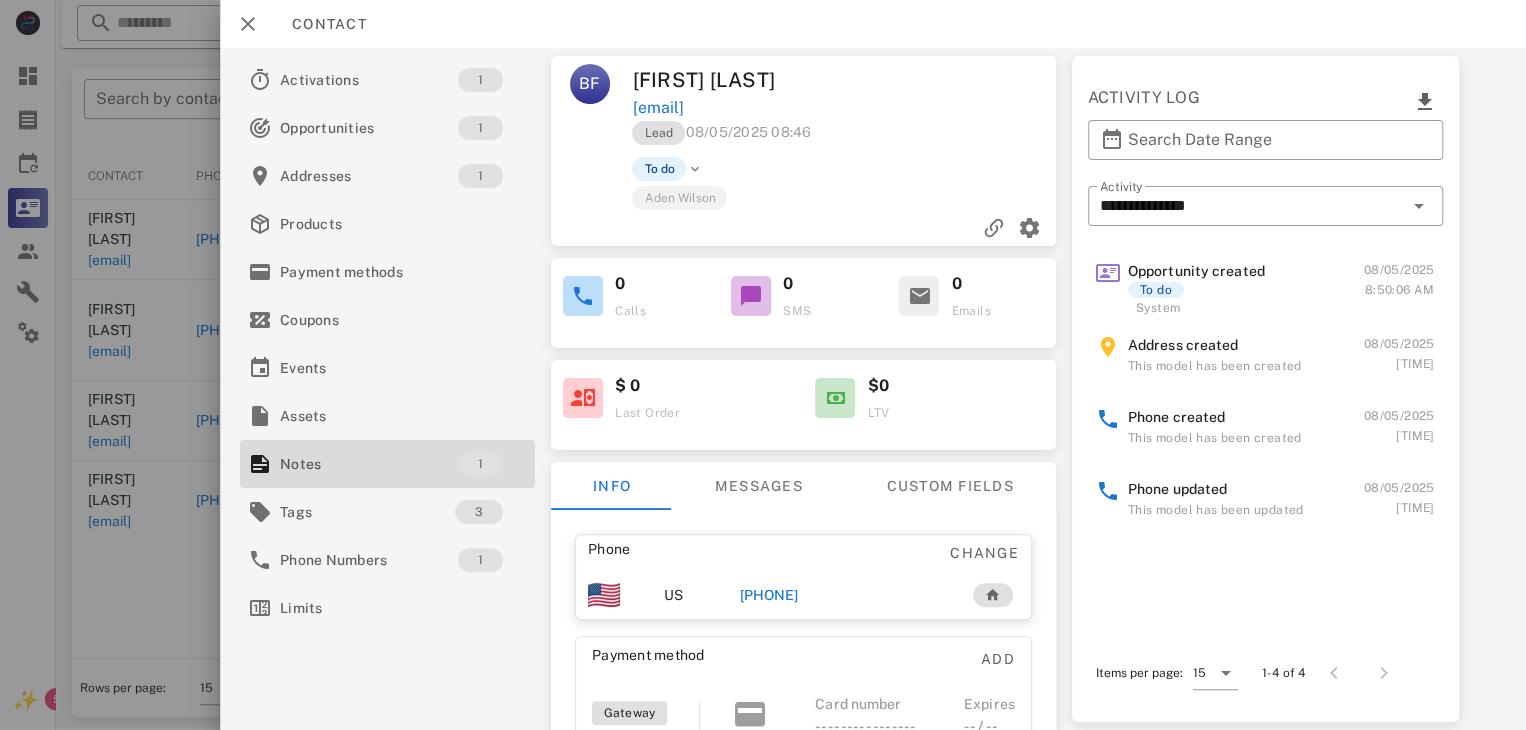 click on "[PHONE]" at bounding box center [769, 595] 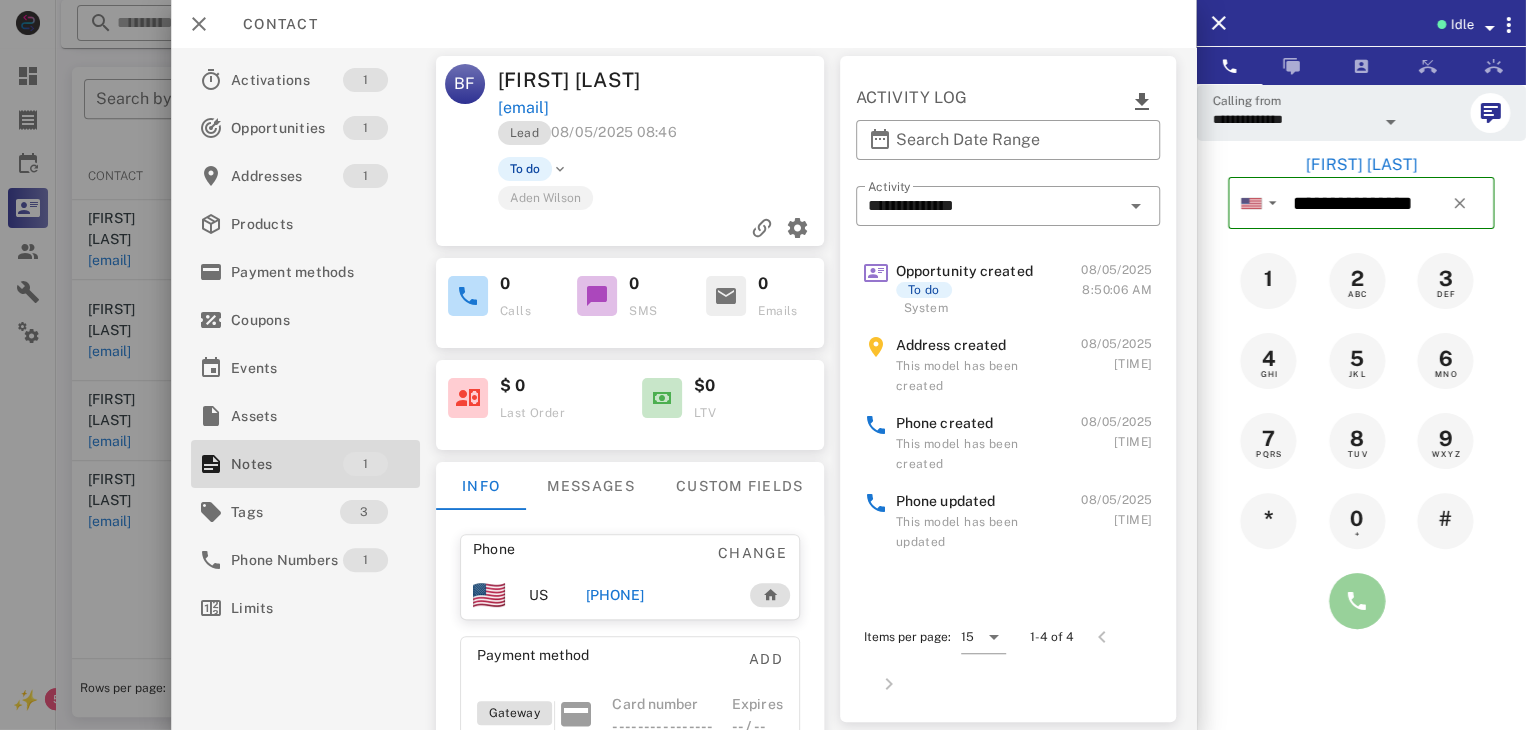 click at bounding box center [1357, 601] 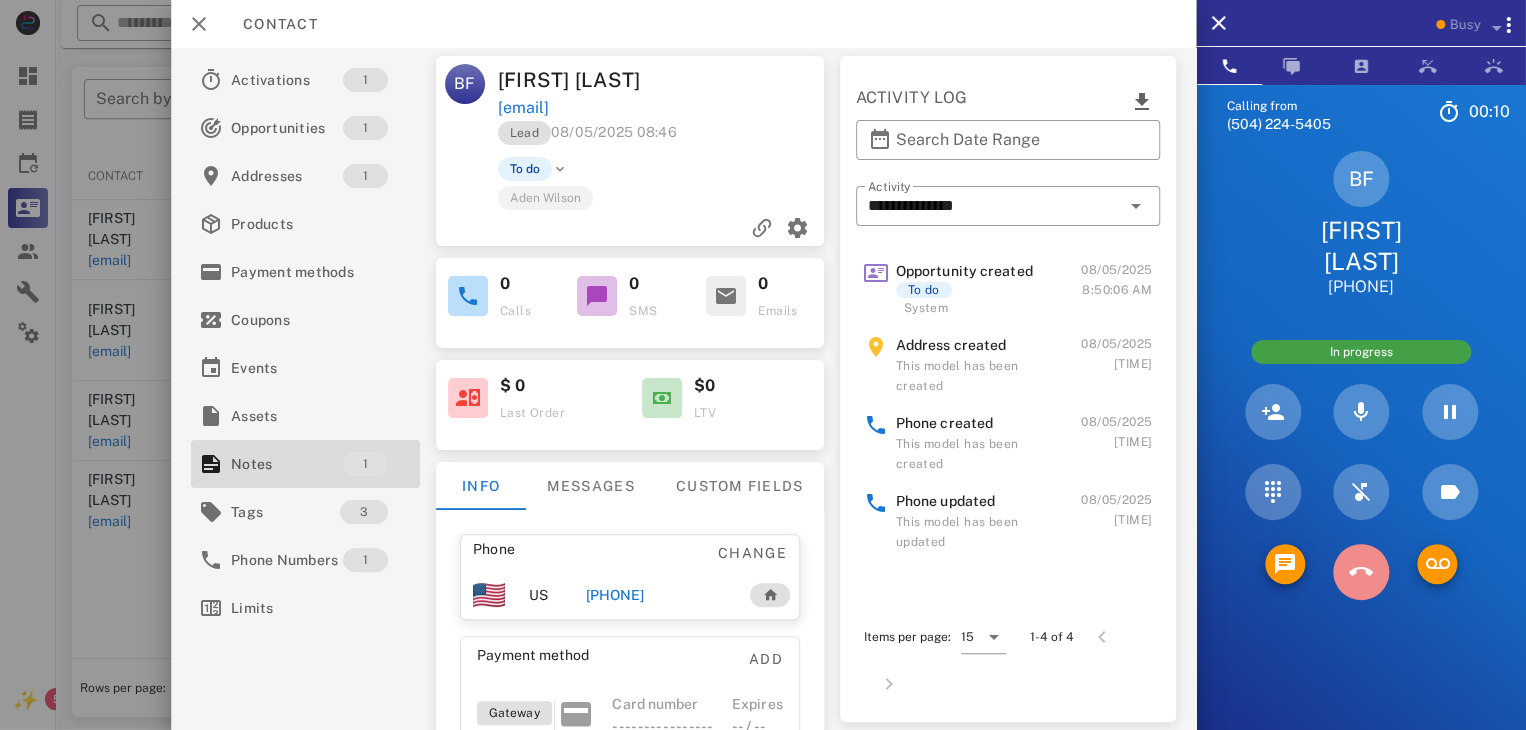 click at bounding box center (1361, 572) 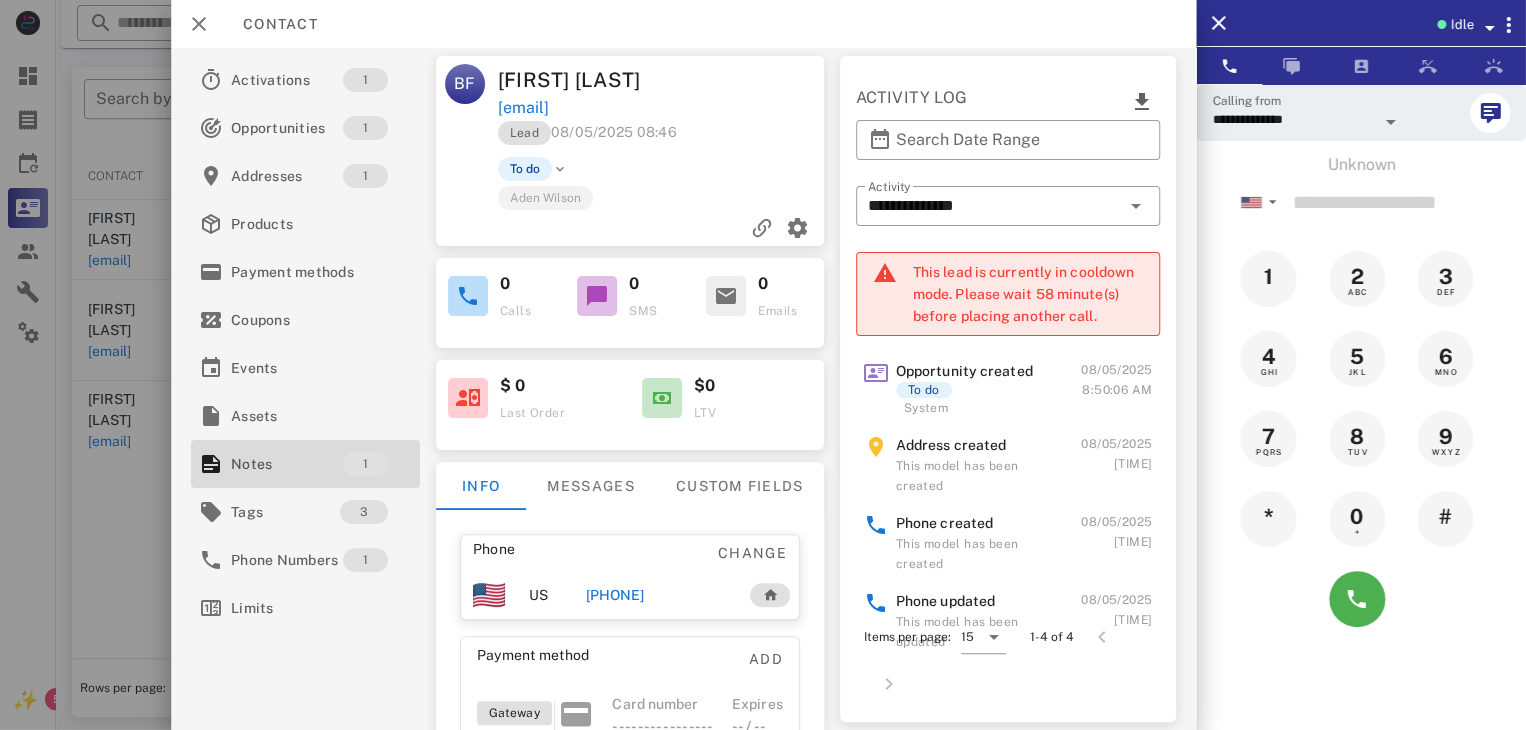 click on "[PHONE]" at bounding box center (614, 595) 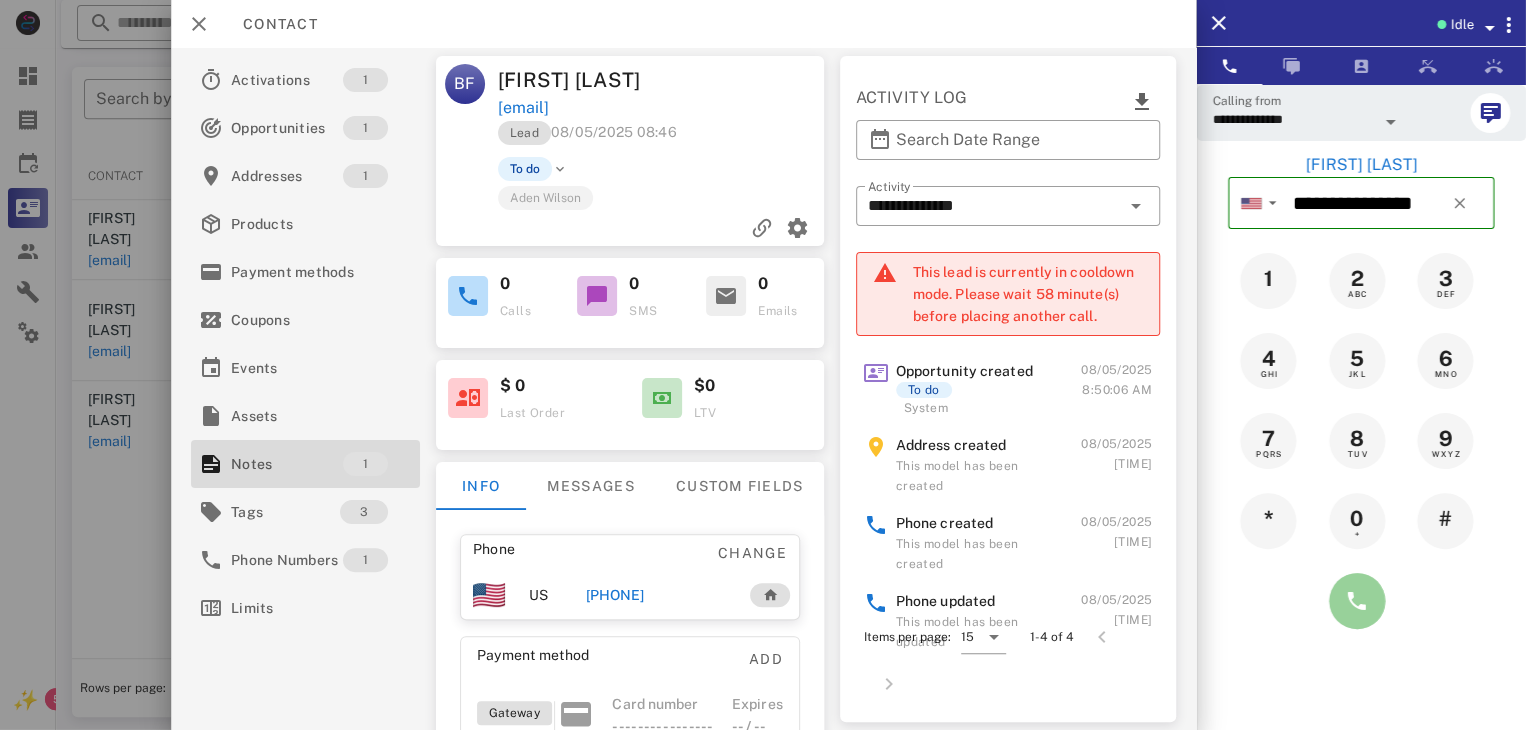 click at bounding box center (1357, 601) 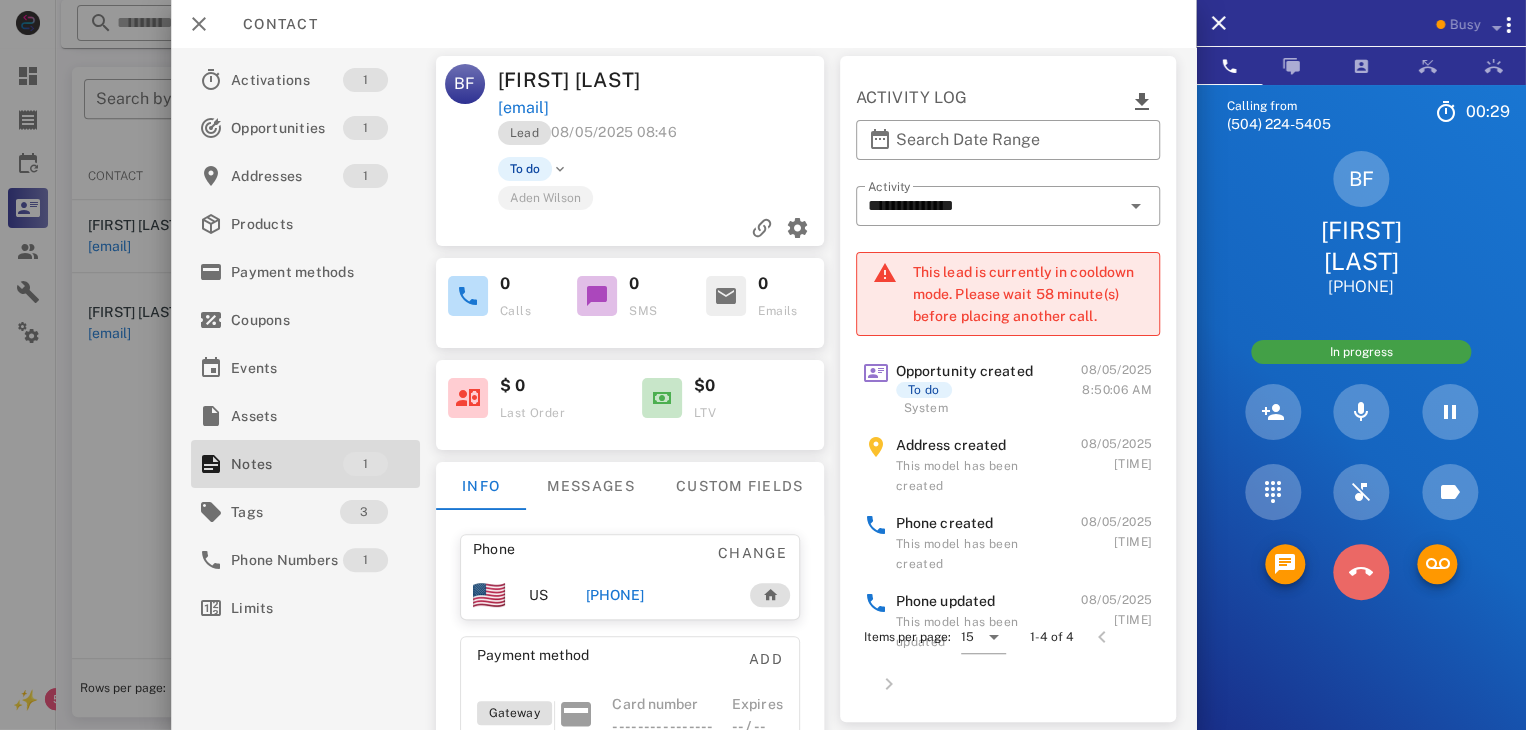 click at bounding box center (1361, 572) 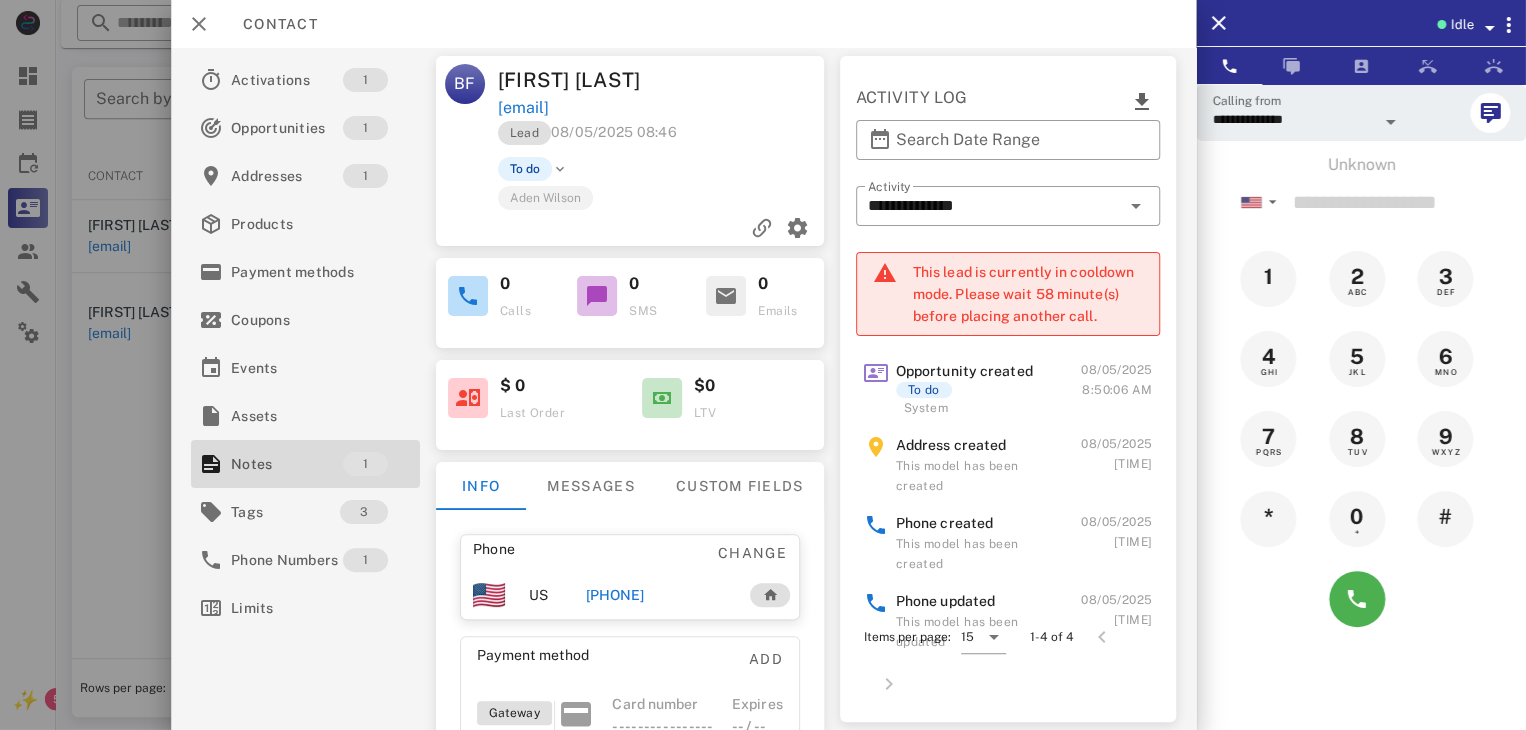 click at bounding box center (763, 365) 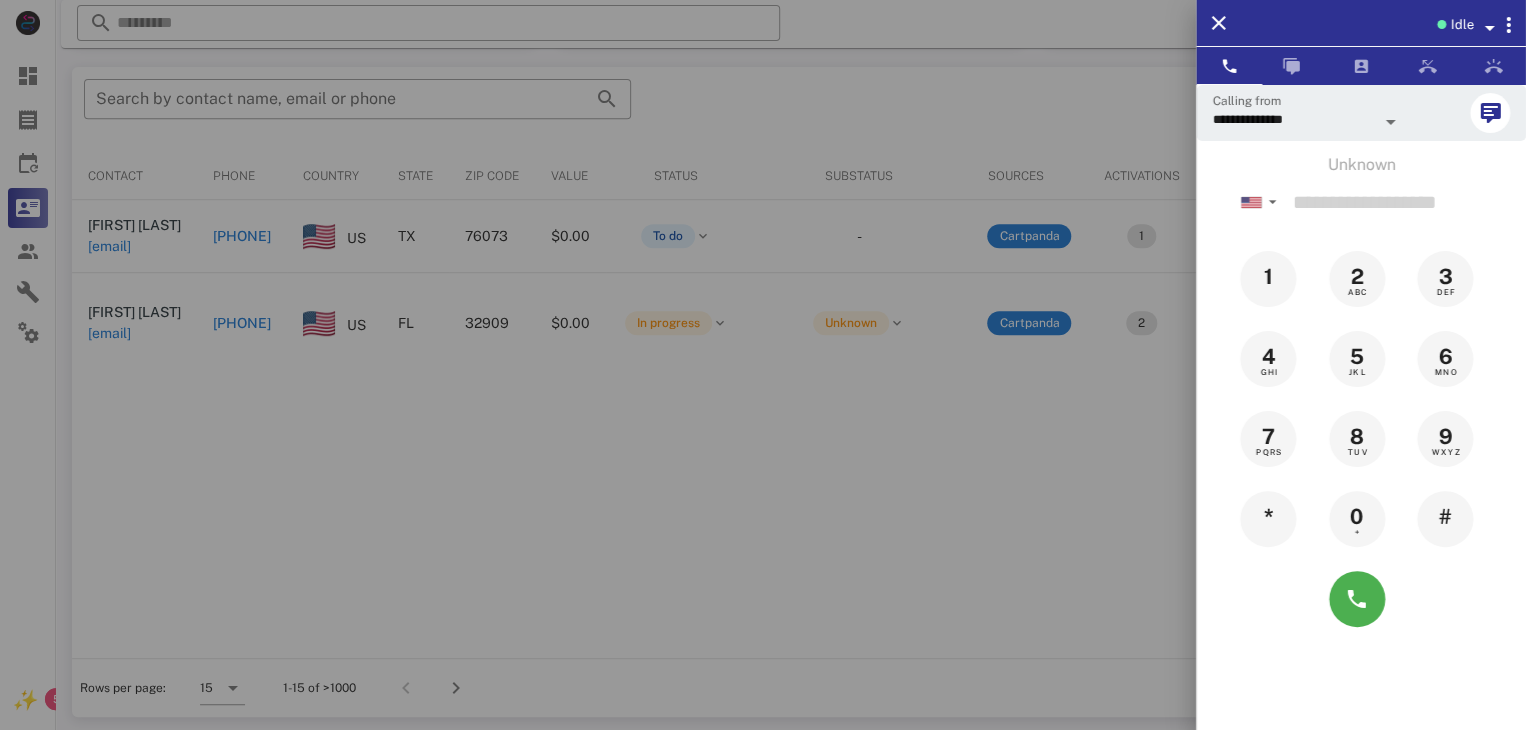 click at bounding box center (763, 365) 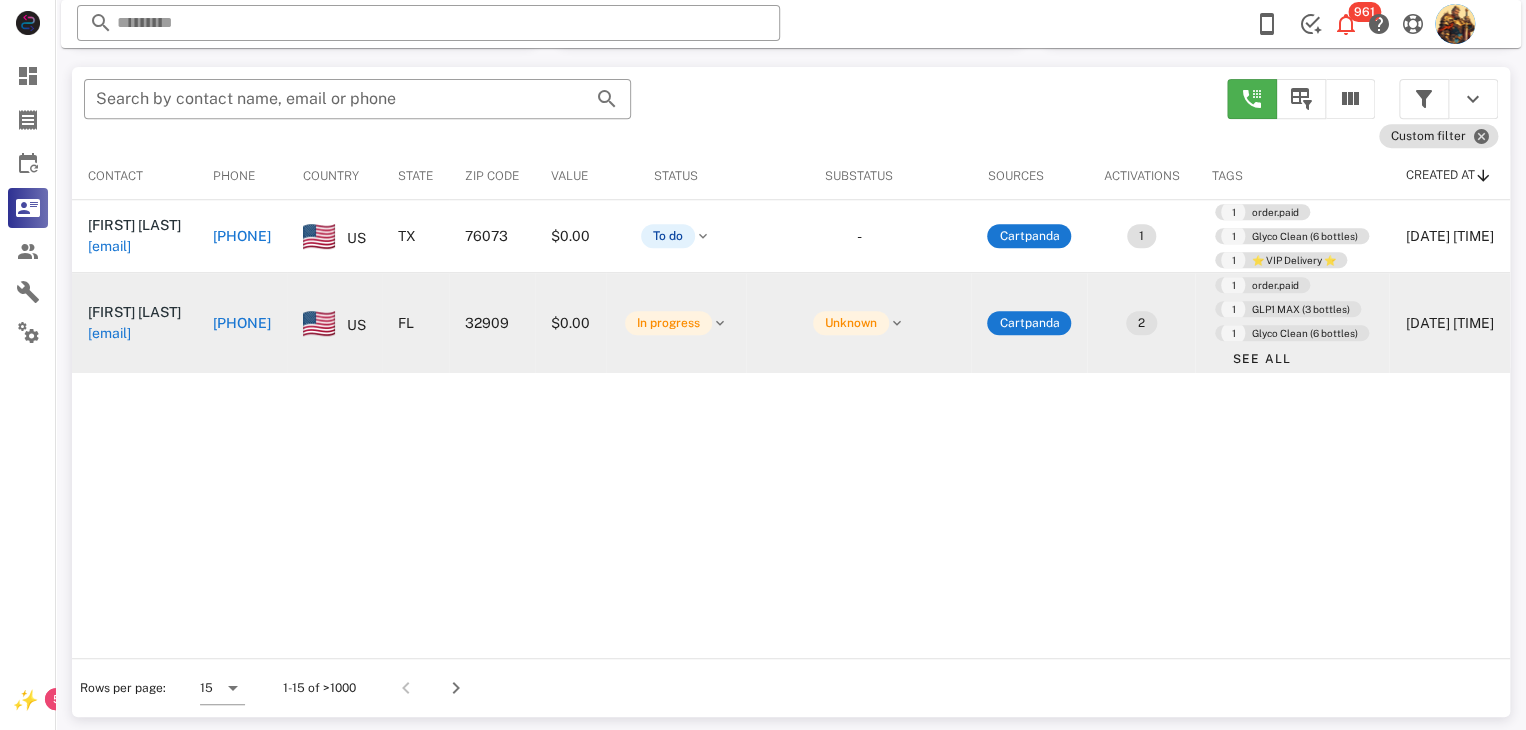 click on "[EMAIL]" at bounding box center [109, 333] 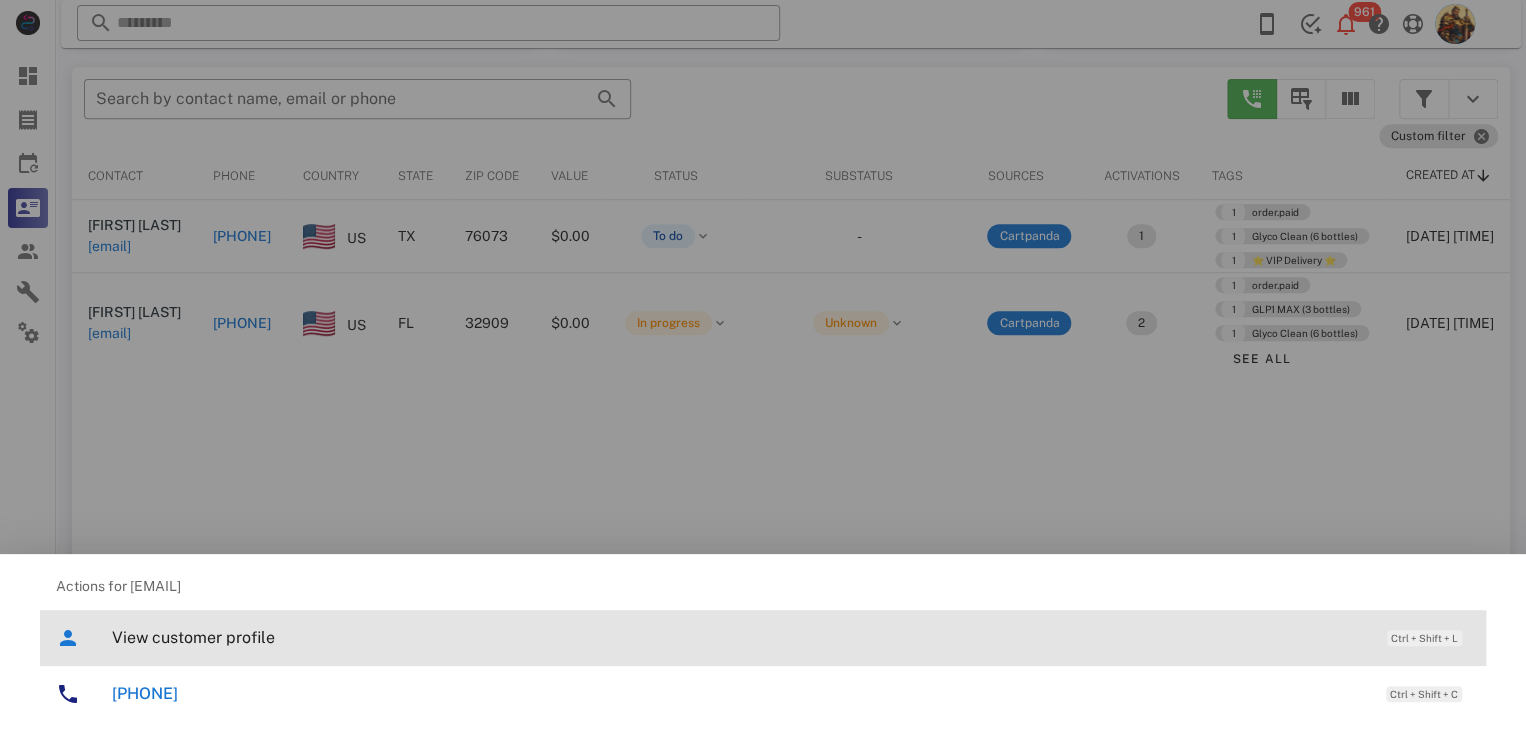 click on "View customer profile" at bounding box center [739, 637] 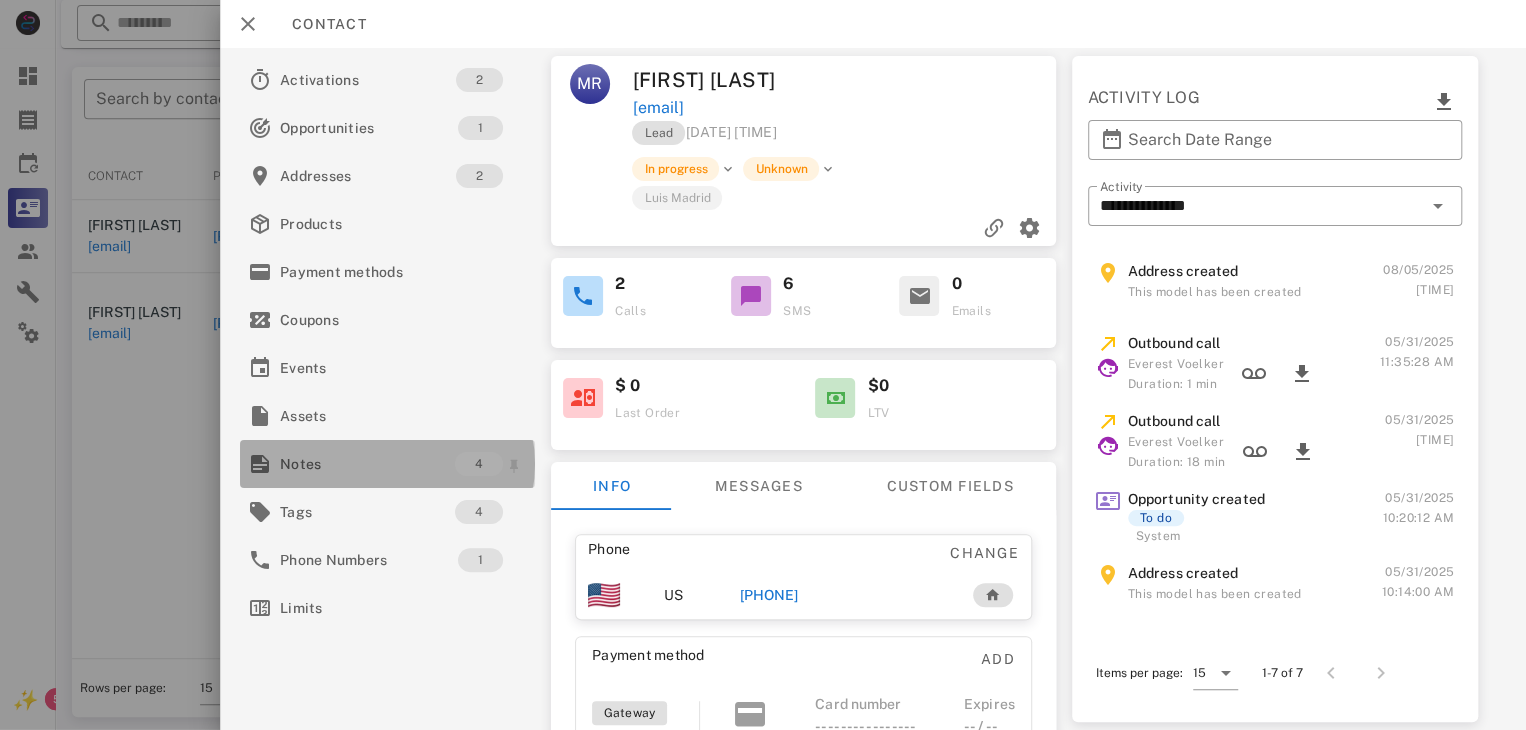 click on "Notes" at bounding box center (367, 464) 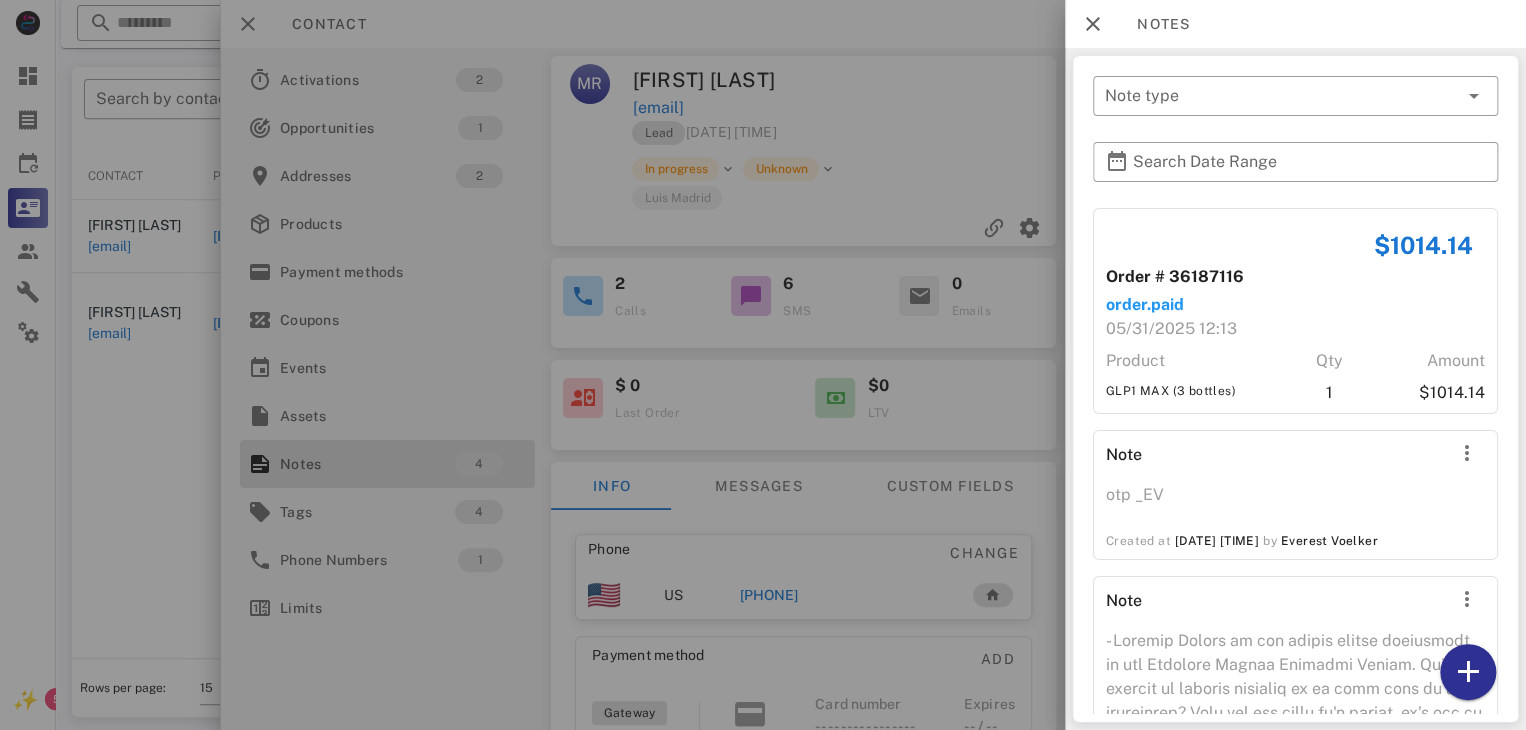 click at bounding box center (763, 365) 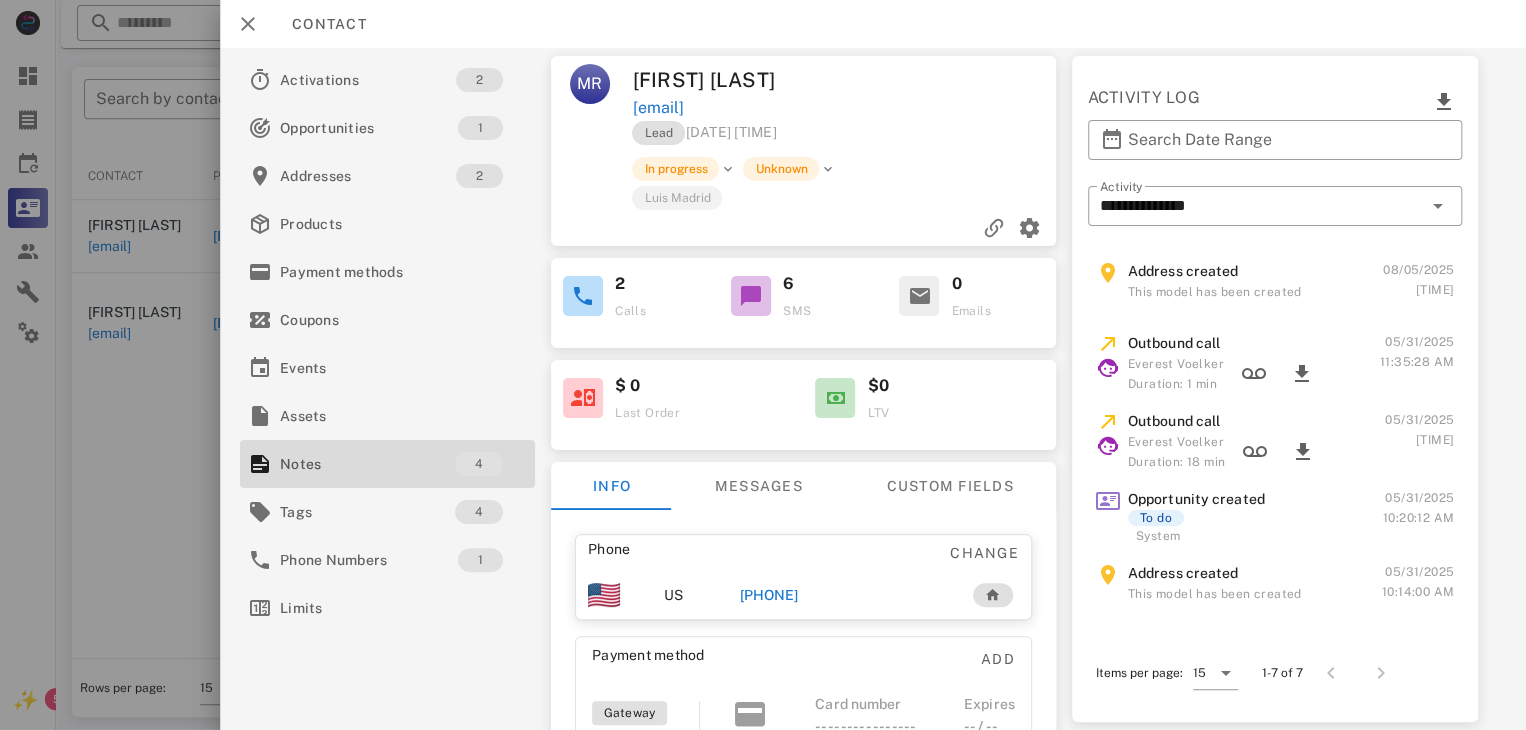 click at bounding box center [763, 365] 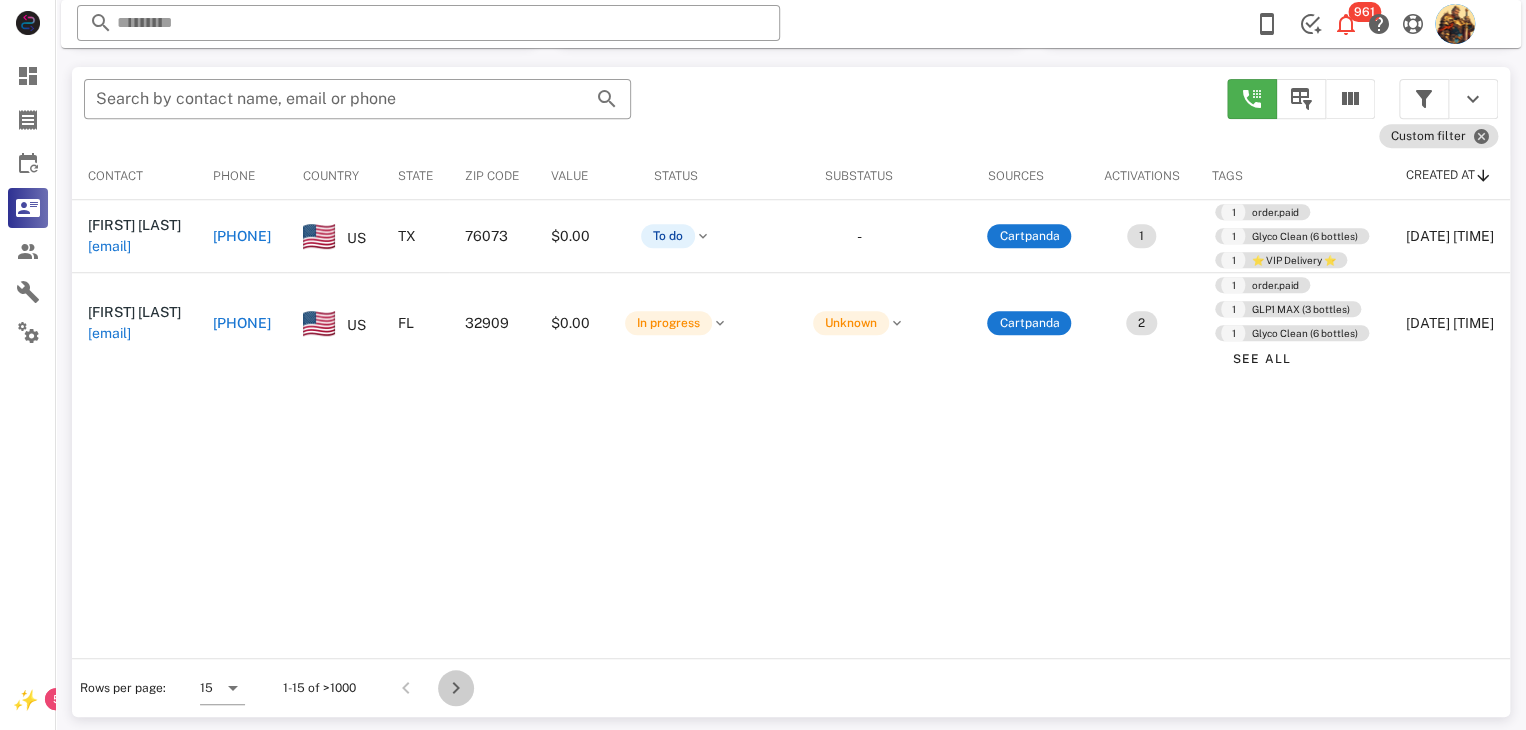 click at bounding box center (456, 688) 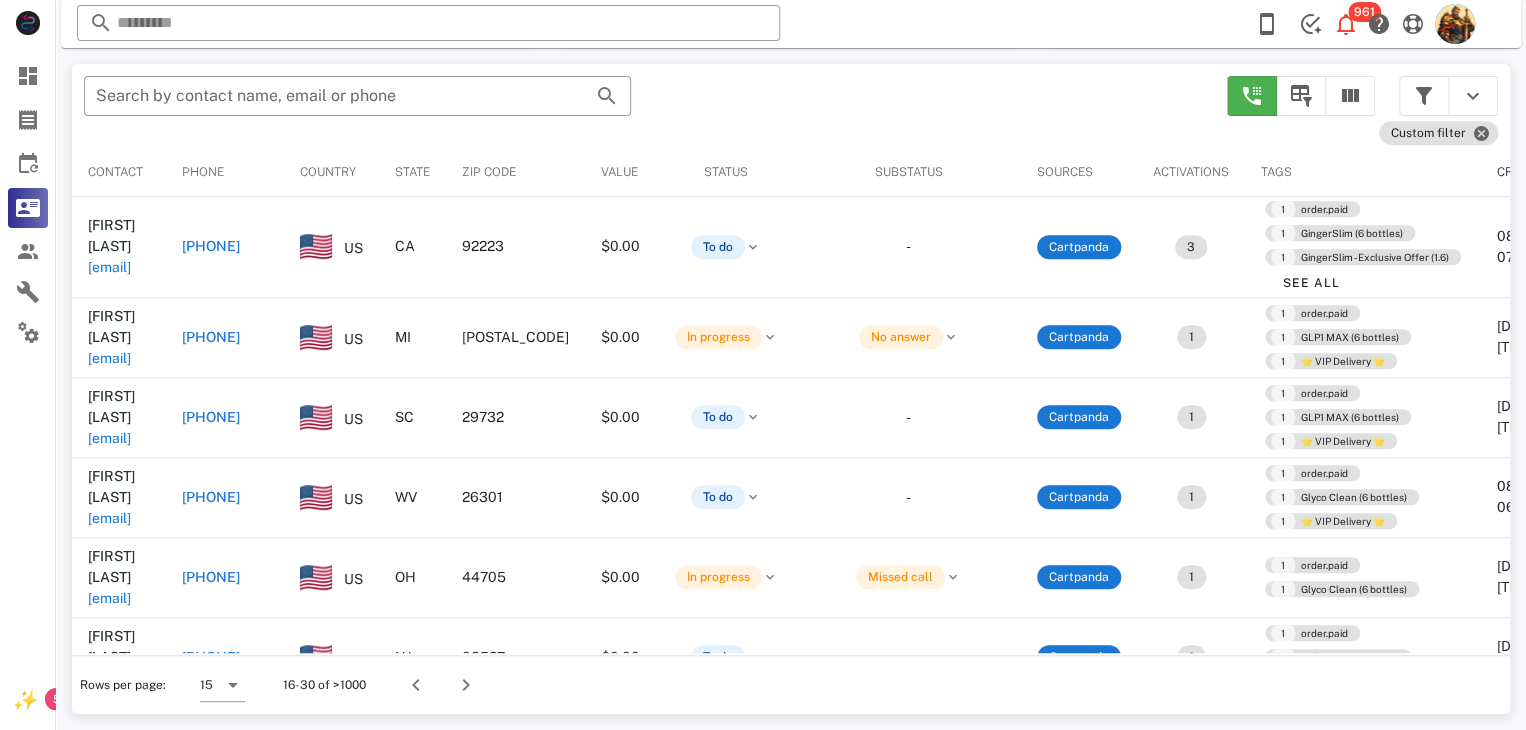 scroll, scrollTop: 377, scrollLeft: 0, axis: vertical 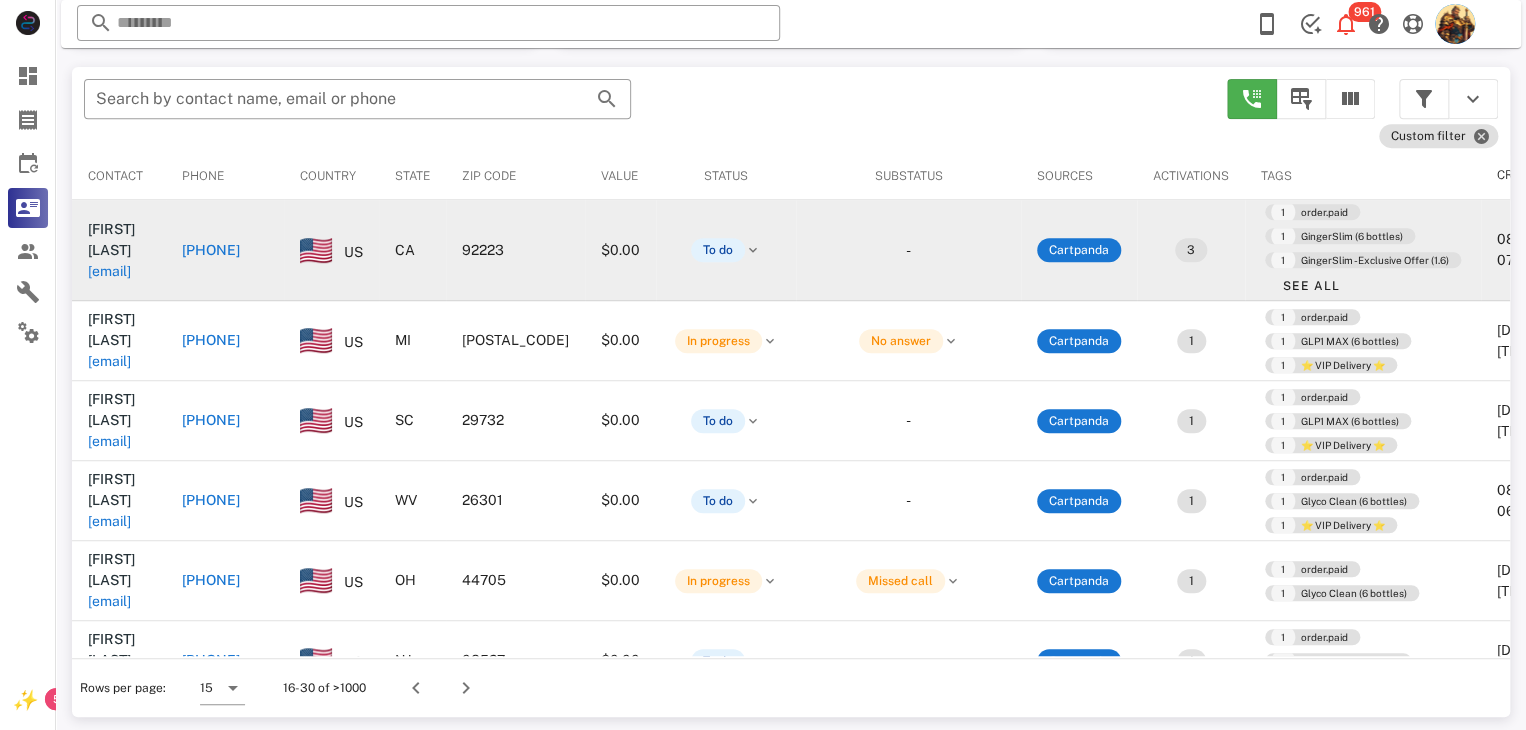 click on "[EMAIL]" at bounding box center [109, 271] 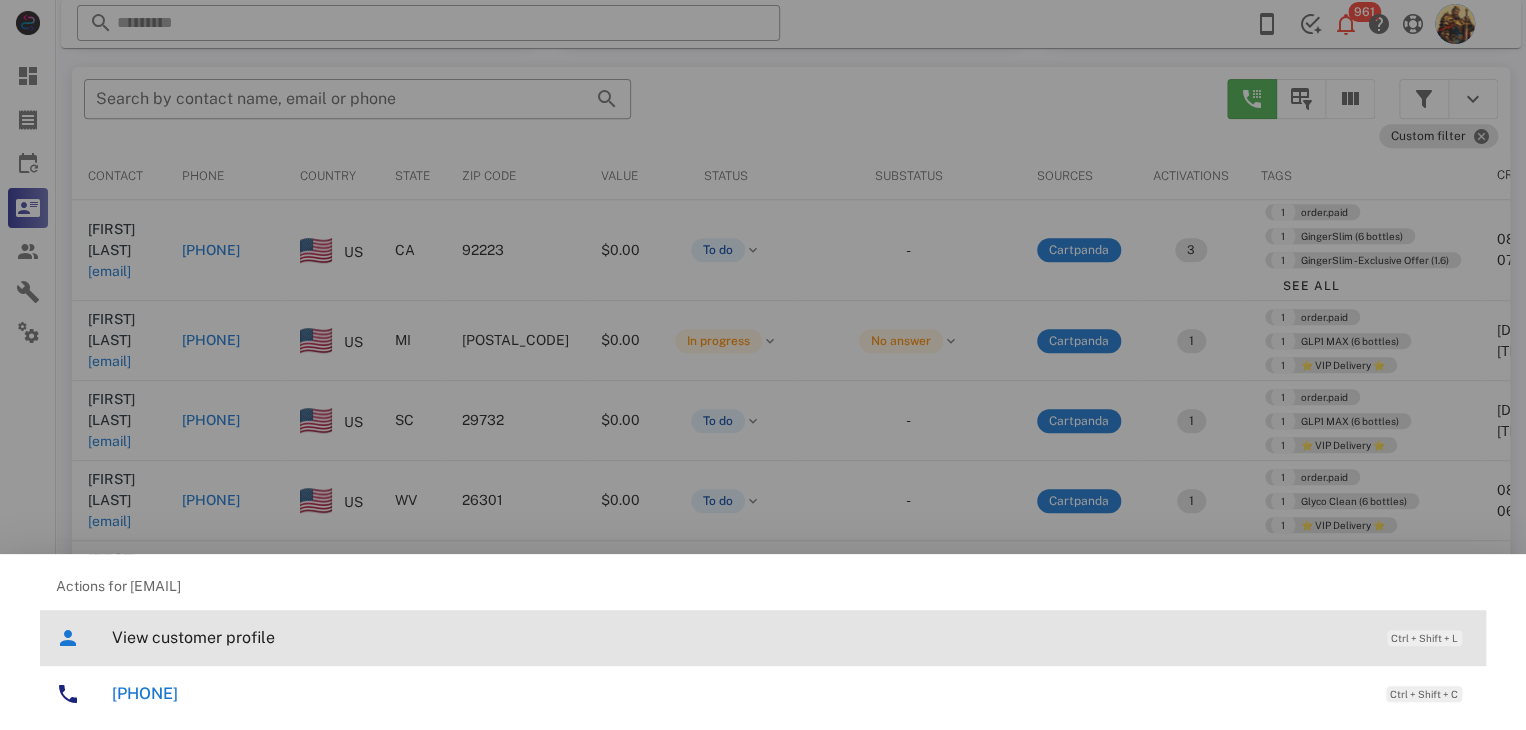 click on "View customer profile" at bounding box center (739, 637) 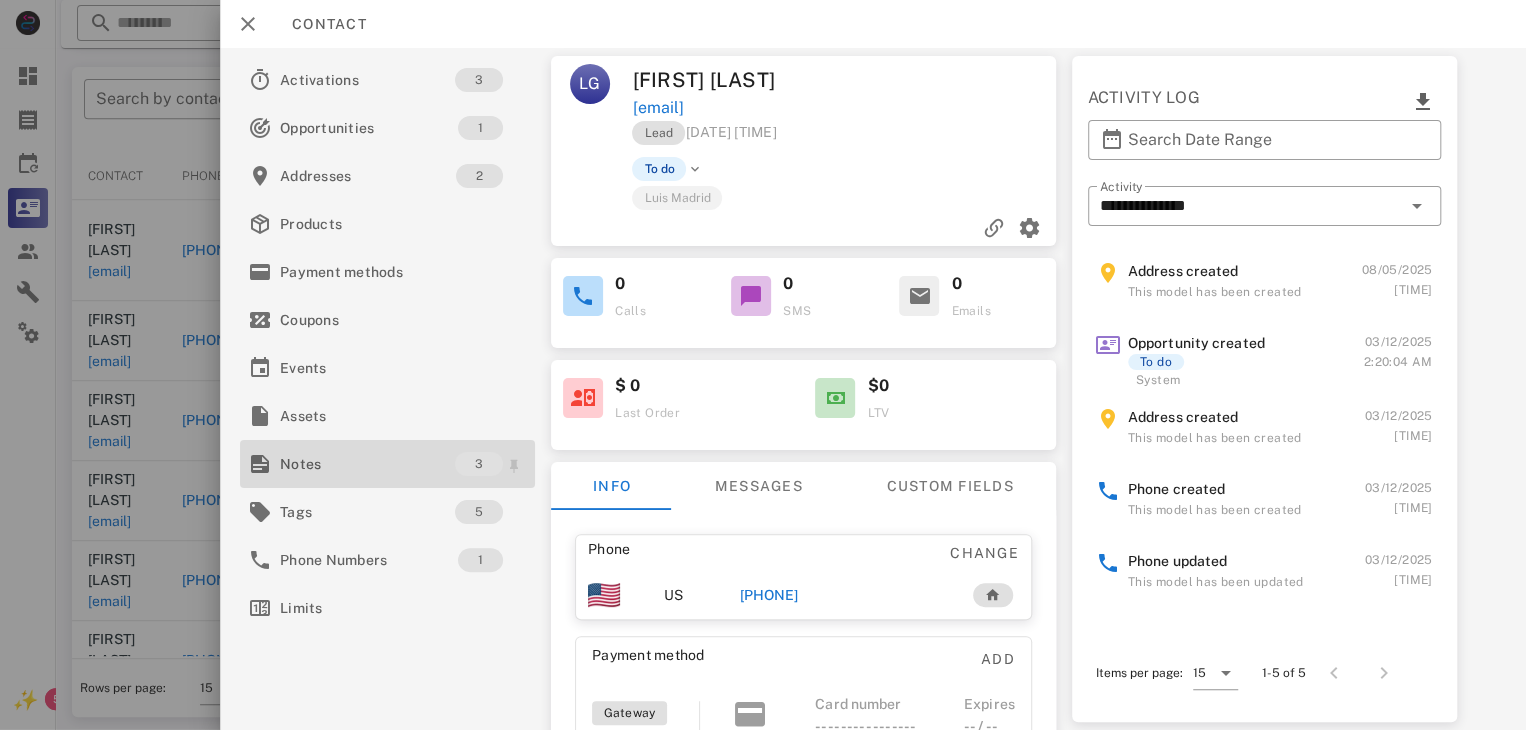 click on "Notes" at bounding box center (367, 464) 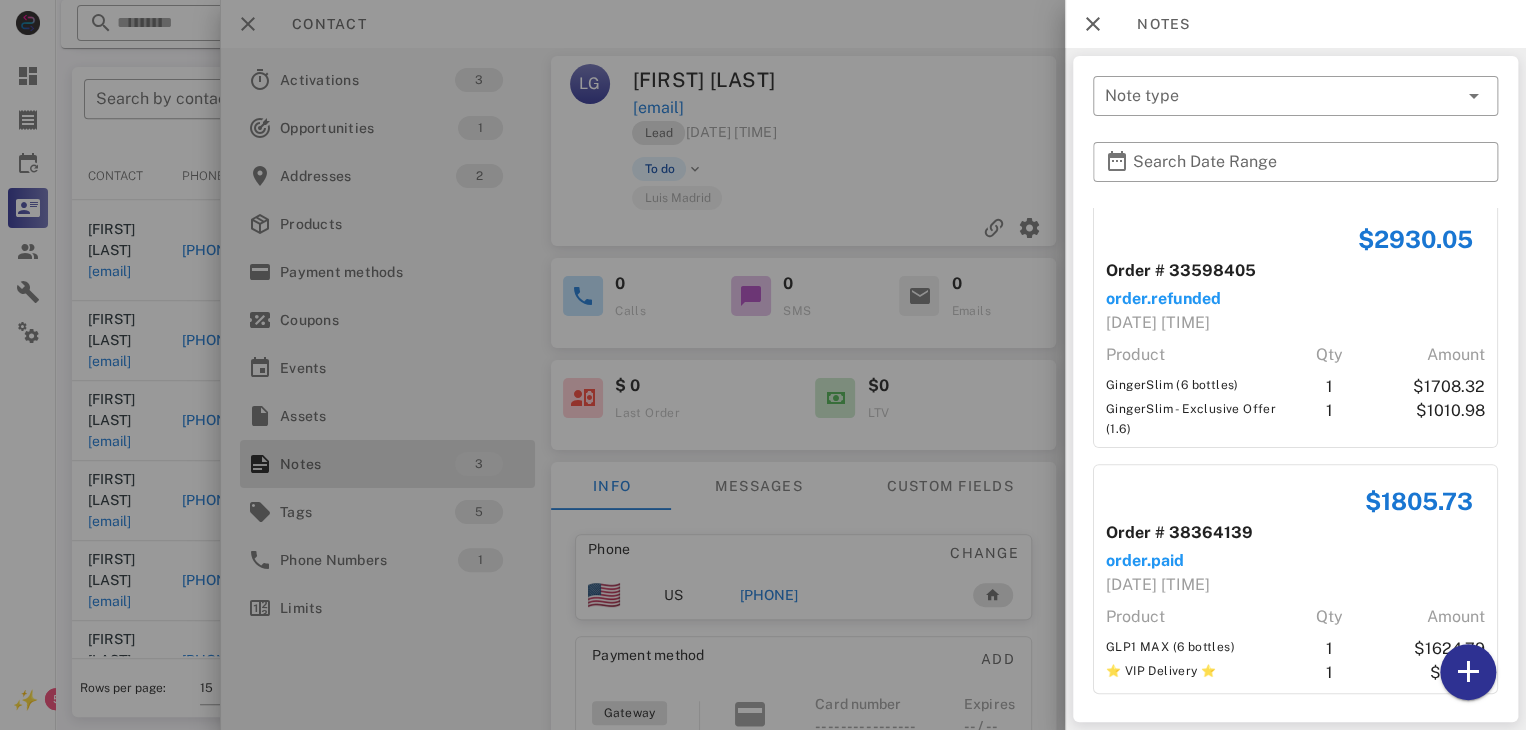 scroll, scrollTop: 236, scrollLeft: 0, axis: vertical 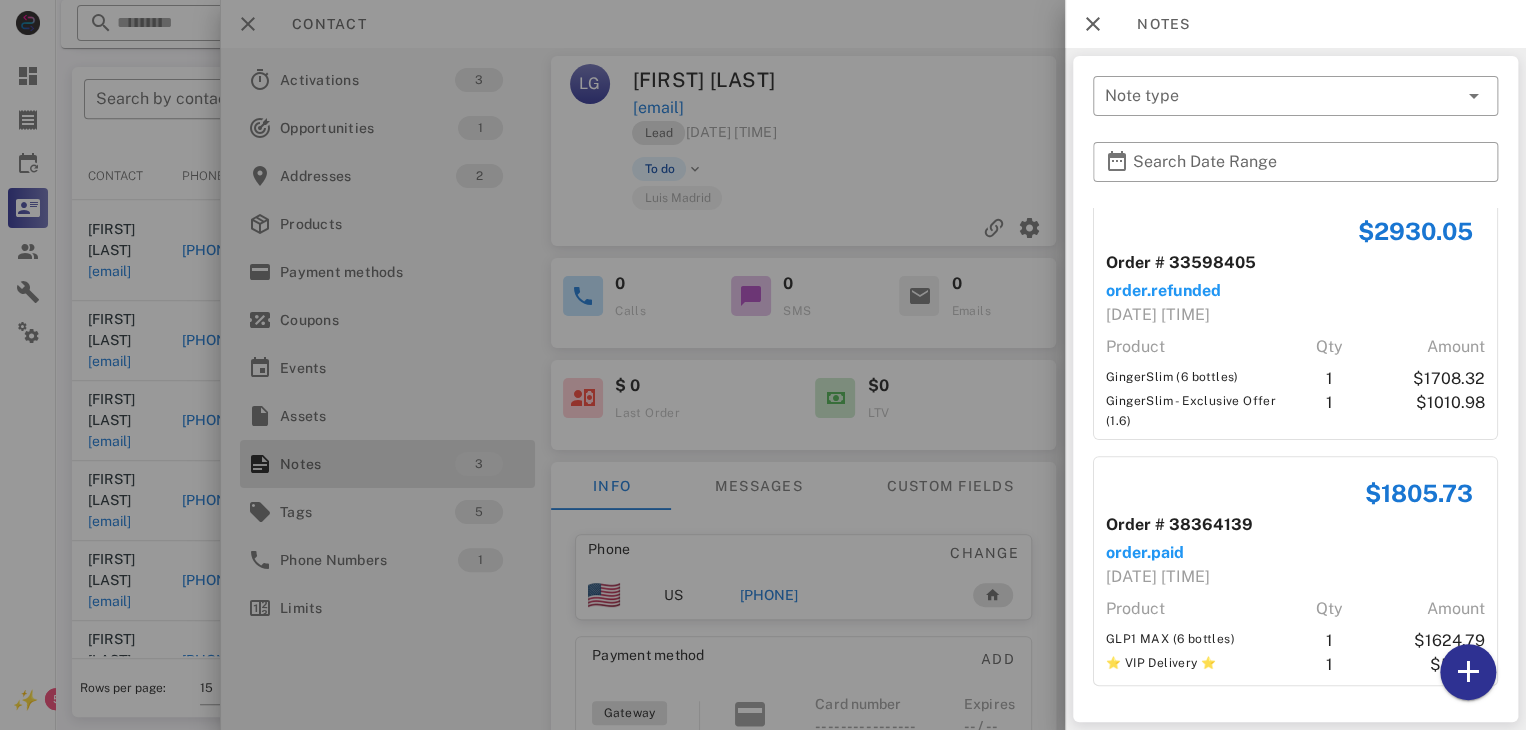 click at bounding box center [763, 365] 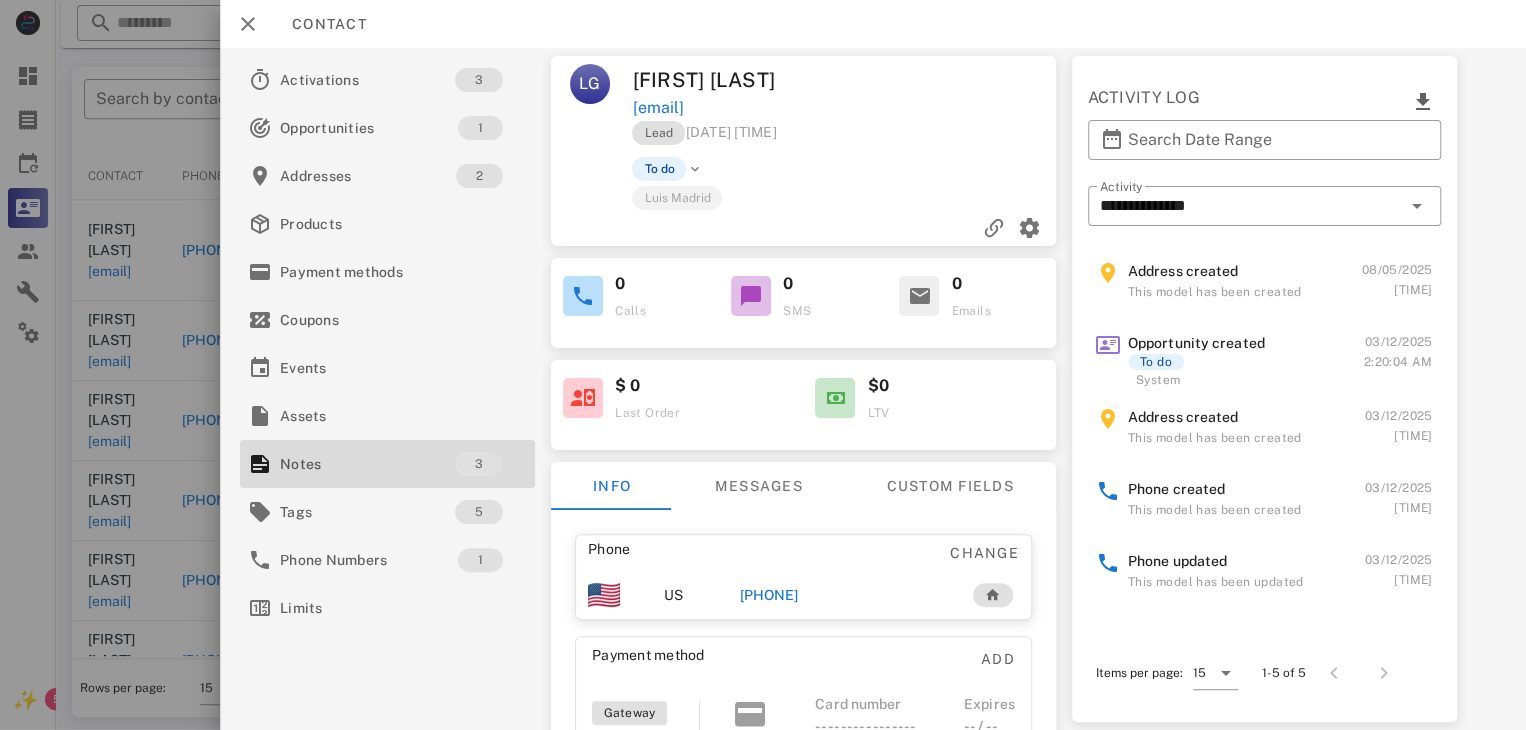 click on "[PHONE]" at bounding box center [769, 595] 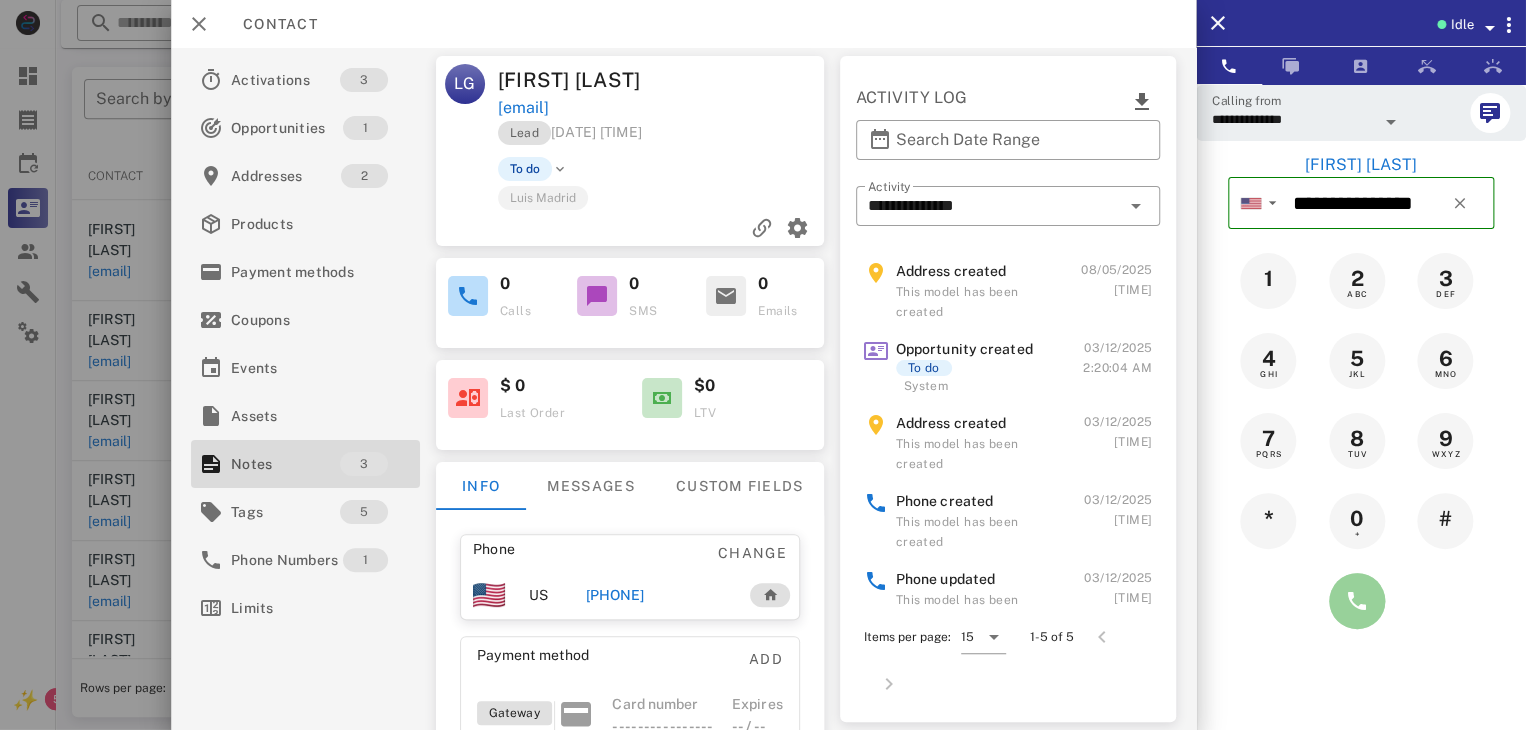 click at bounding box center [1357, 601] 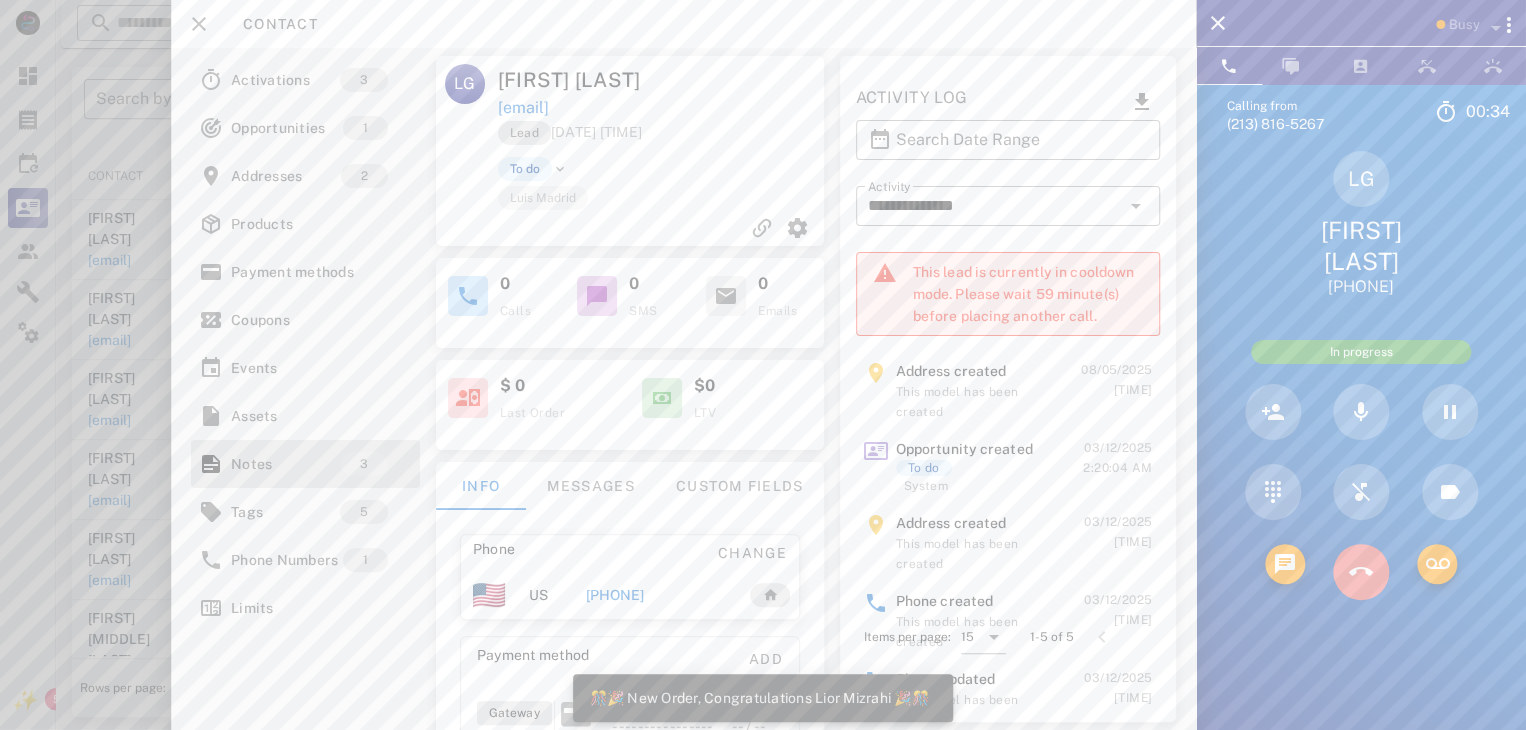 click at bounding box center (1361, 572) 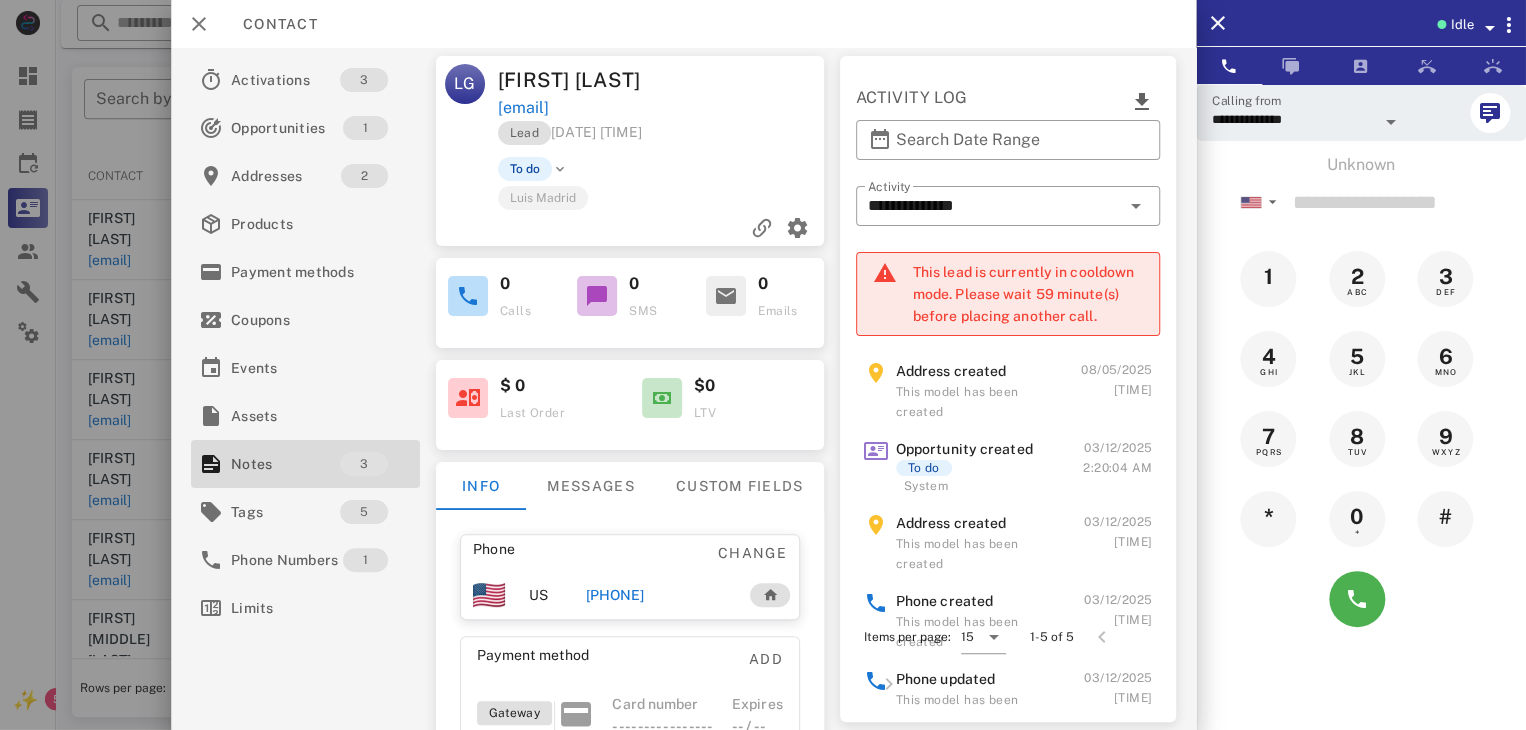 click at bounding box center (763, 365) 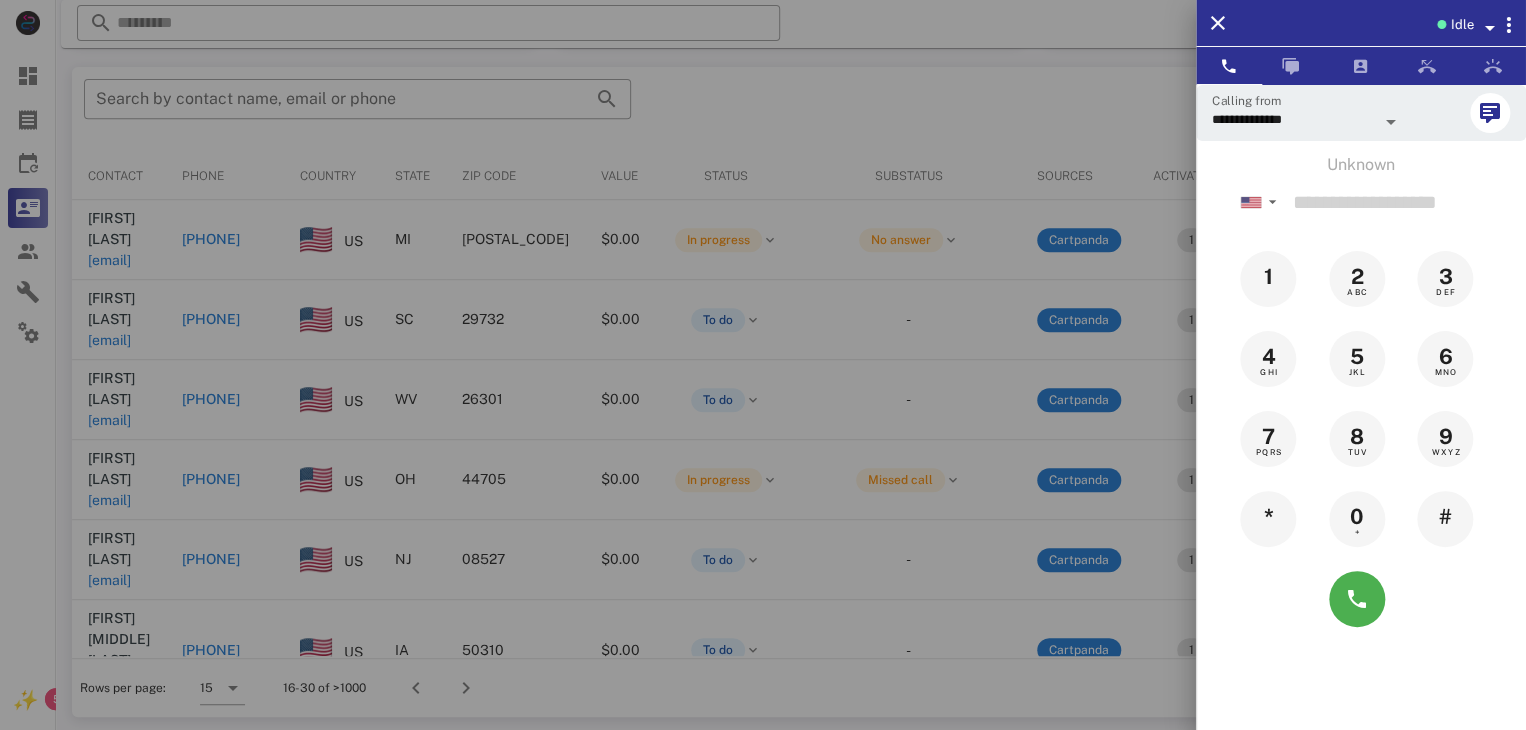 click at bounding box center (763, 365) 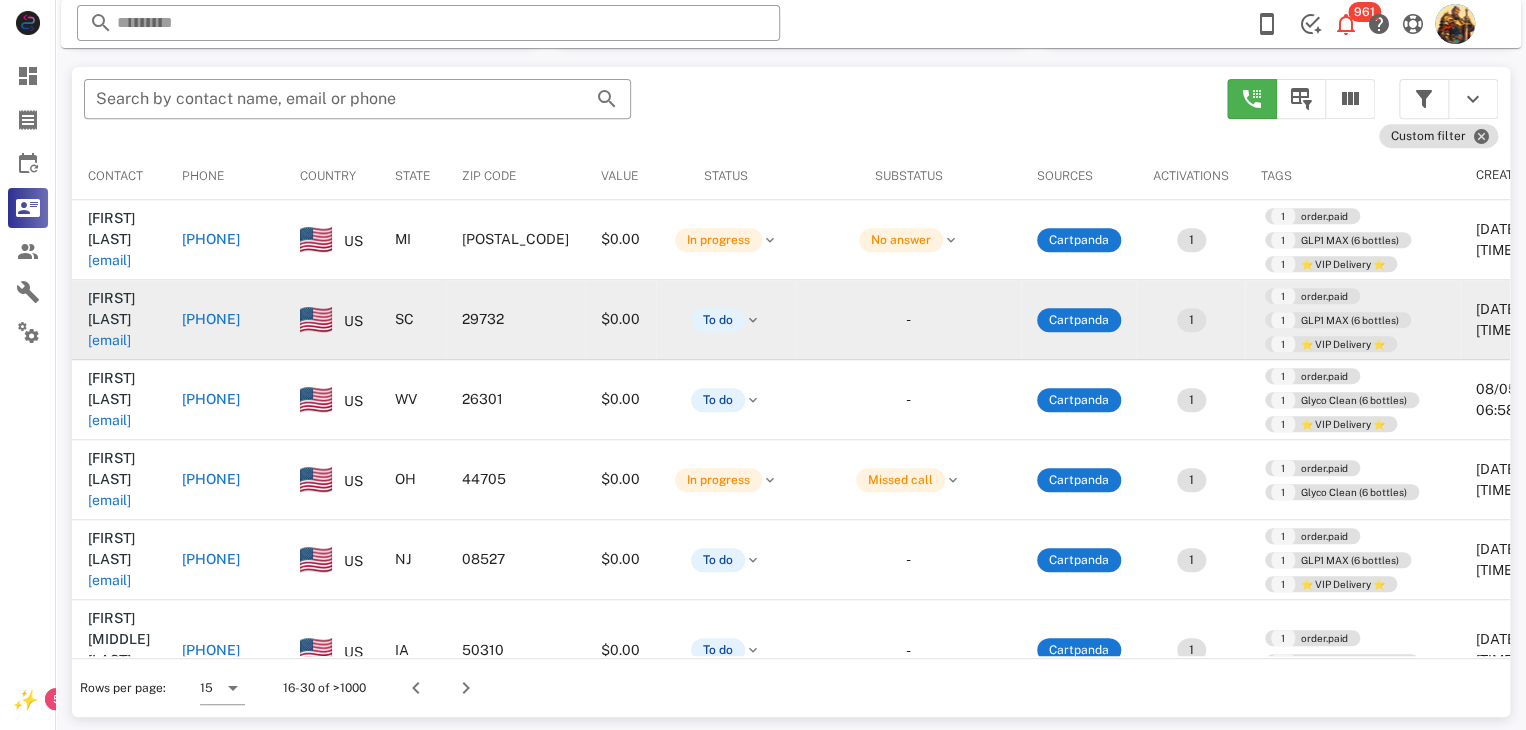 click on "[EMAIL]" at bounding box center (109, 340) 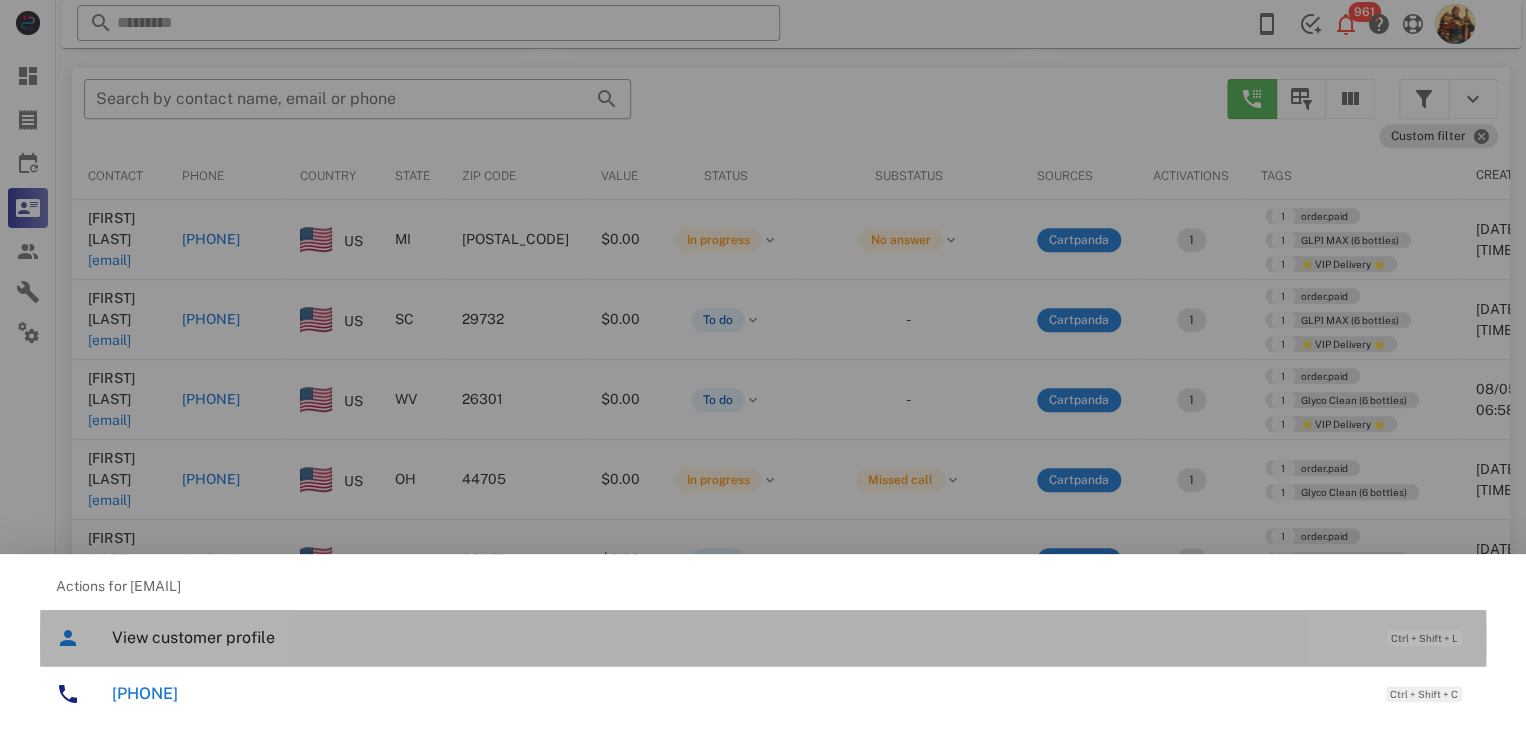 click on "View customer profile" at bounding box center [739, 637] 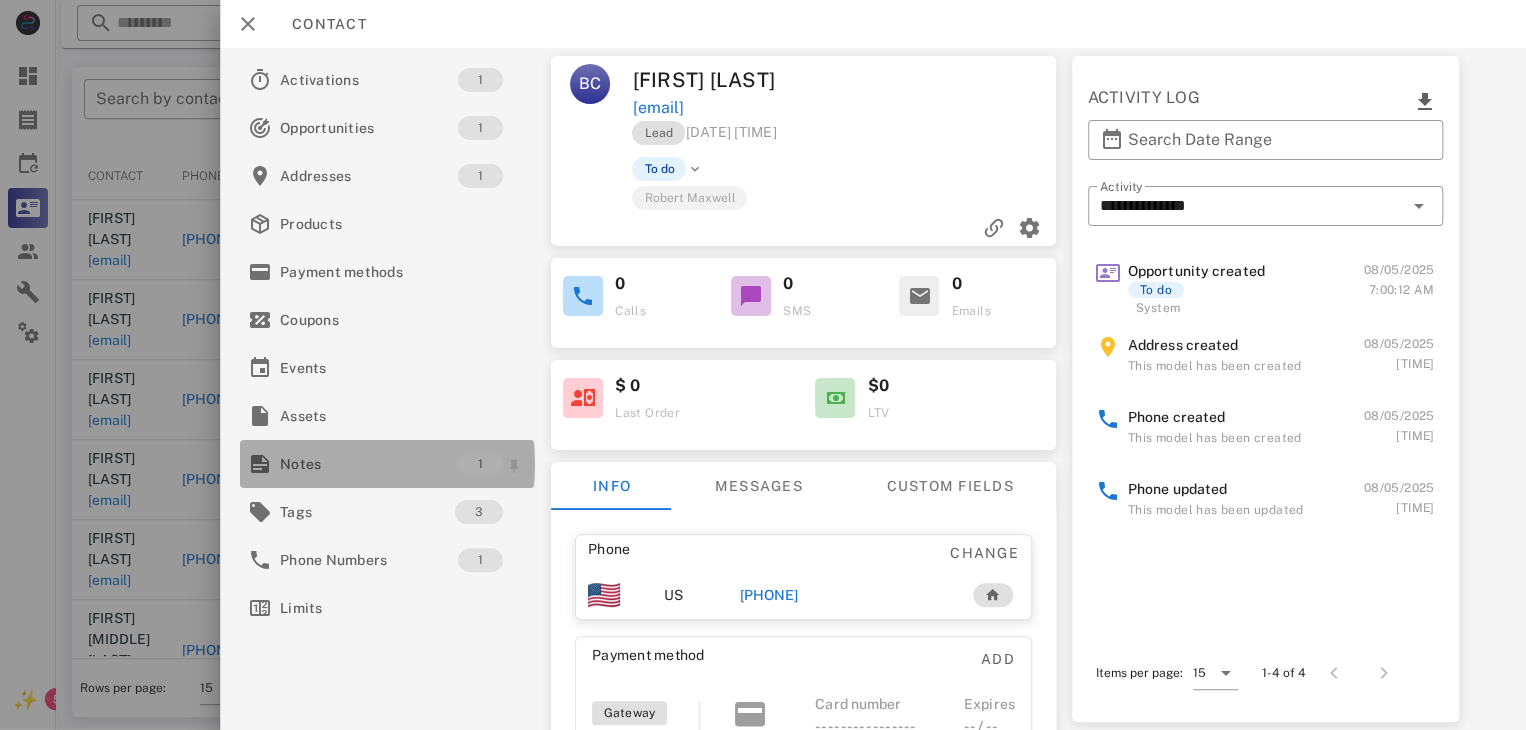 click on "Notes" at bounding box center [369, 464] 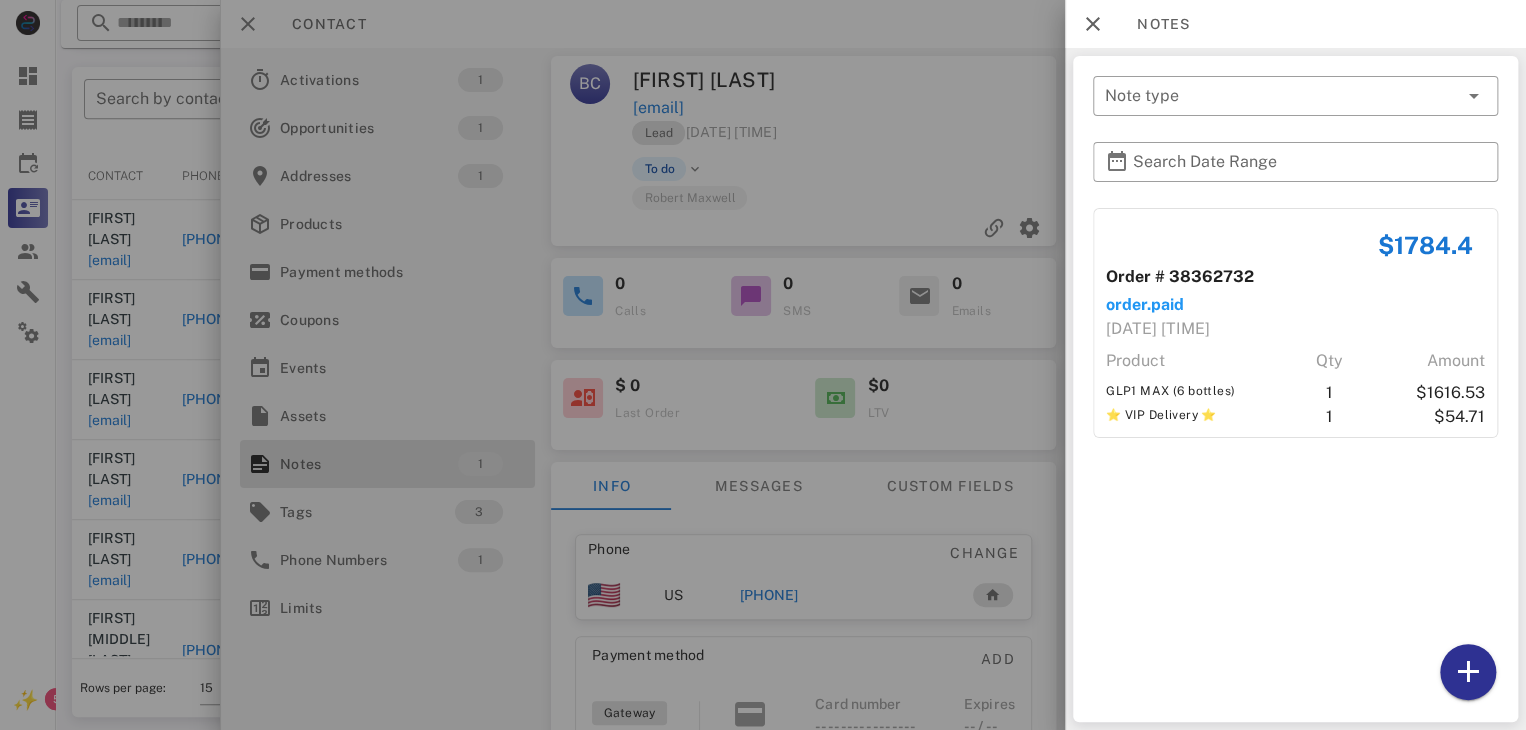 click at bounding box center (763, 365) 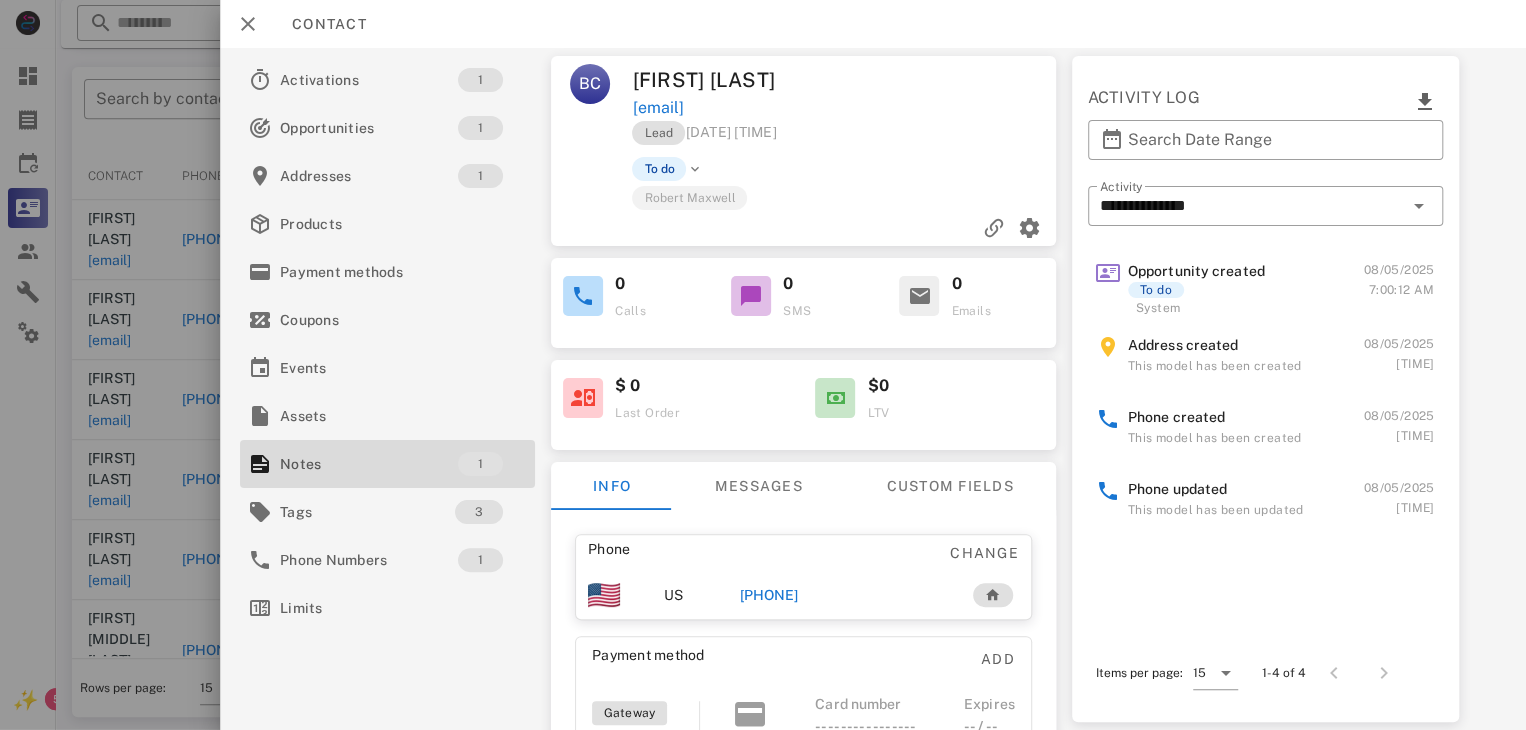 click on "[PHONE]" at bounding box center [769, 595] 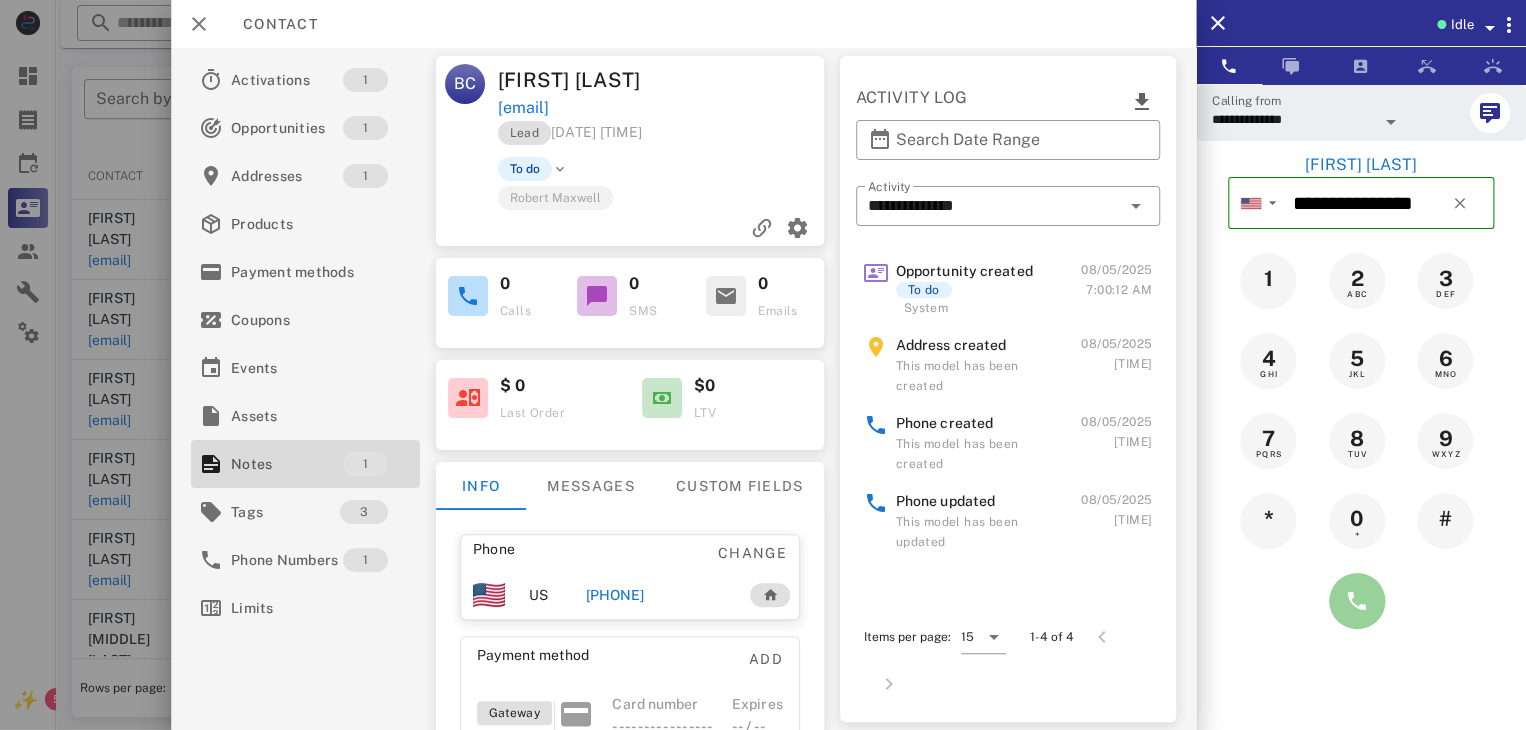 click at bounding box center [1357, 601] 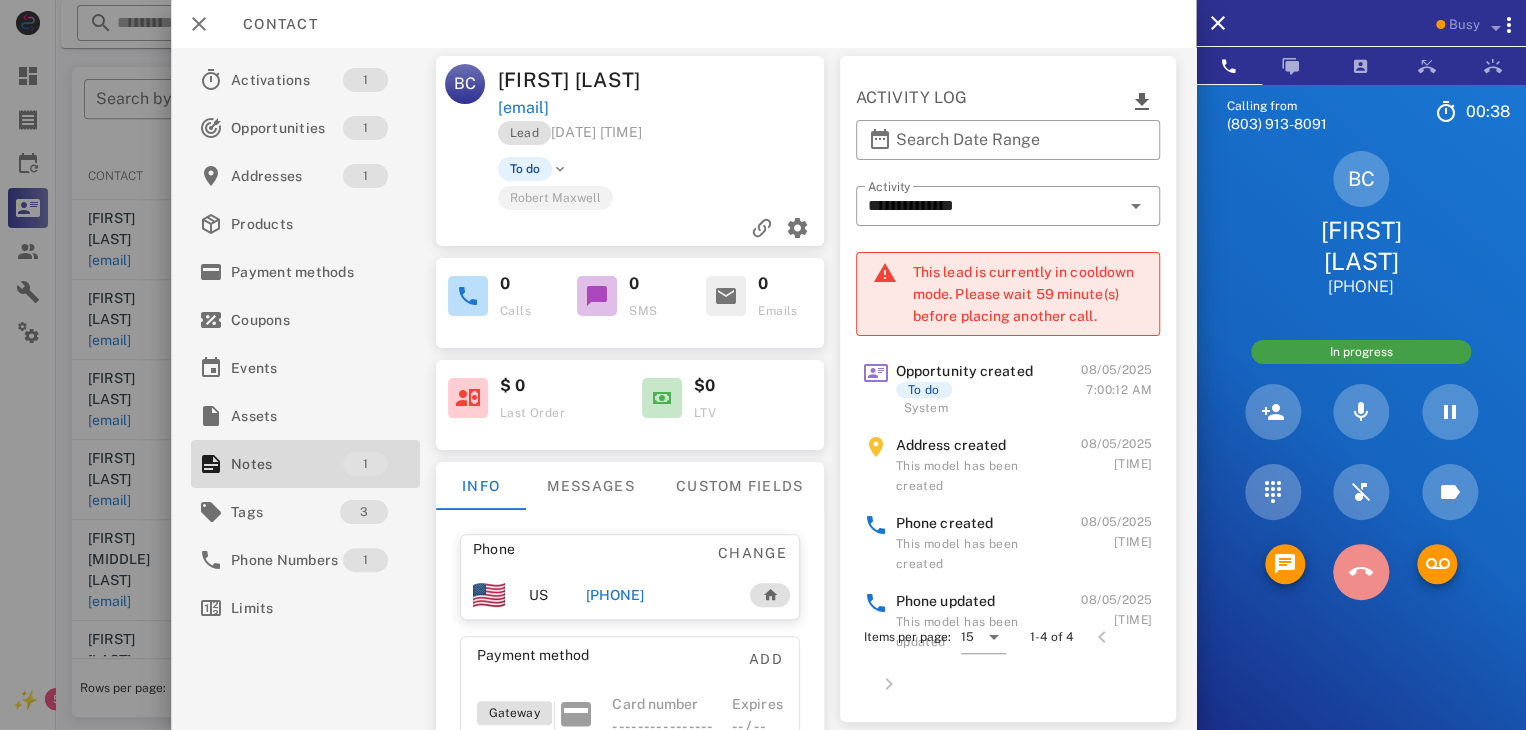 click at bounding box center (1361, 572) 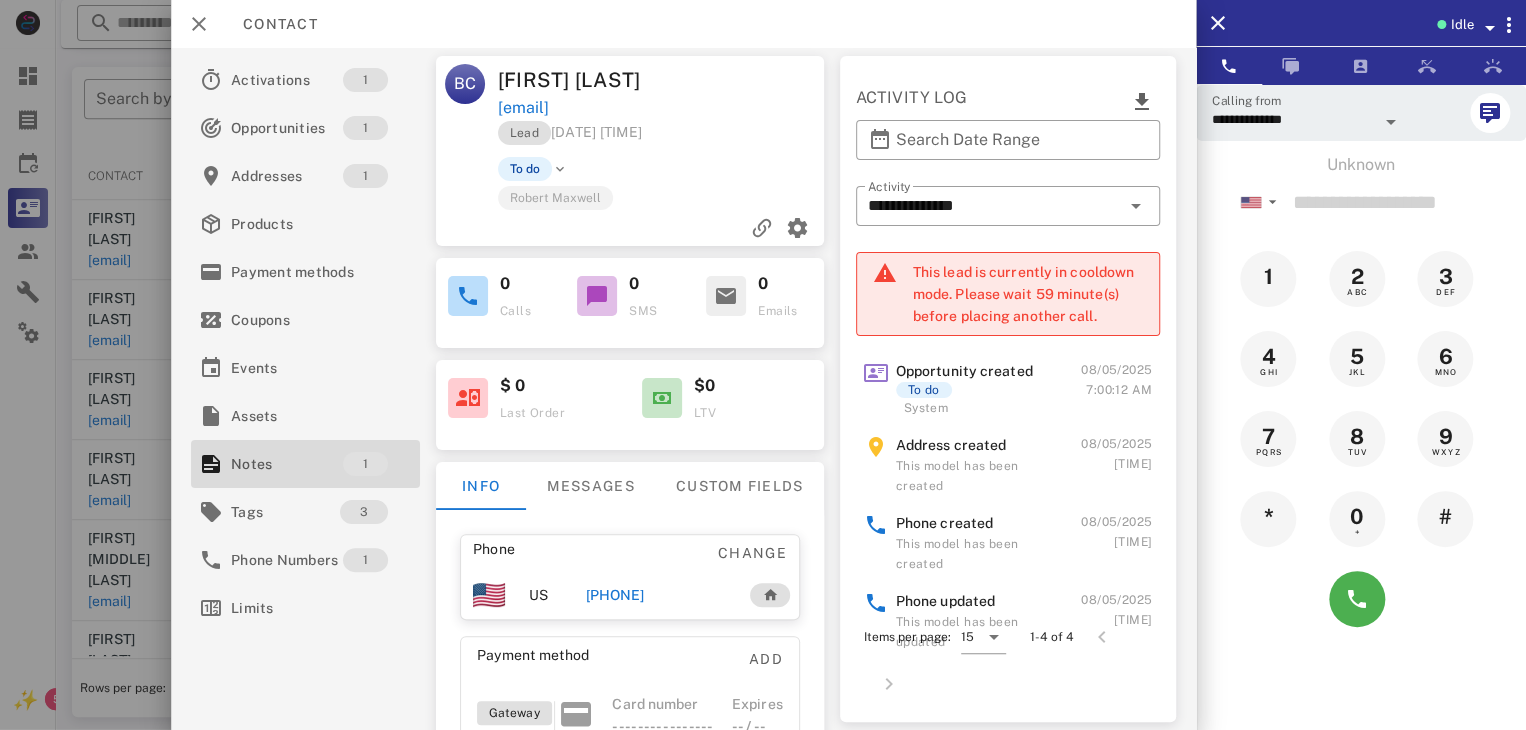click at bounding box center (763, 365) 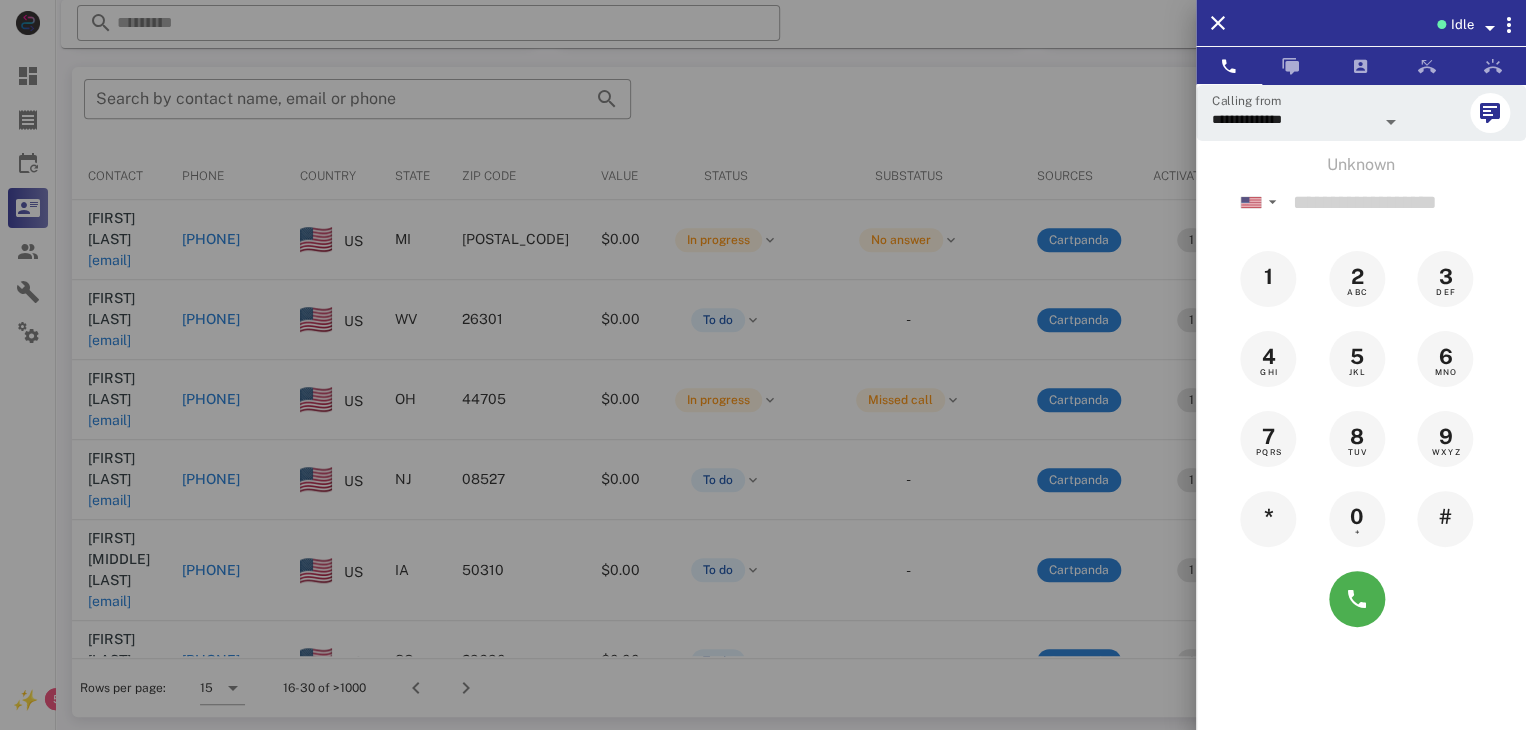 click at bounding box center (763, 365) 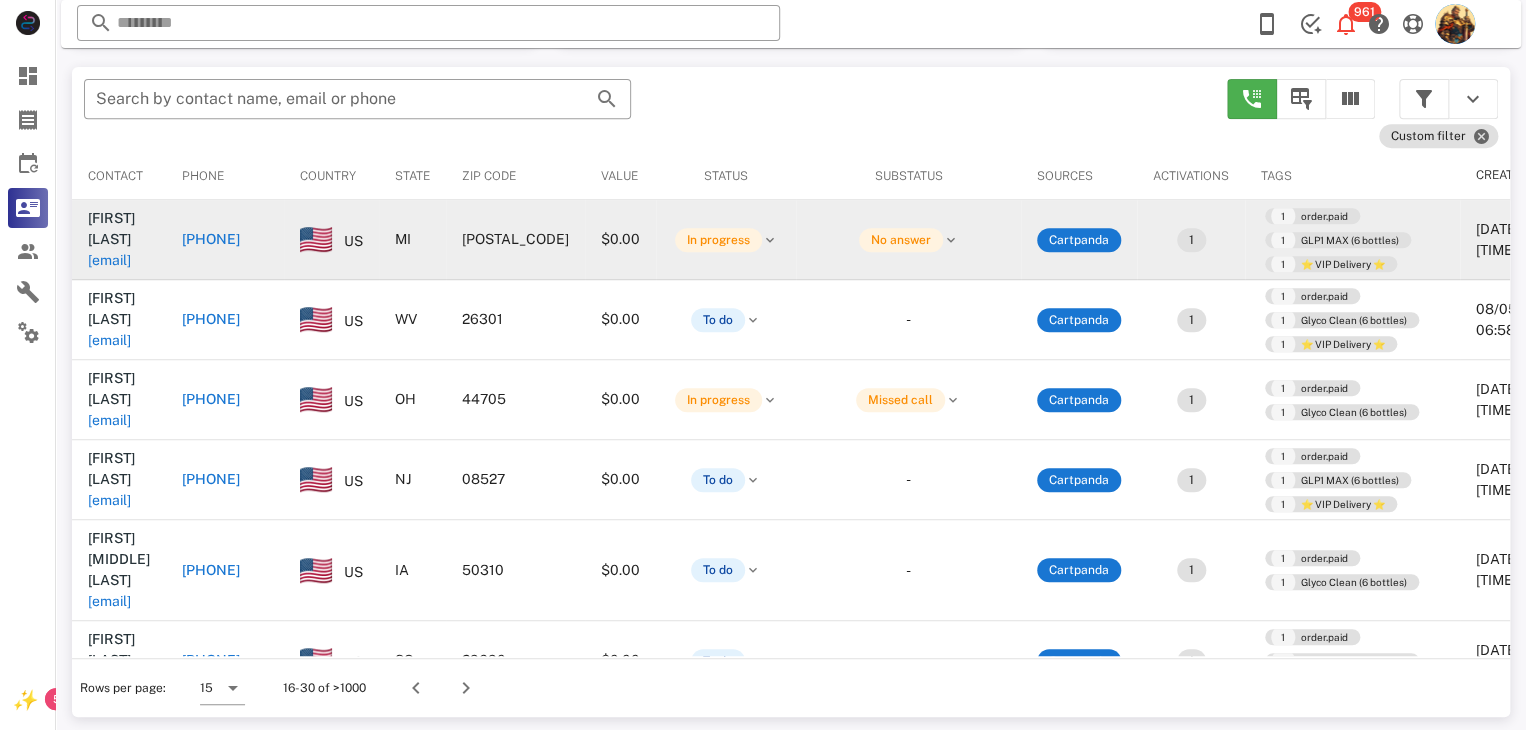 click on "[EMAIL]" at bounding box center [109, 260] 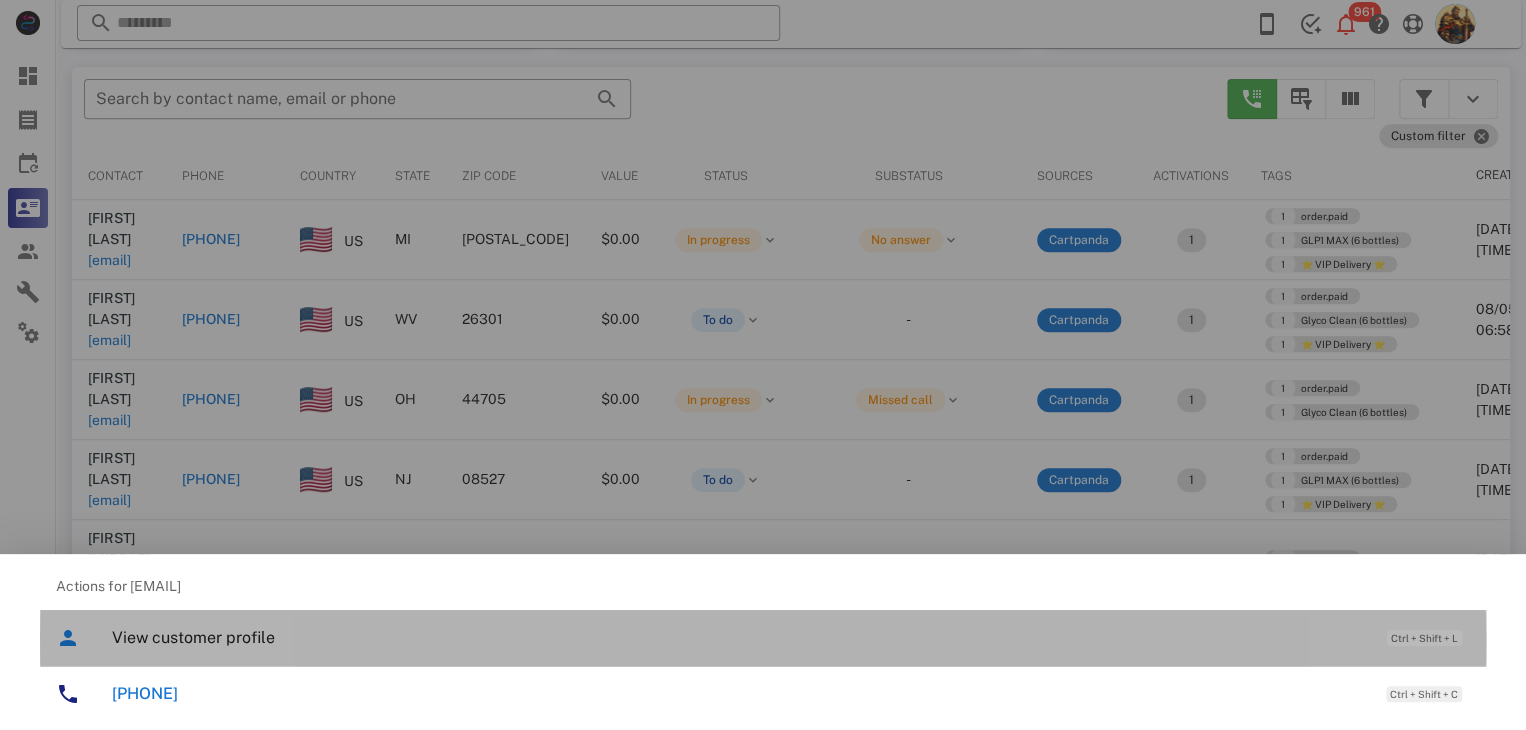 click on "View customer profile" at bounding box center (739, 637) 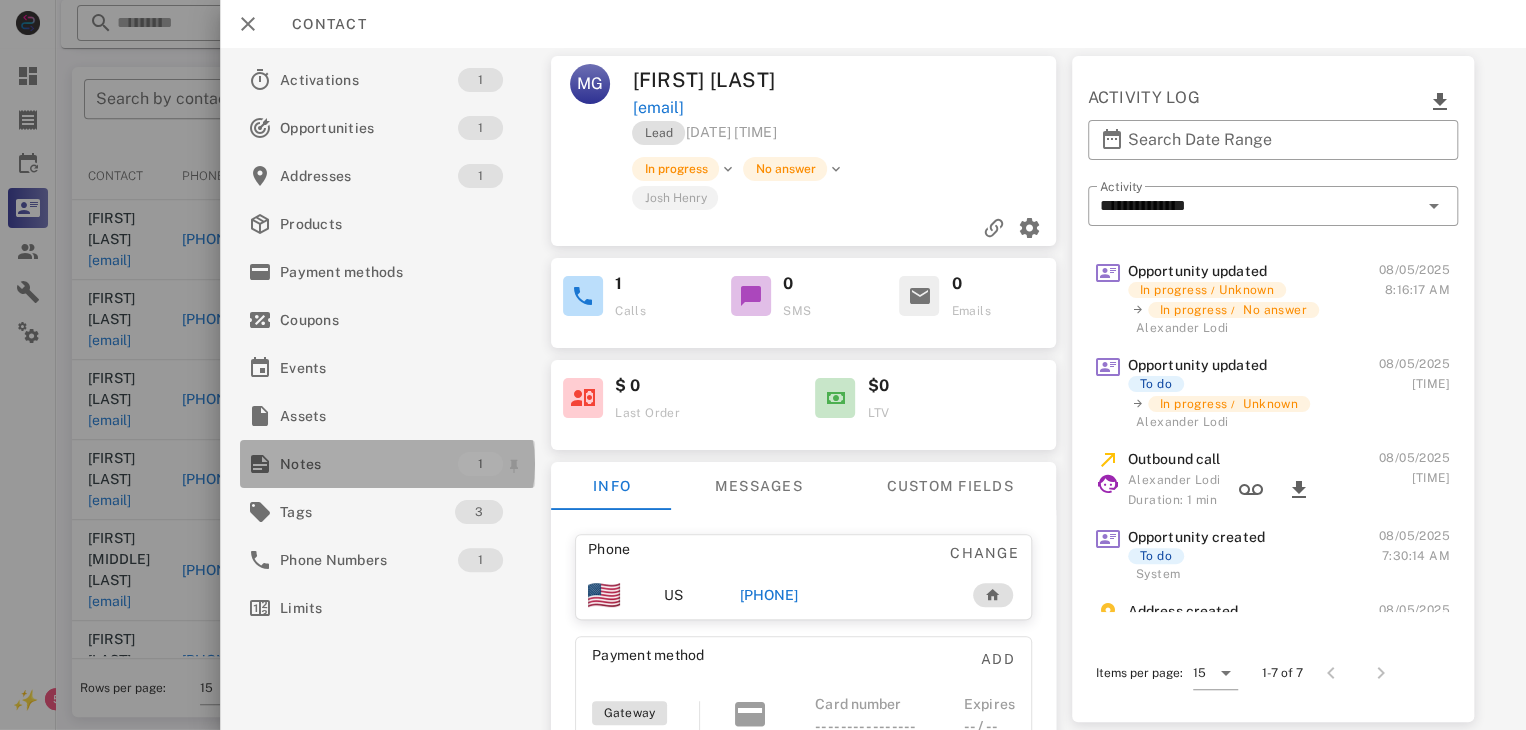 click on "Notes" at bounding box center [369, 464] 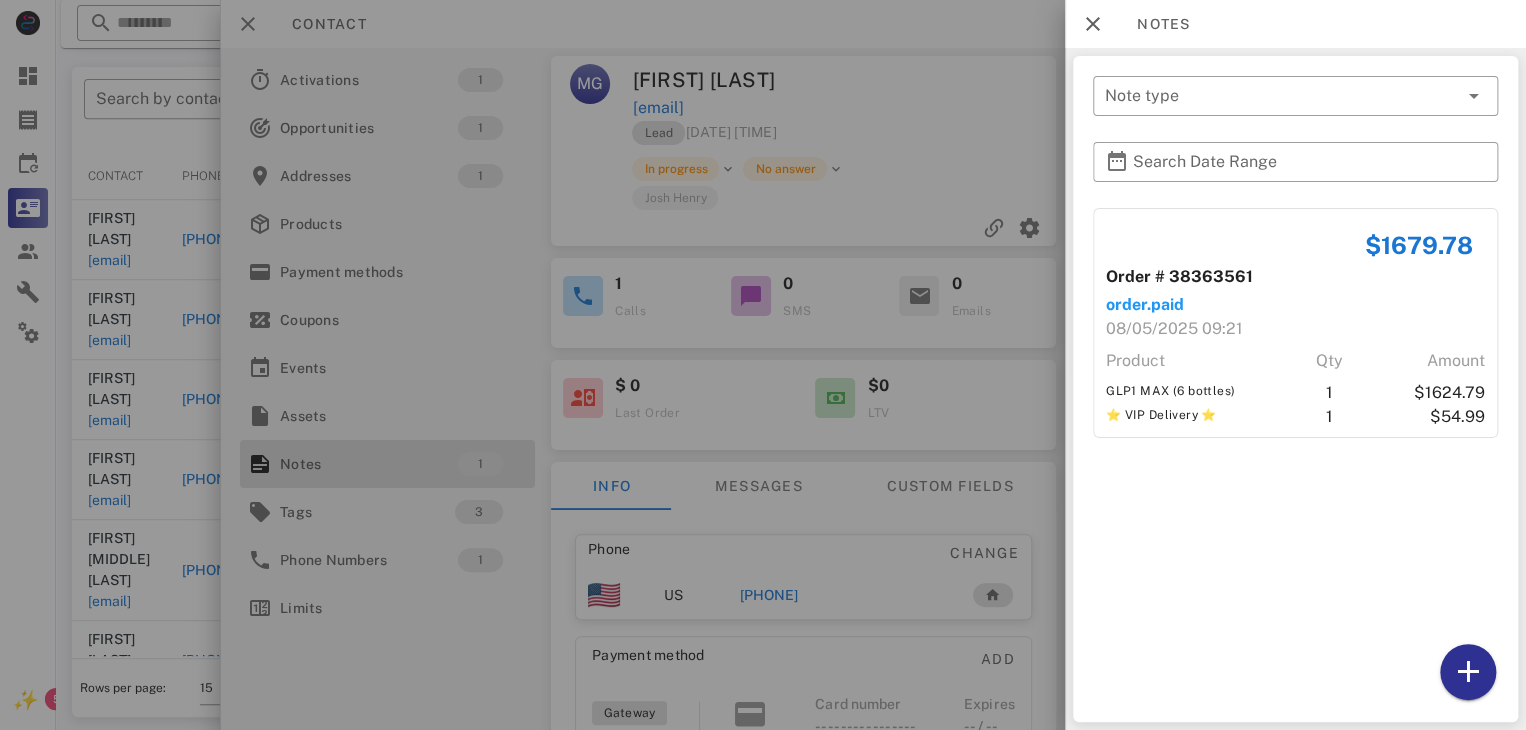 click at bounding box center [763, 365] 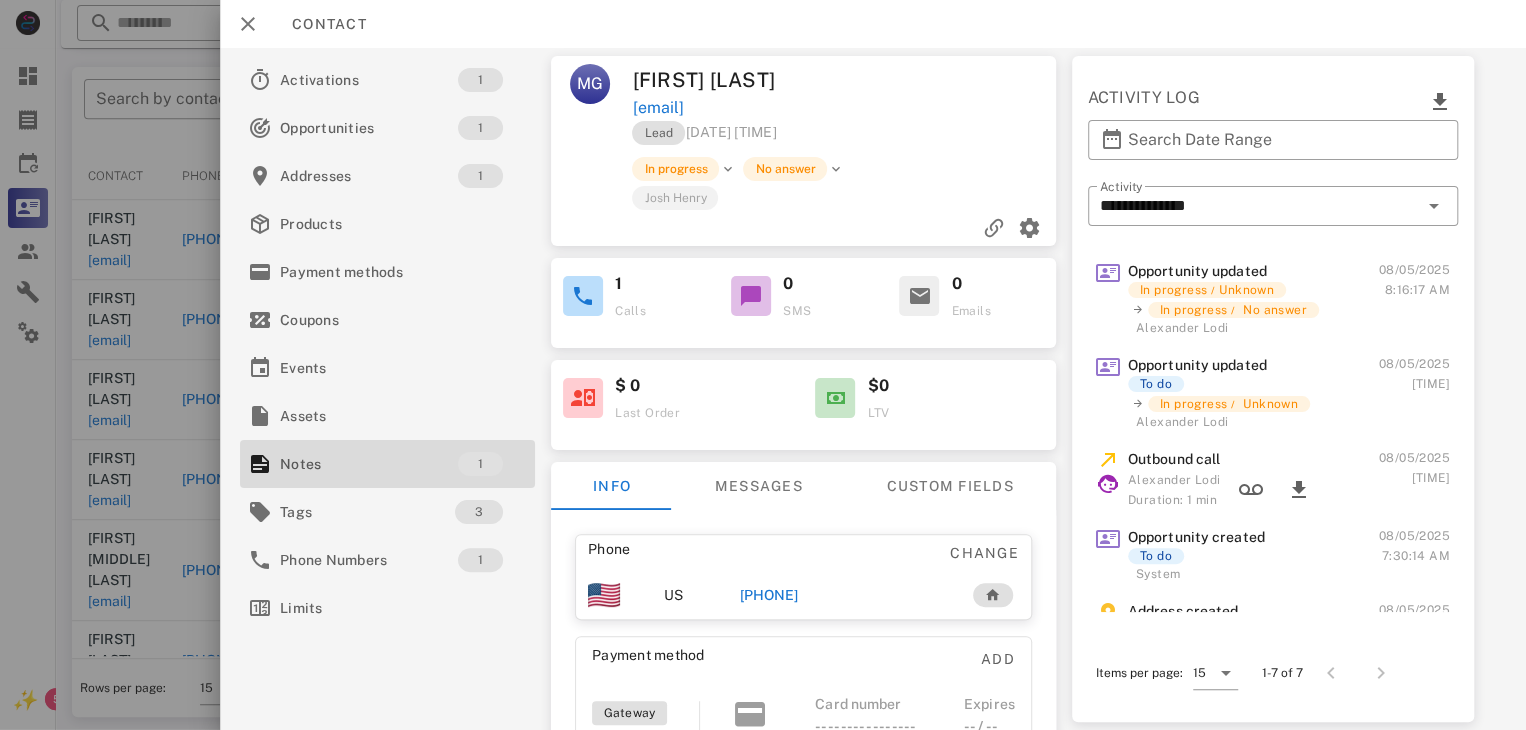 click on "[PHONE]" at bounding box center (769, 595) 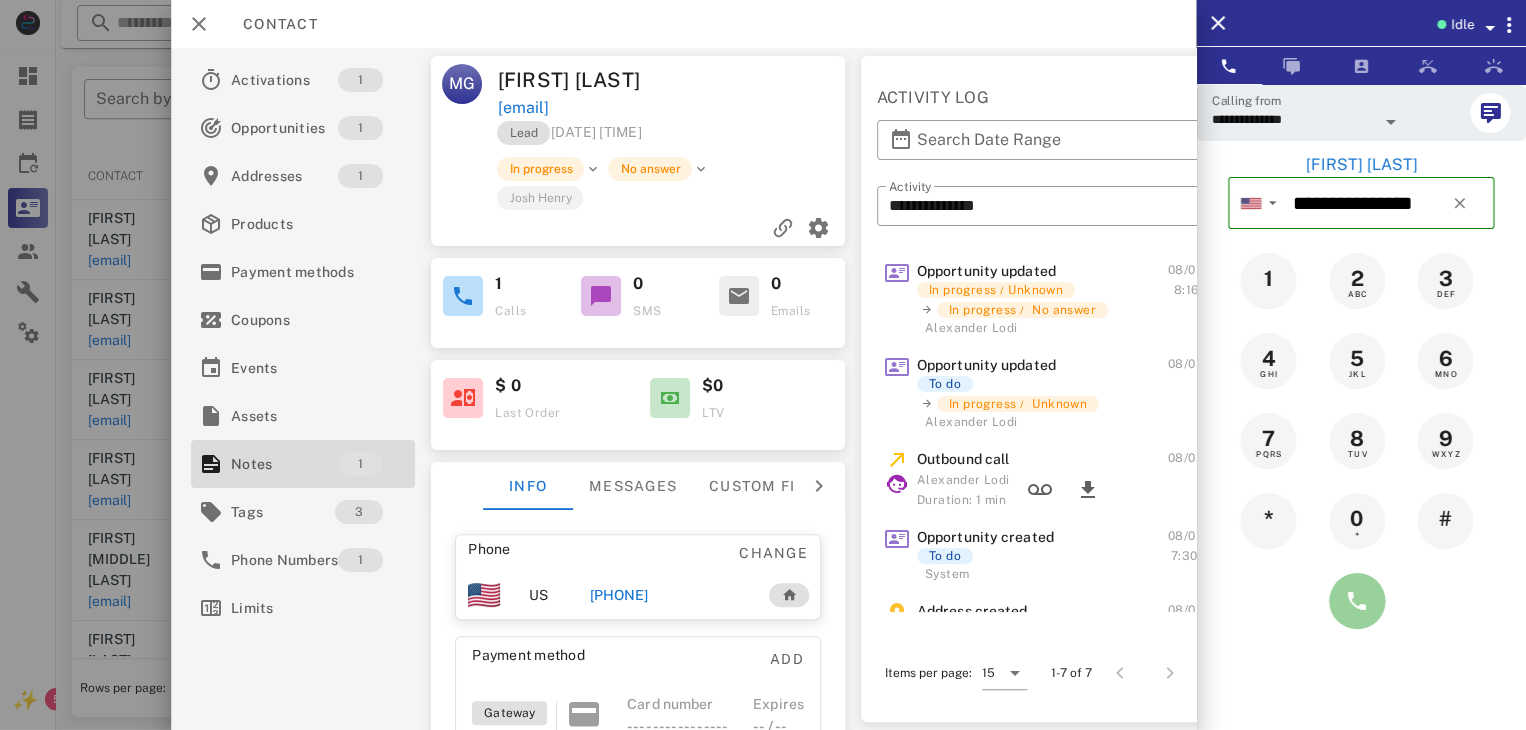 click at bounding box center (1357, 601) 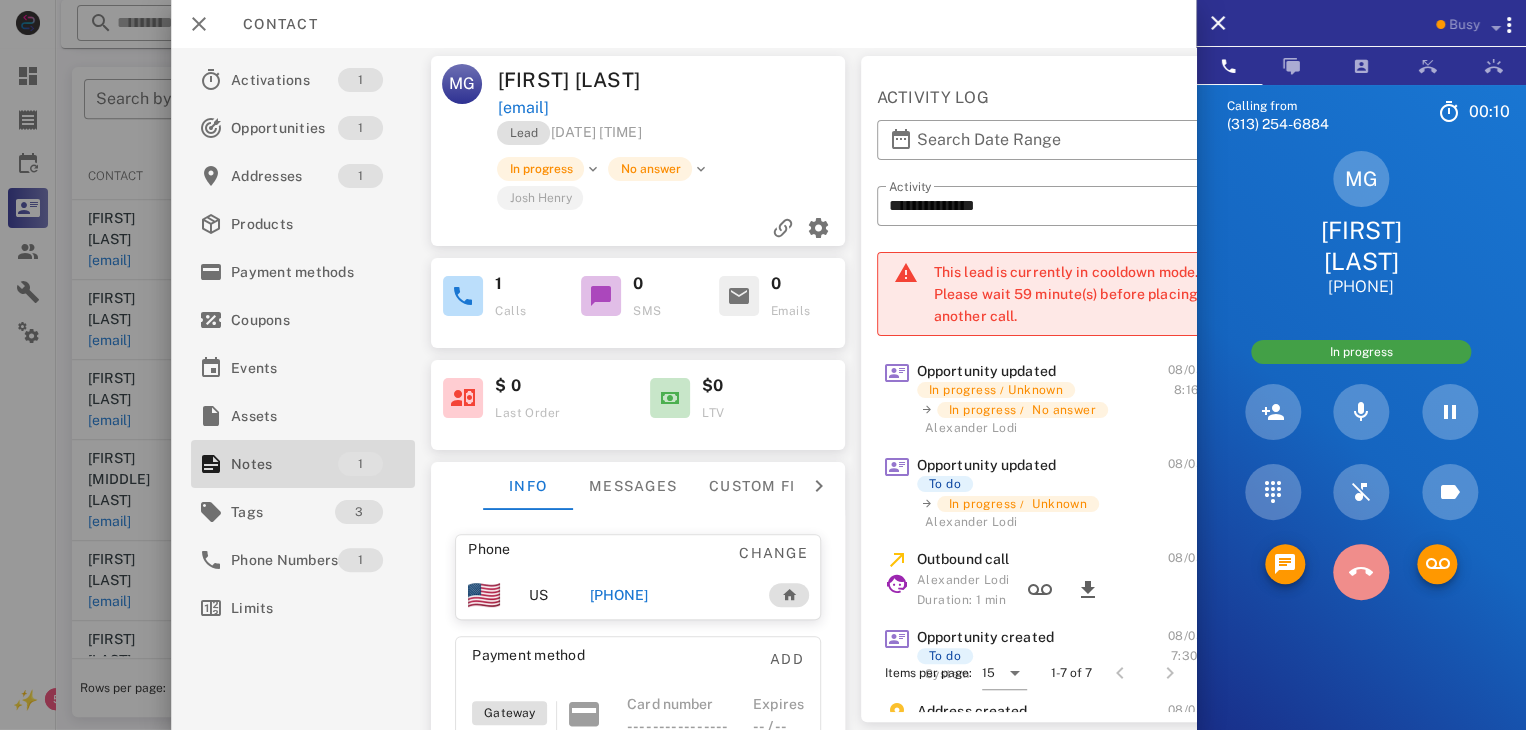 click at bounding box center [1361, 572] 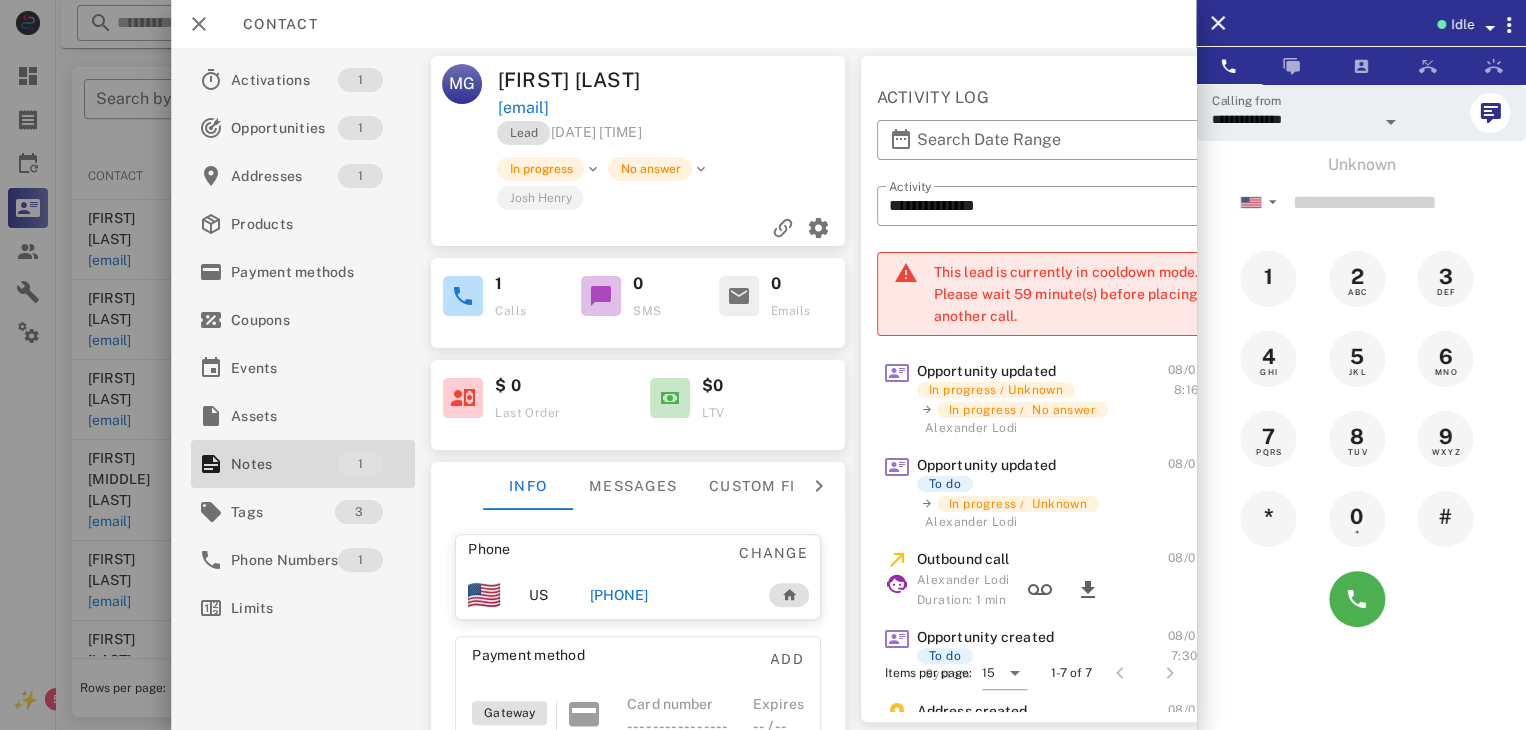 click at bounding box center [763, 365] 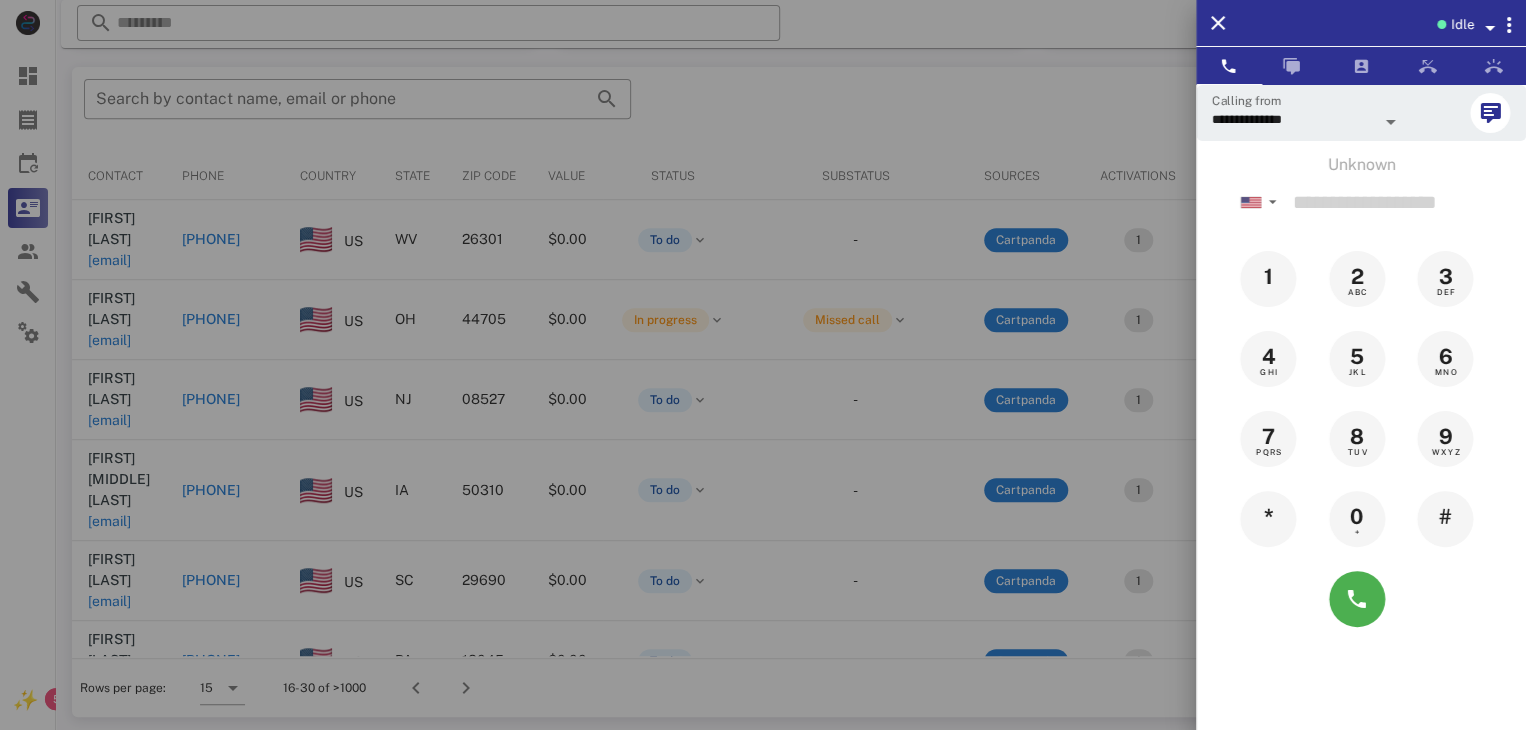 click at bounding box center (763, 365) 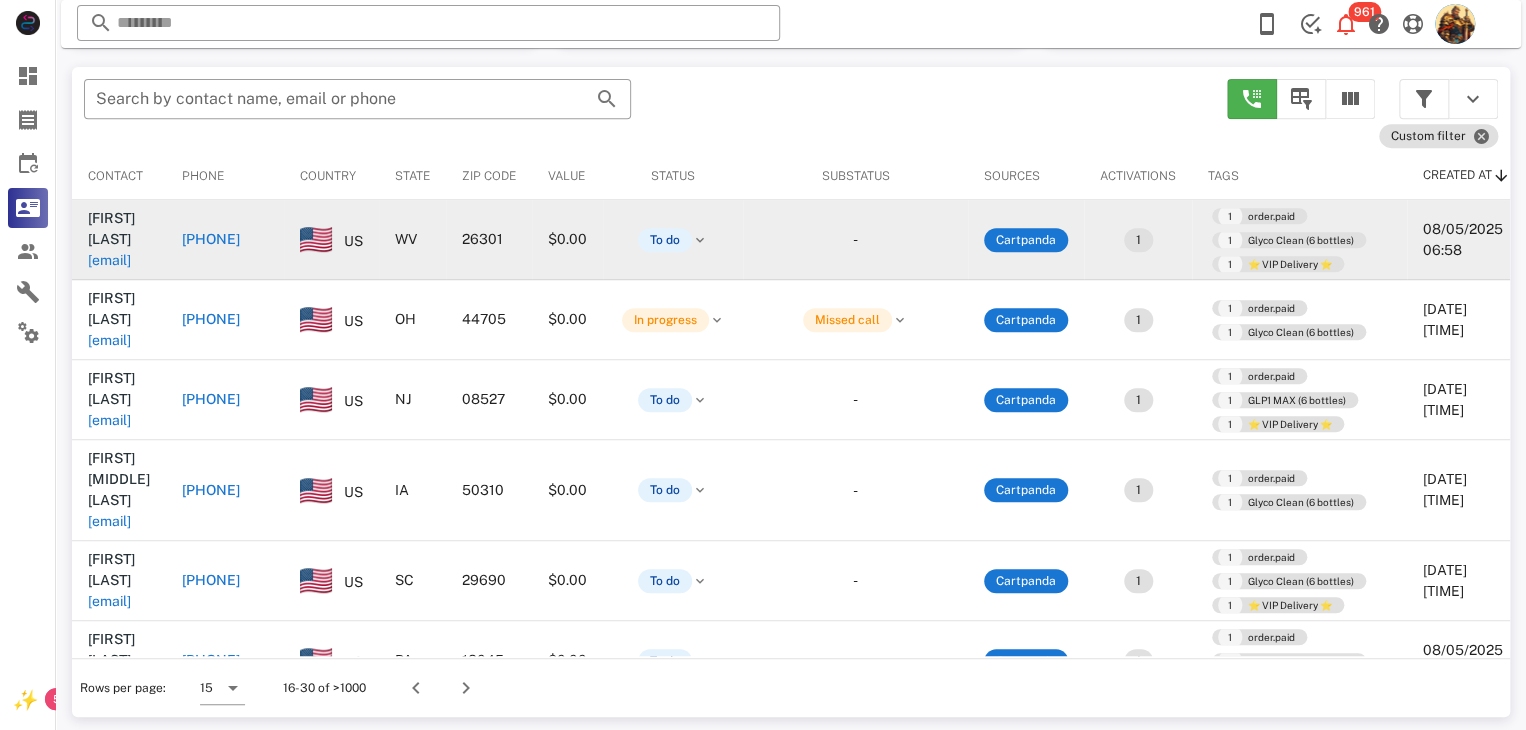 click on "[EMAIL]" at bounding box center (109, 260) 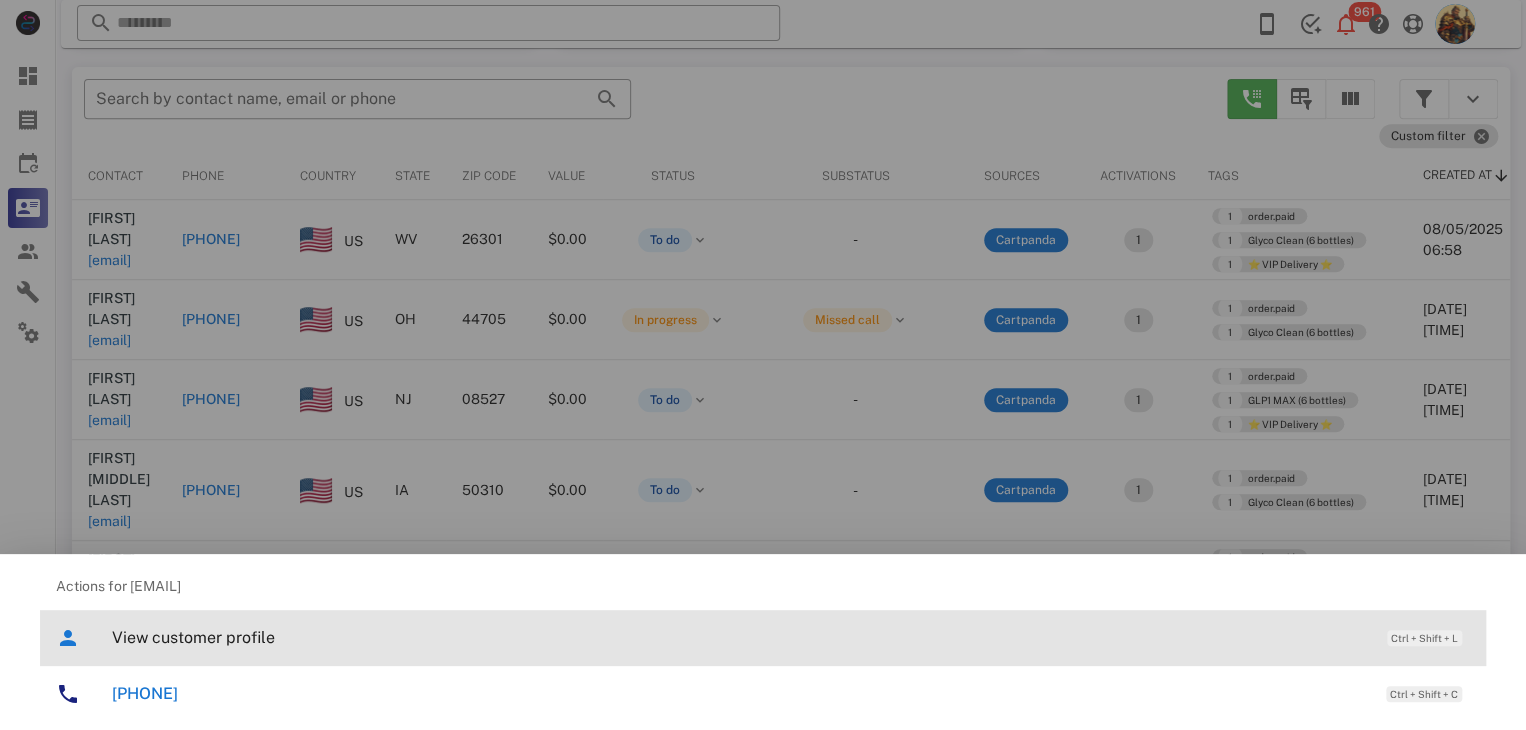 click on "View customer profile" at bounding box center [739, 637] 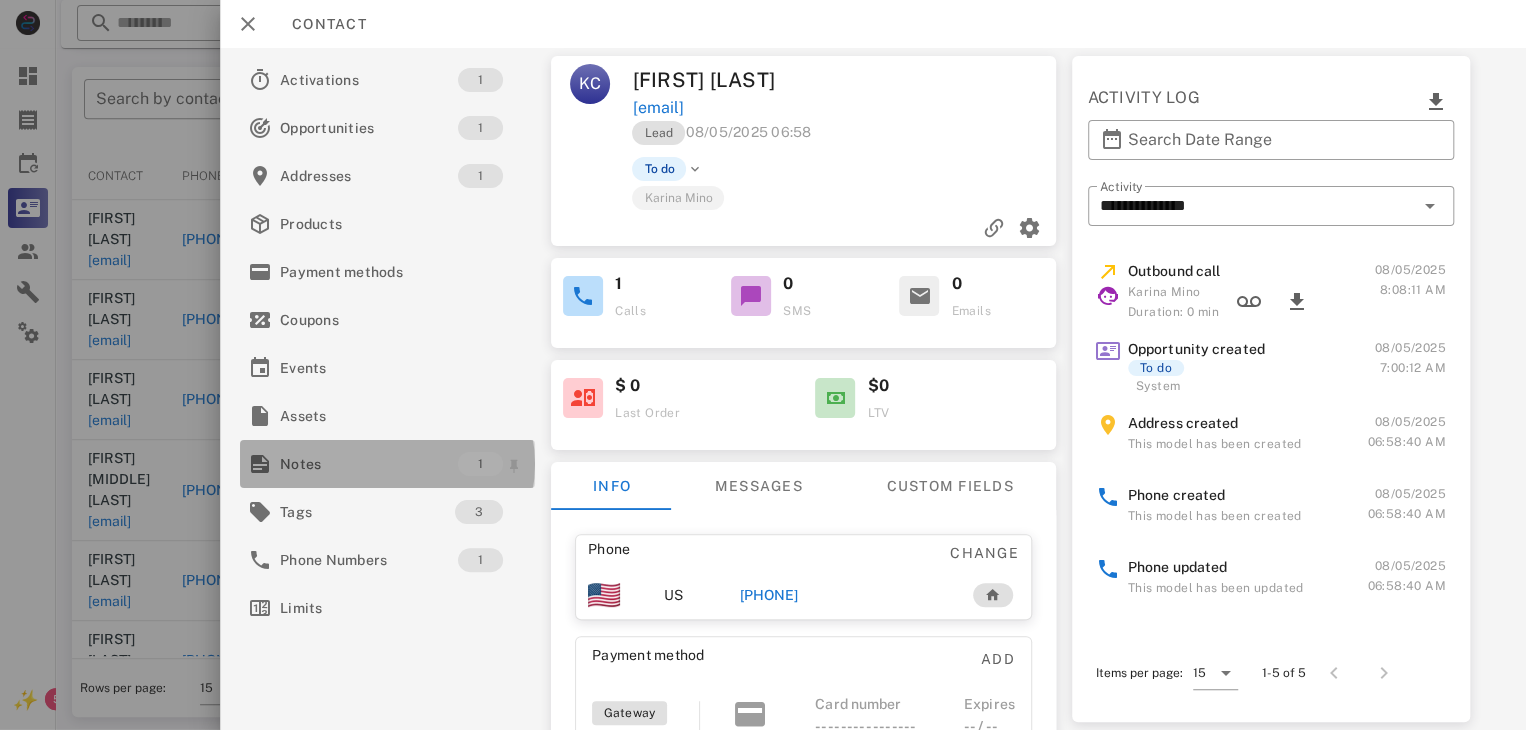 click on "Notes" at bounding box center [369, 464] 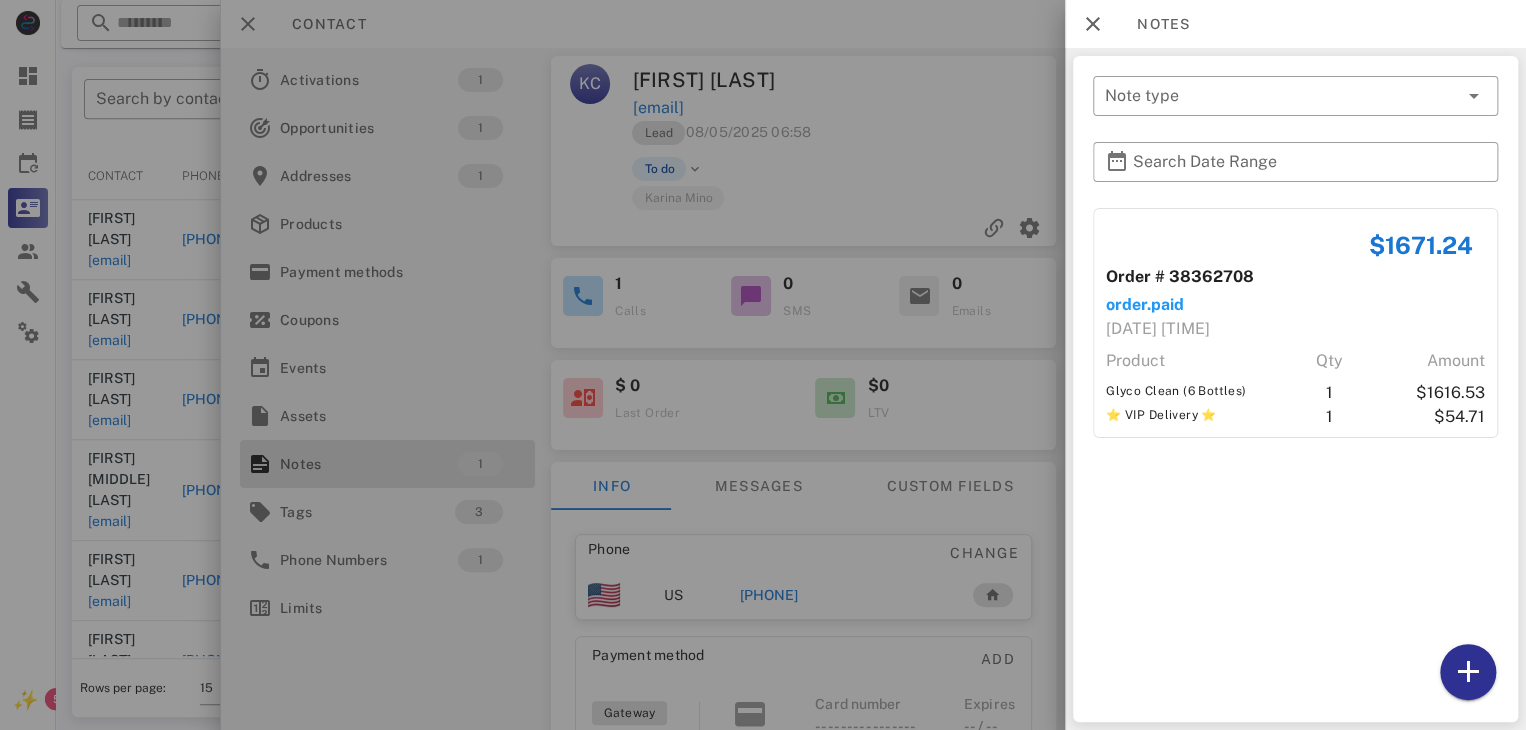 click at bounding box center (763, 365) 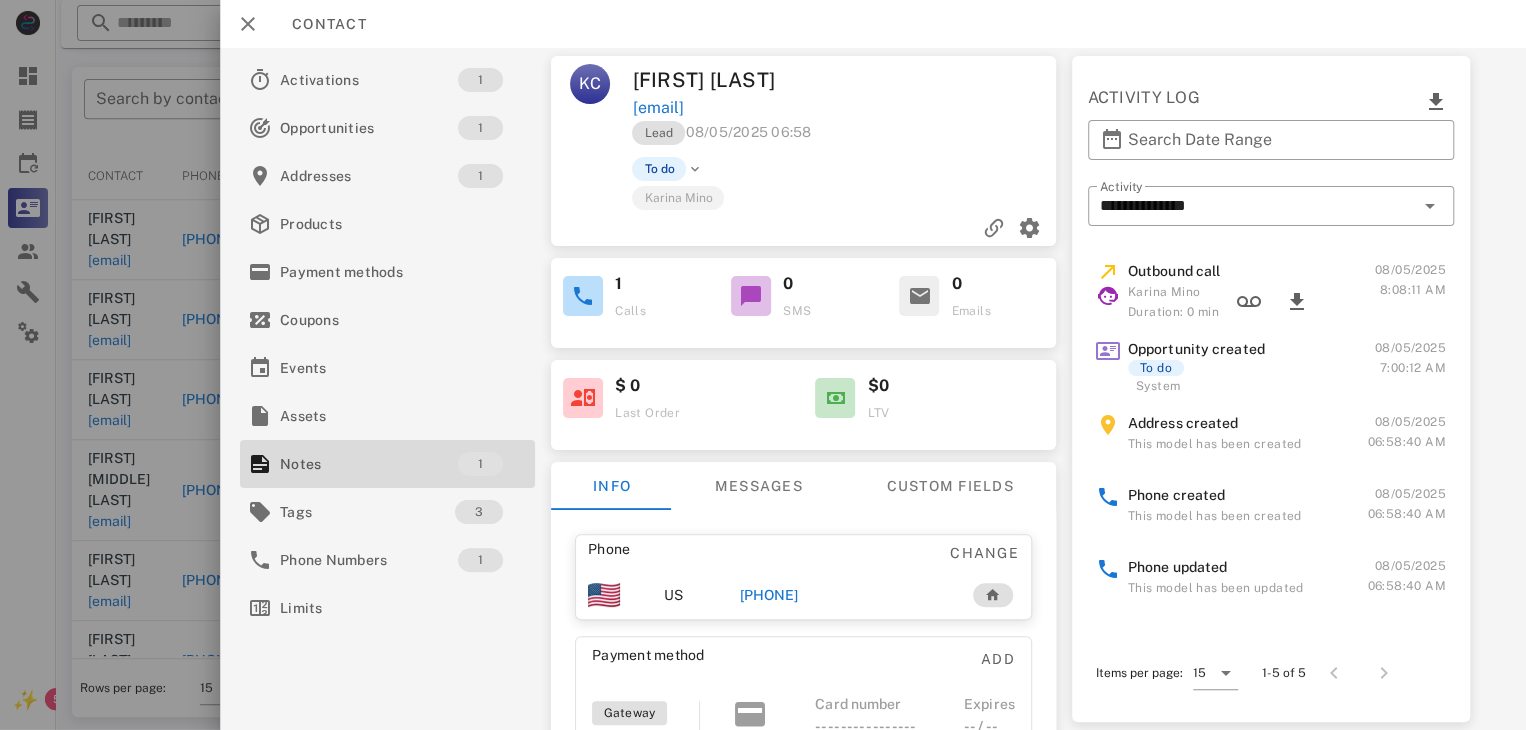 click on "[PHONE]" at bounding box center (769, 595) 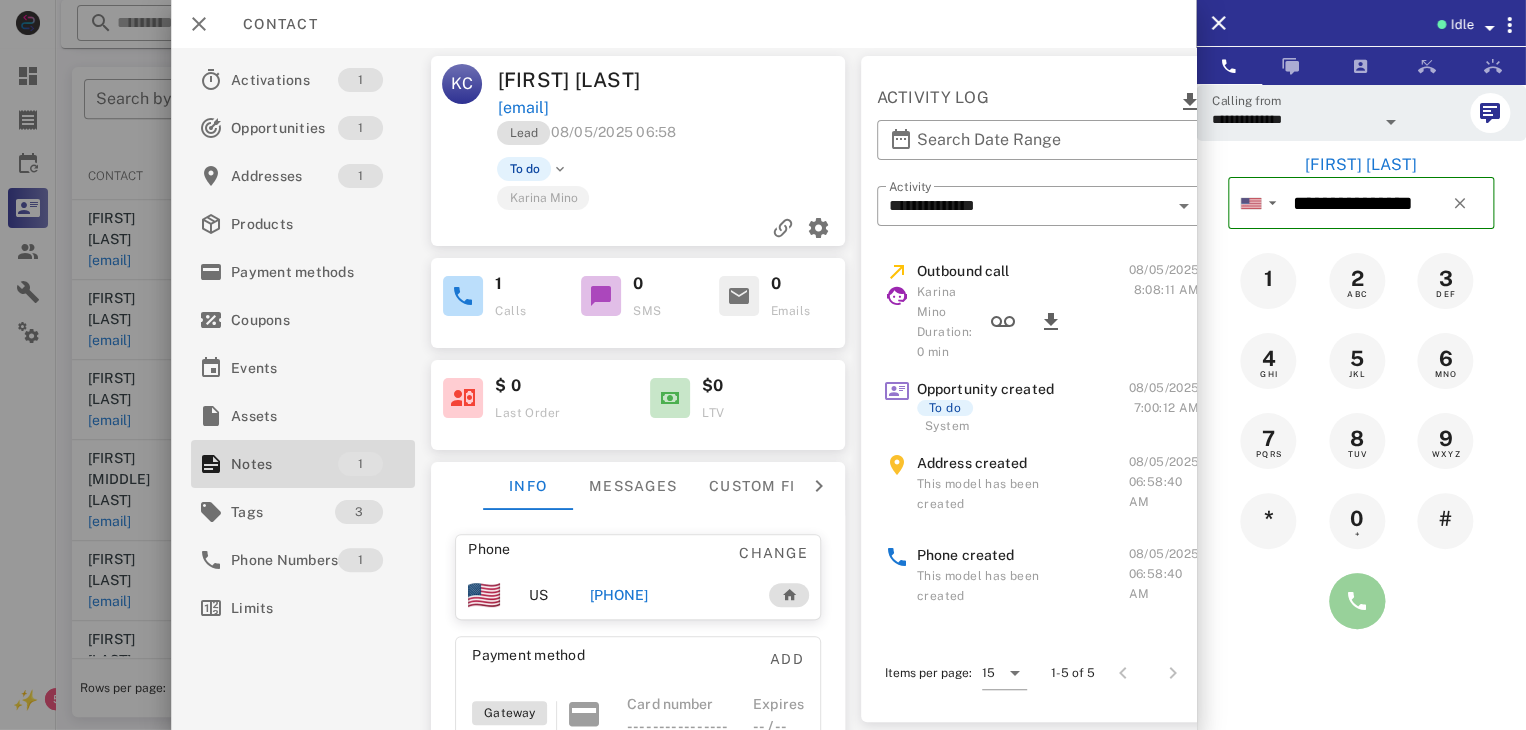click at bounding box center (1357, 601) 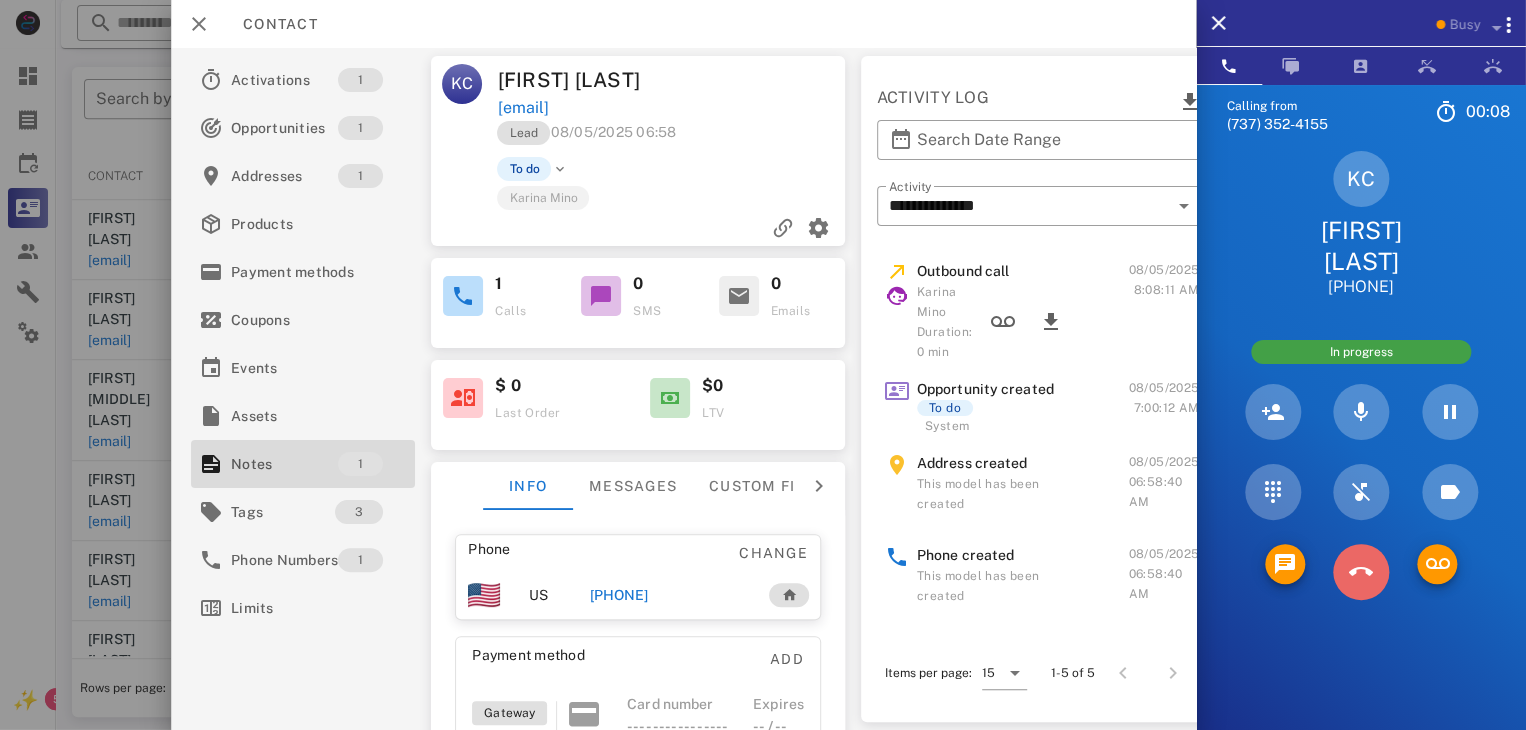click at bounding box center (1361, 572) 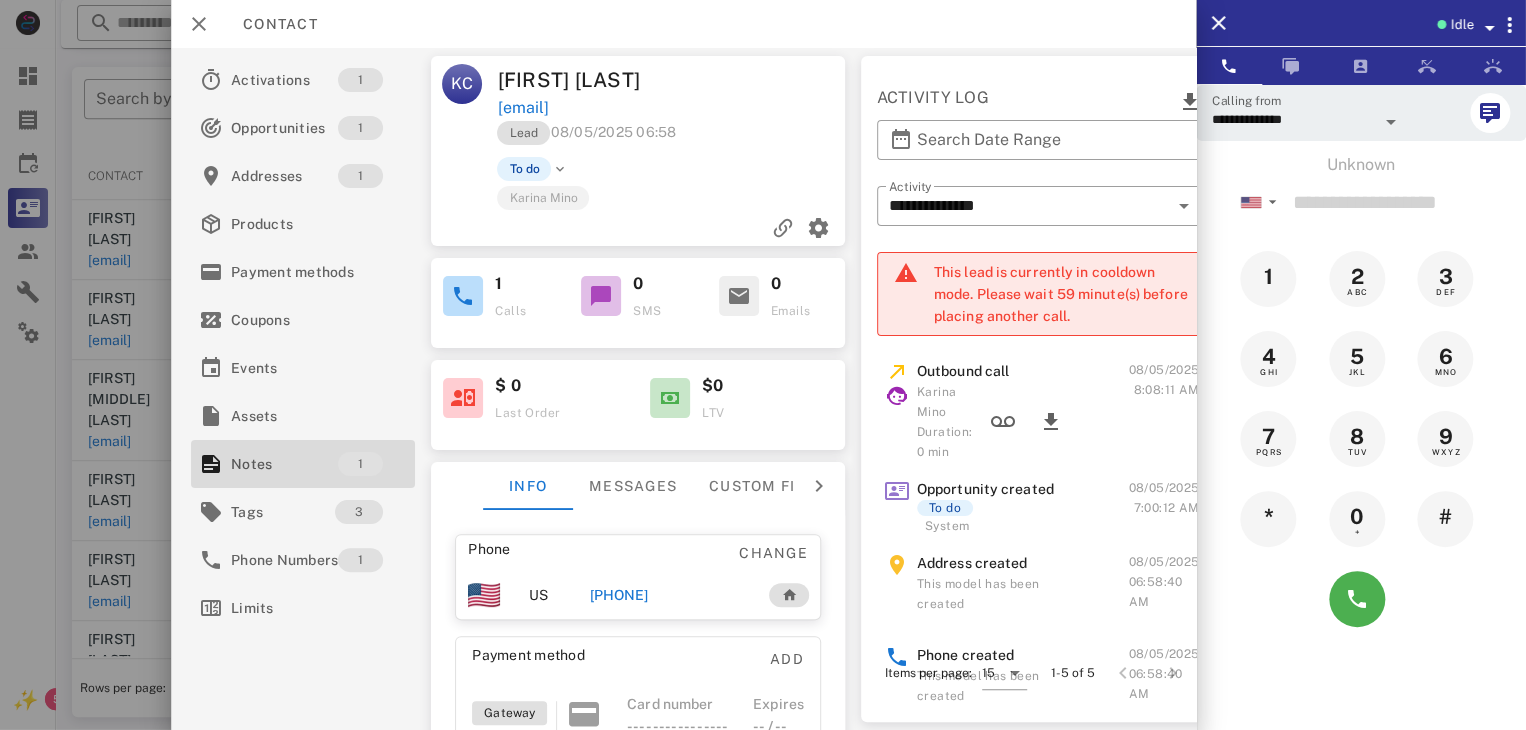 click at bounding box center (763, 365) 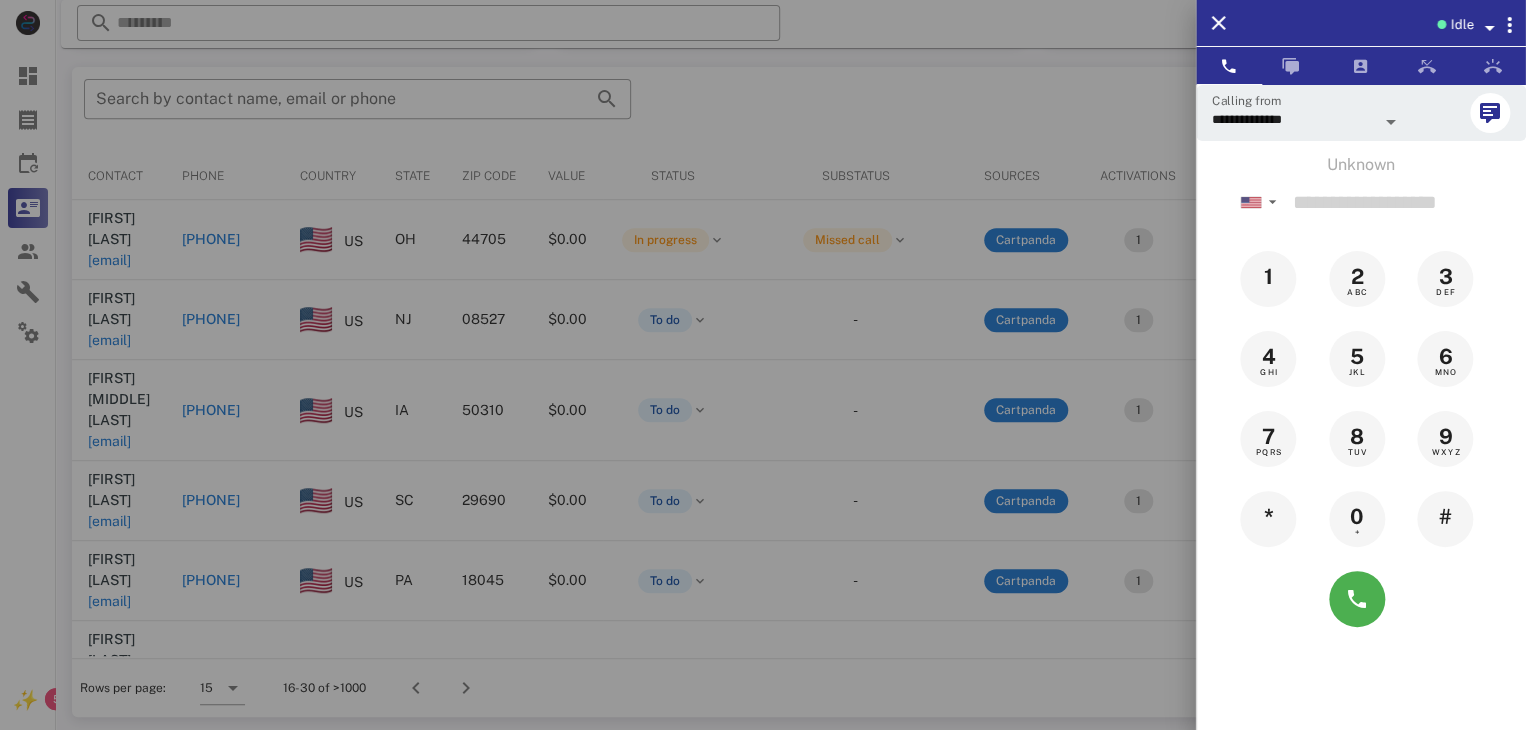 click at bounding box center [763, 365] 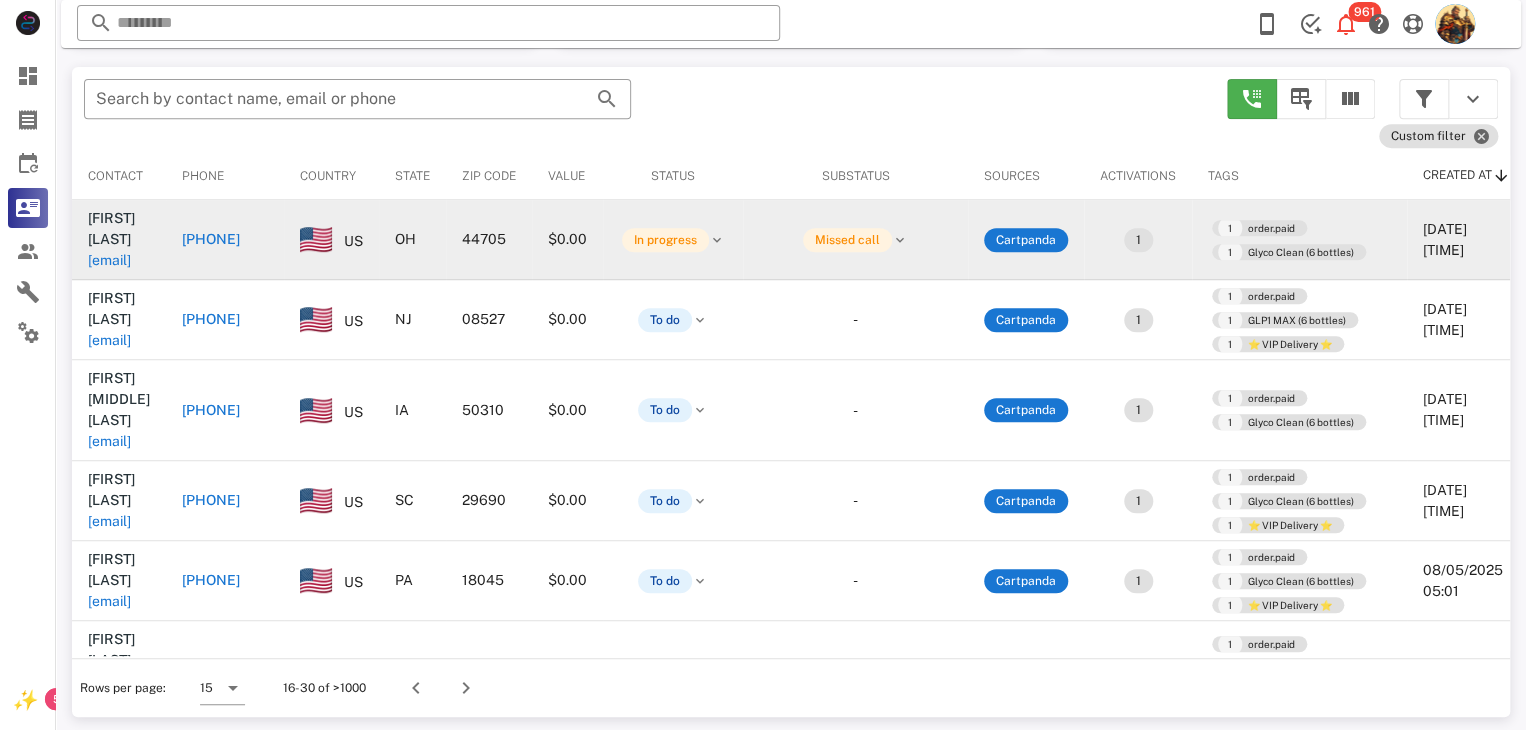 click on "[EMAIL]" at bounding box center (109, 260) 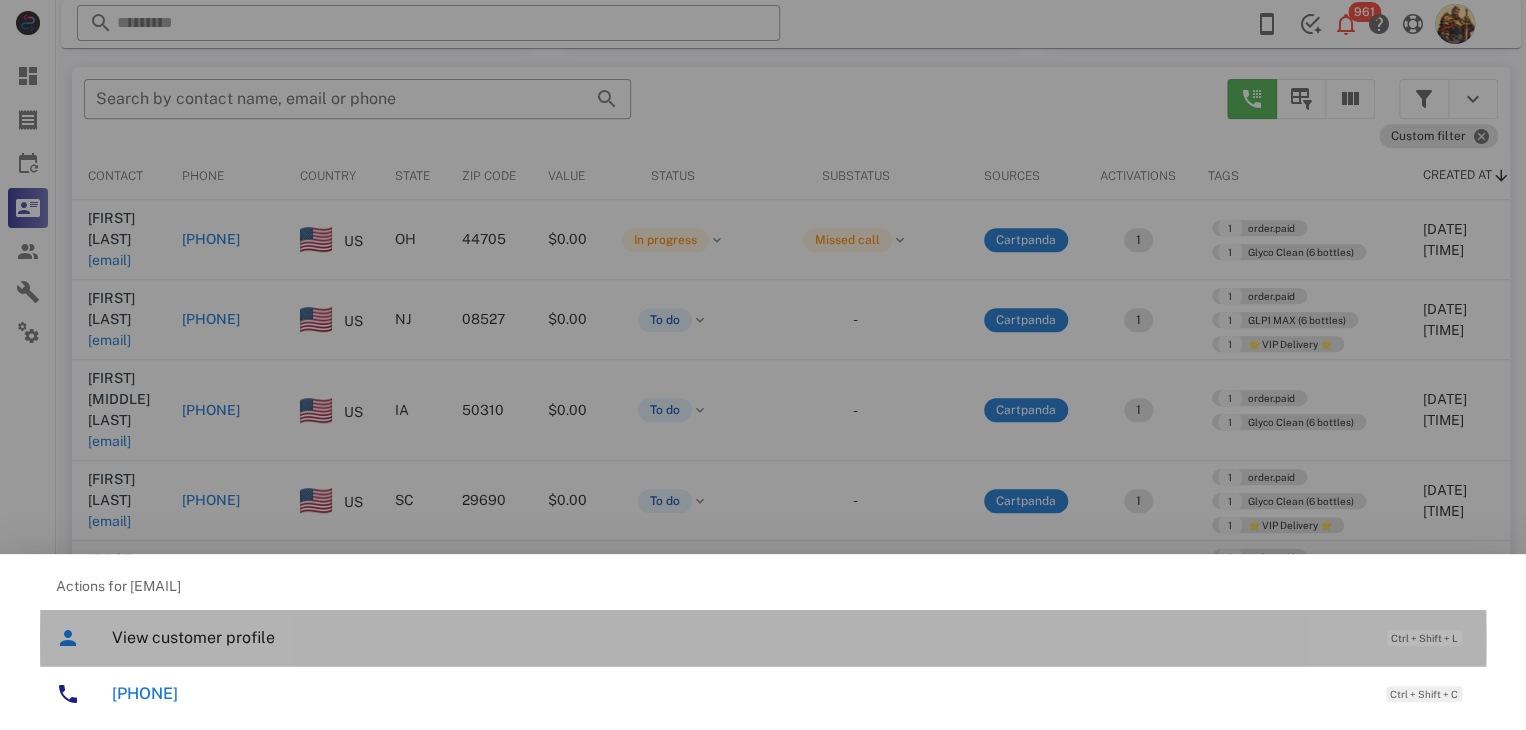 click on "View customer profile Ctrl + Shift + L" at bounding box center [791, 637] 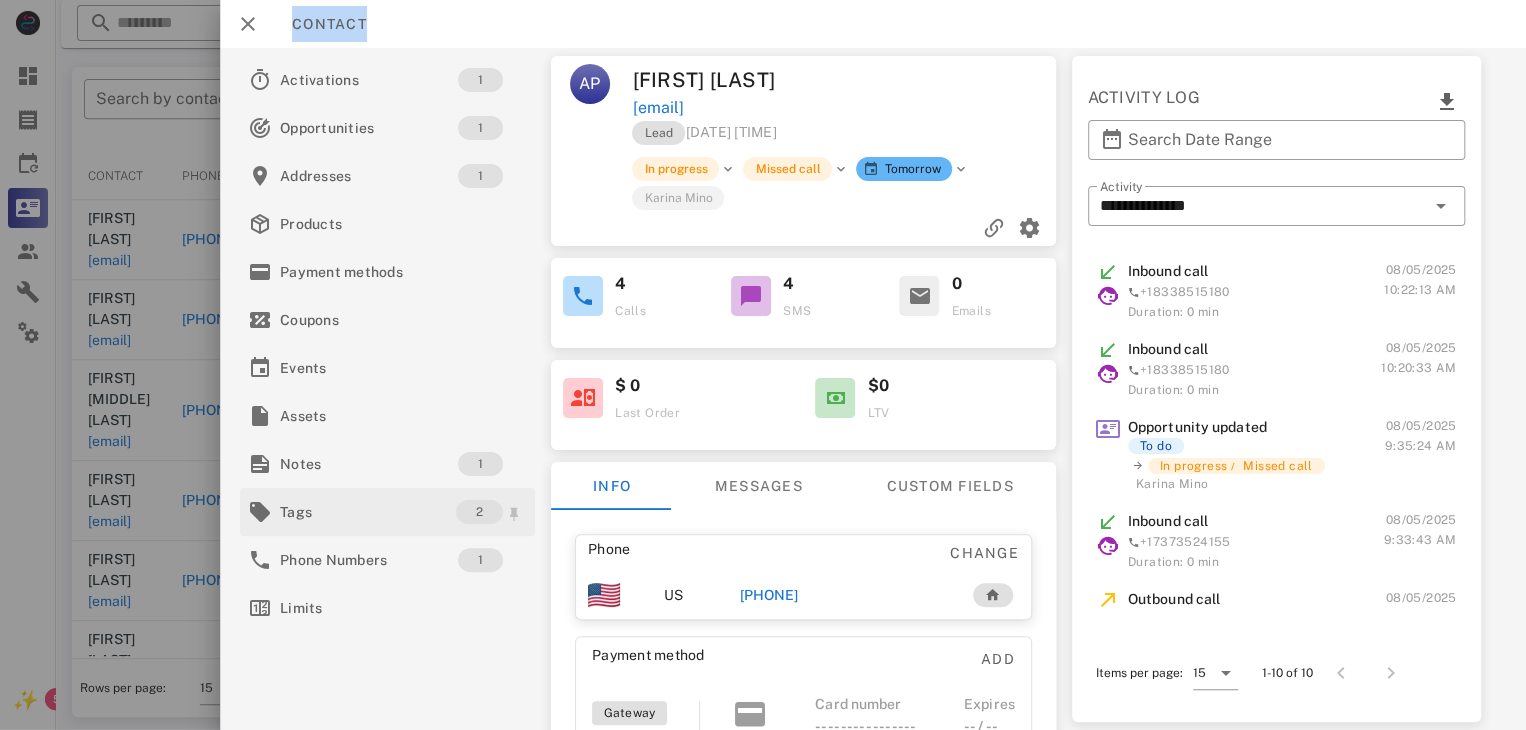 drag, startPoint x: 200, startPoint y: 651, endPoint x: 267, endPoint y: 533, distance: 135.6945 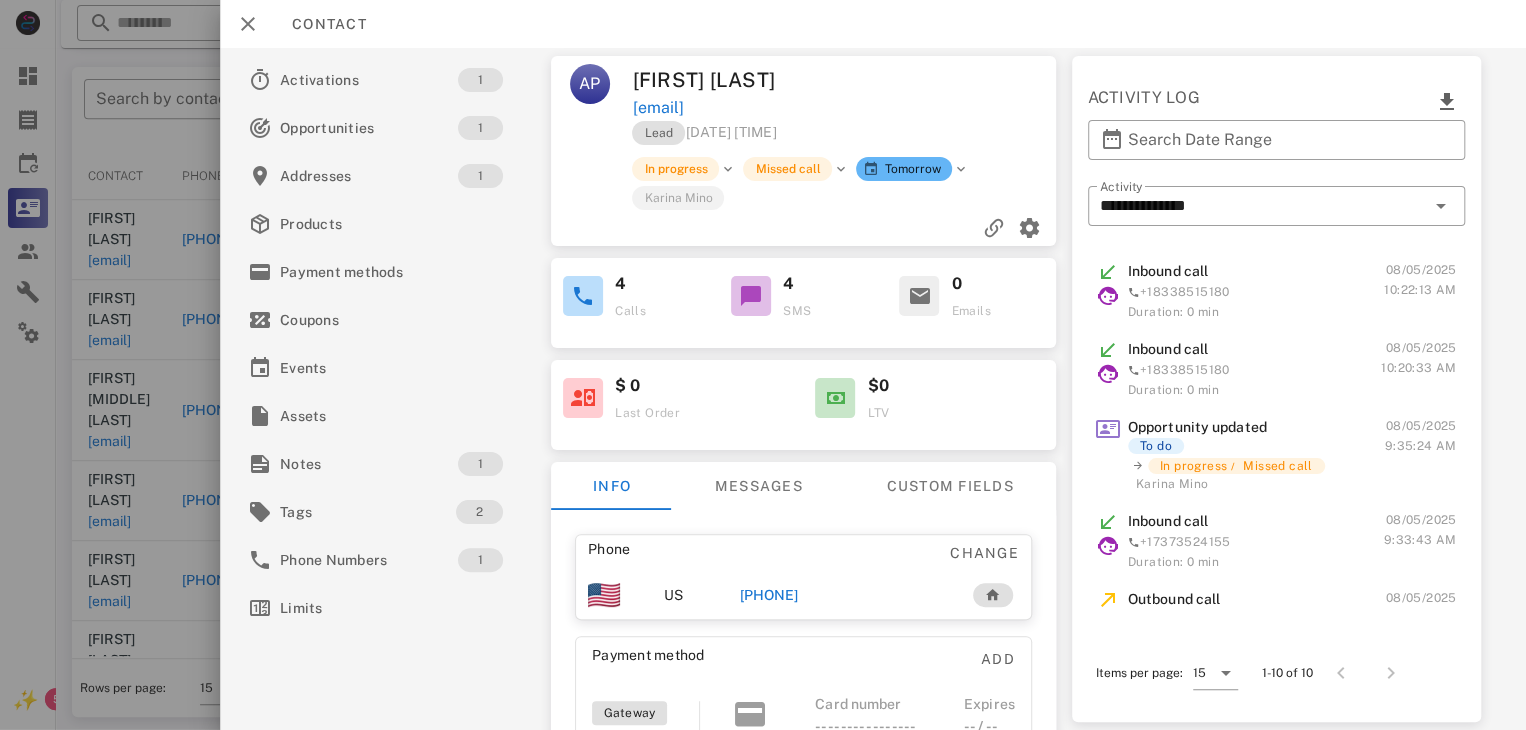 click on "[PHONE]" at bounding box center (769, 595) 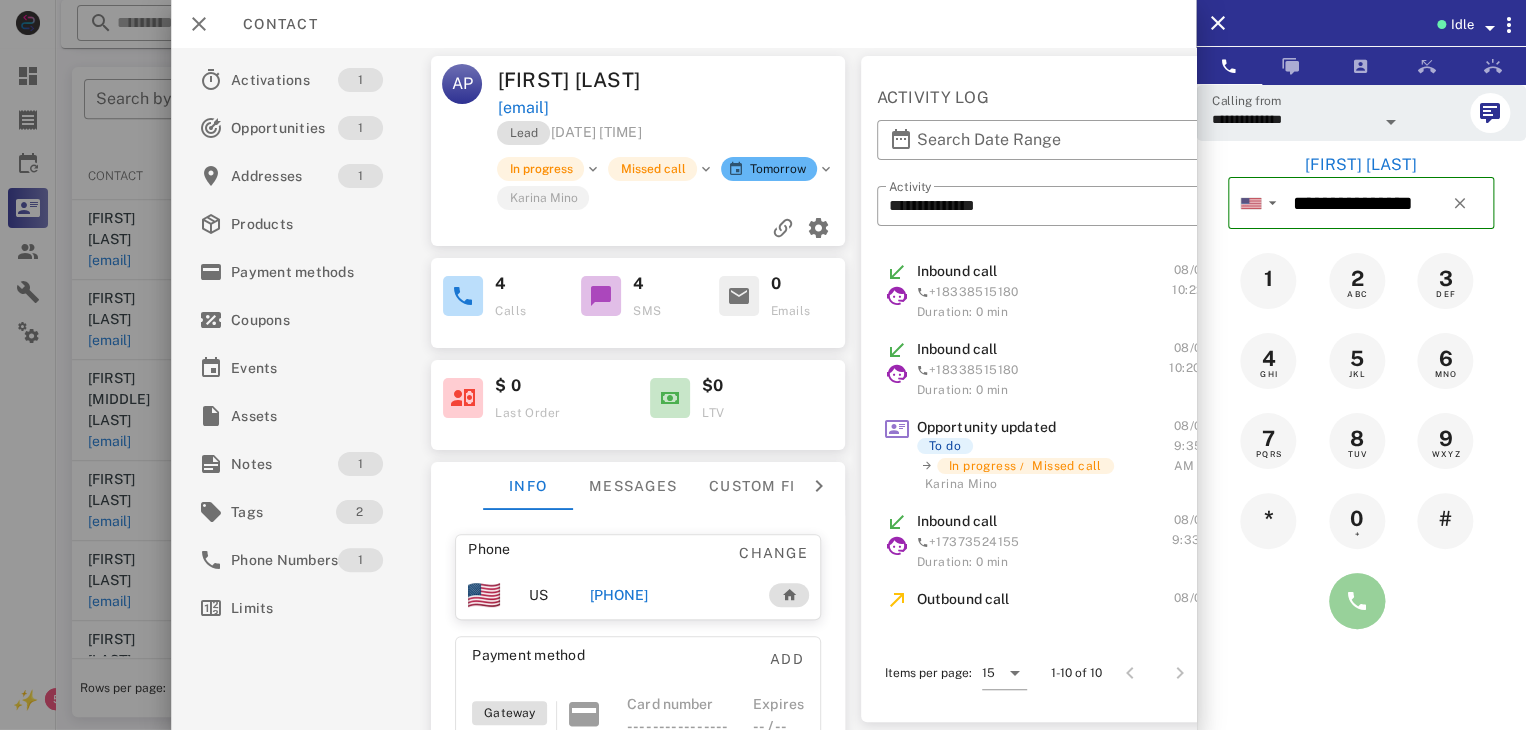 click at bounding box center (1357, 601) 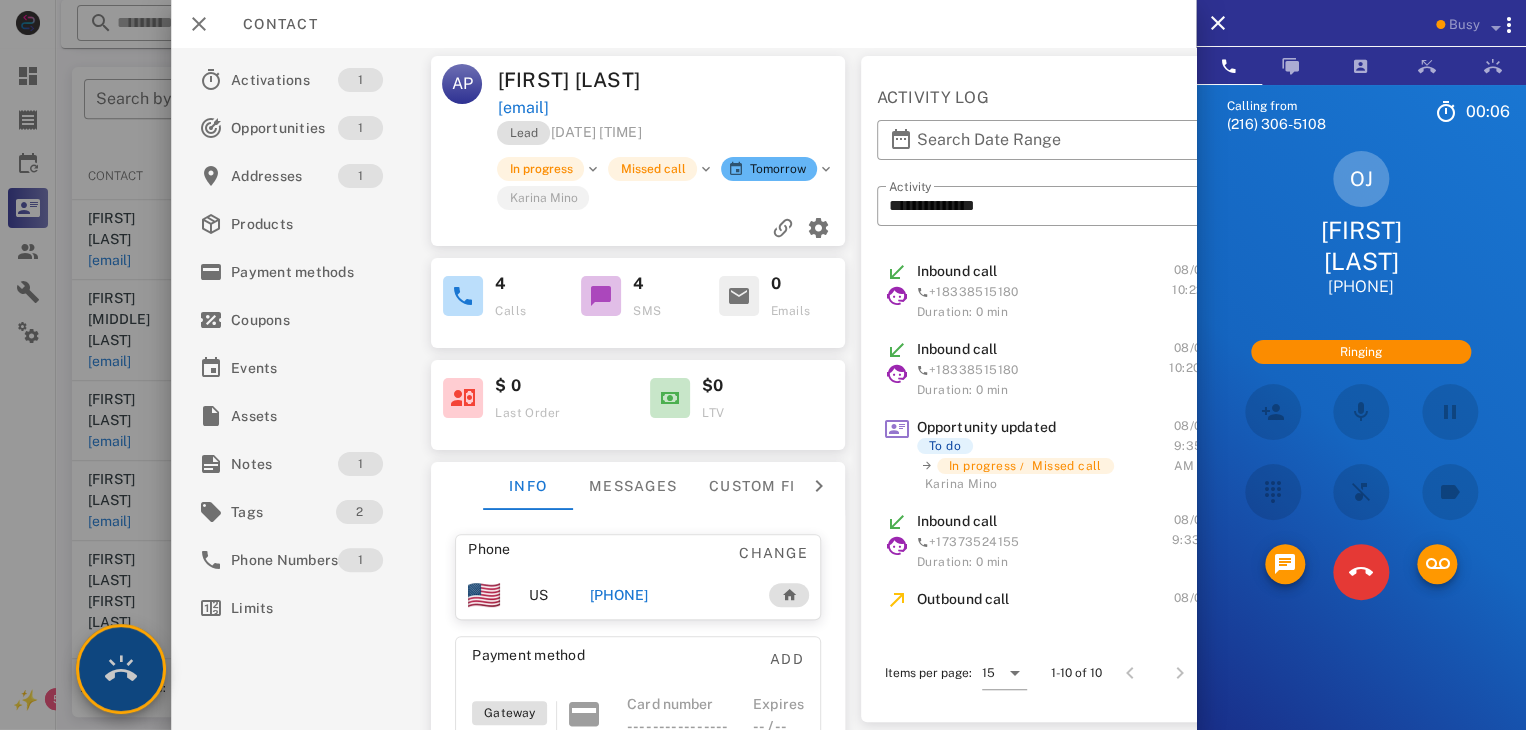 click at bounding box center [121, 669] 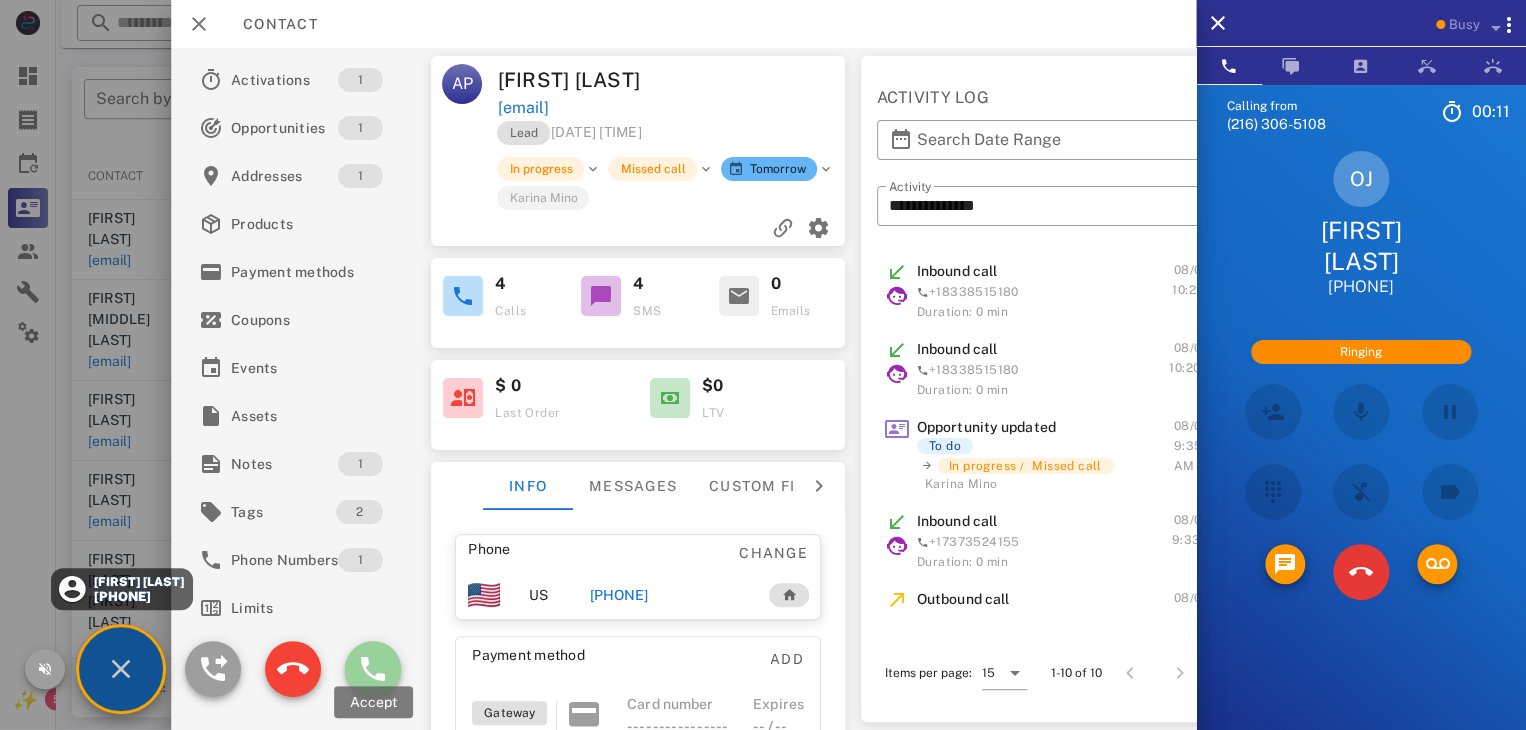 click at bounding box center (373, 669) 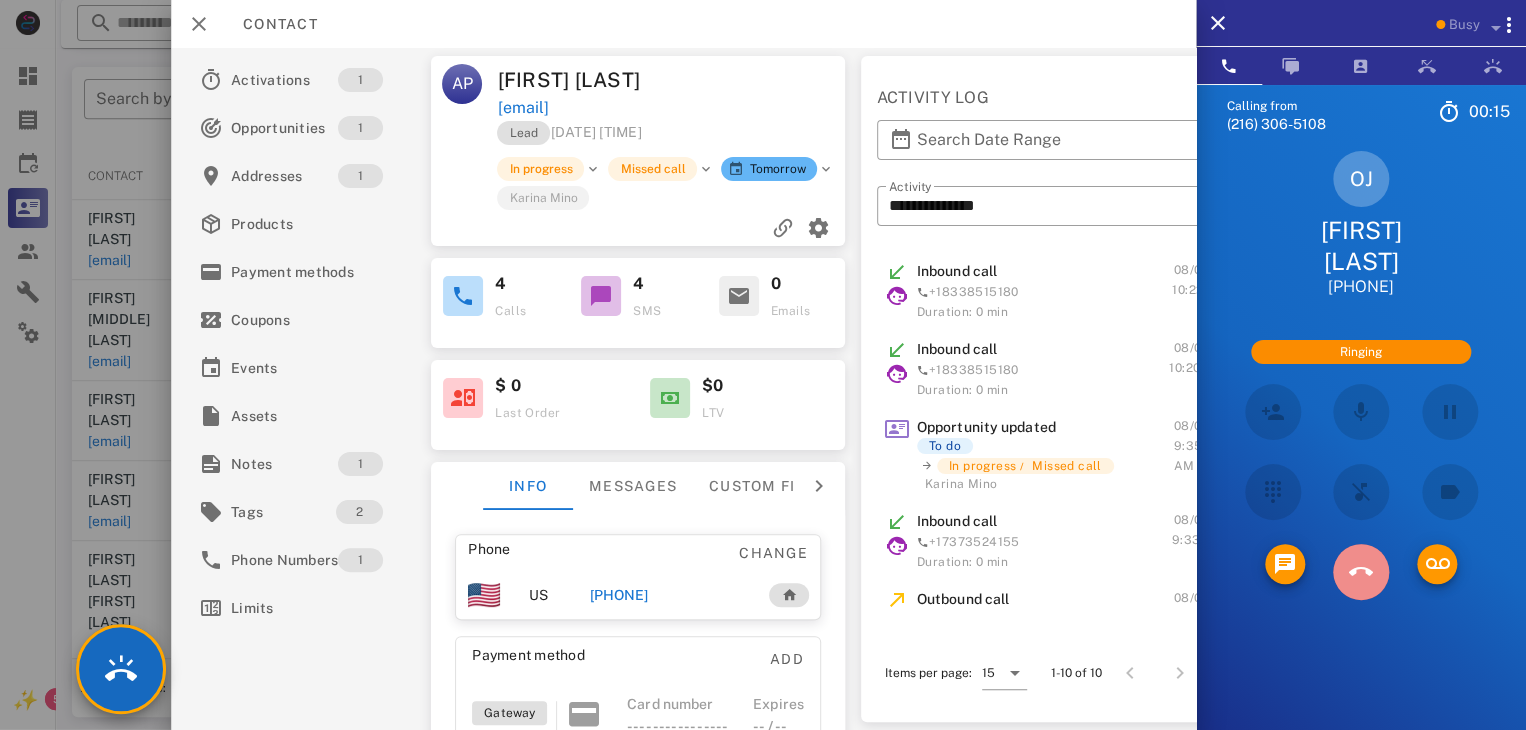 click at bounding box center (1361, 572) 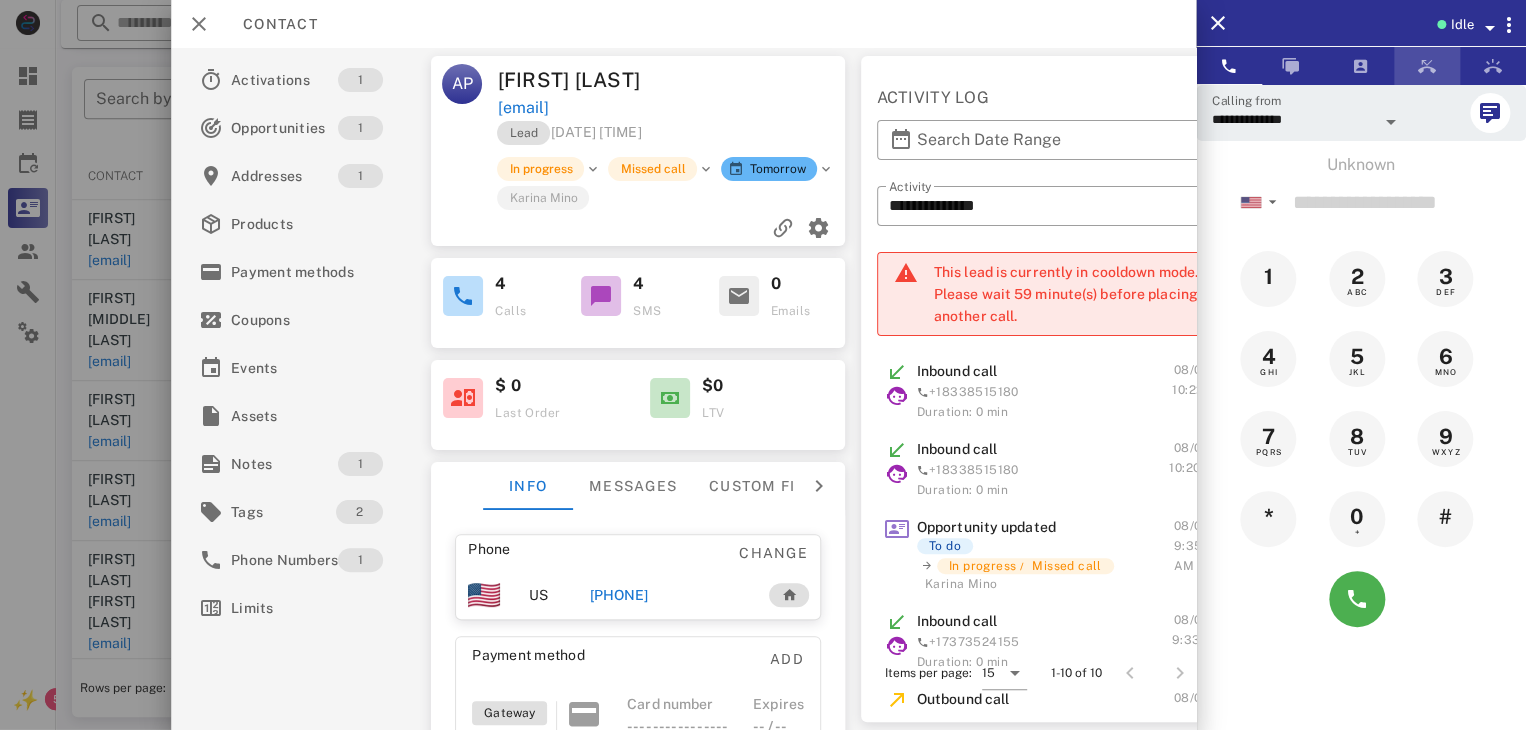 click at bounding box center [1427, 66] 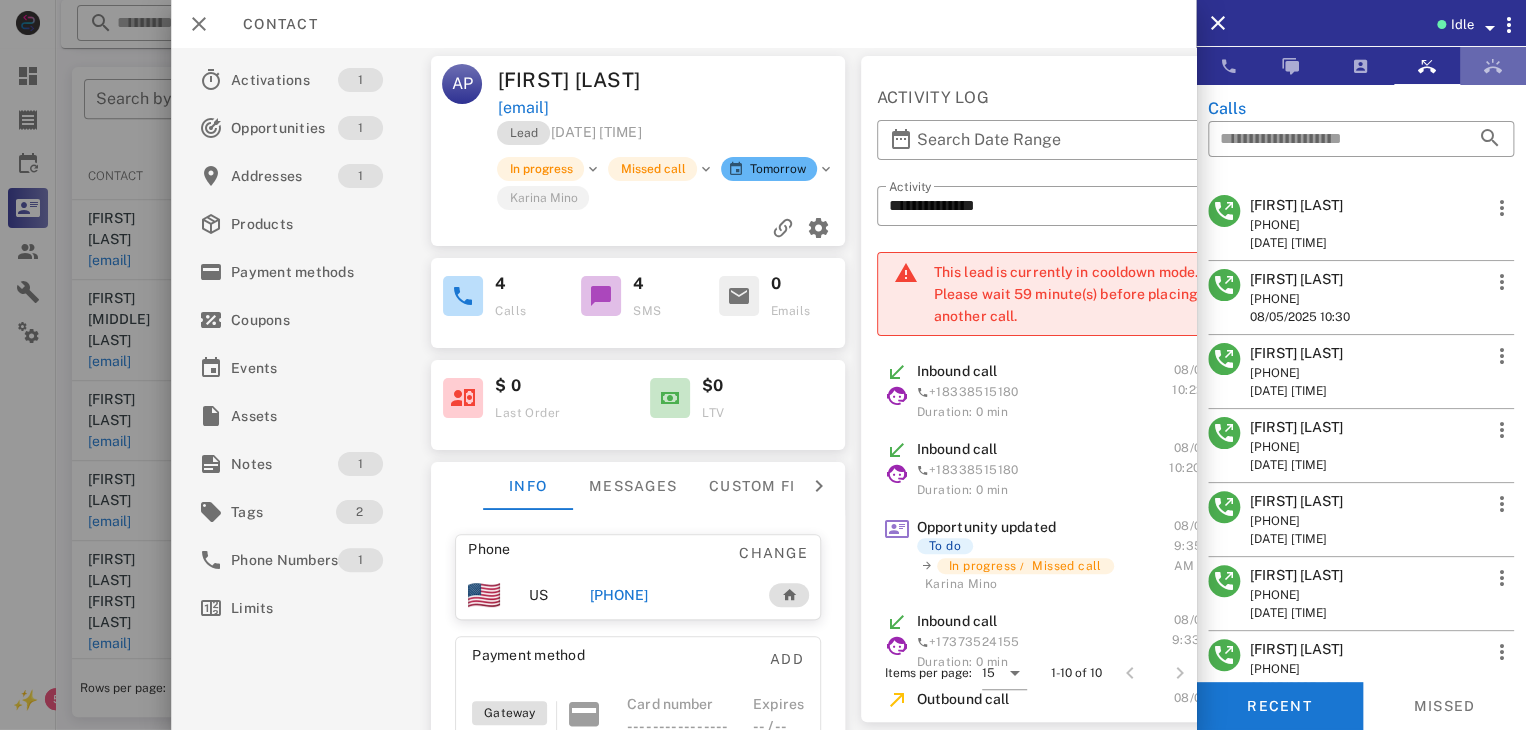 click at bounding box center [1493, 66] 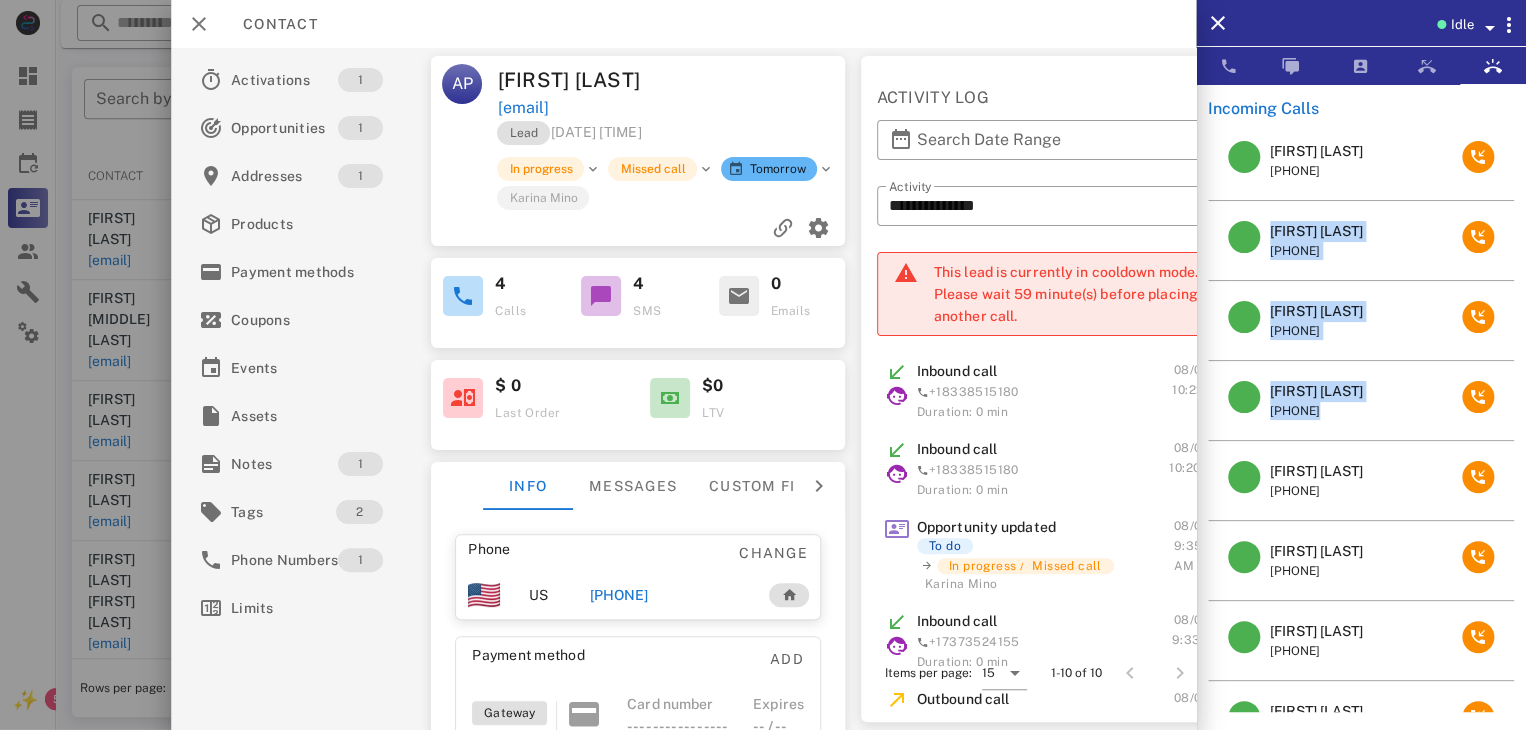 drag, startPoint x: 1503, startPoint y: 165, endPoint x: 1518, endPoint y: 383, distance: 218.51544 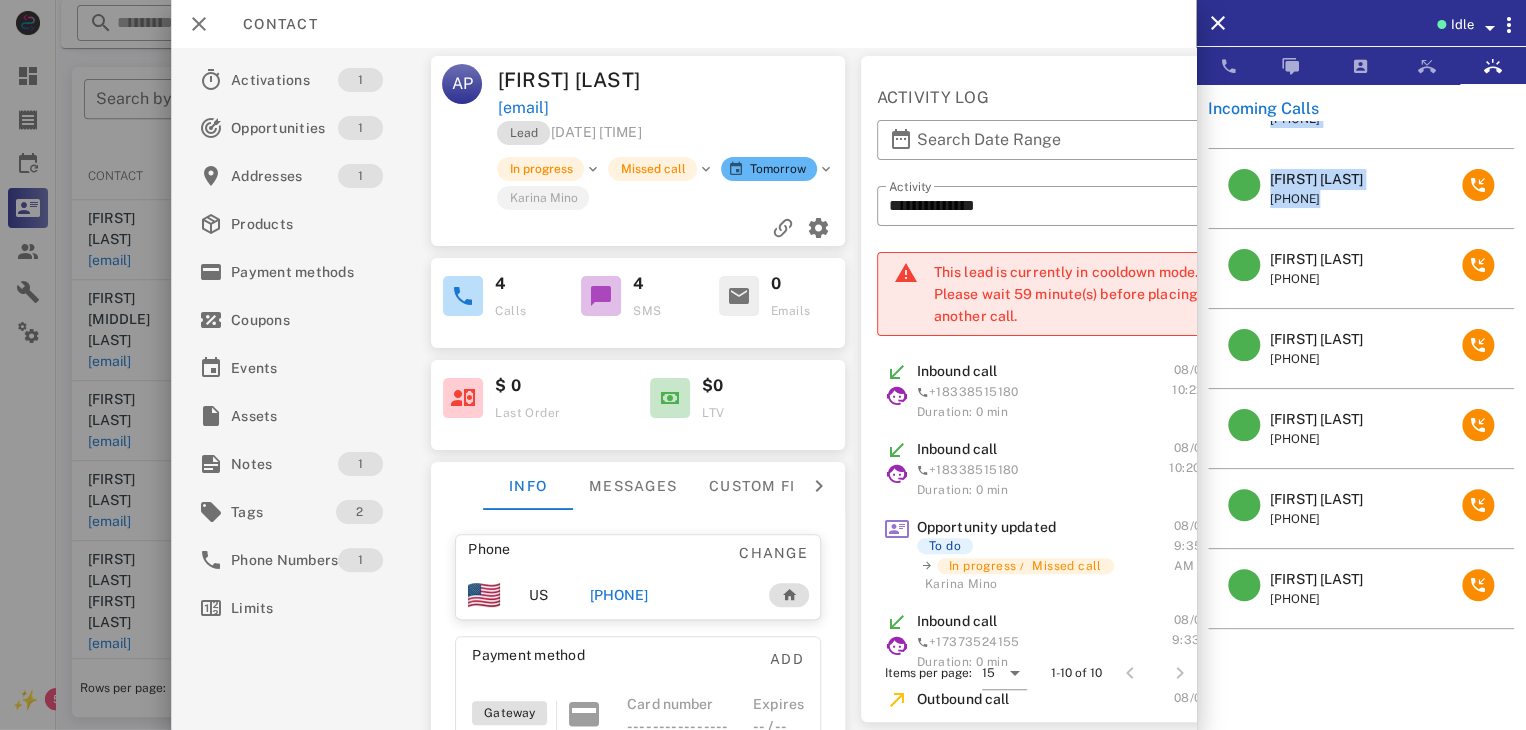 scroll, scrollTop: 227, scrollLeft: 0, axis: vertical 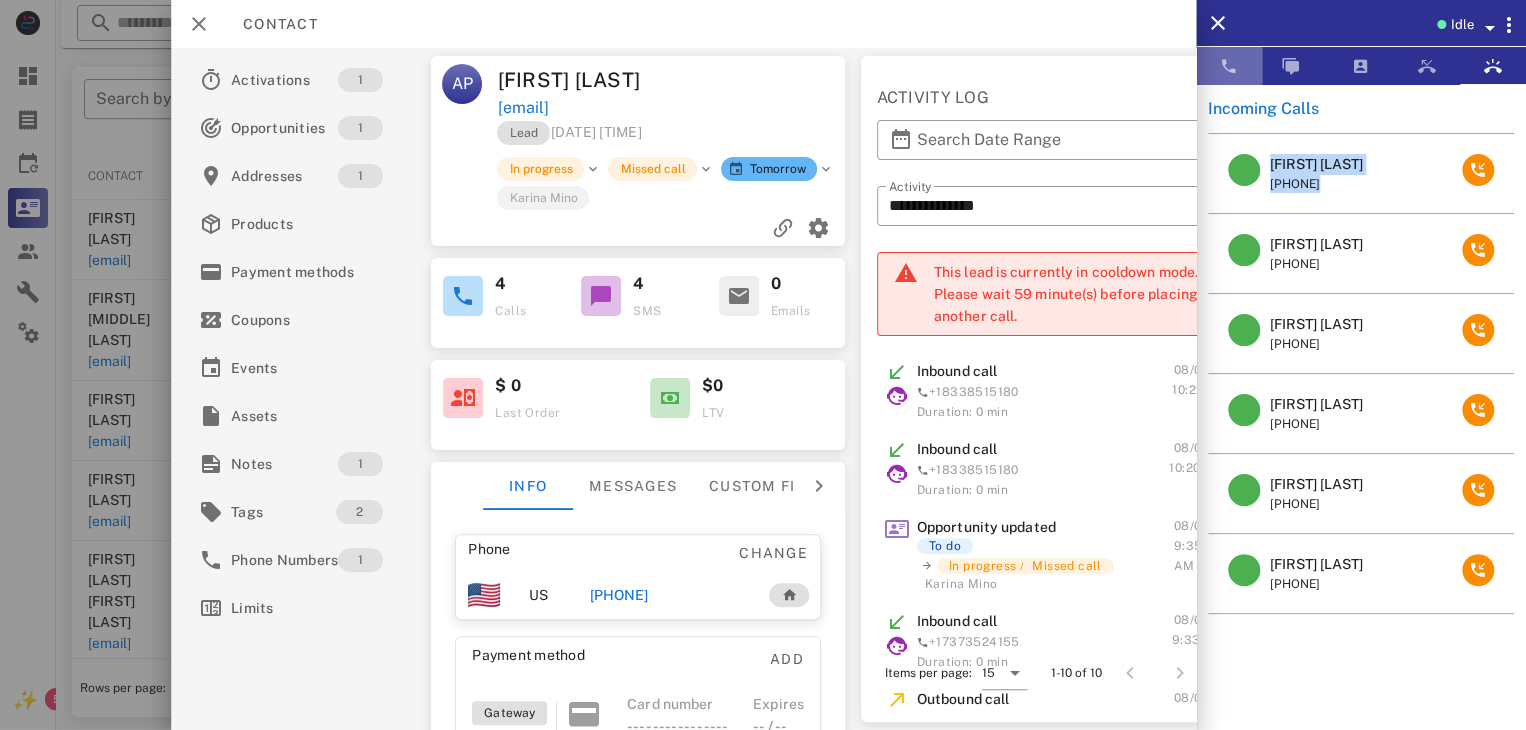 click at bounding box center [1229, 66] 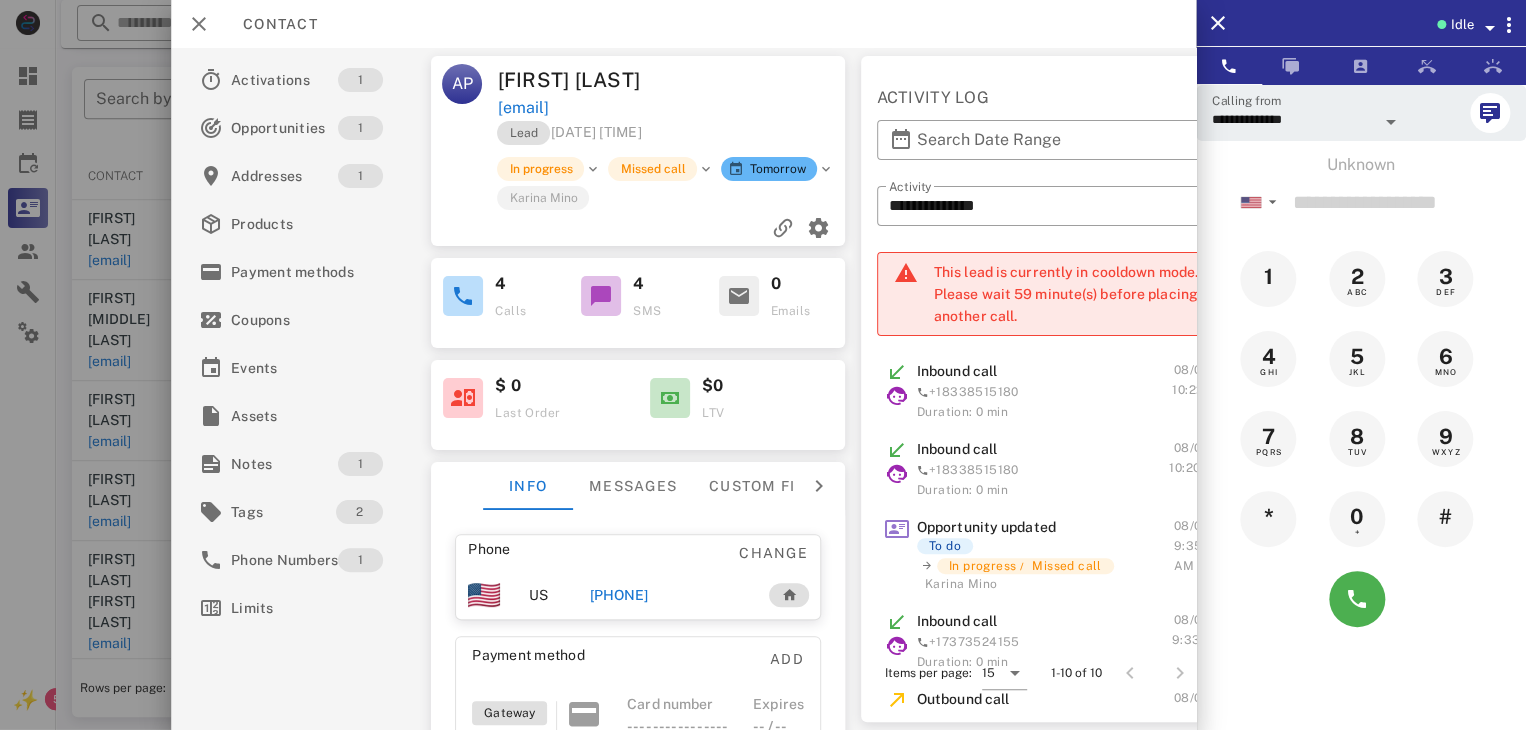 click on "[PHONE]" at bounding box center [618, 595] 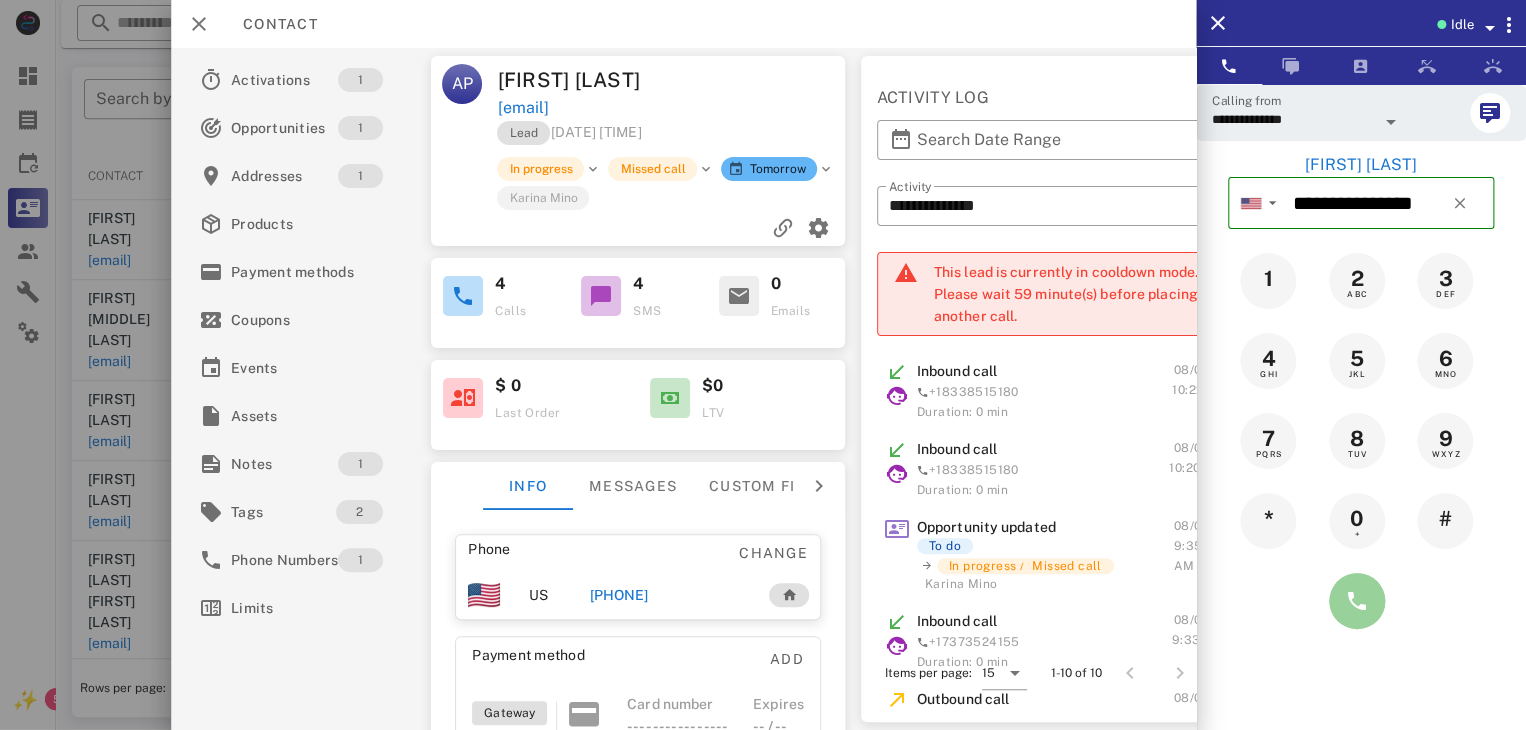 click at bounding box center (1357, 601) 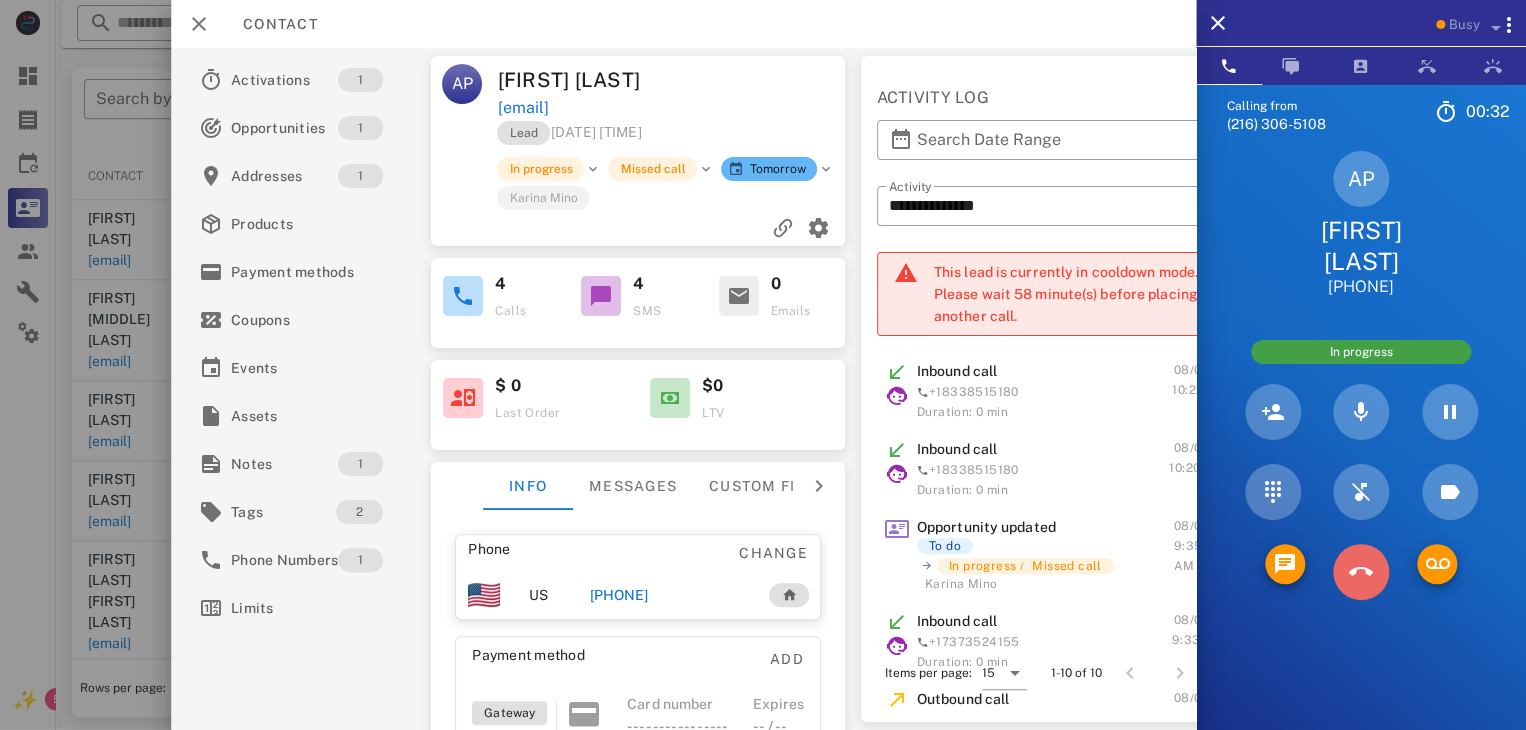 click at bounding box center (1361, 572) 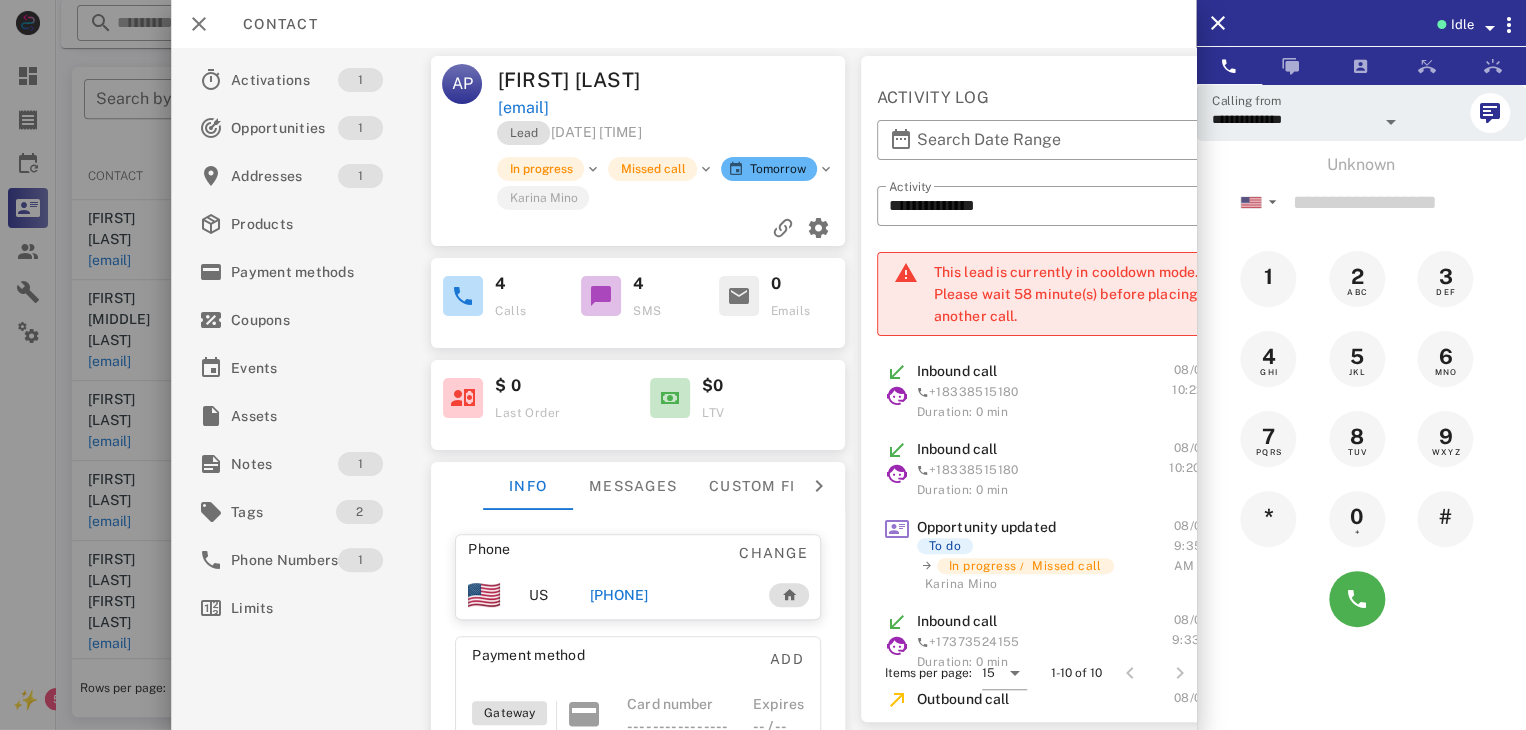 click at bounding box center (763, 365) 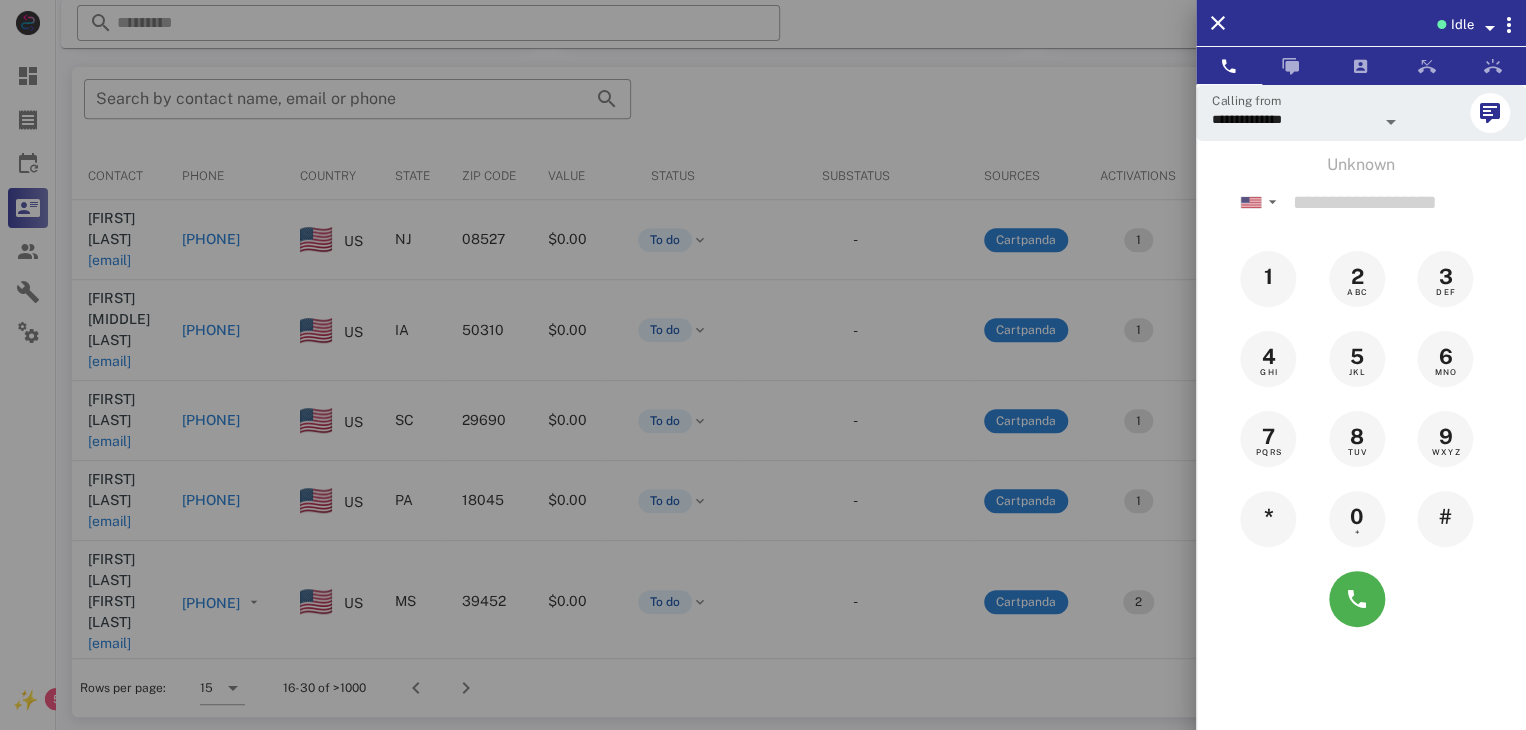 click at bounding box center [763, 365] 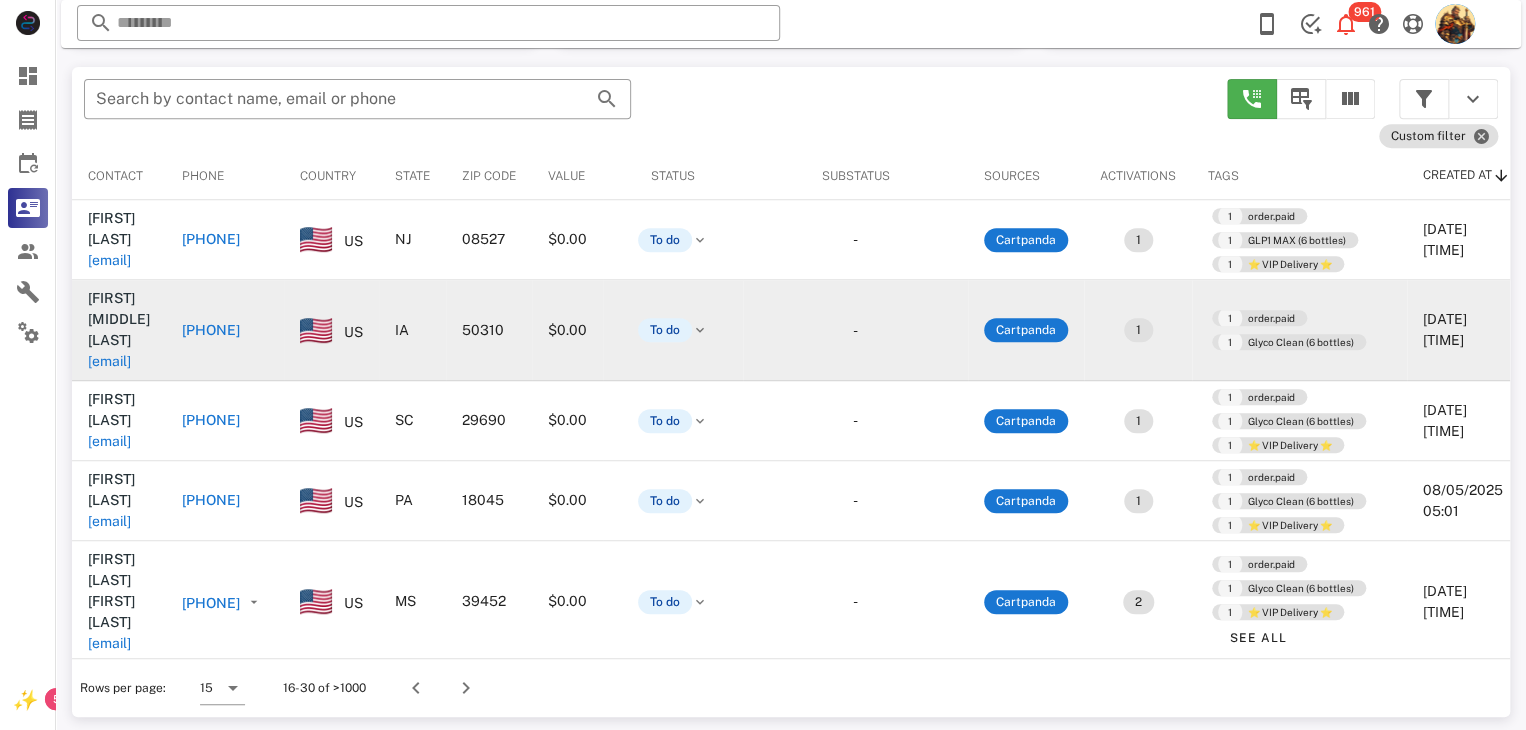 click on "[EMAIL]" at bounding box center (109, 361) 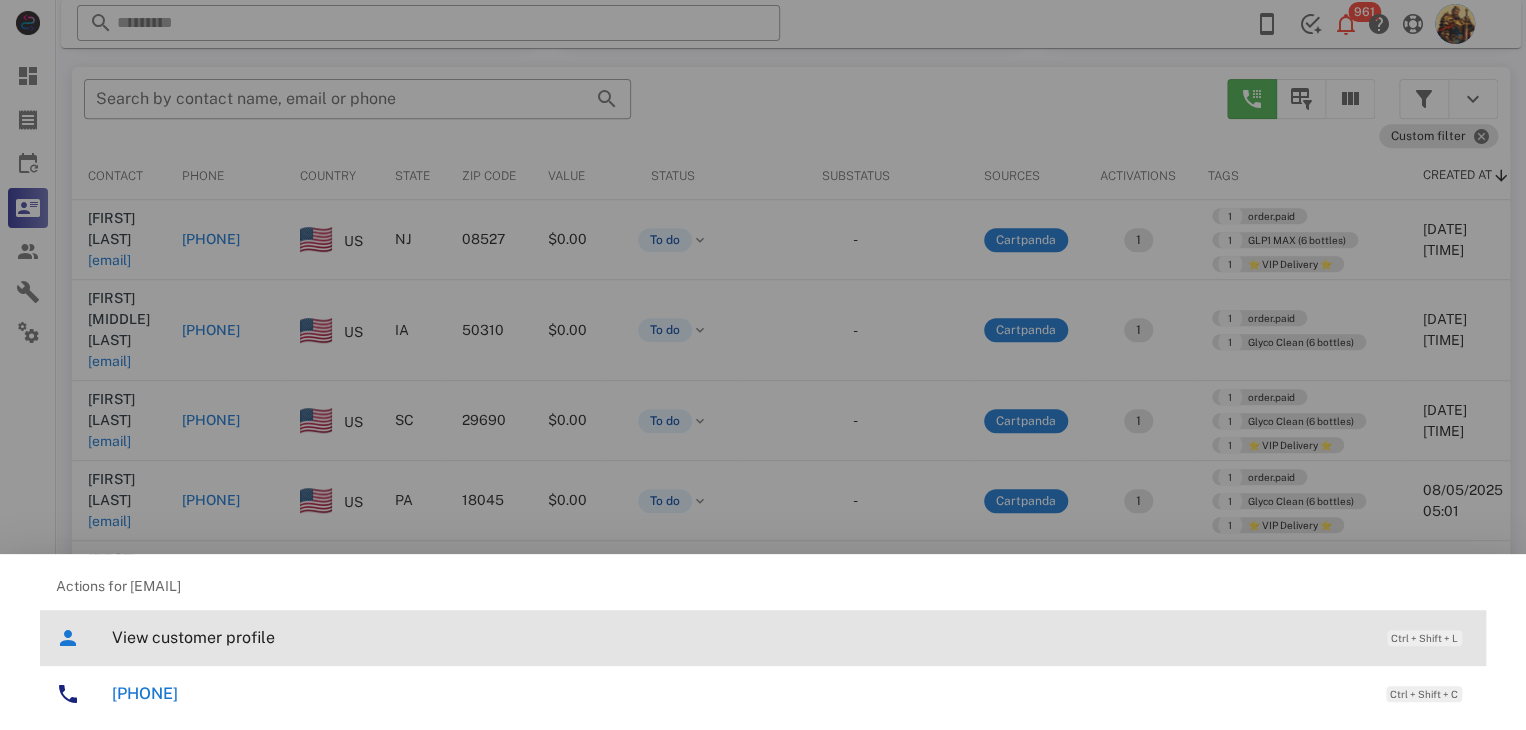 click on "View customer profile" at bounding box center [739, 637] 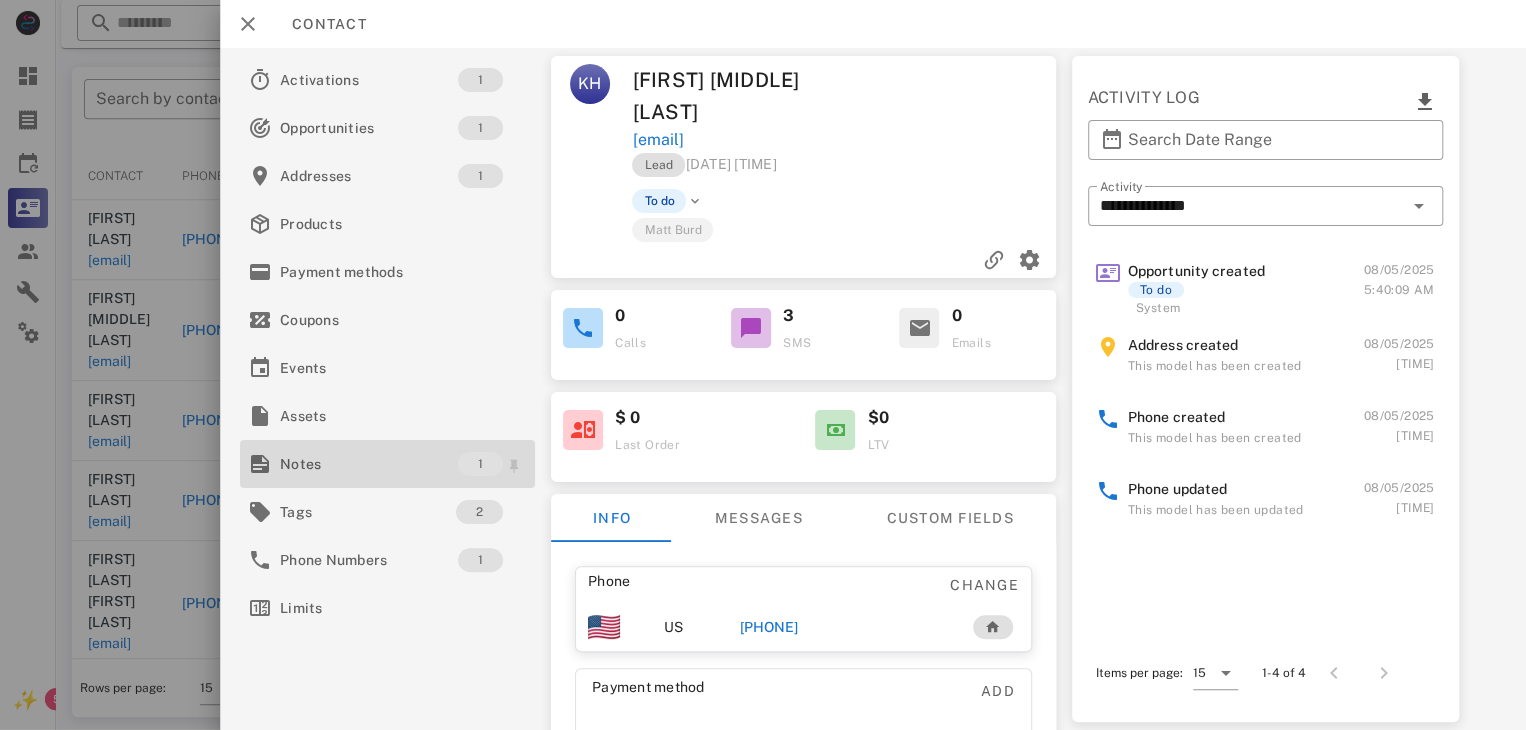 click on "Notes" at bounding box center [369, 464] 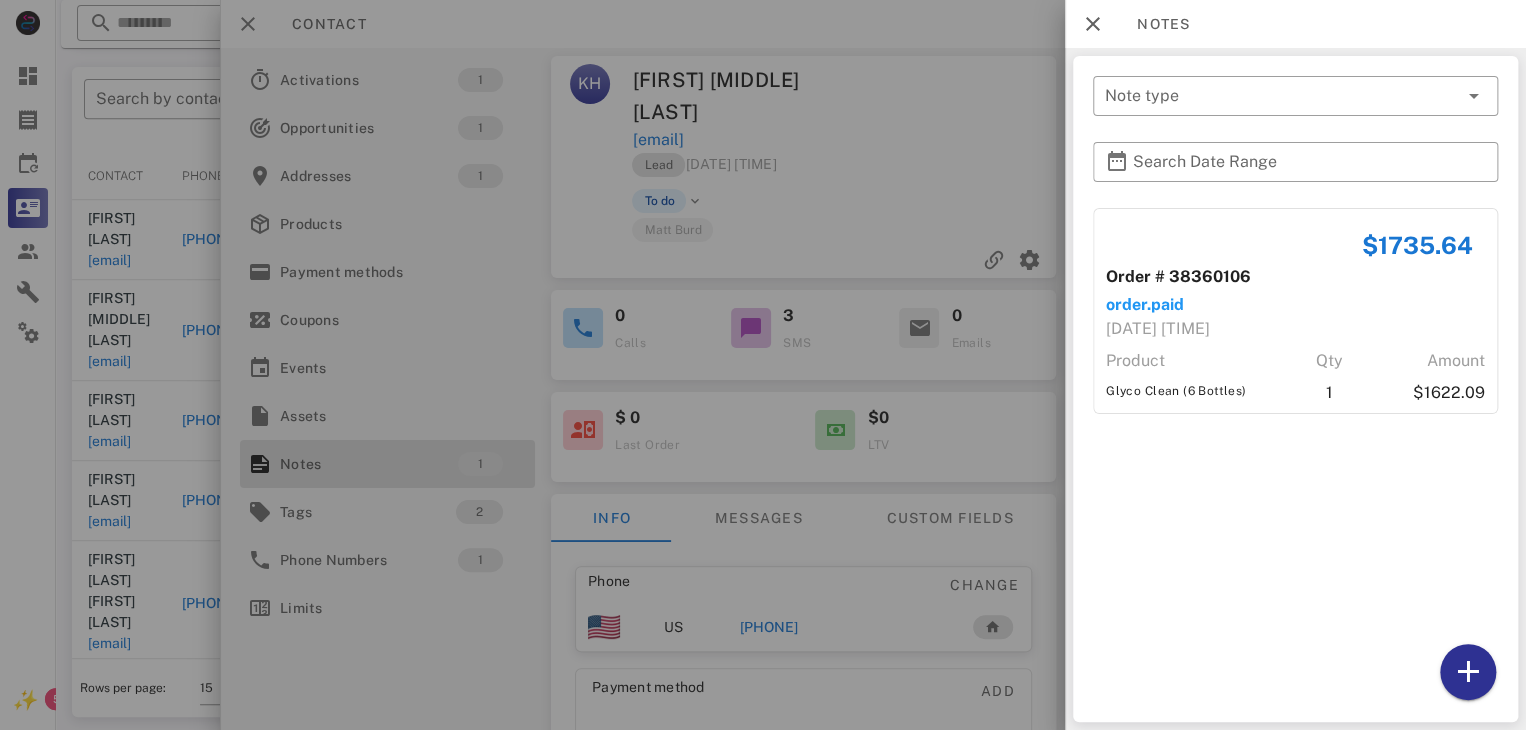 click at bounding box center (763, 365) 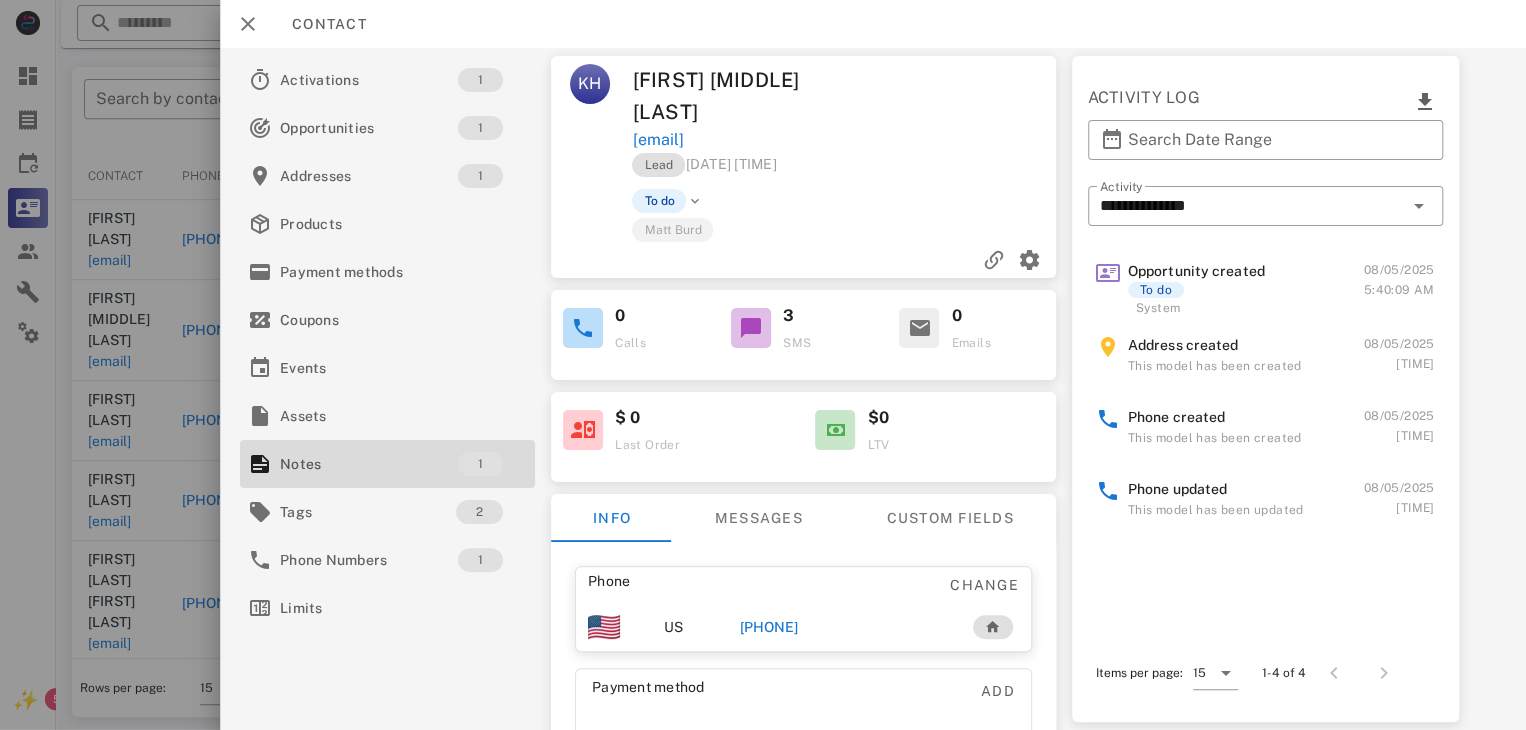 click on "[PHONE]" at bounding box center (769, 627) 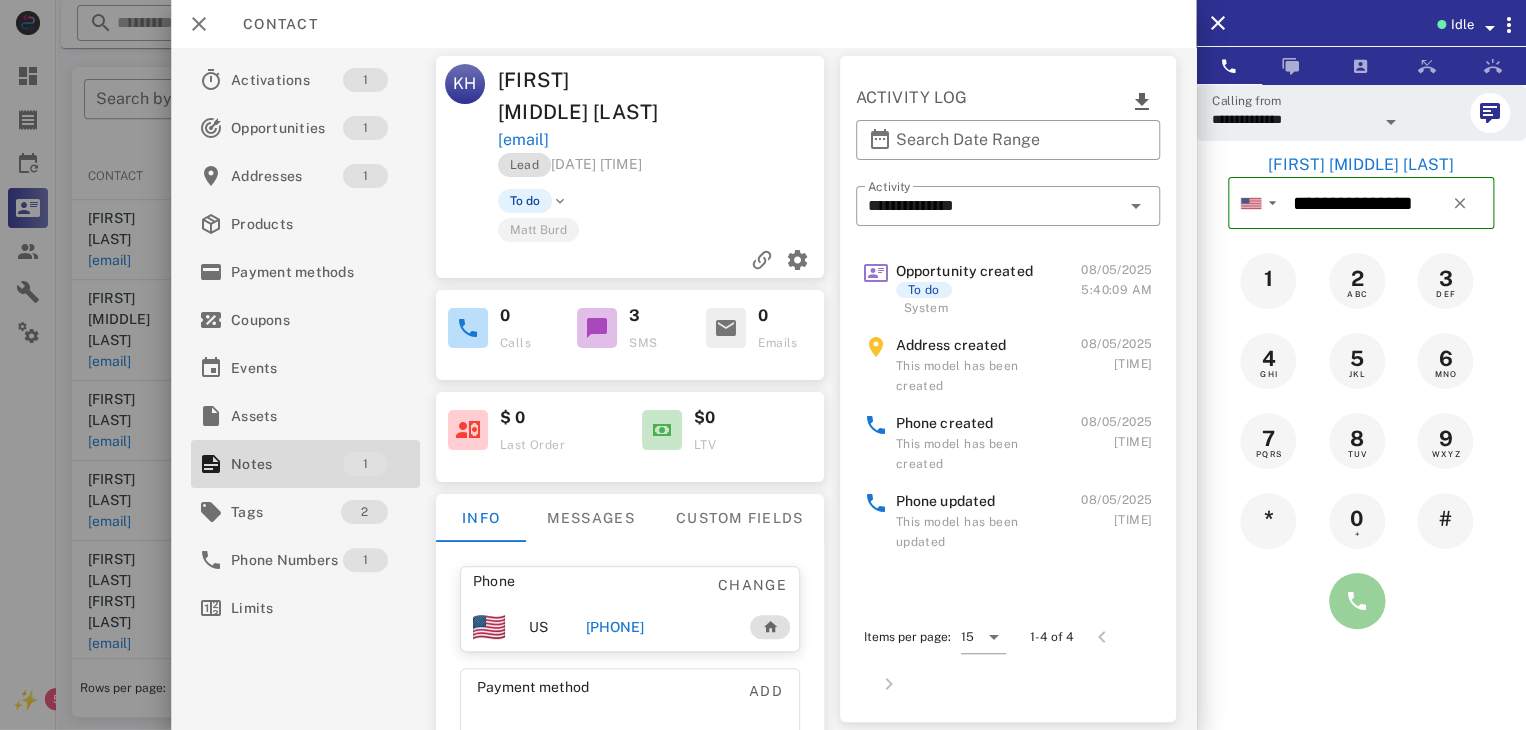 click at bounding box center [1357, 601] 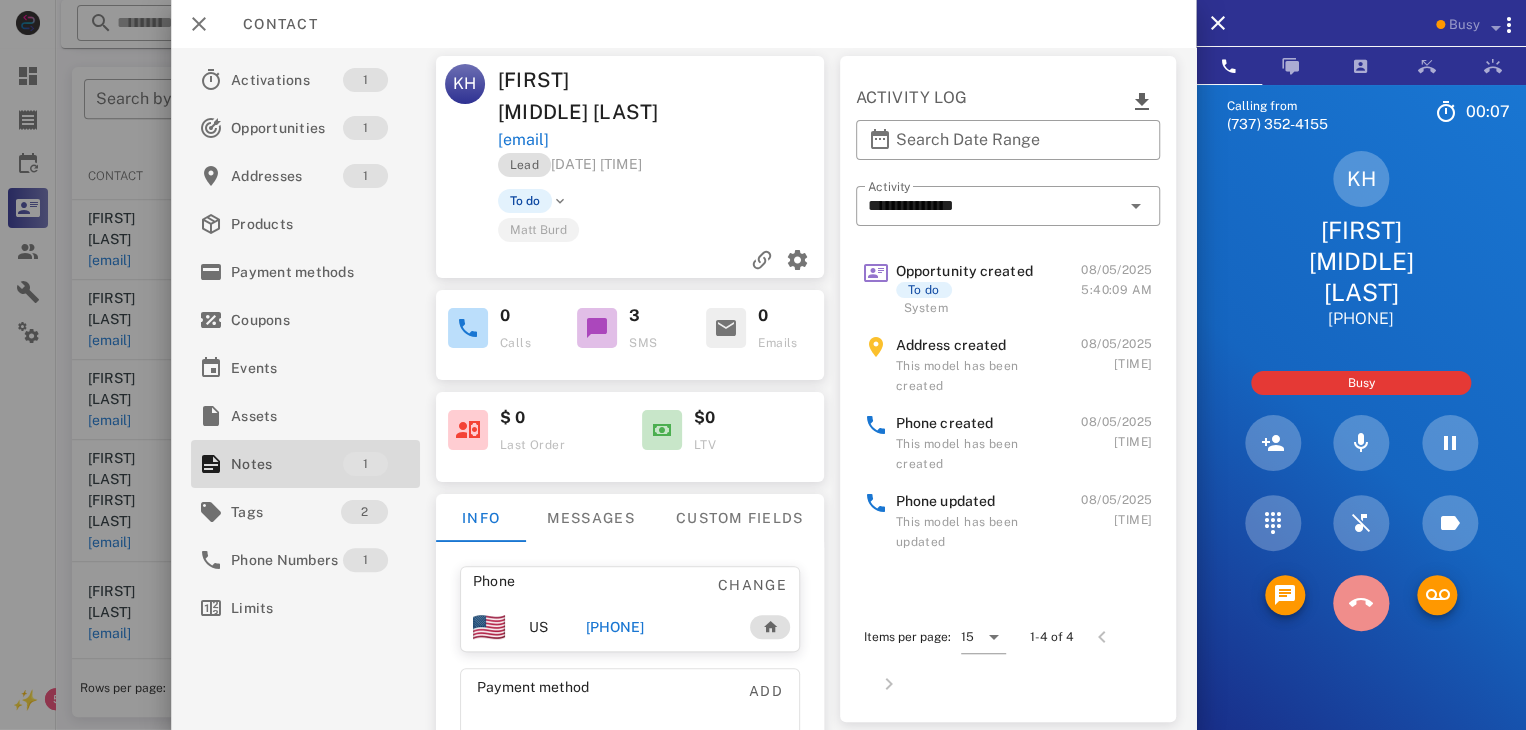 click at bounding box center (1361, 603) 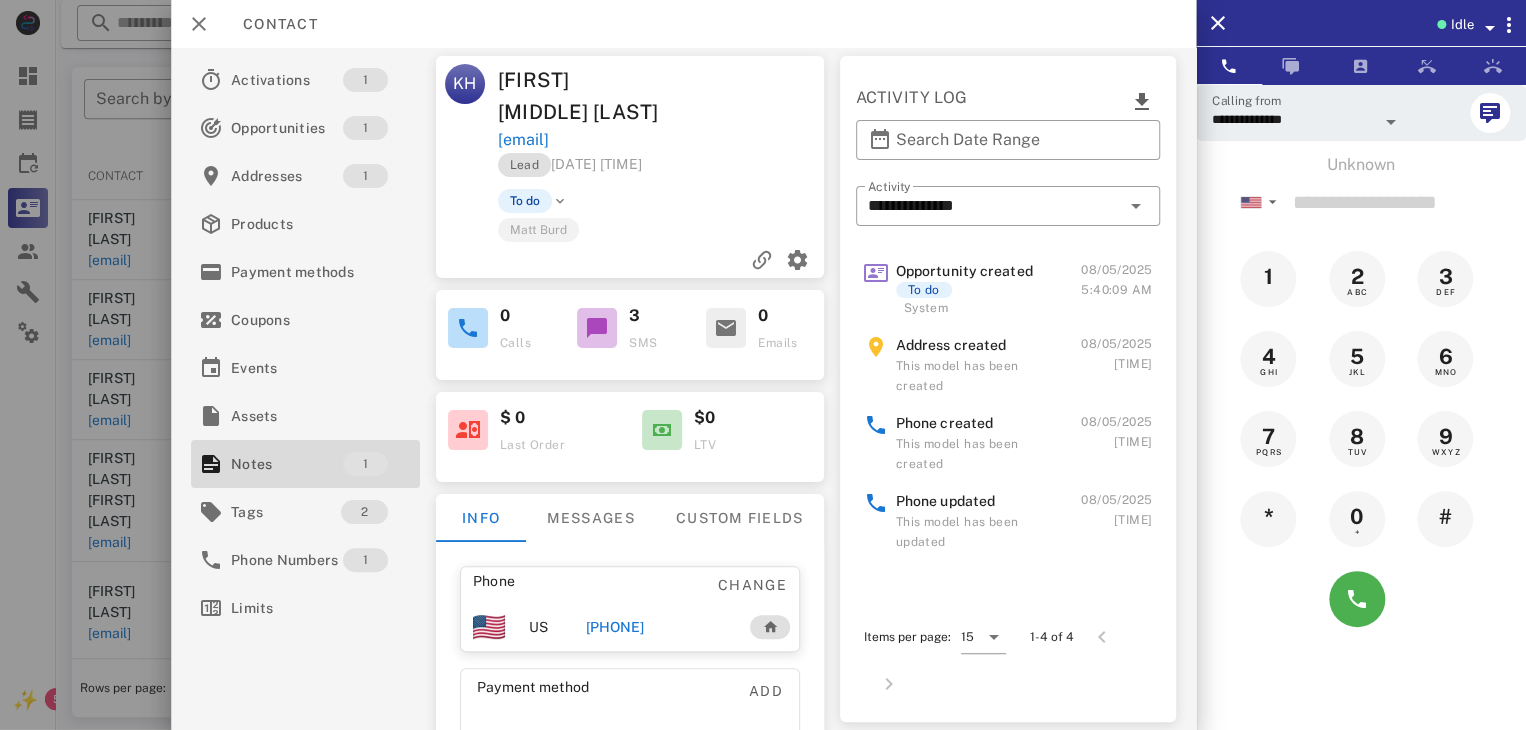 click at bounding box center (763, 365) 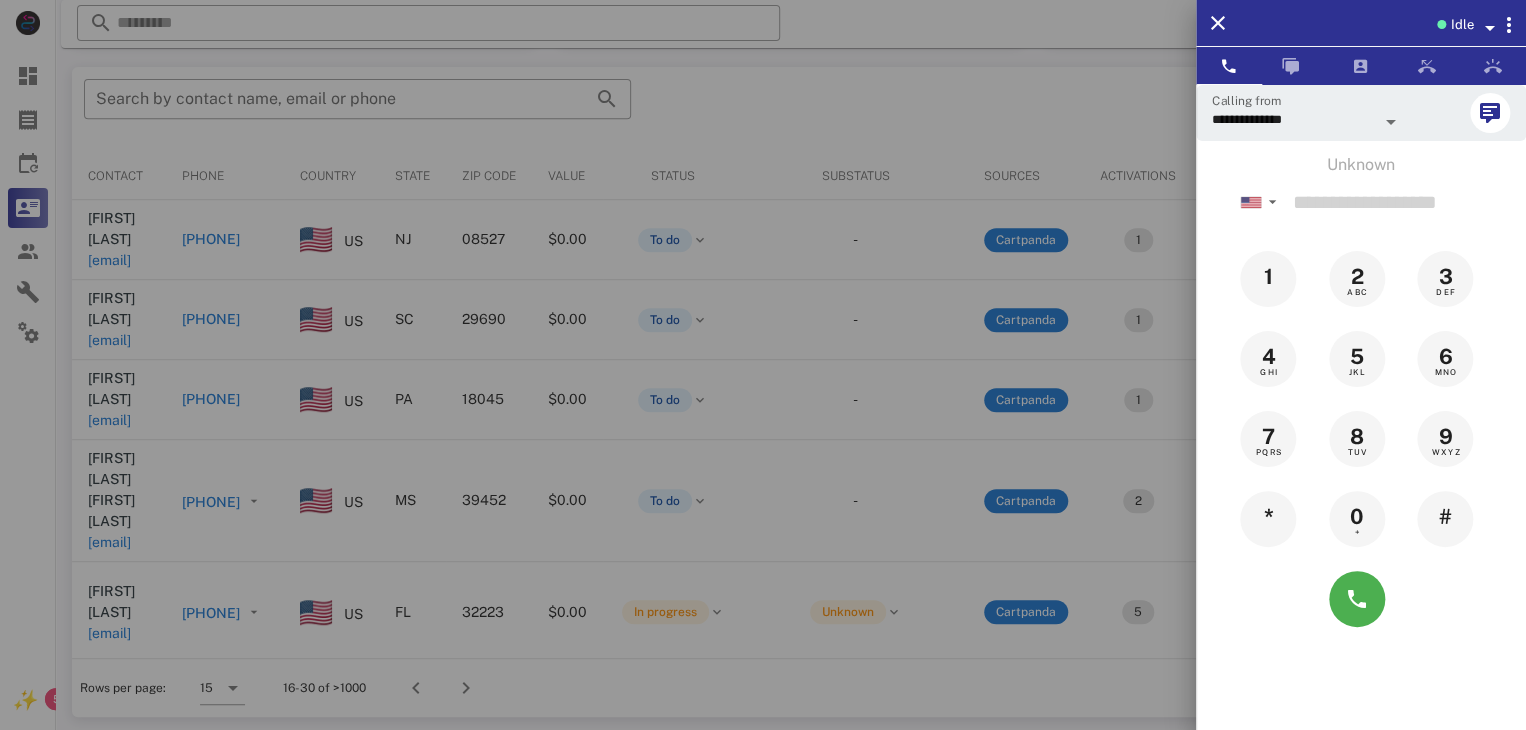 click at bounding box center (763, 365) 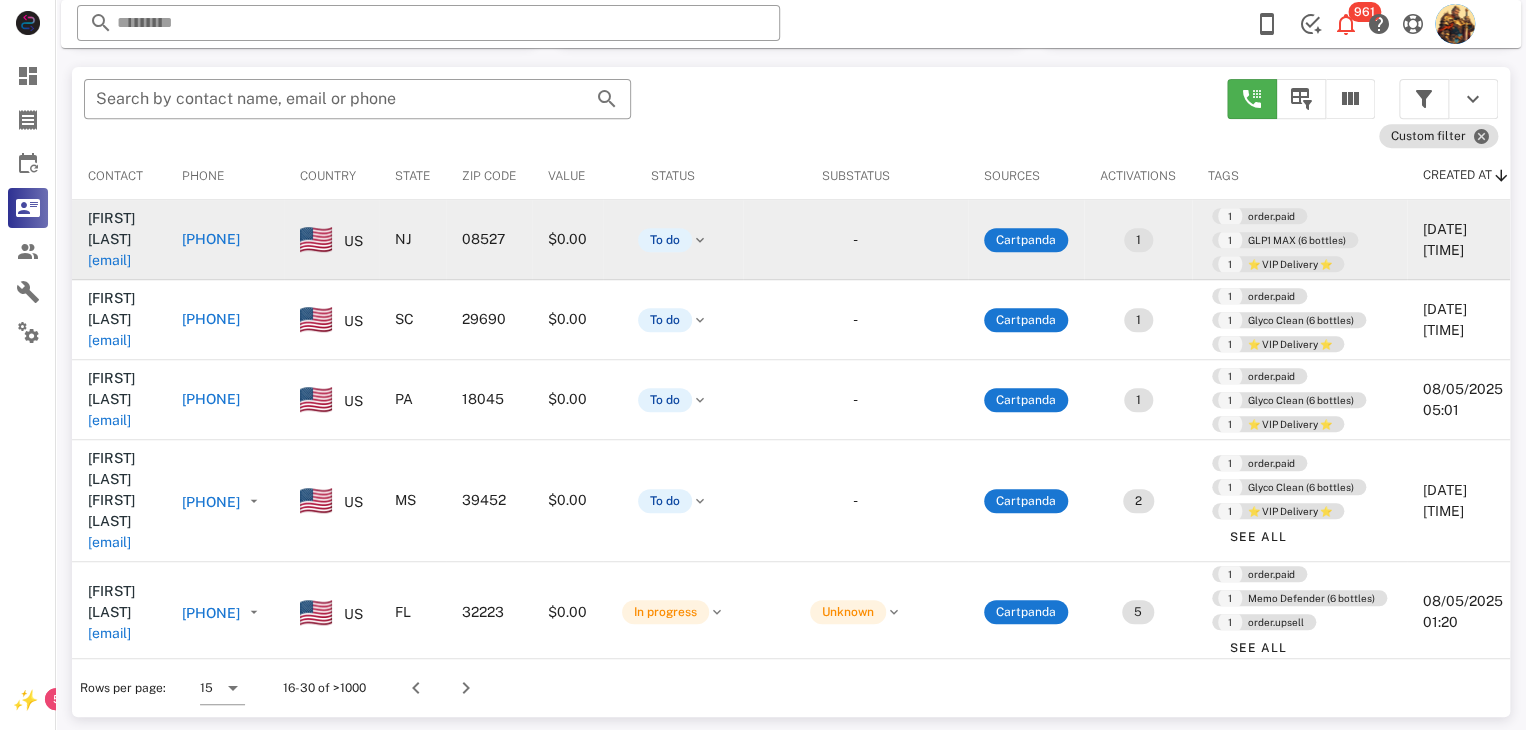 click on "[EMAIL]" at bounding box center (109, 260) 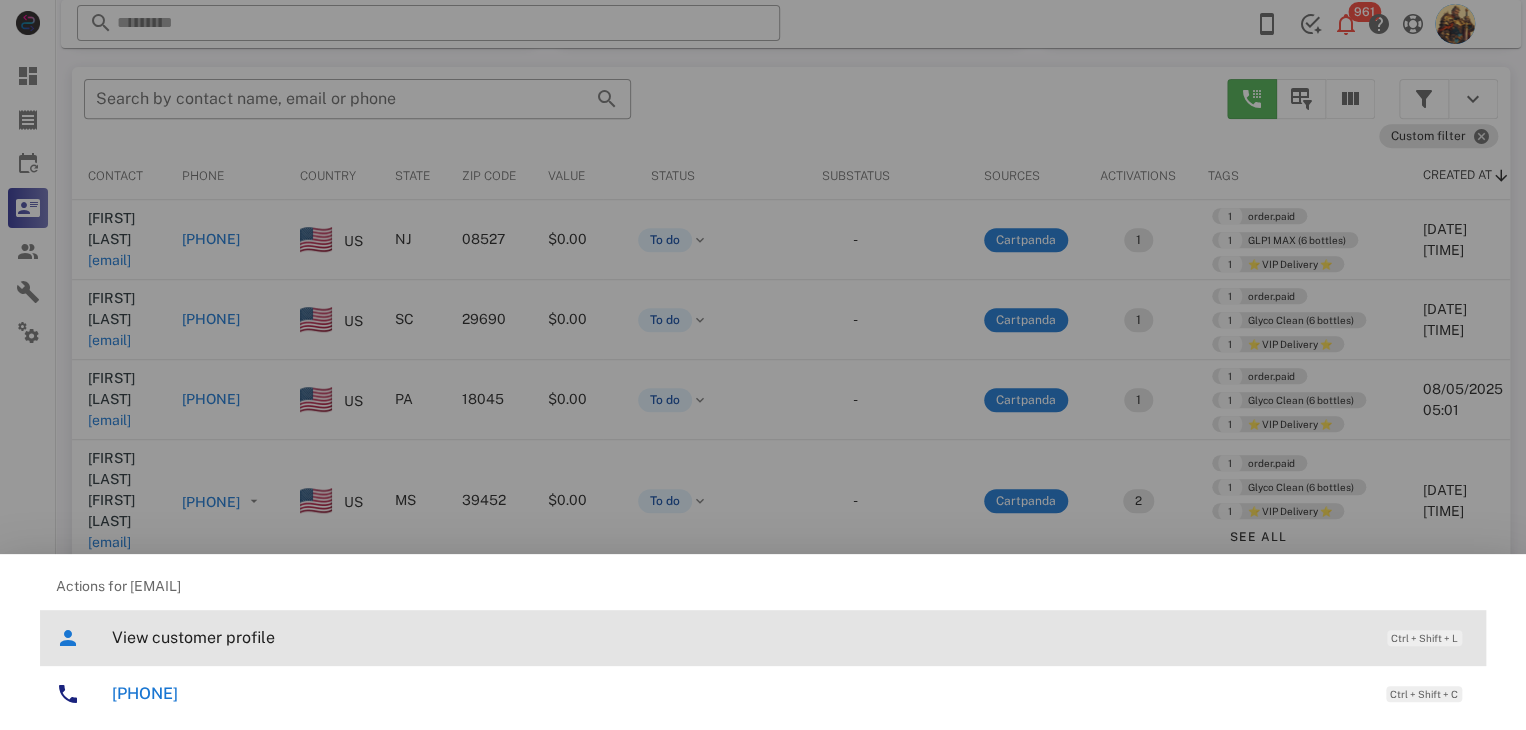 click on "View customer profile" at bounding box center [739, 637] 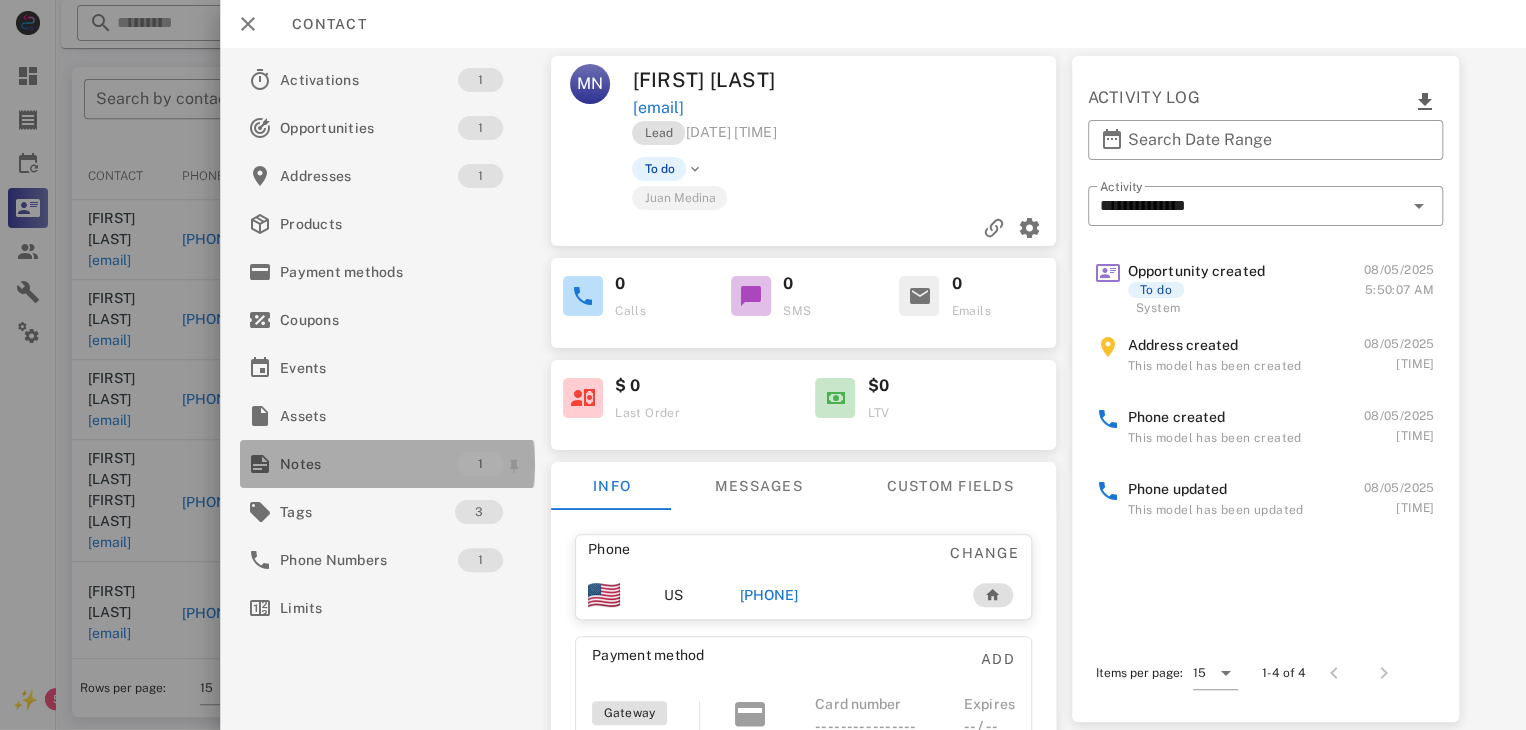 click on "Notes" at bounding box center (369, 464) 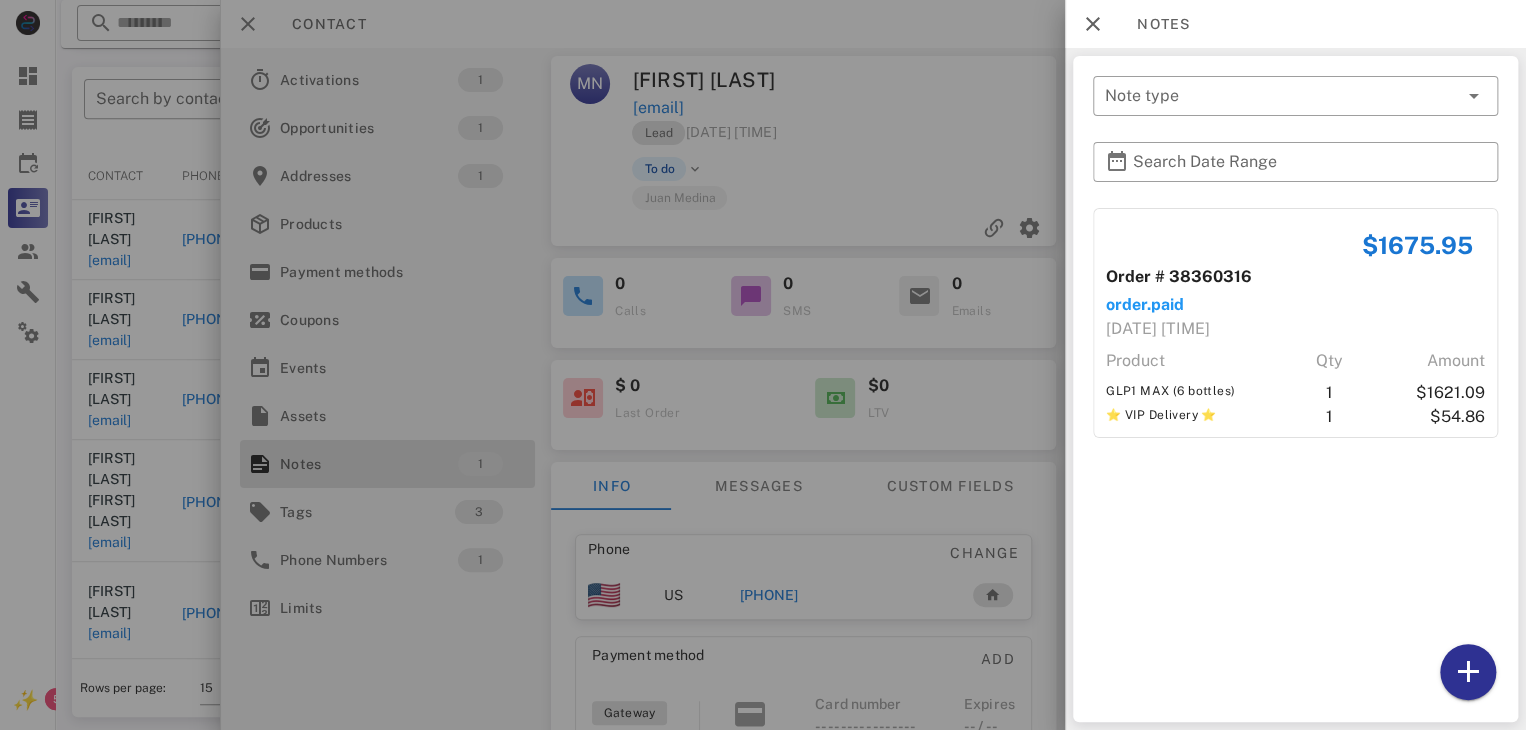 click at bounding box center [763, 365] 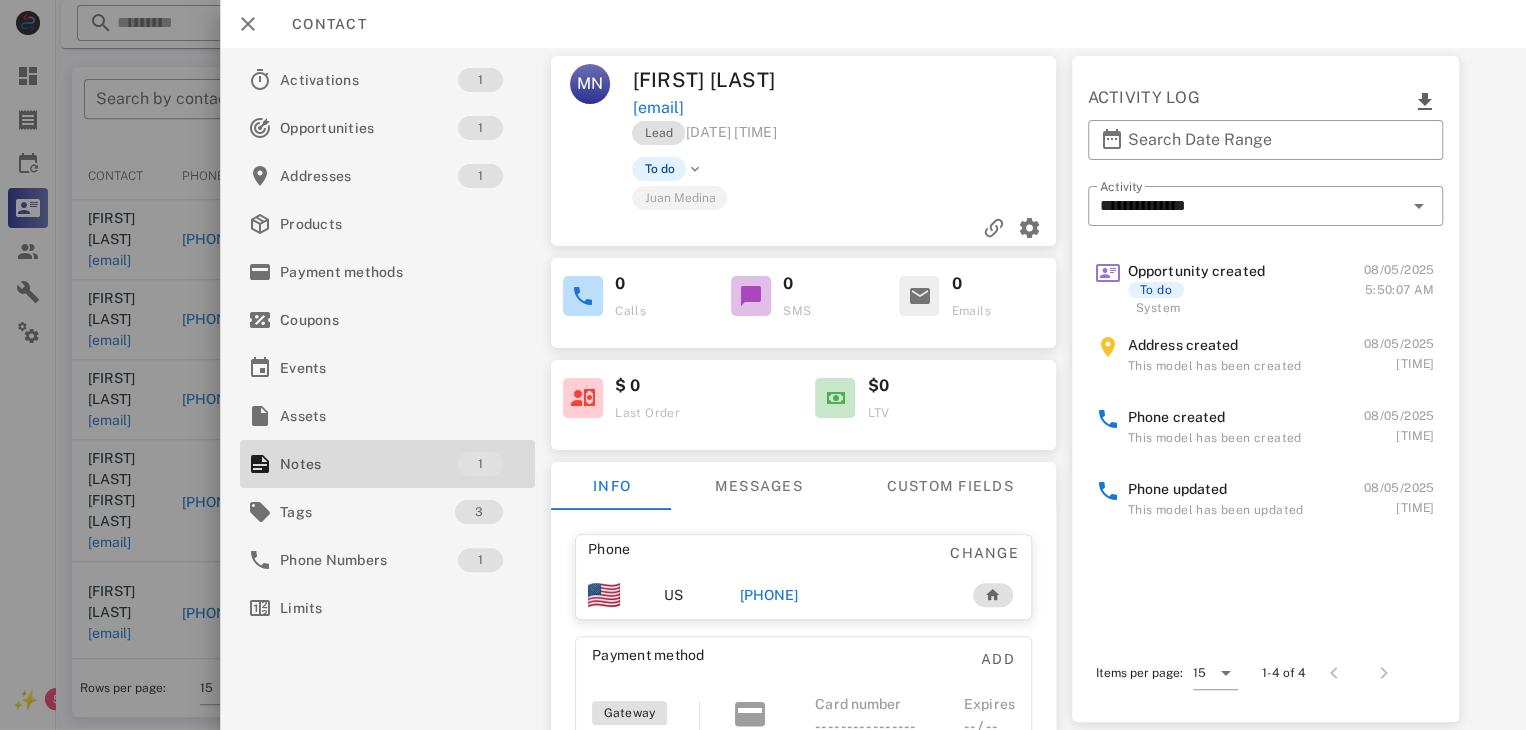 click on "[PHONE]" at bounding box center [769, 595] 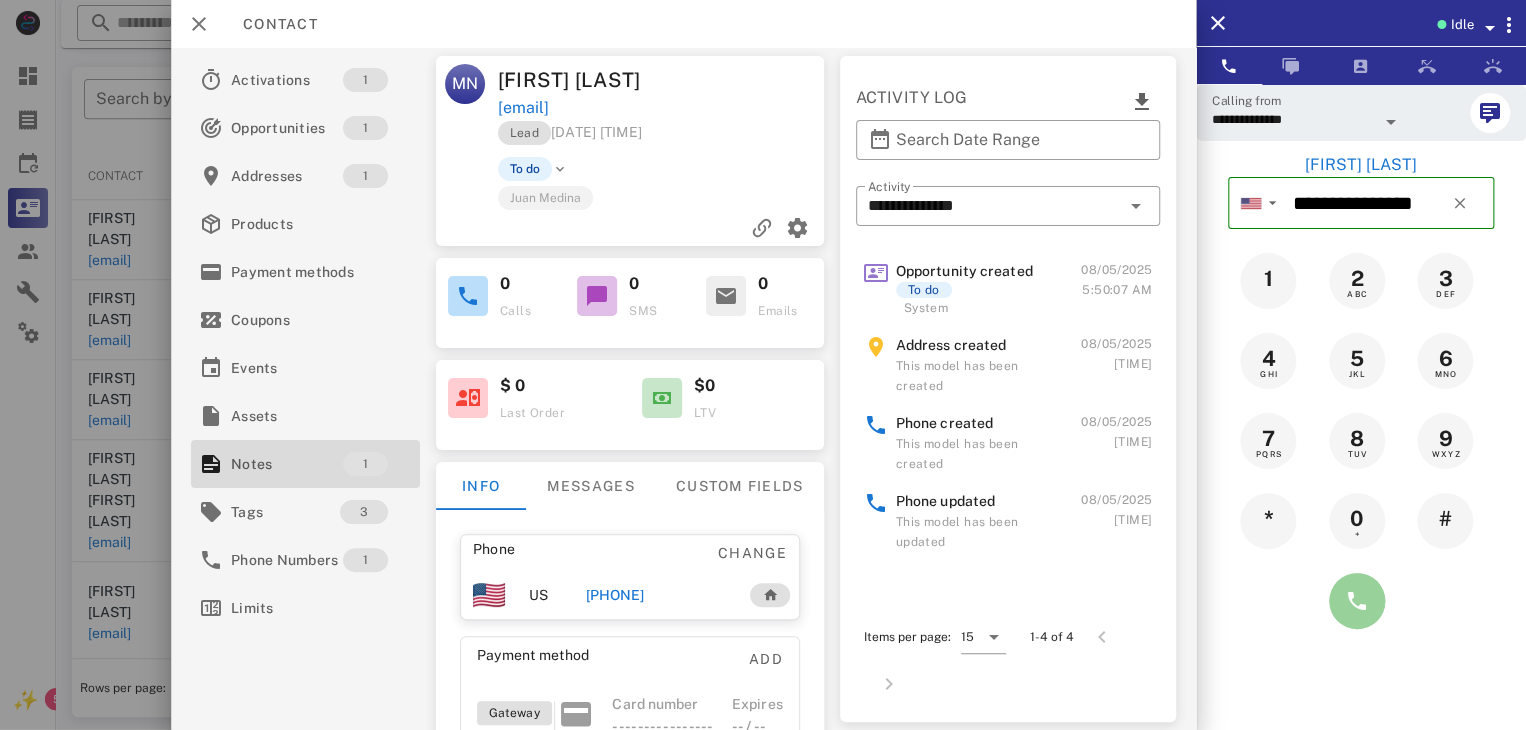 click at bounding box center [1357, 601] 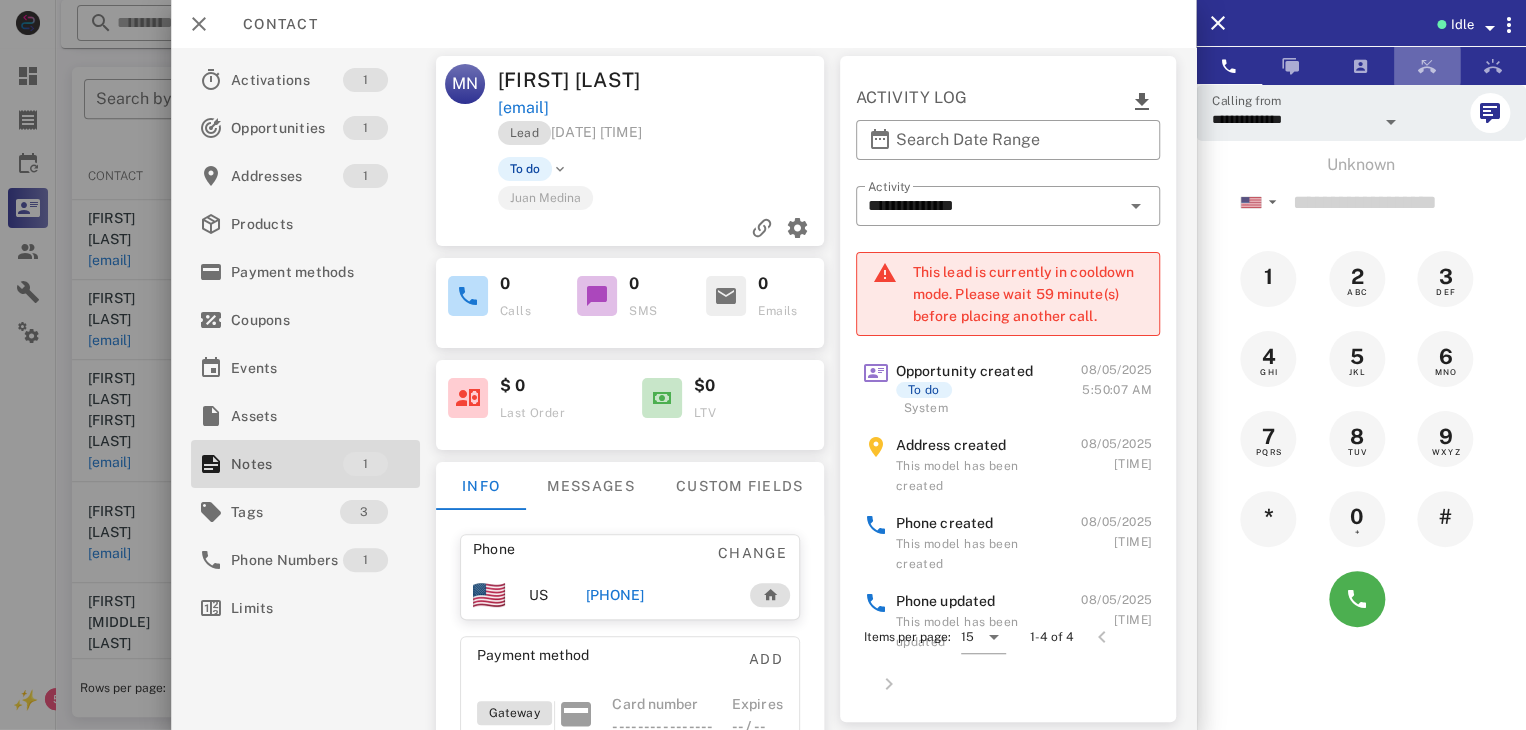 click at bounding box center (1427, 66) 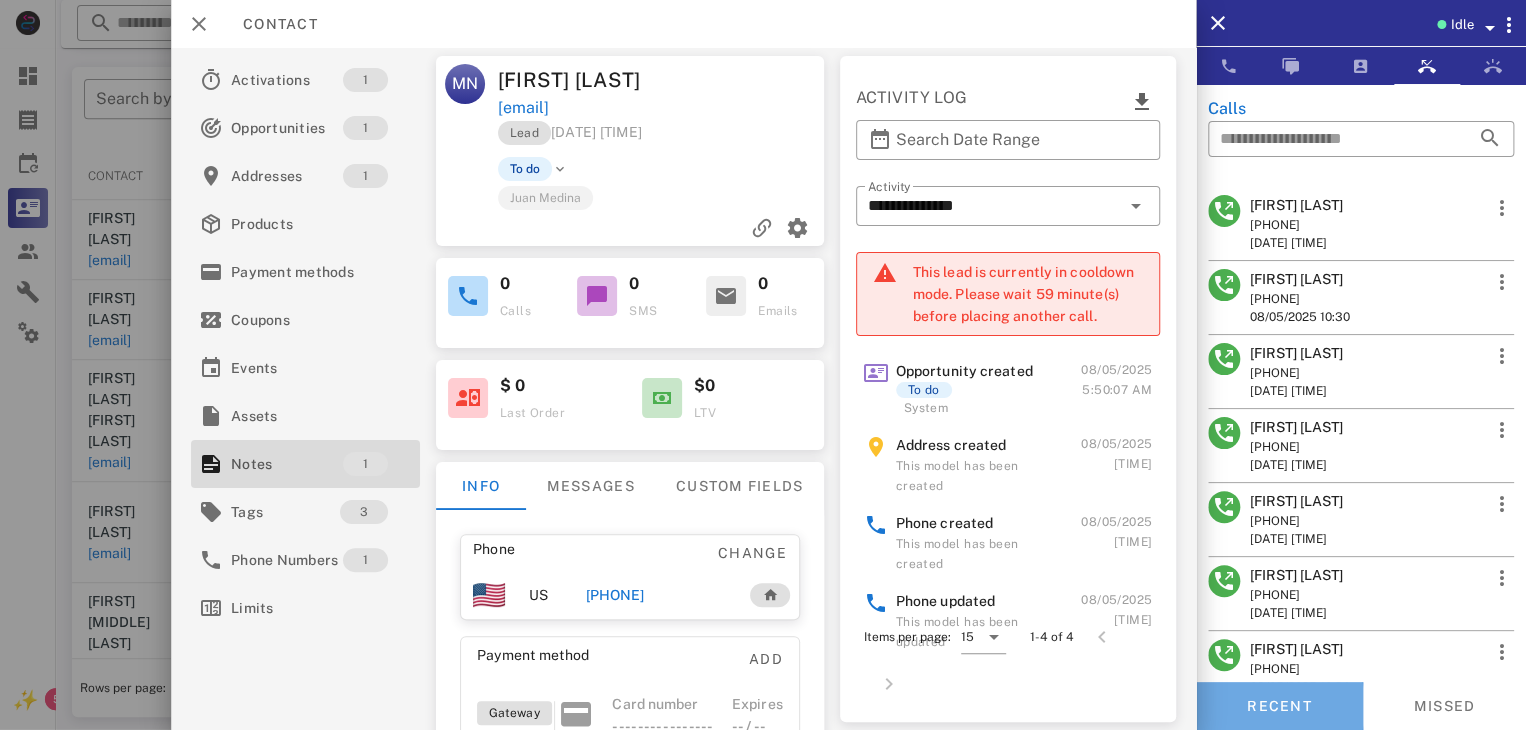 click on "Recent" at bounding box center [1279, 706] 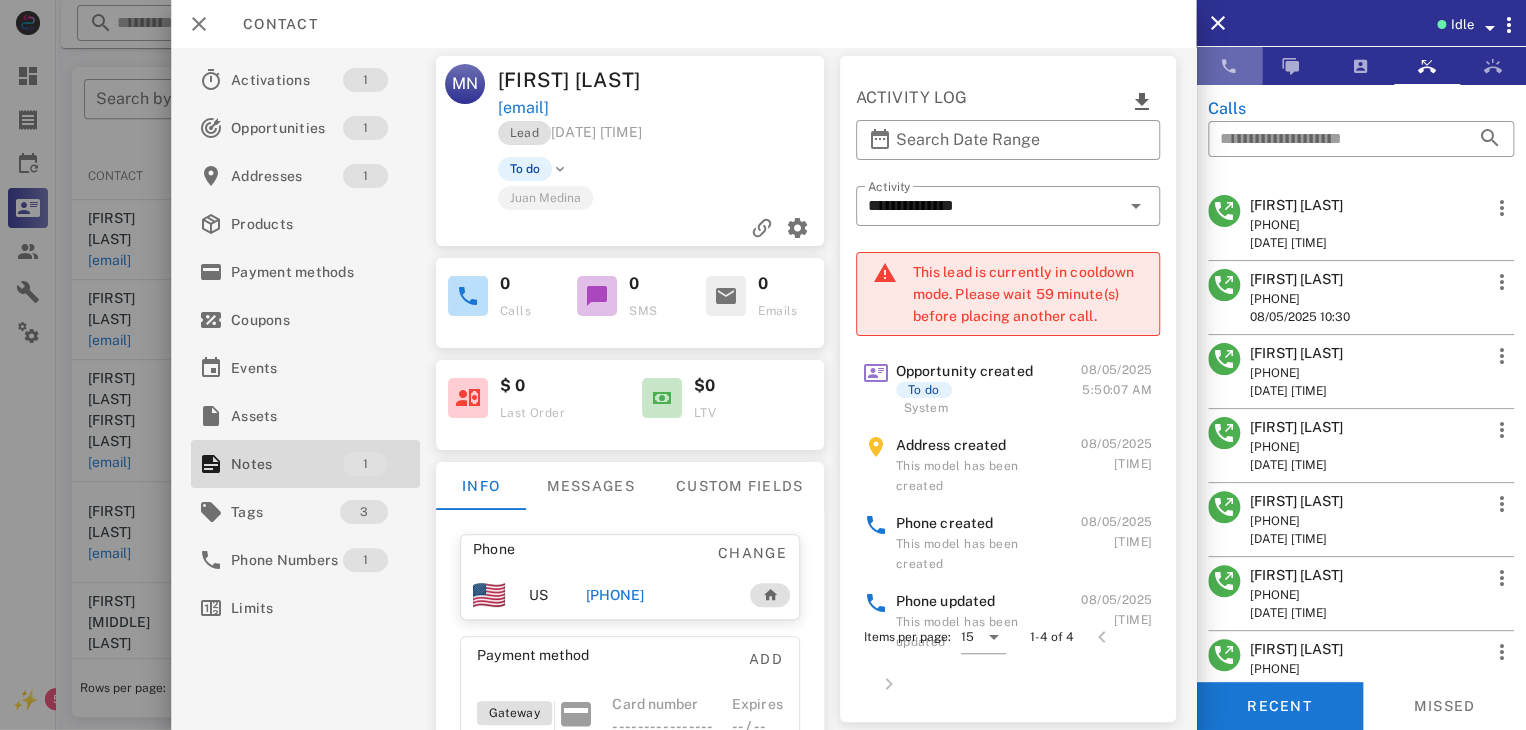 click at bounding box center (1229, 66) 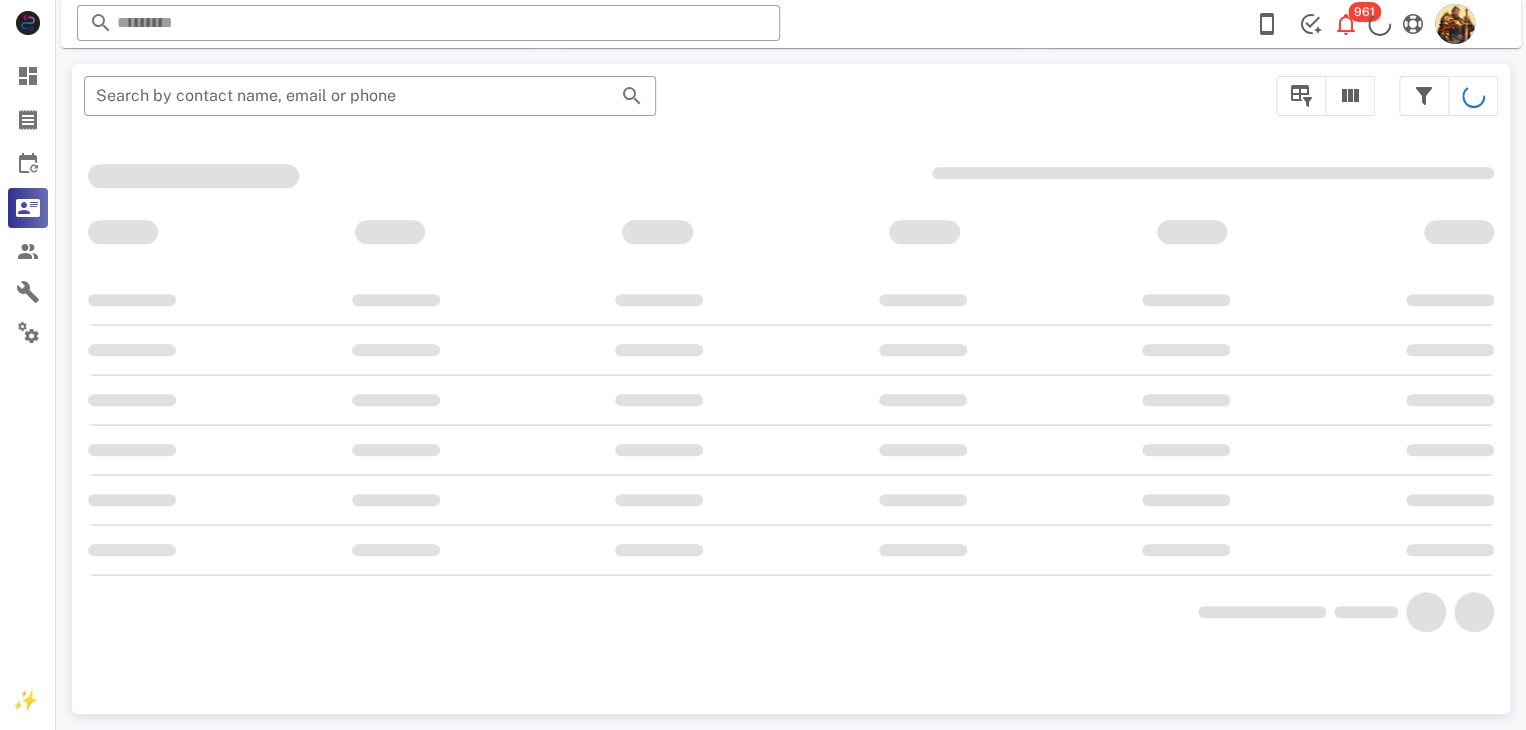 scroll, scrollTop: 0, scrollLeft: 0, axis: both 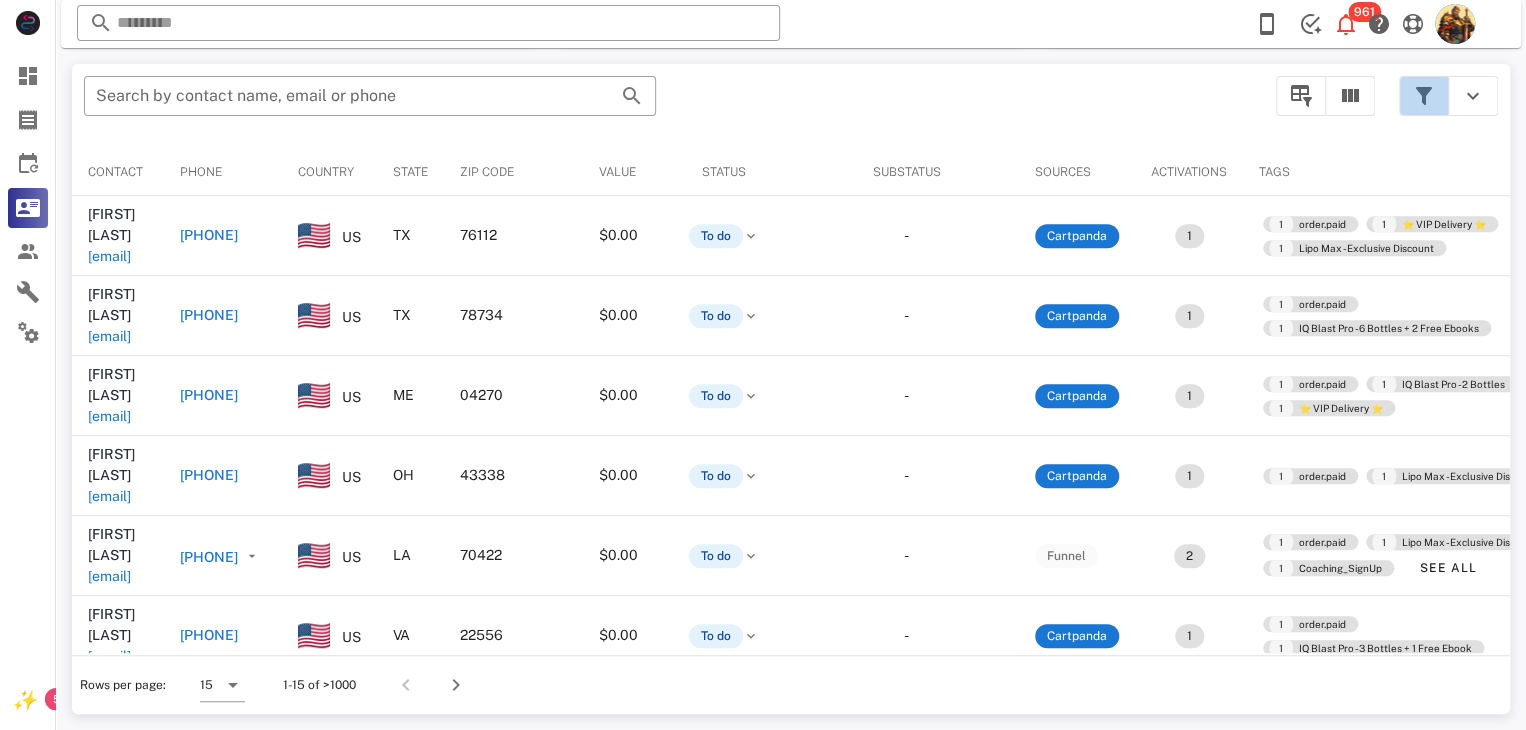 click at bounding box center [1424, 96] 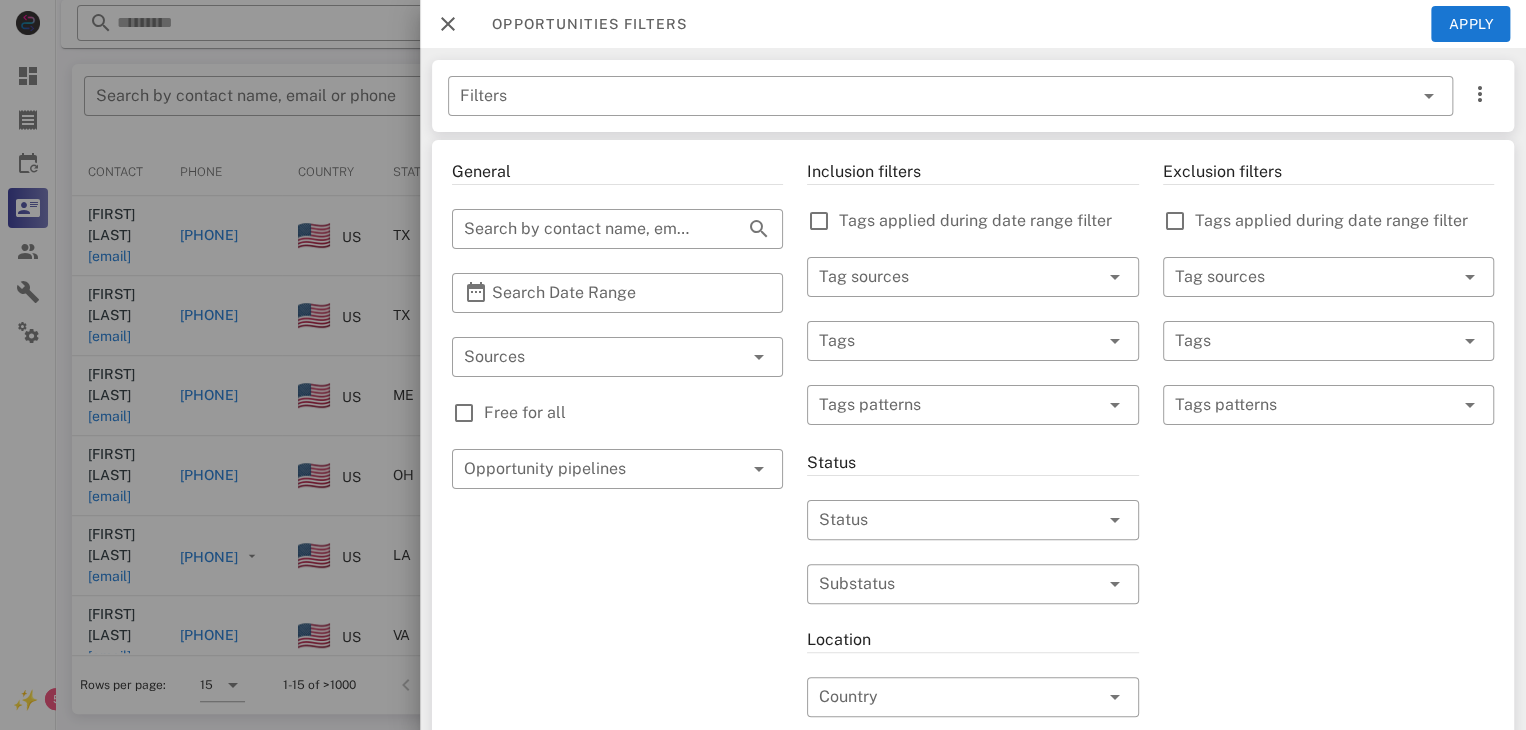 scroll, scrollTop: 377, scrollLeft: 0, axis: vertical 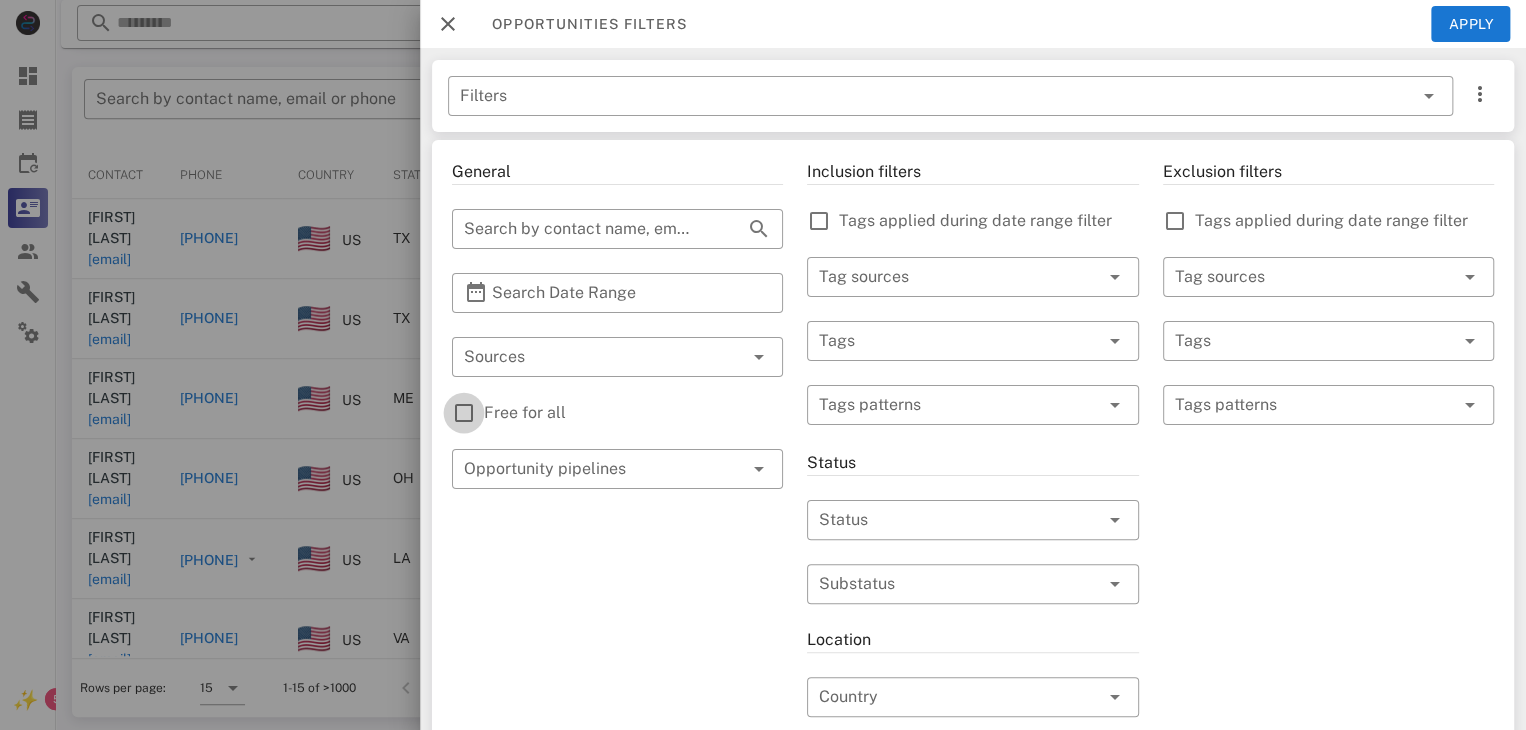 click at bounding box center [464, 413] 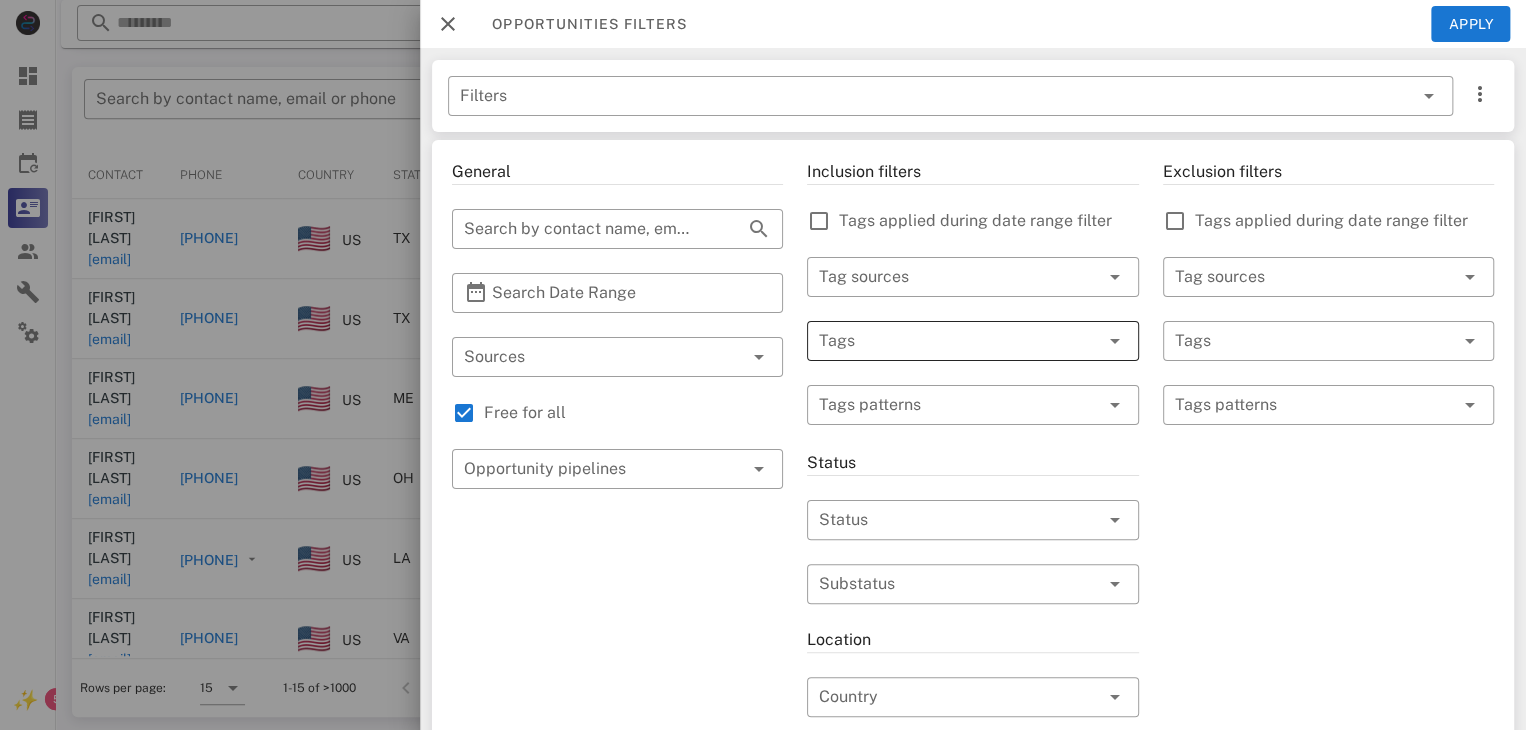 click at bounding box center (944, 341) 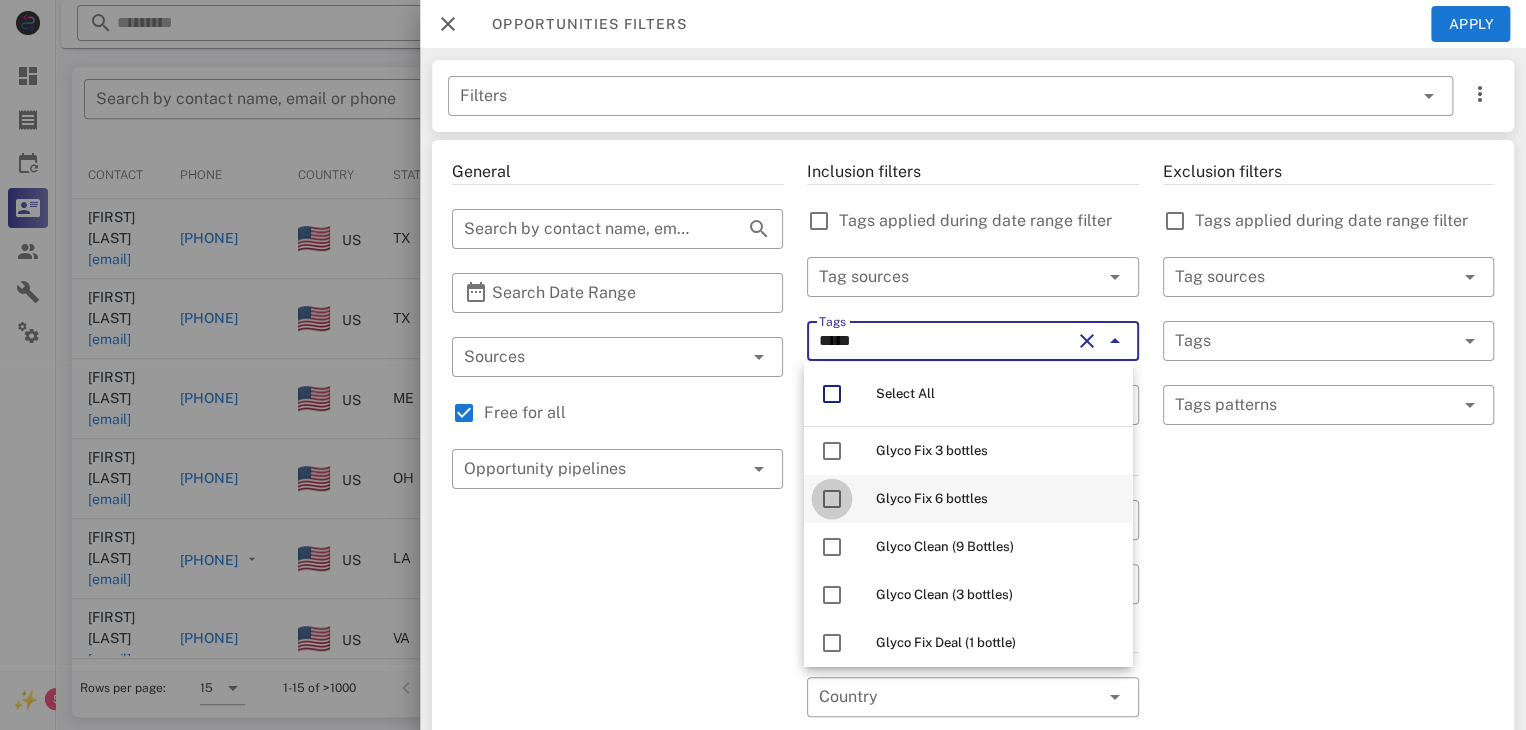 click at bounding box center [832, 499] 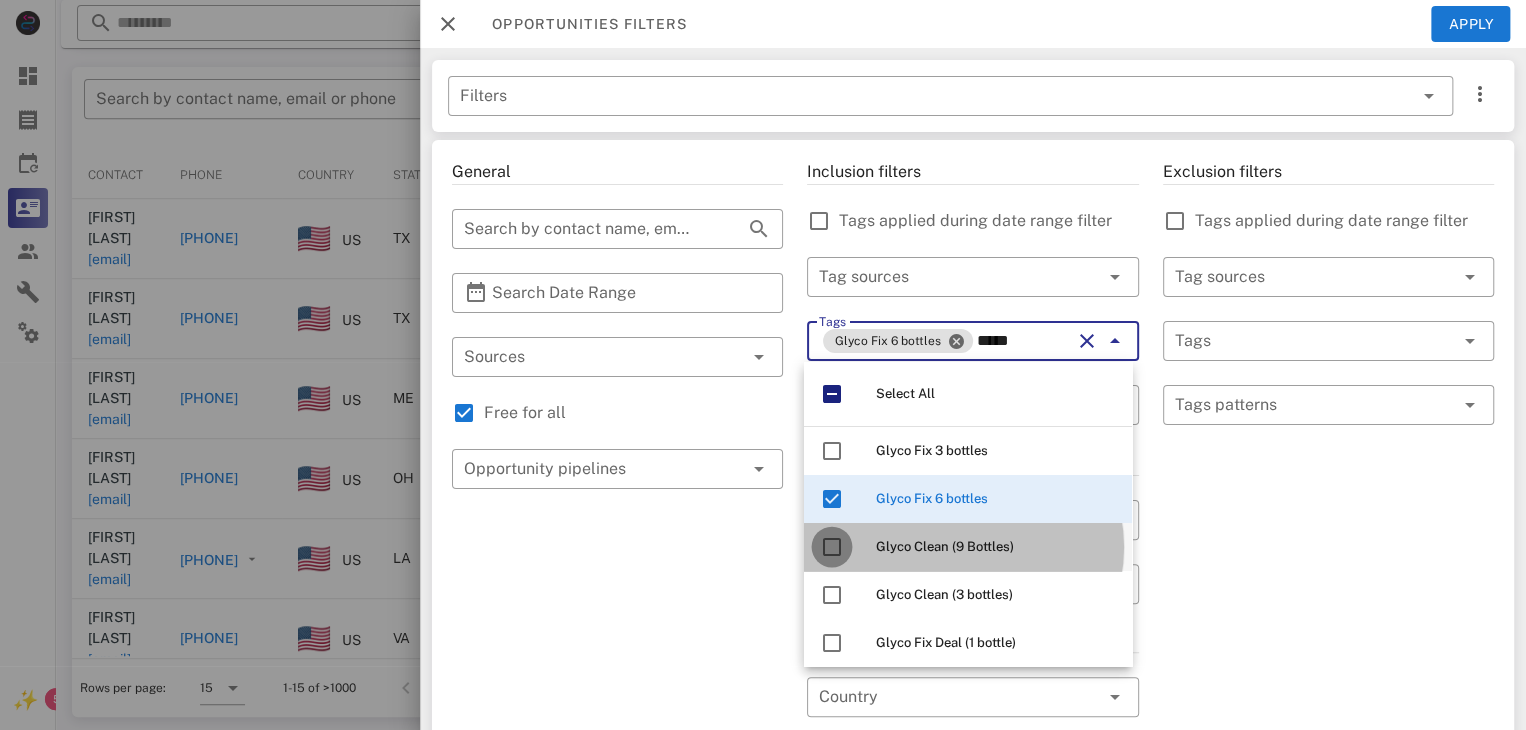 click at bounding box center [832, 547] 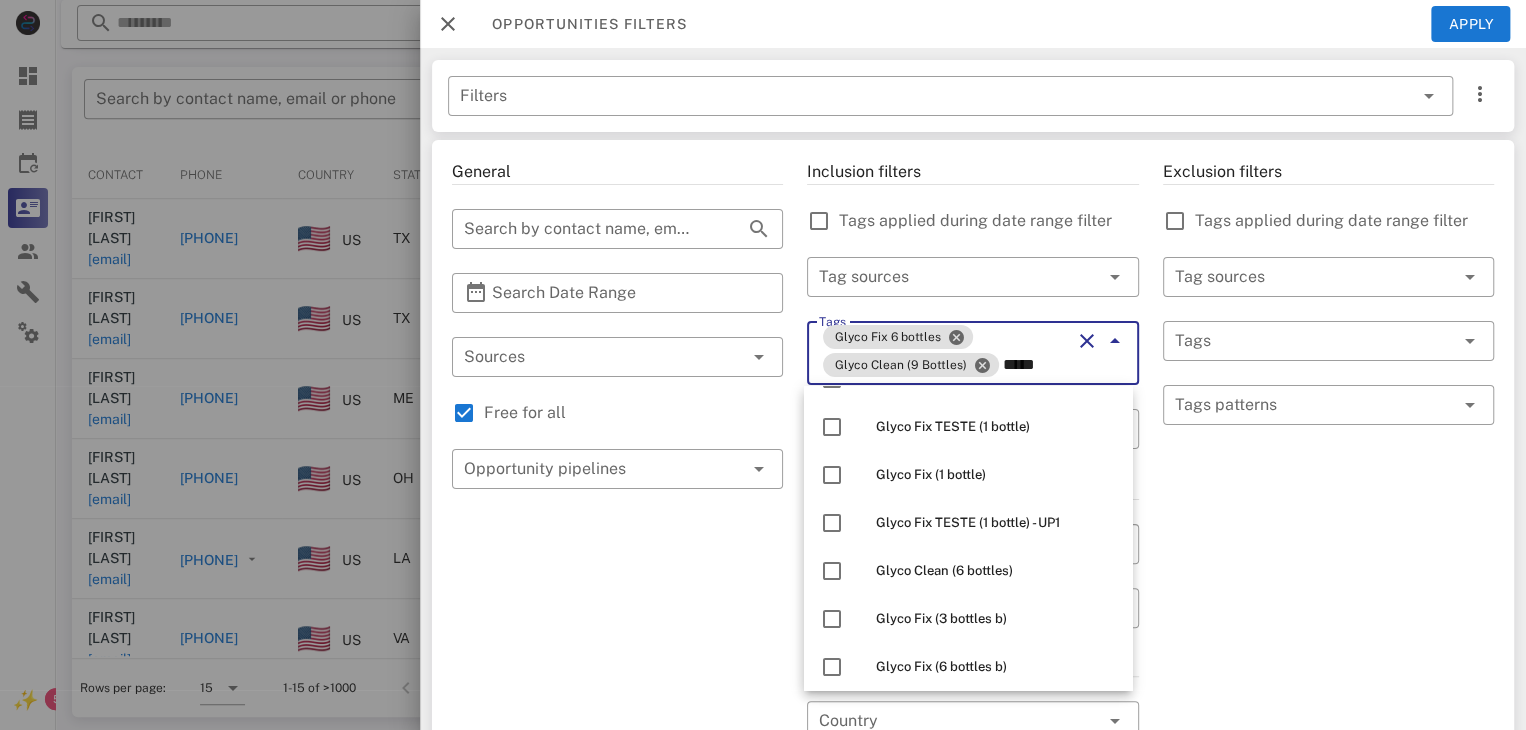 scroll, scrollTop: 300, scrollLeft: 0, axis: vertical 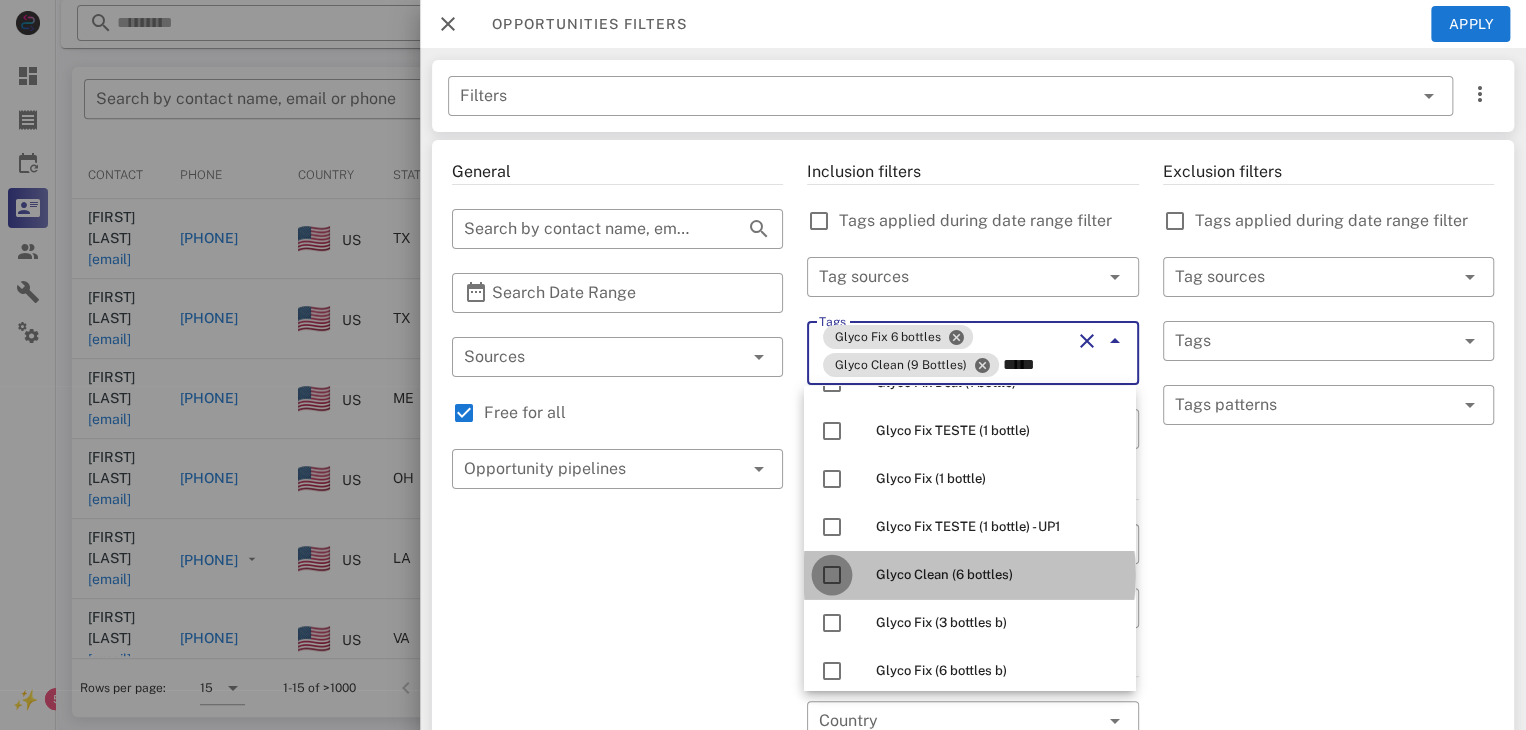 click at bounding box center (832, 575) 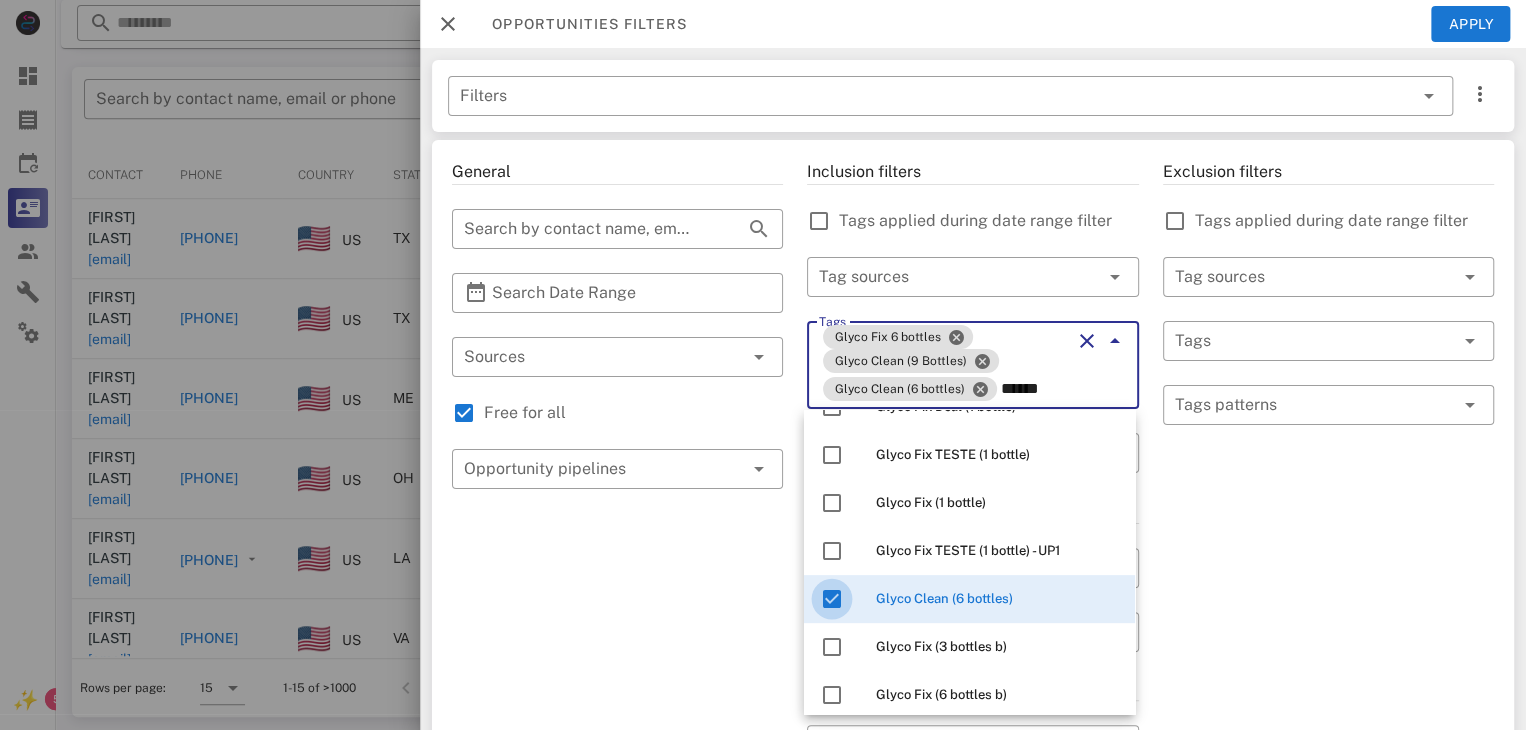 scroll, scrollTop: 0, scrollLeft: 0, axis: both 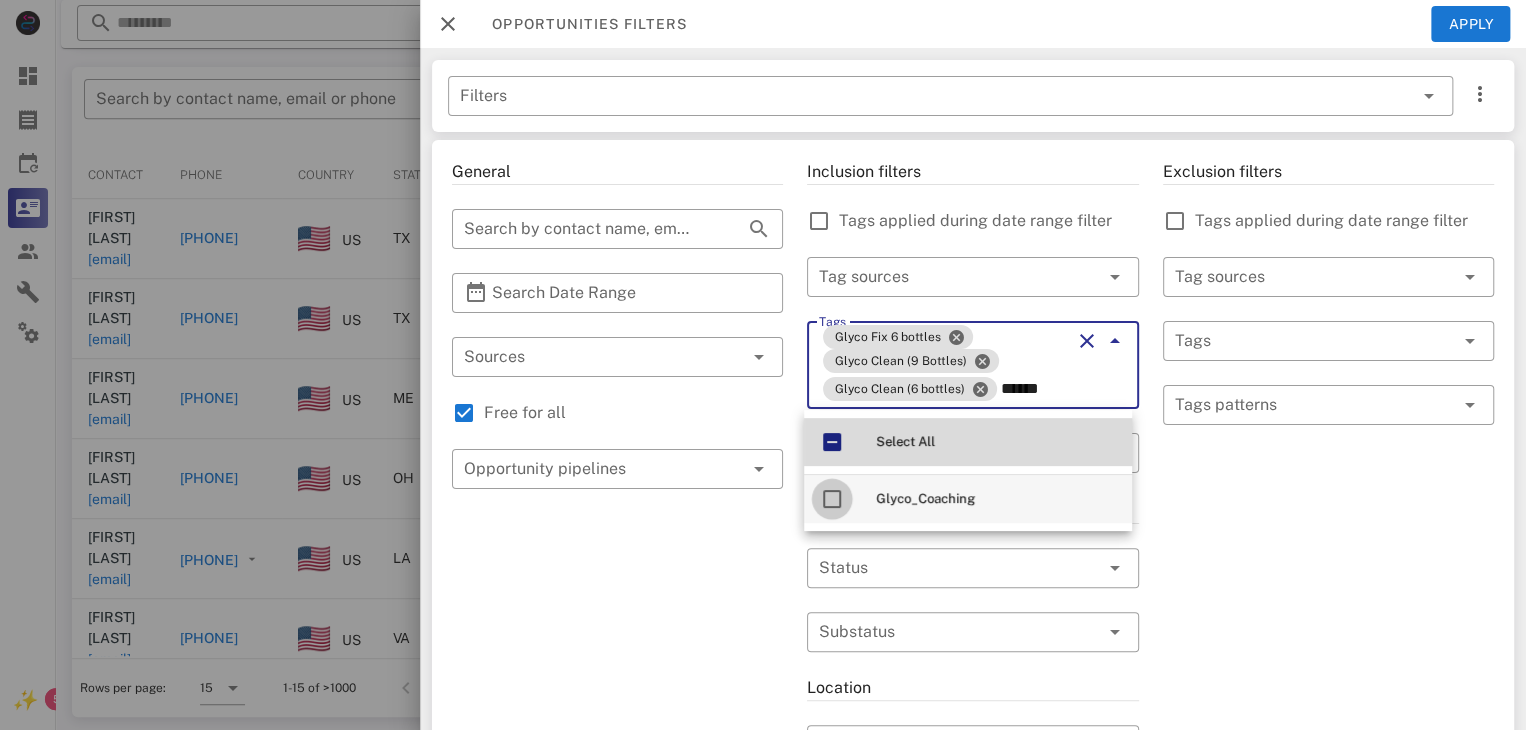click at bounding box center (832, 499) 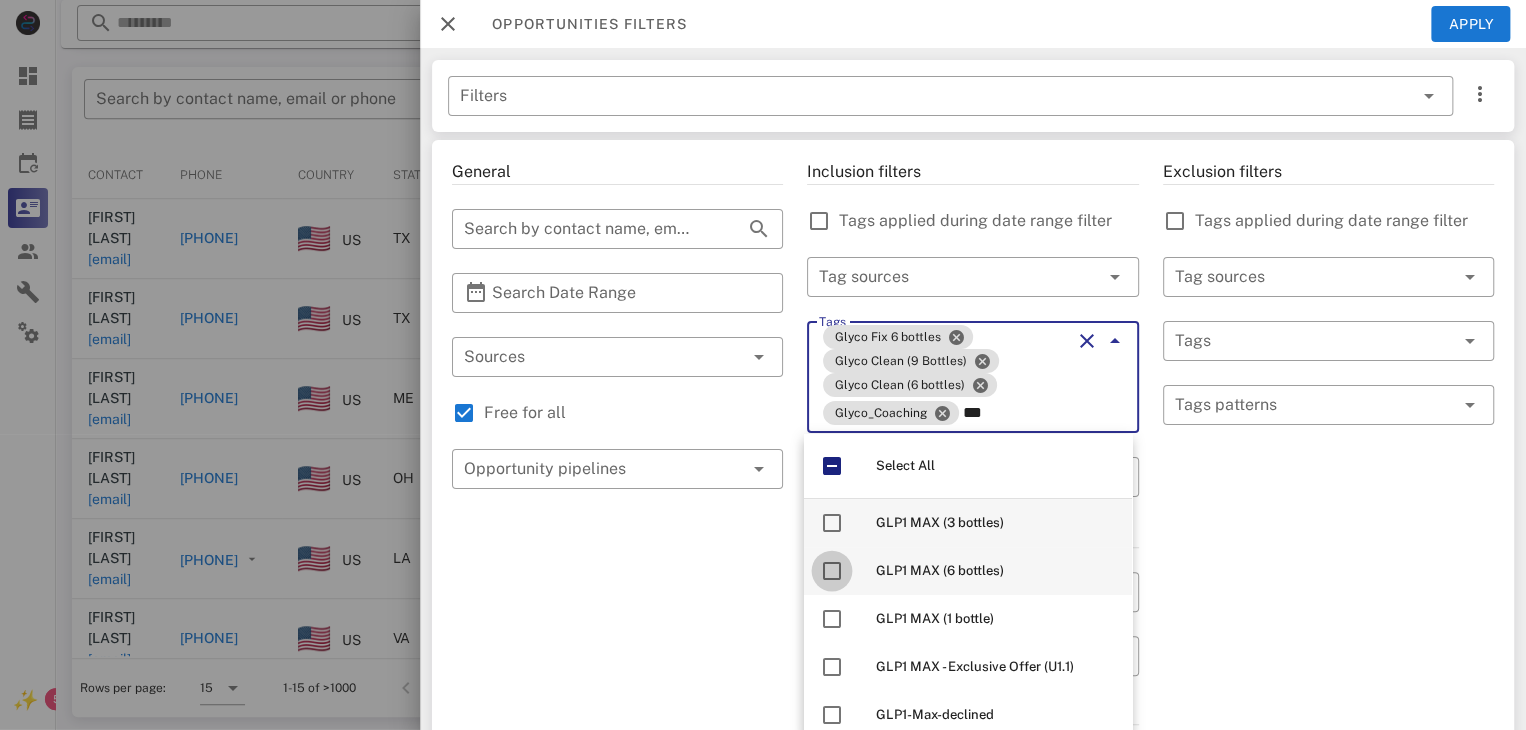 click at bounding box center (832, 571) 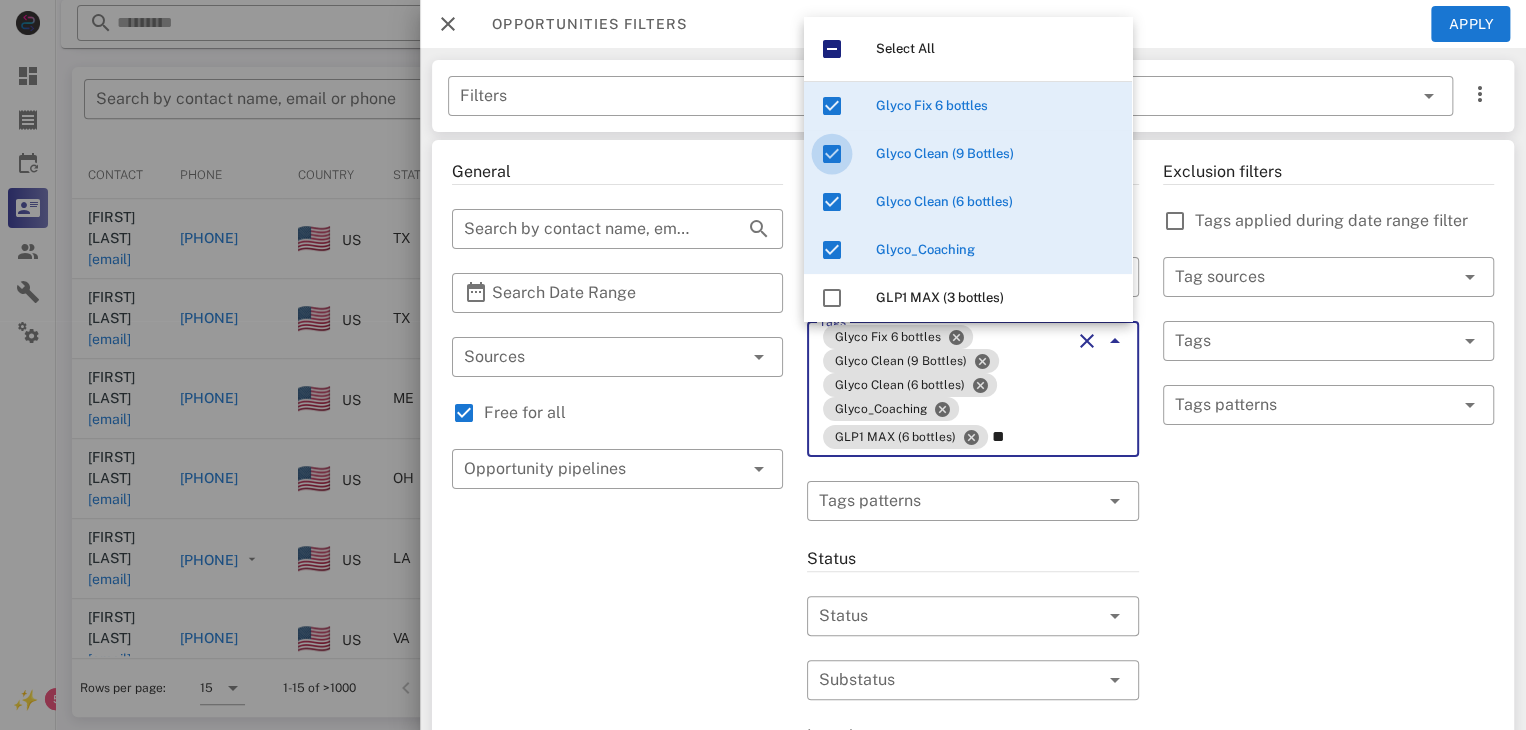 type on "*" 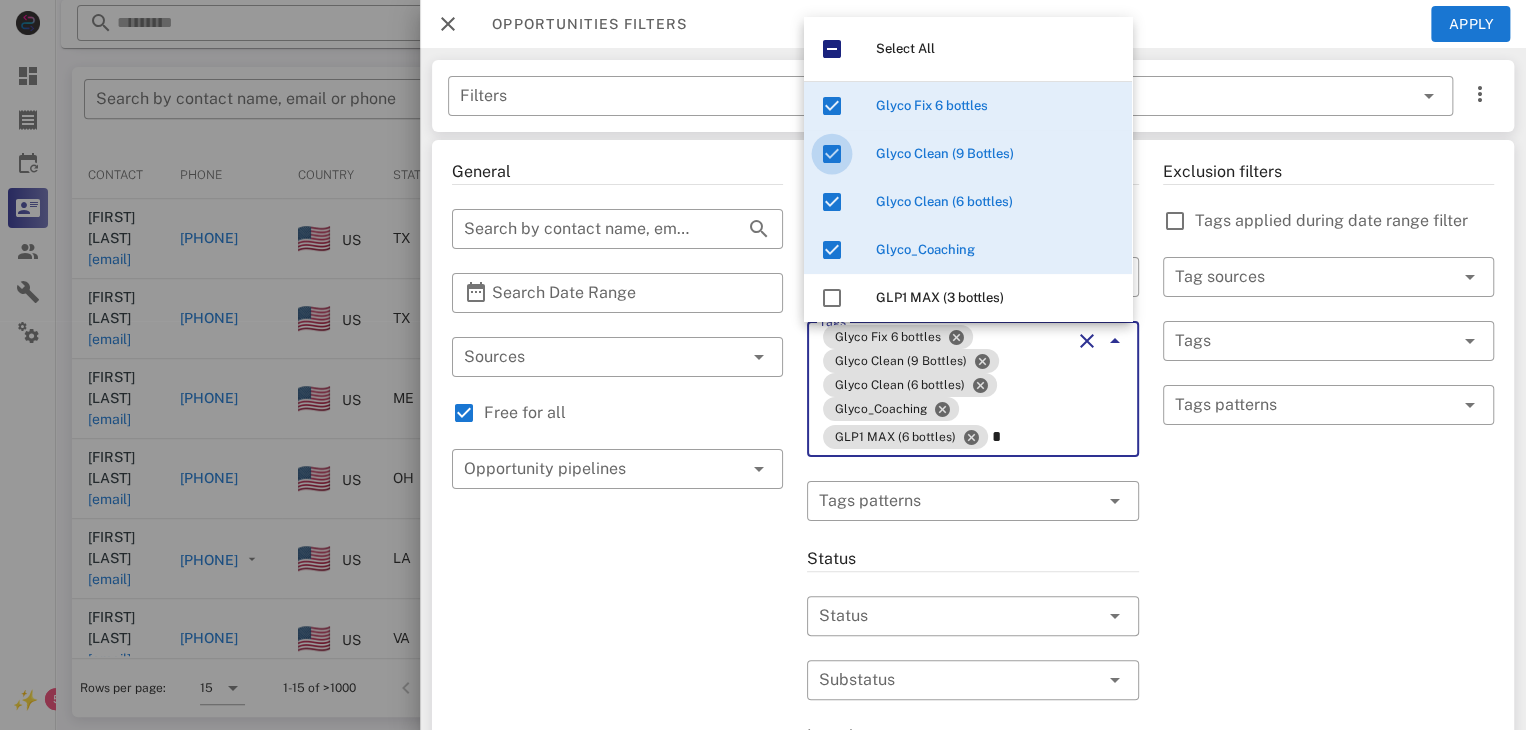 type 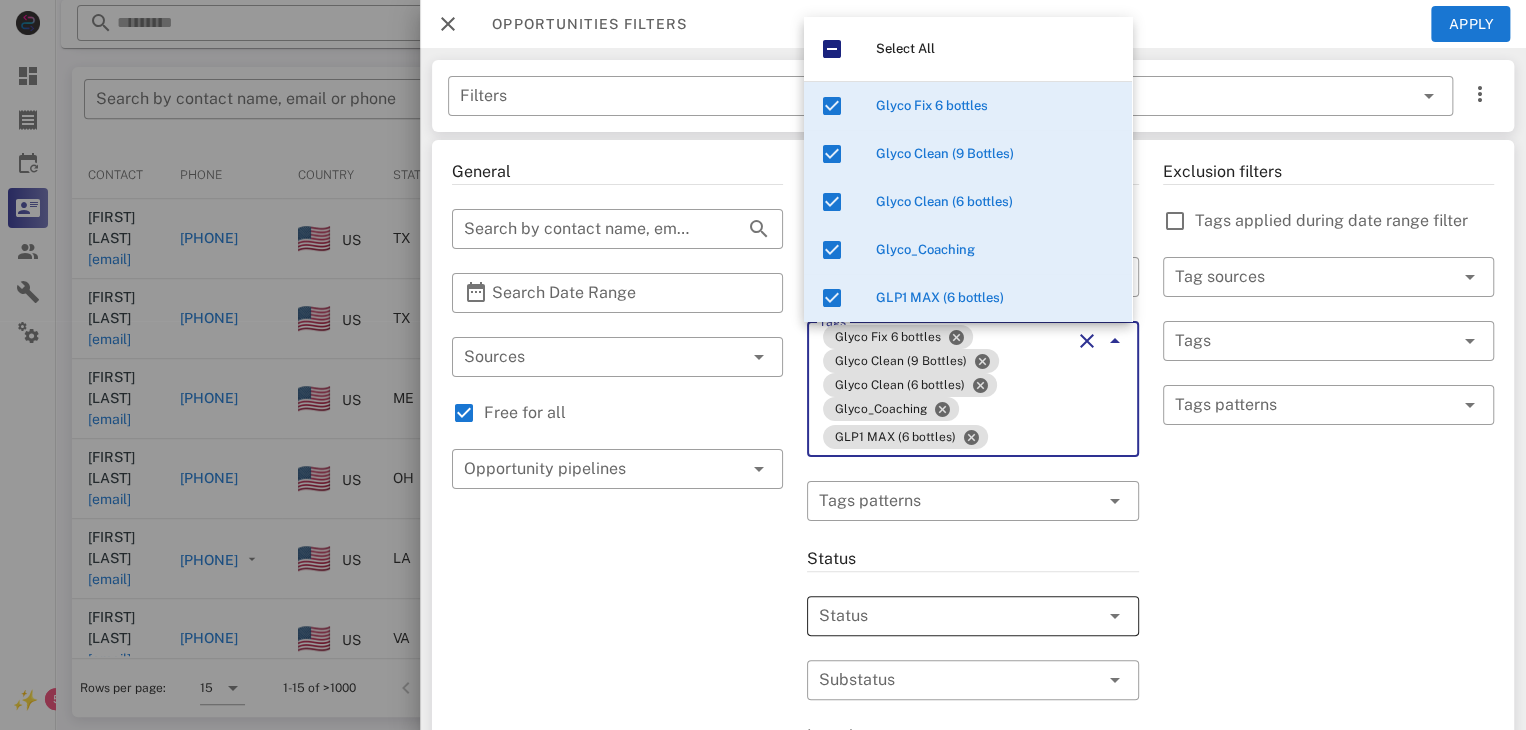 click at bounding box center [944, 616] 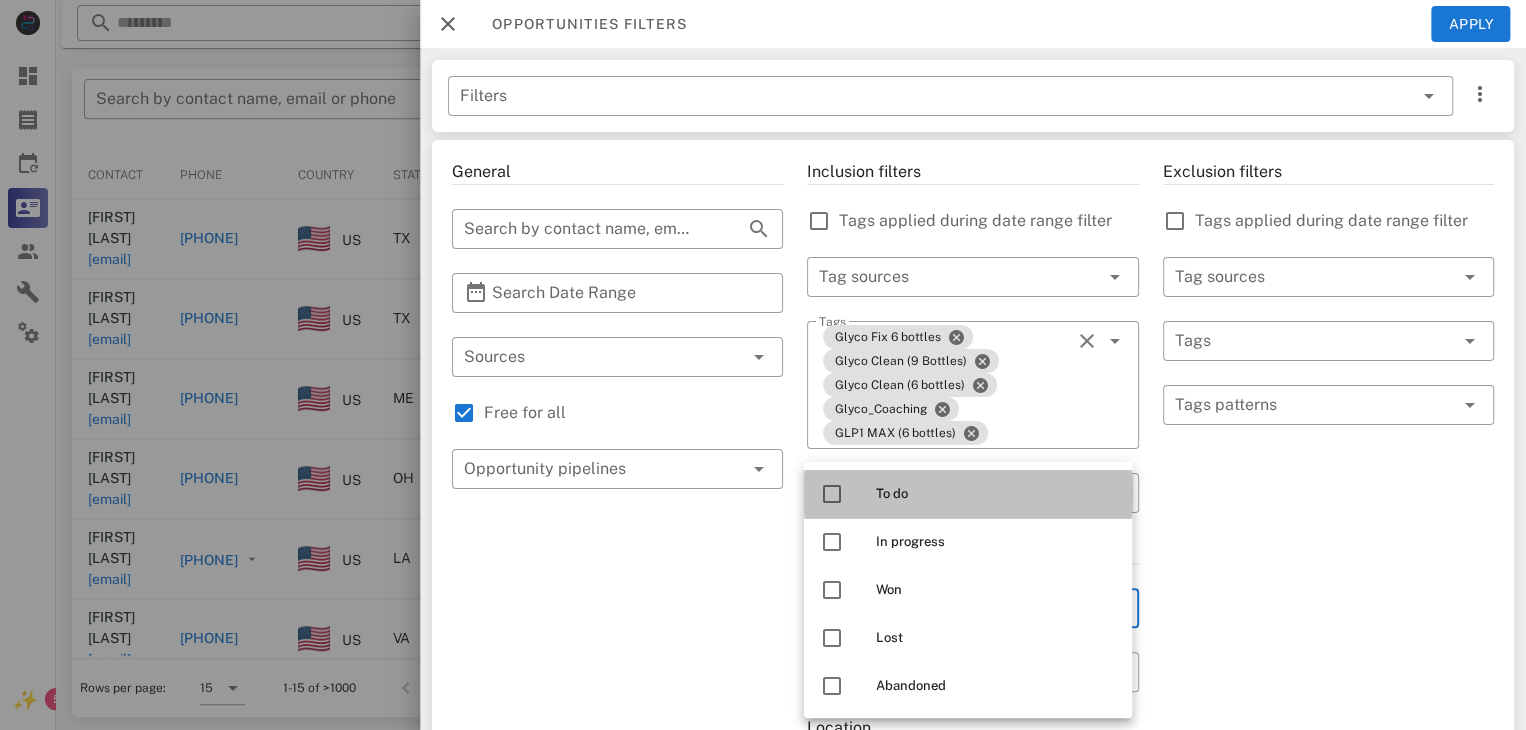 click at bounding box center [832, 494] 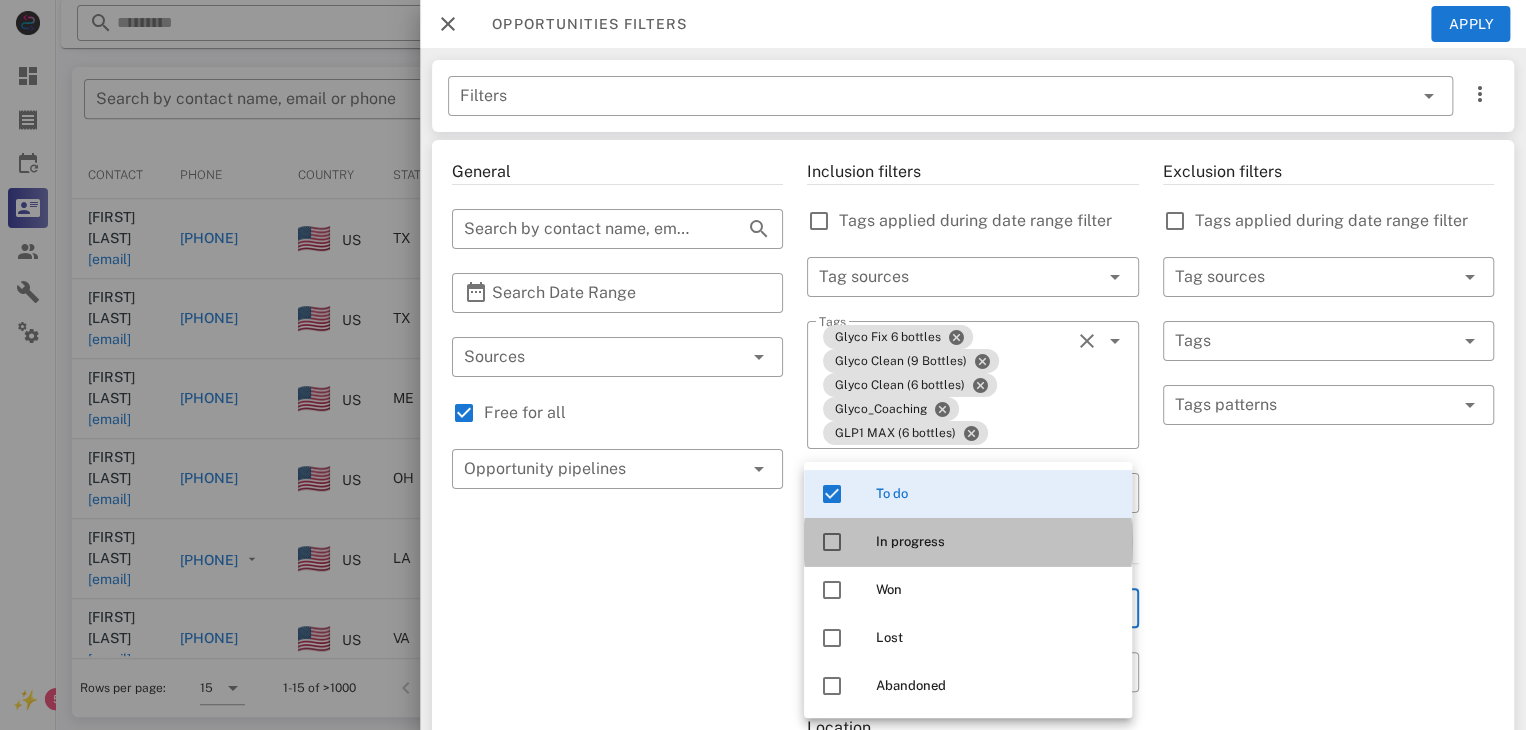 click at bounding box center [832, 542] 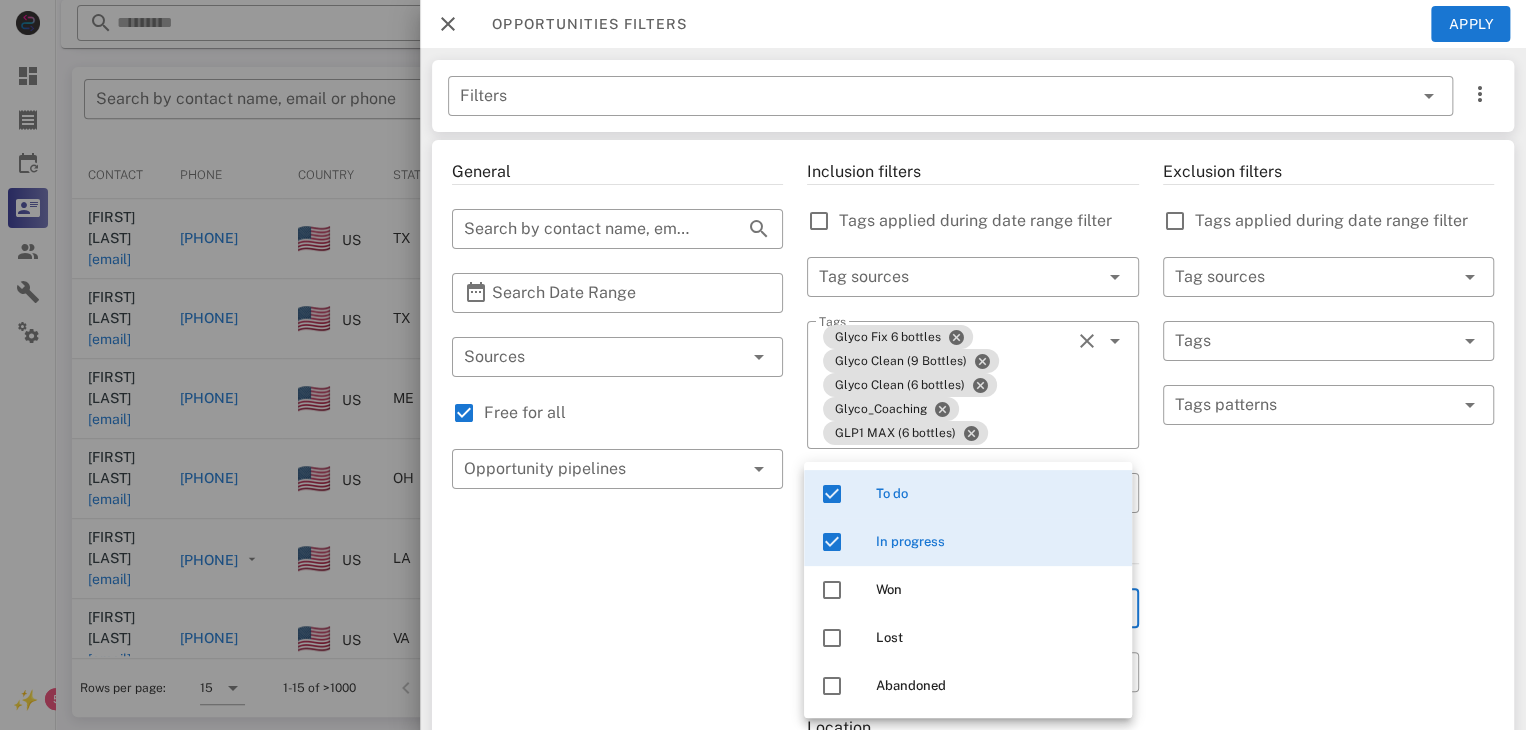 click on "General ​ Search by contact name, email or phone ​ Search Date Range ​ Sources Free for all ​ Opportunity pipelines" at bounding box center (617, 753) 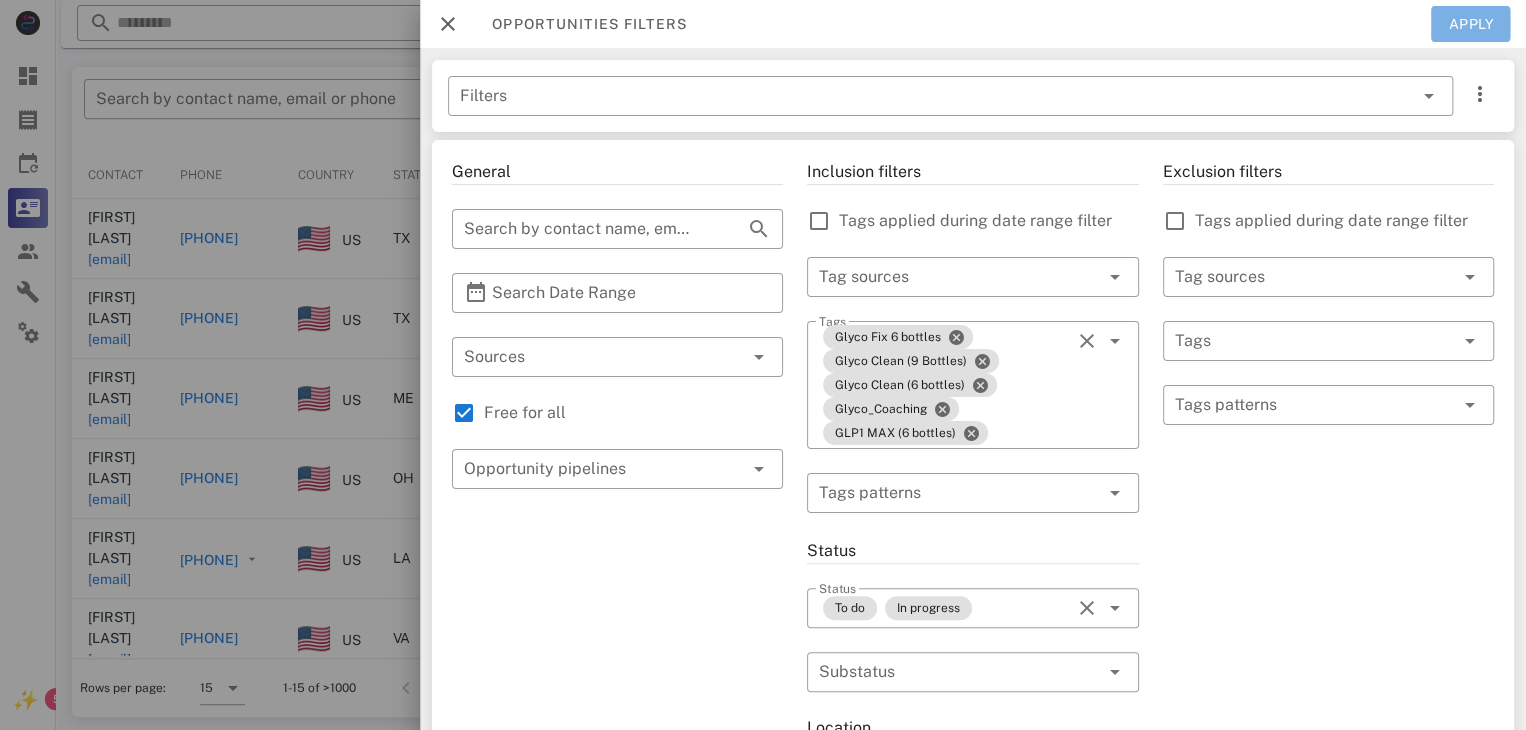 click on "Apply" at bounding box center (1471, 24) 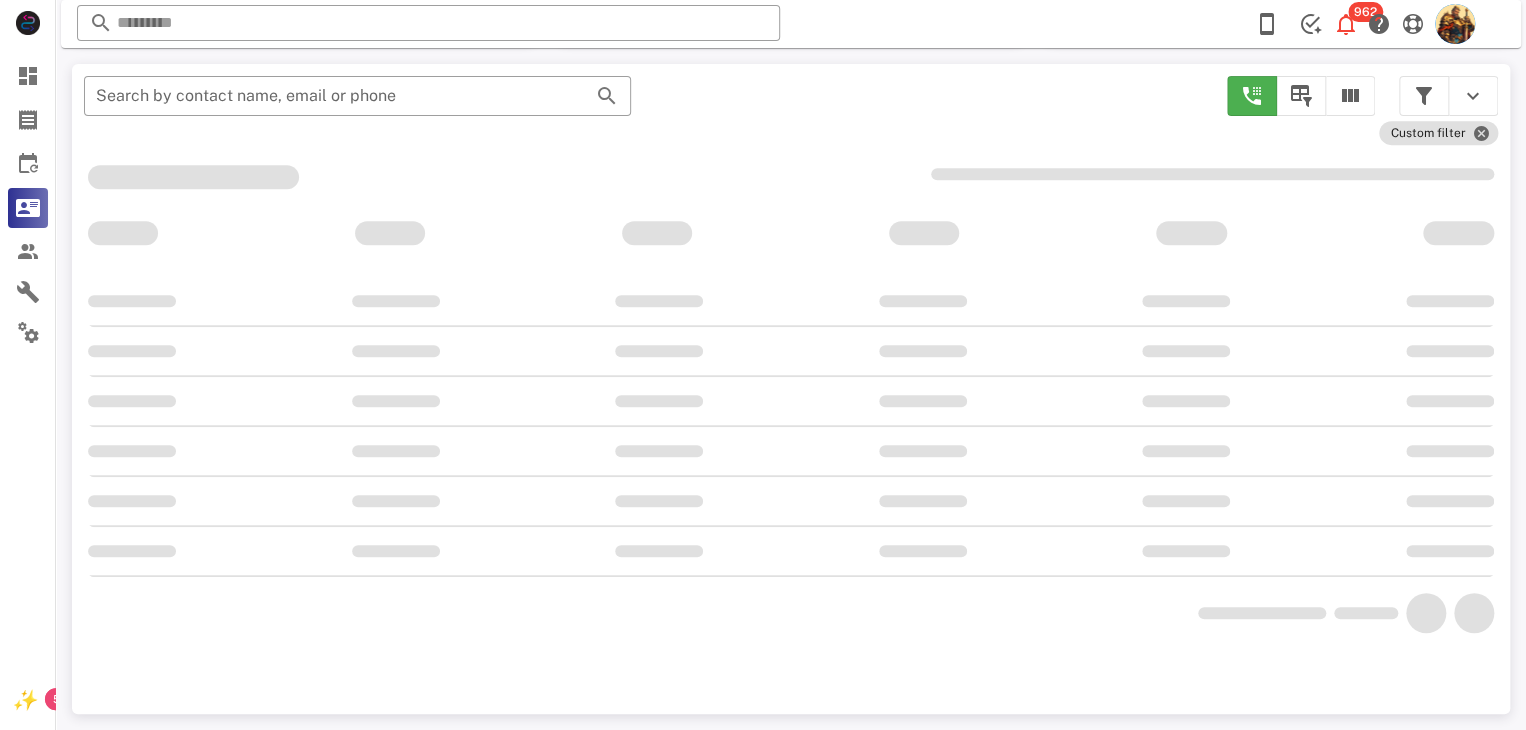 scroll, scrollTop: 356, scrollLeft: 0, axis: vertical 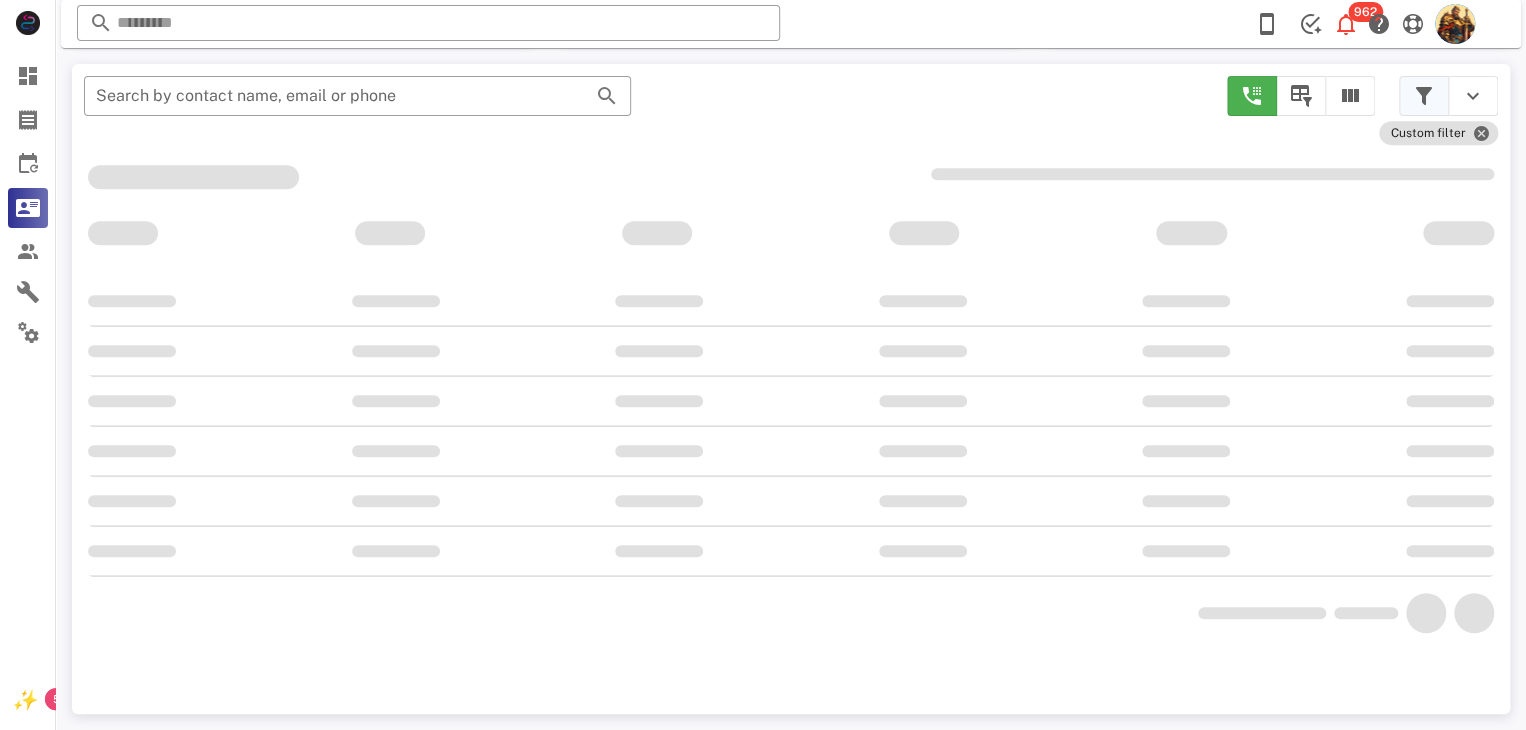 click at bounding box center (1424, 96) 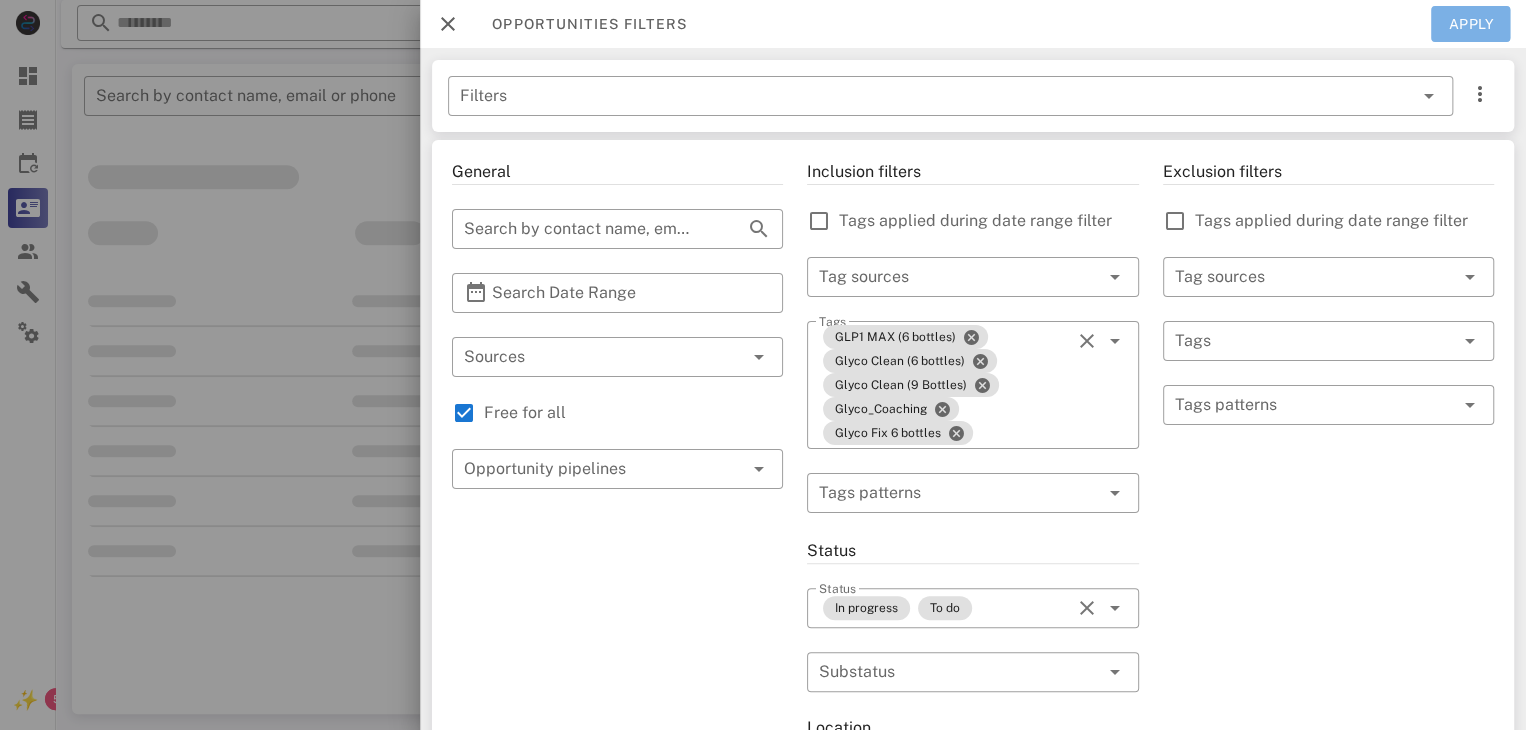 click on "Apply" at bounding box center (1471, 24) 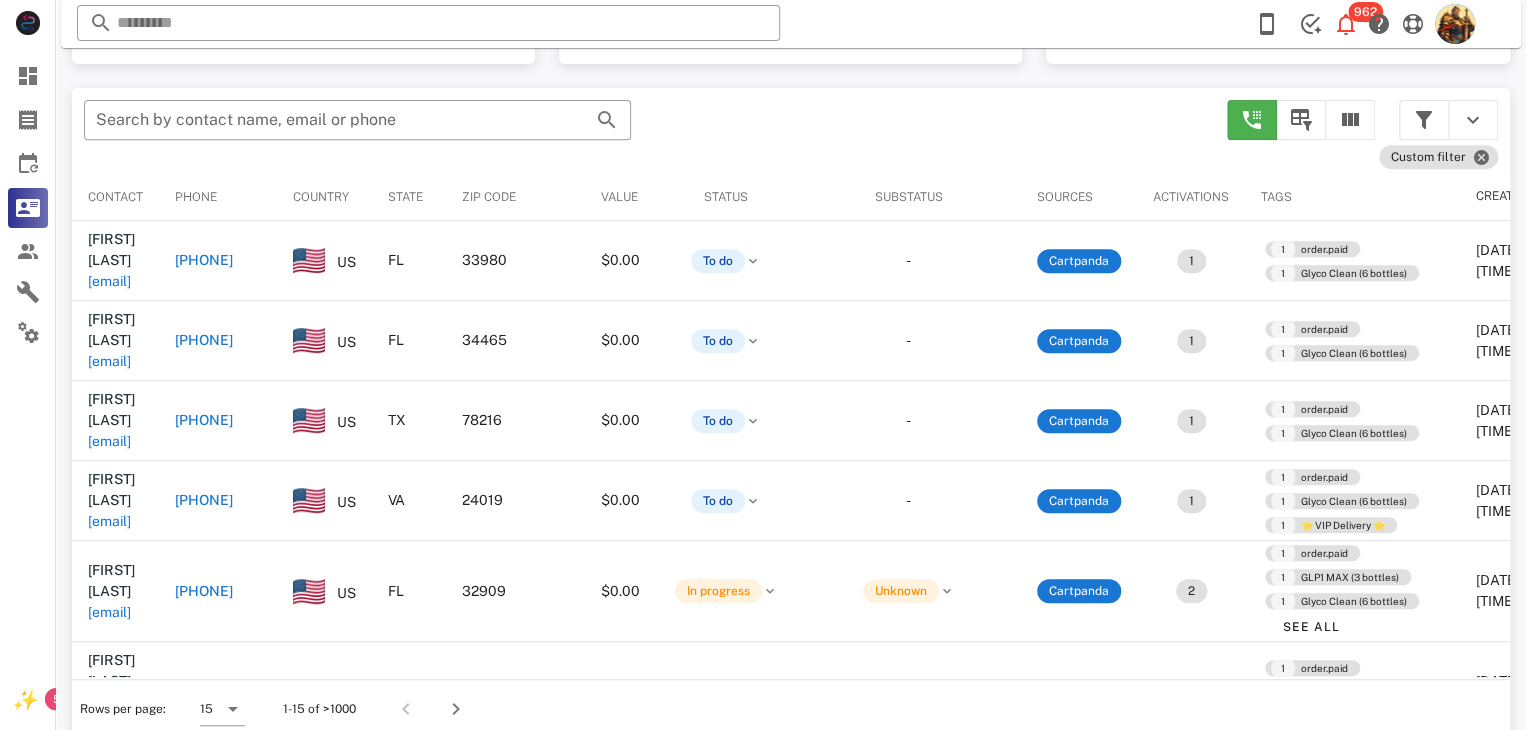 scroll, scrollTop: 377, scrollLeft: 0, axis: vertical 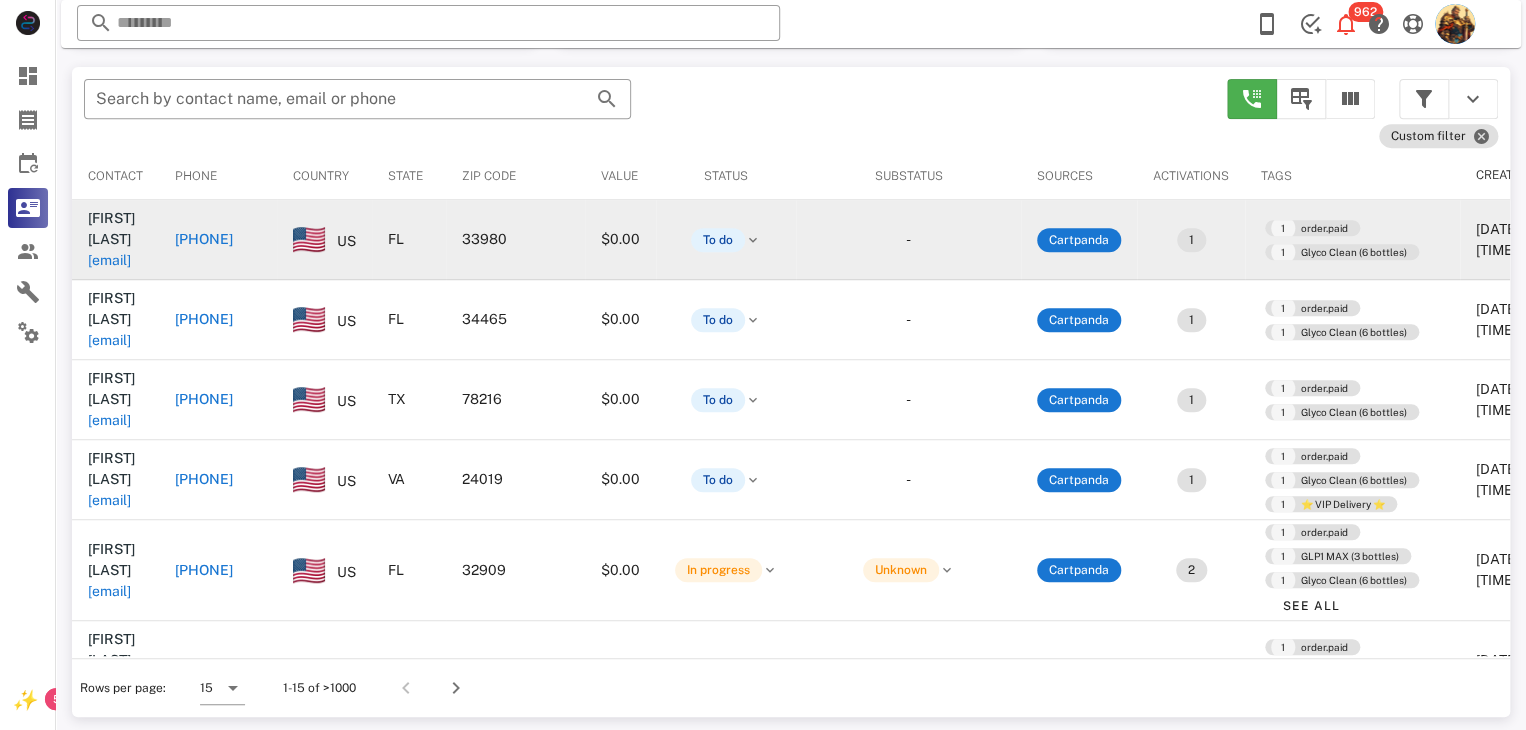 click on "roxlu@comcast.net" at bounding box center (109, 260) 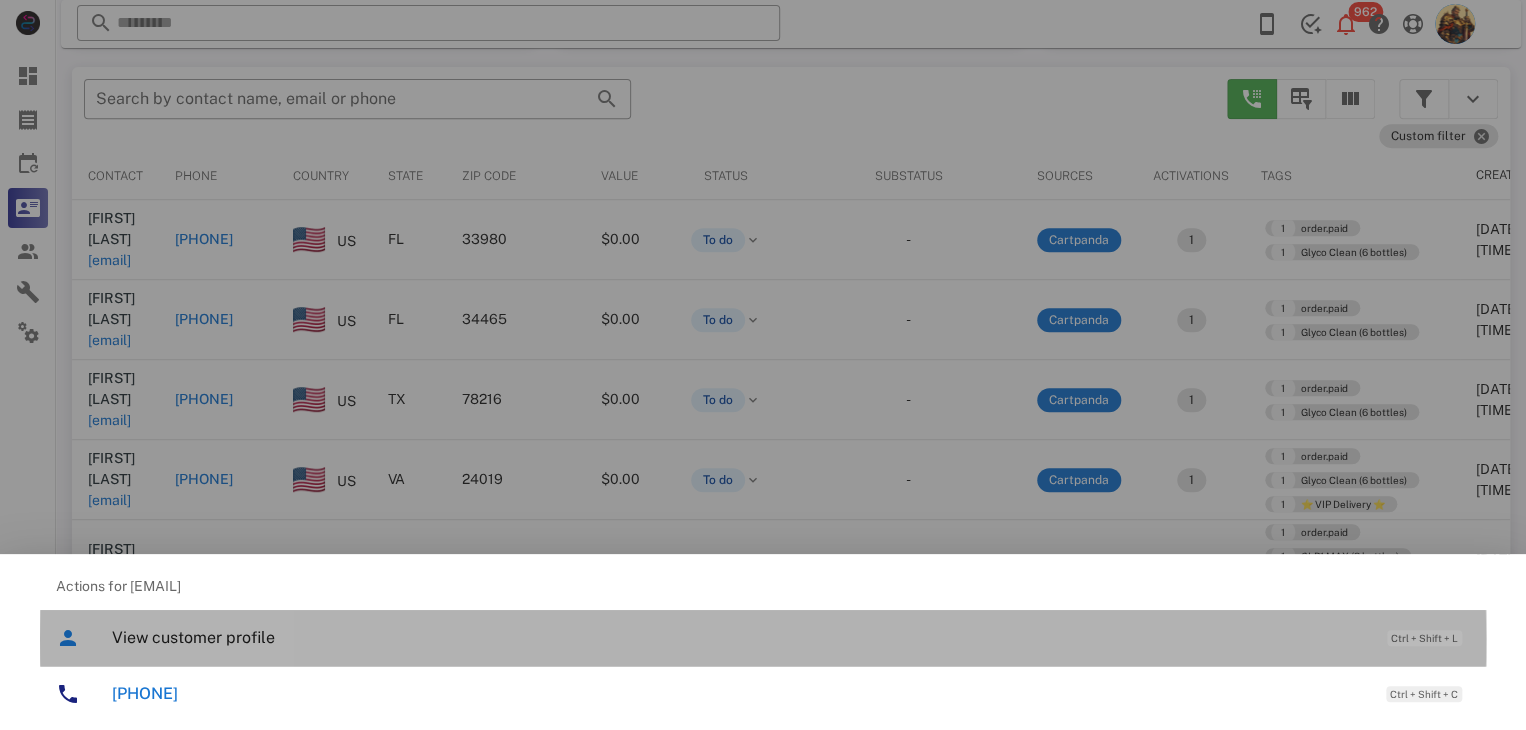 click on "View customer profile" at bounding box center (739, 637) 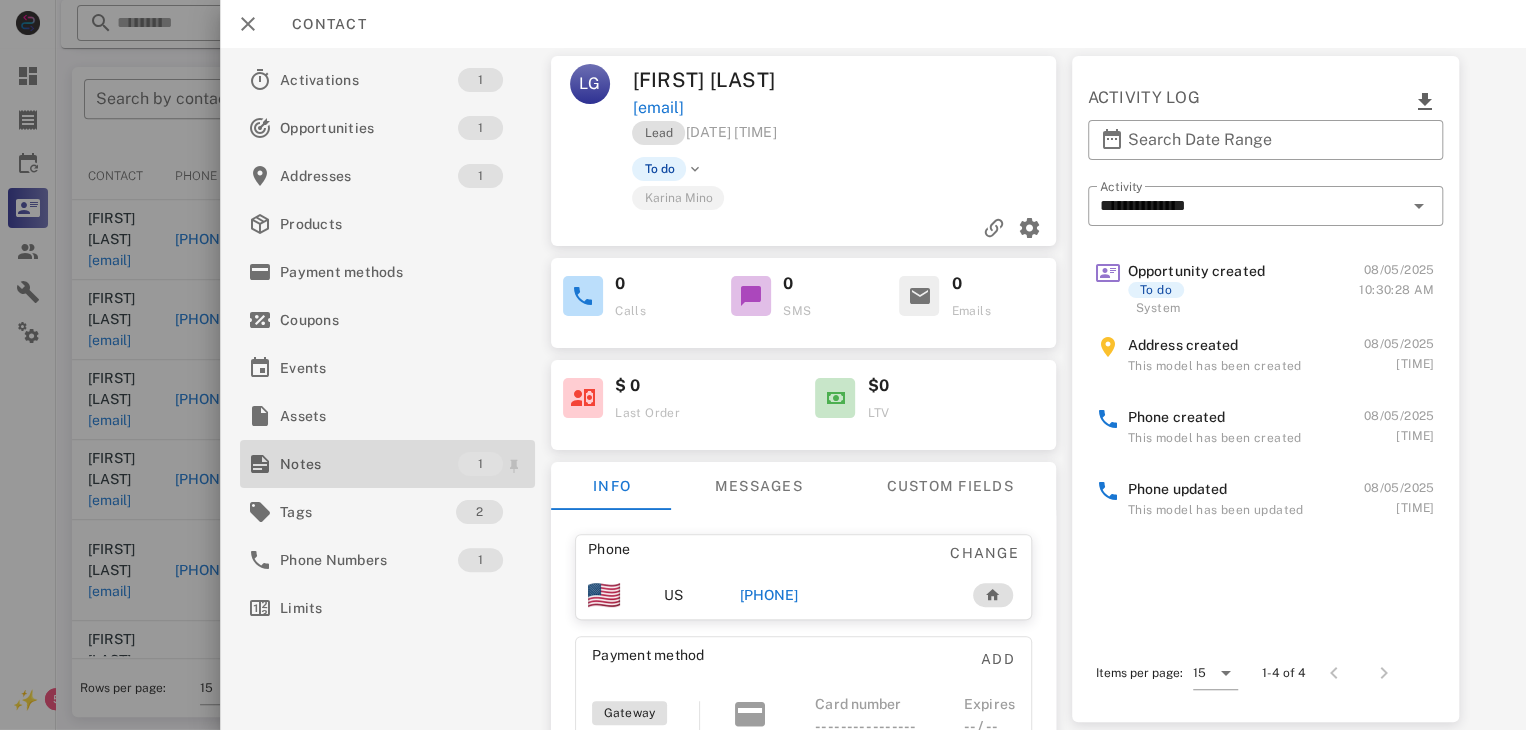 click on "Notes" at bounding box center (369, 464) 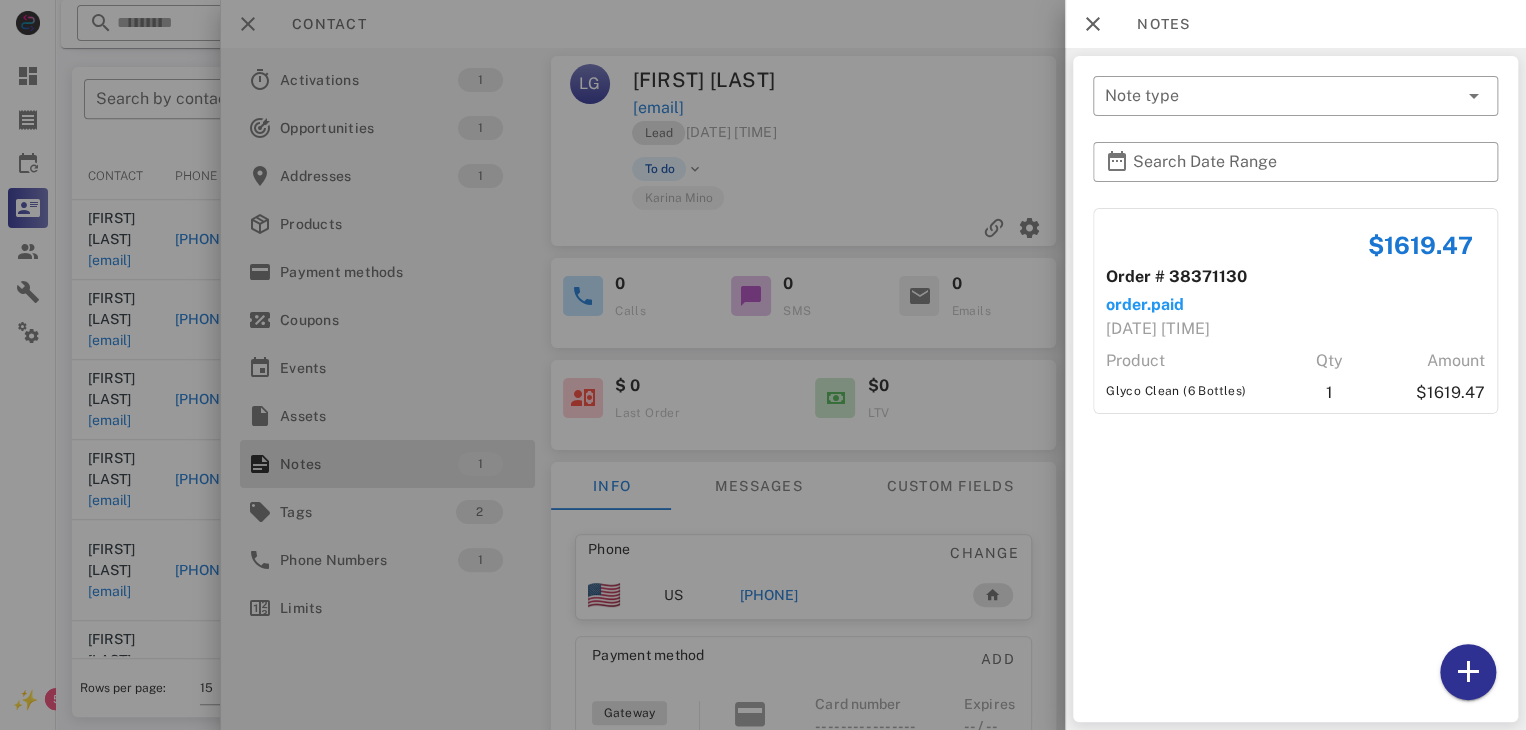 click at bounding box center (763, 365) 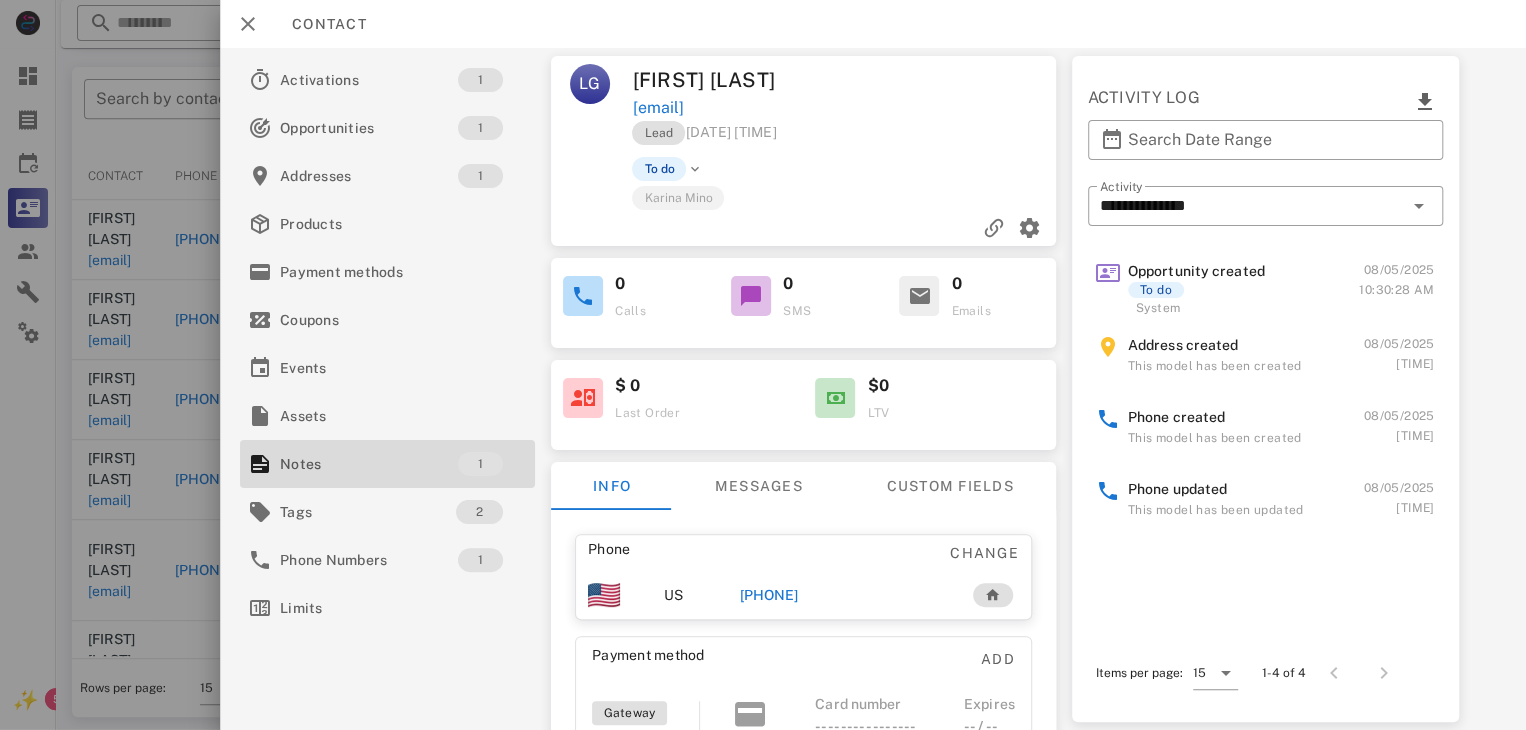 click on "+19412681441" at bounding box center (769, 595) 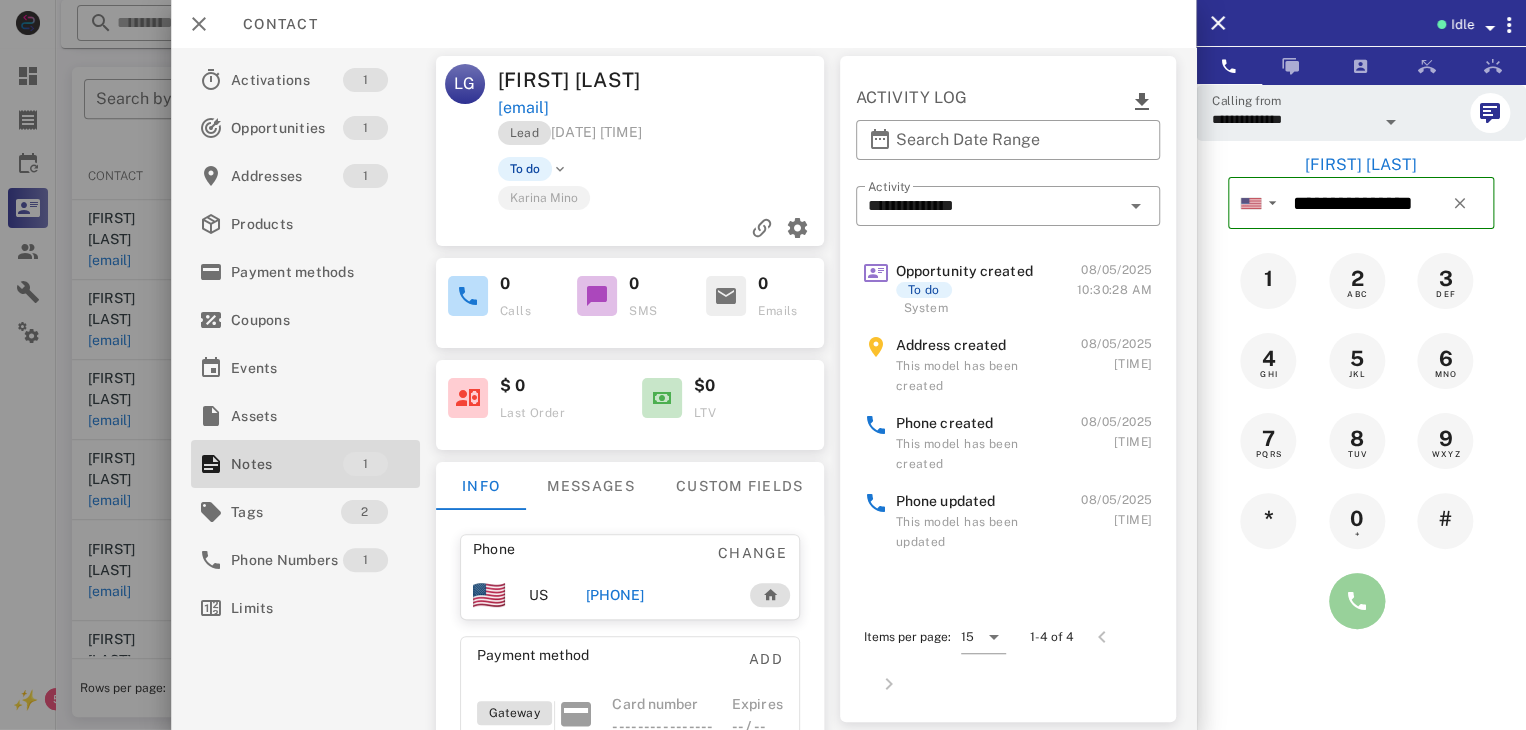 click at bounding box center [1357, 601] 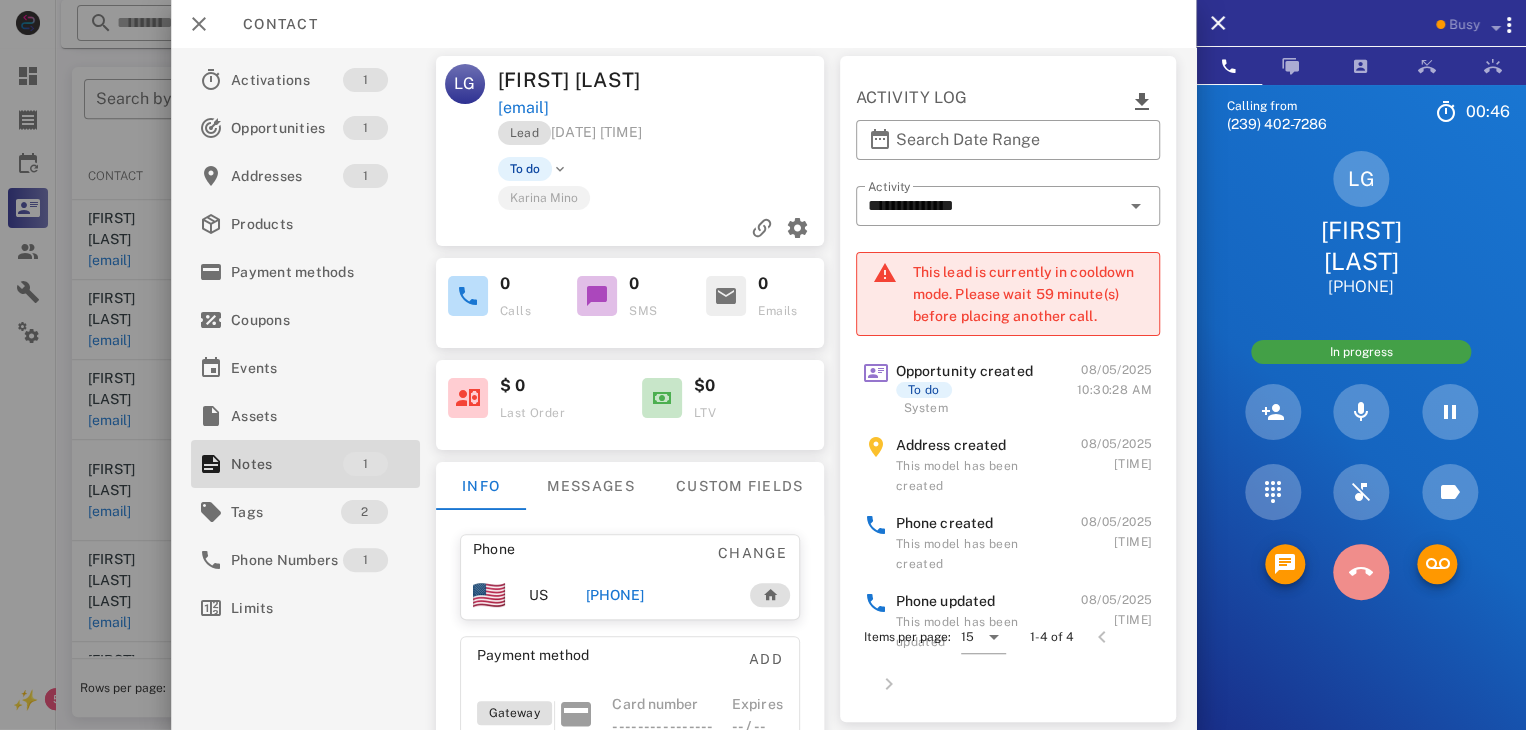 click at bounding box center (1361, 572) 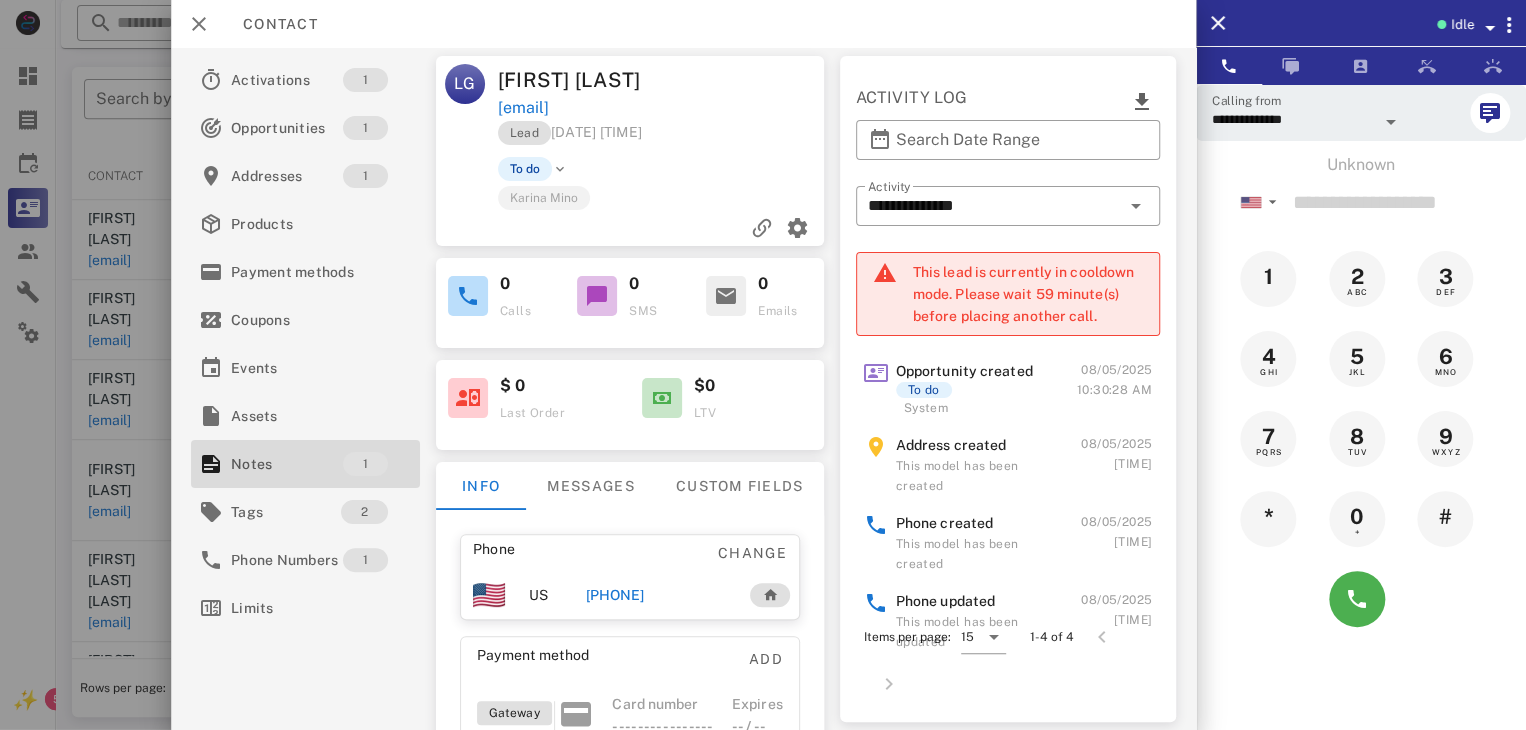 click at bounding box center [763, 365] 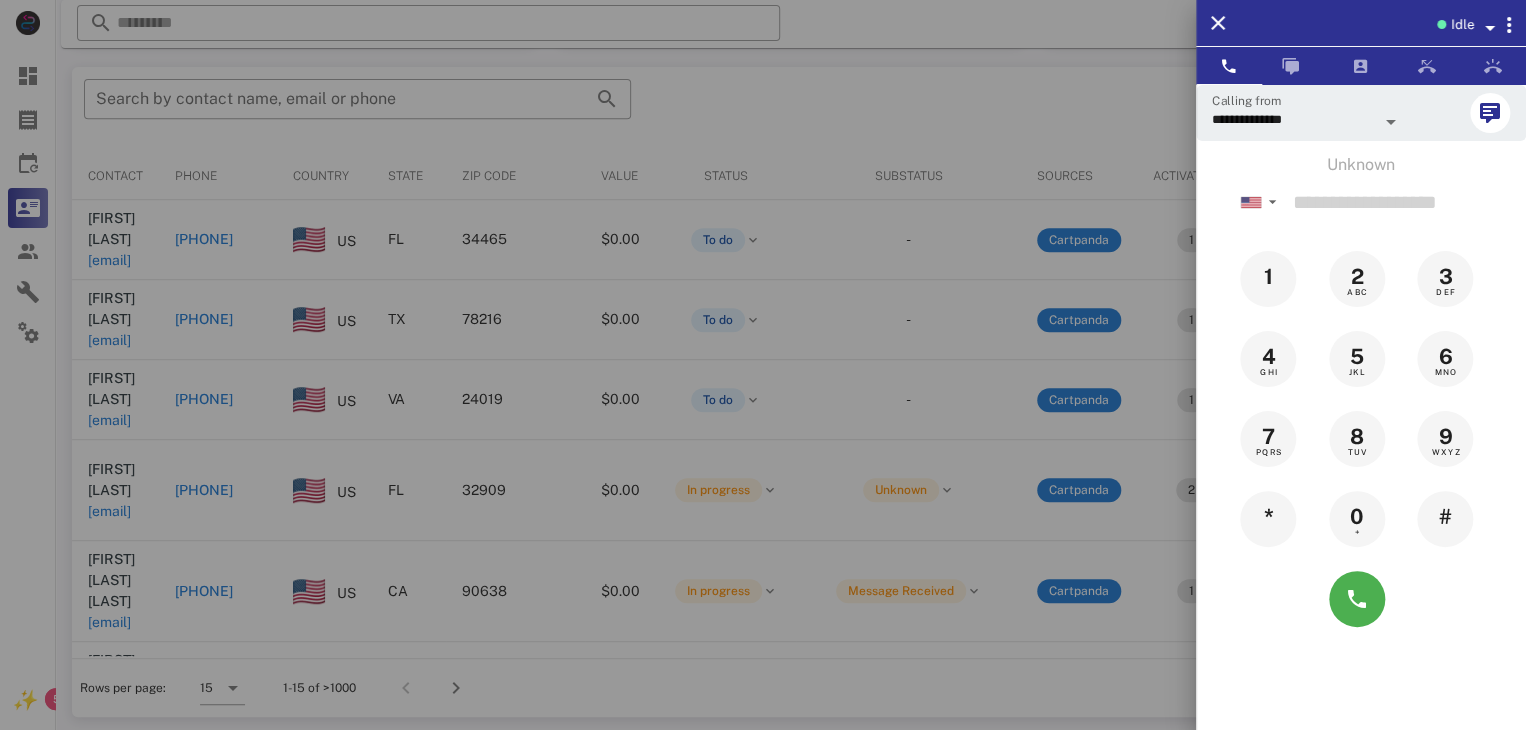 click at bounding box center [763, 365] 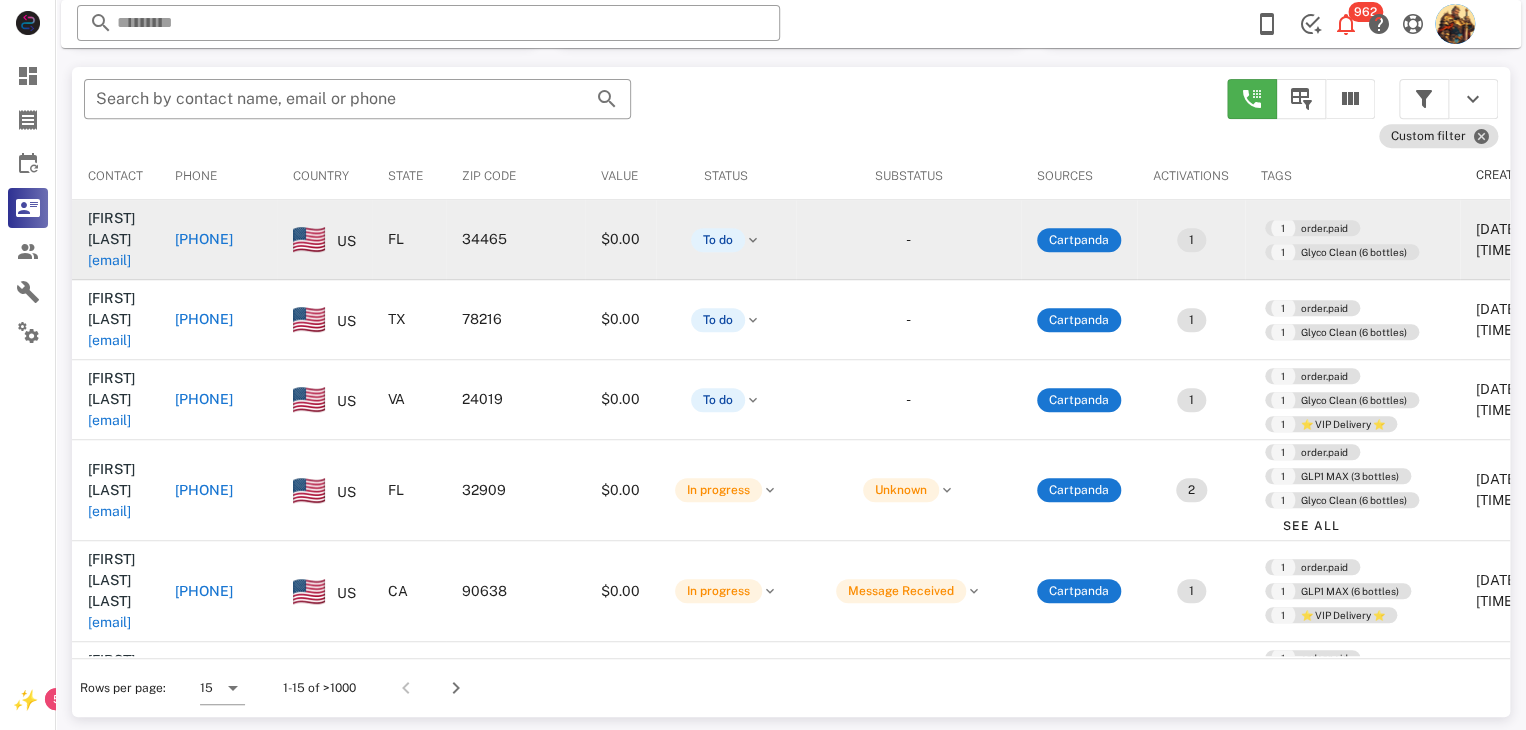 click on "jackie.sanders62753@gmail.com" at bounding box center [109, 260] 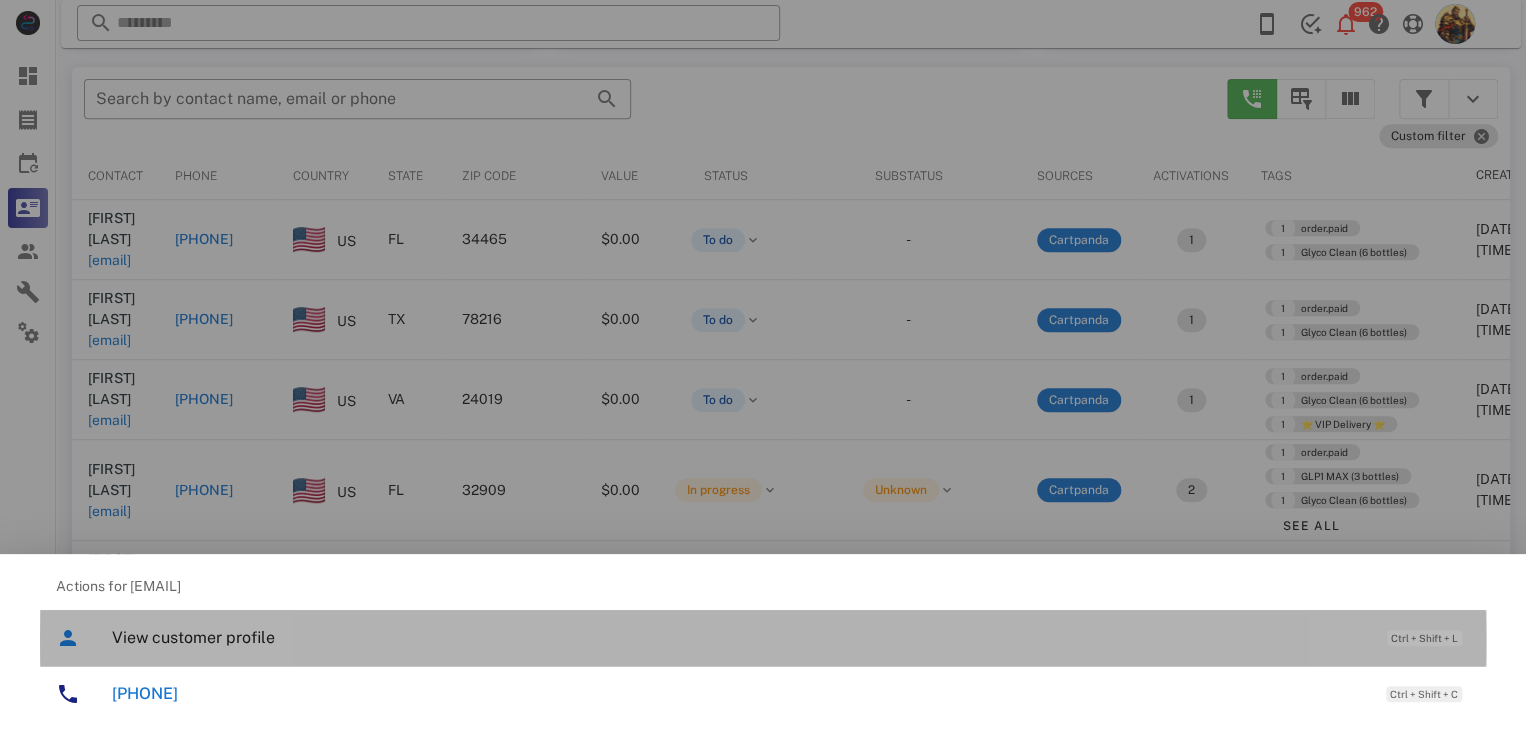 click on "View customer profile" at bounding box center (739, 637) 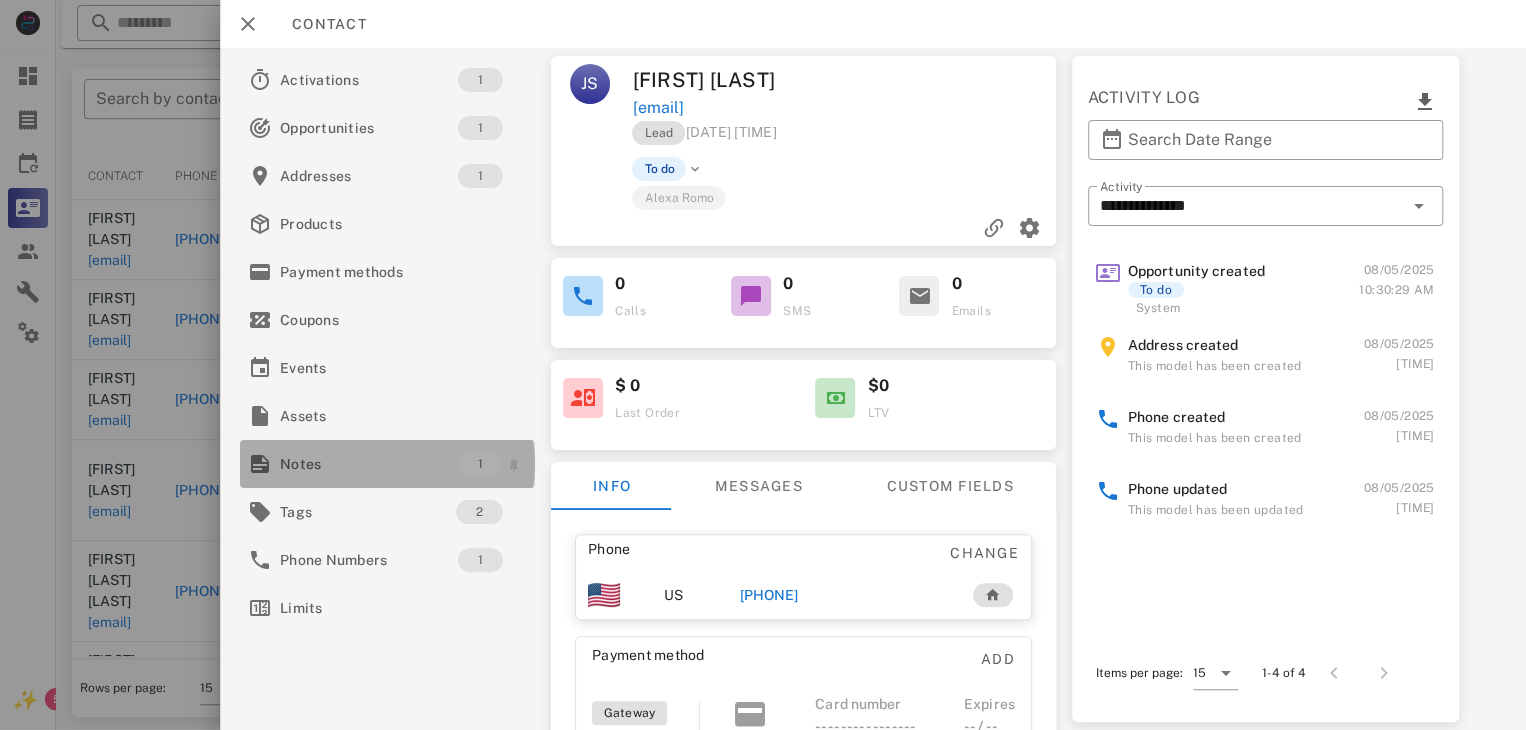click on "Notes" at bounding box center [369, 464] 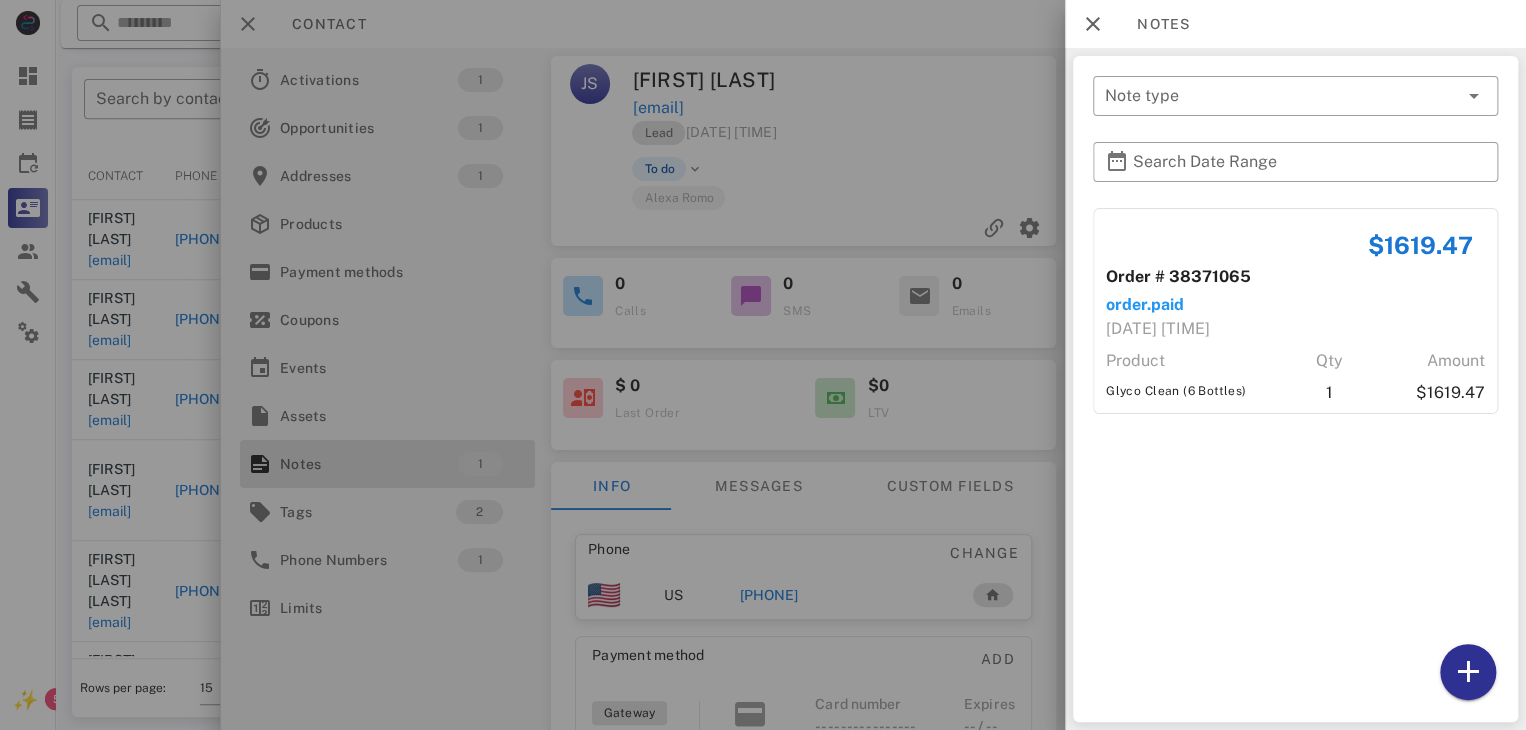 click at bounding box center [763, 365] 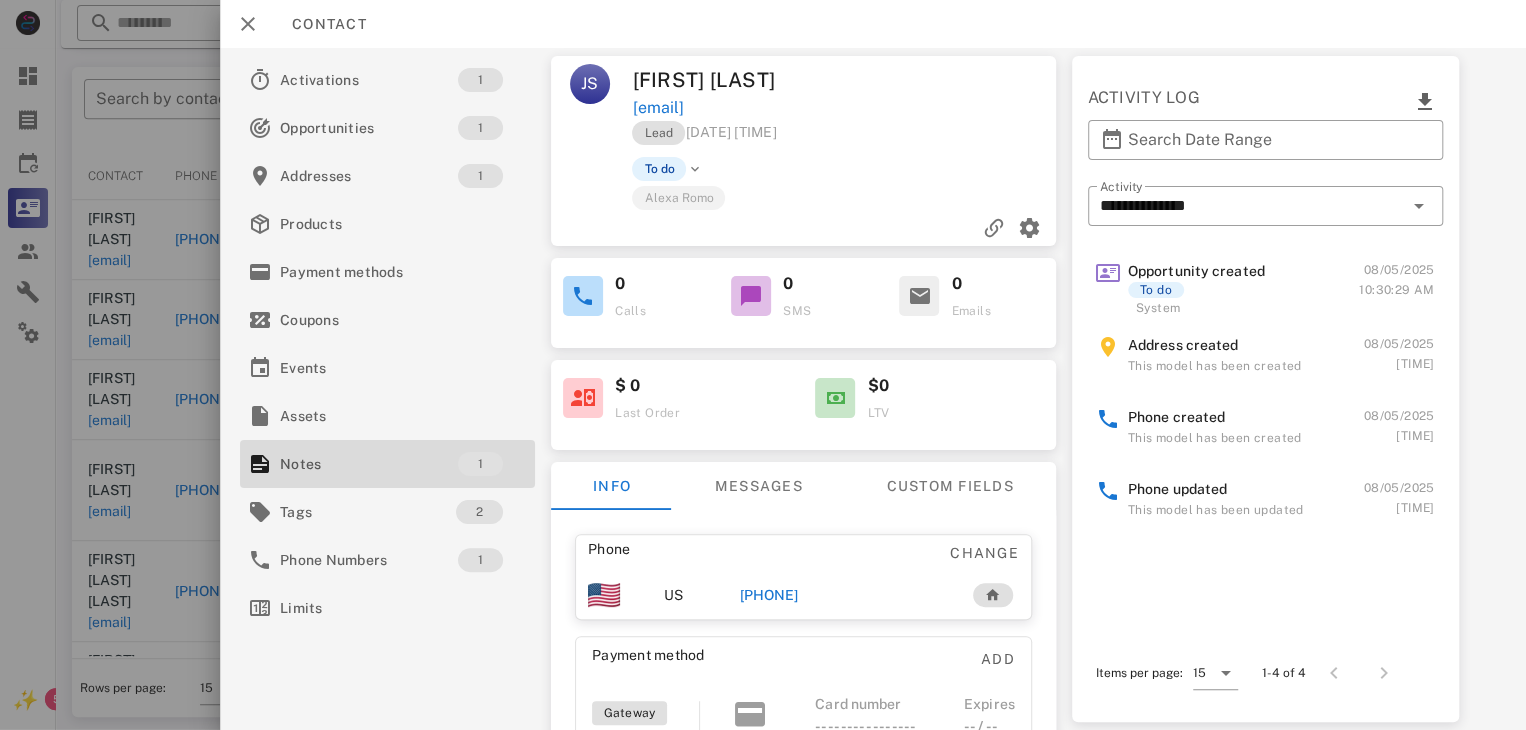 click on "+13174021179" at bounding box center (769, 595) 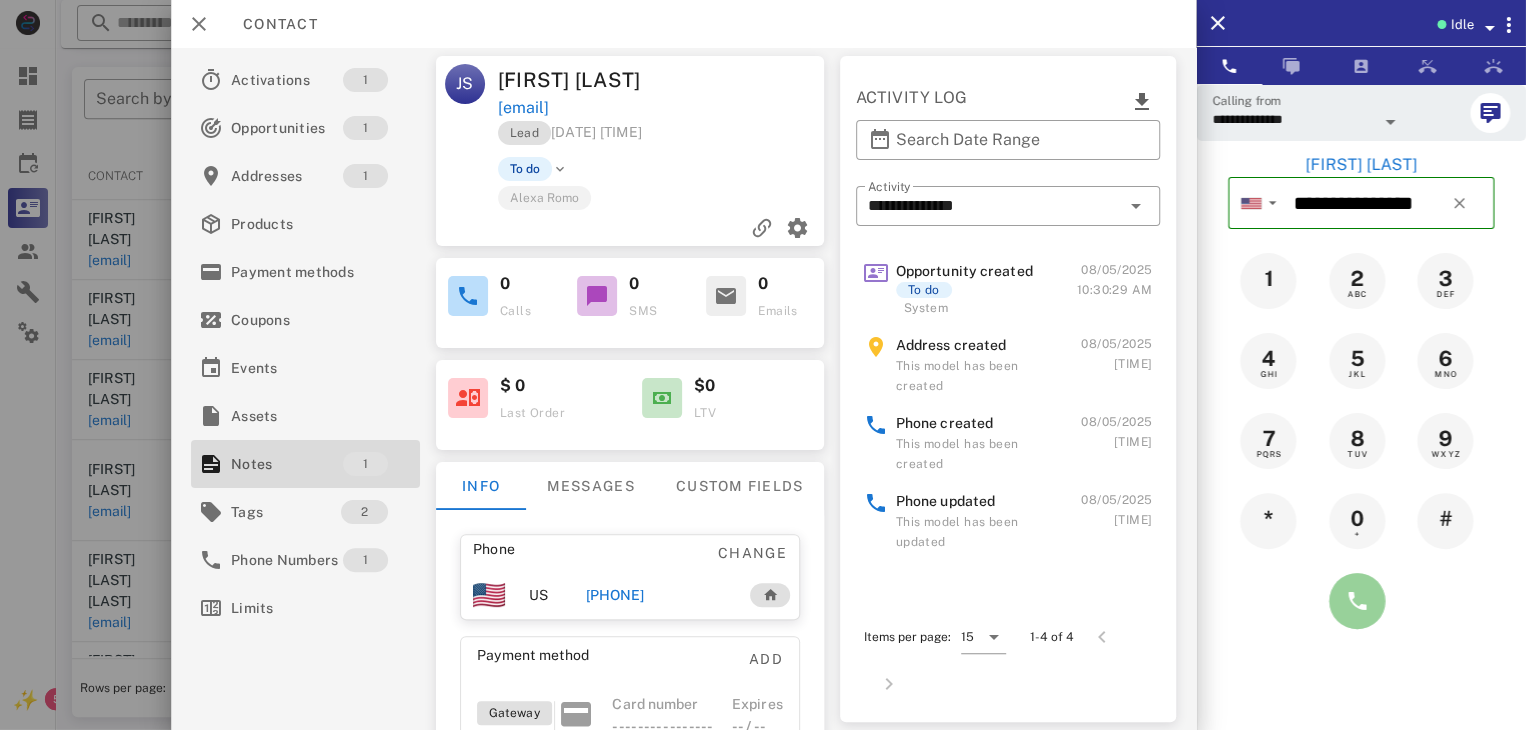 click at bounding box center [1357, 601] 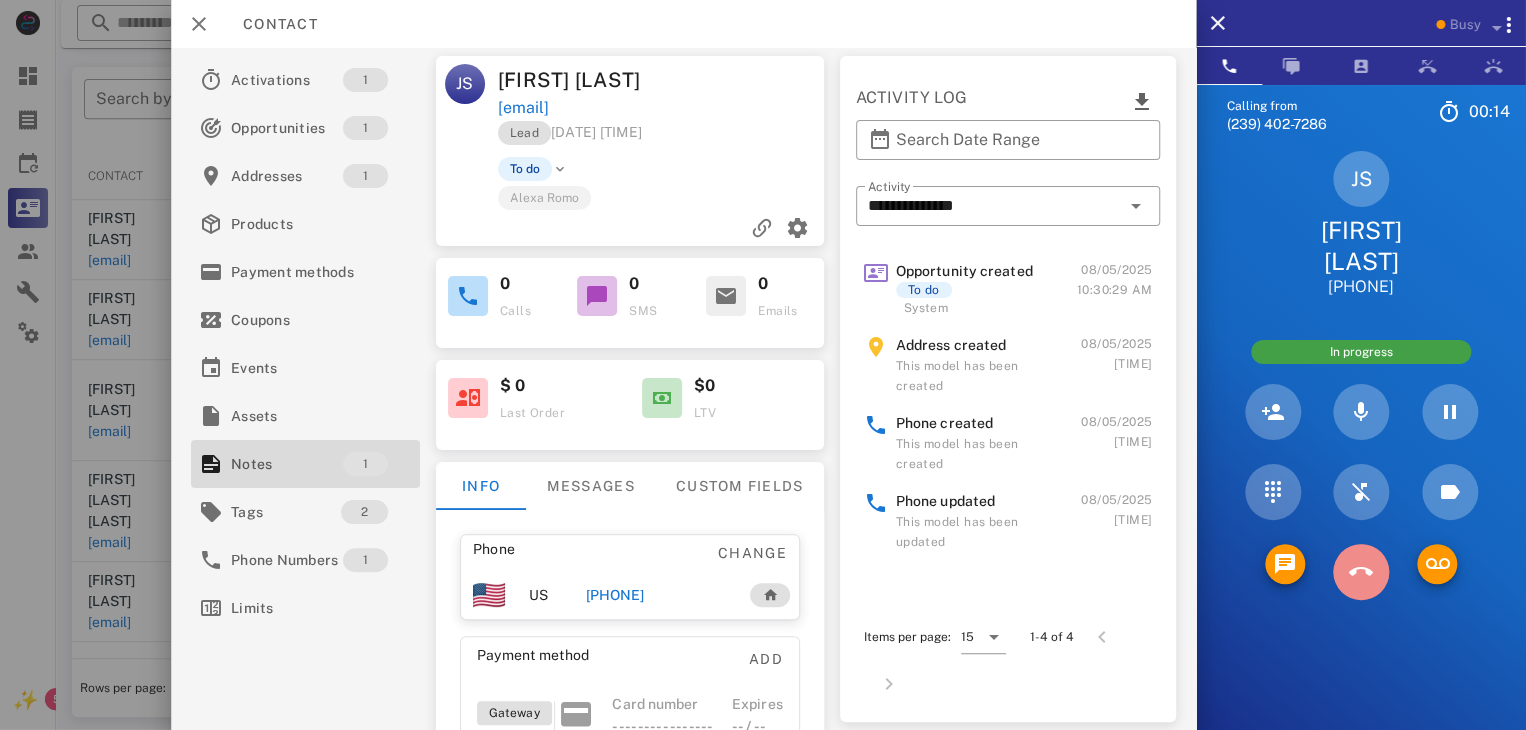 click at bounding box center (1361, 572) 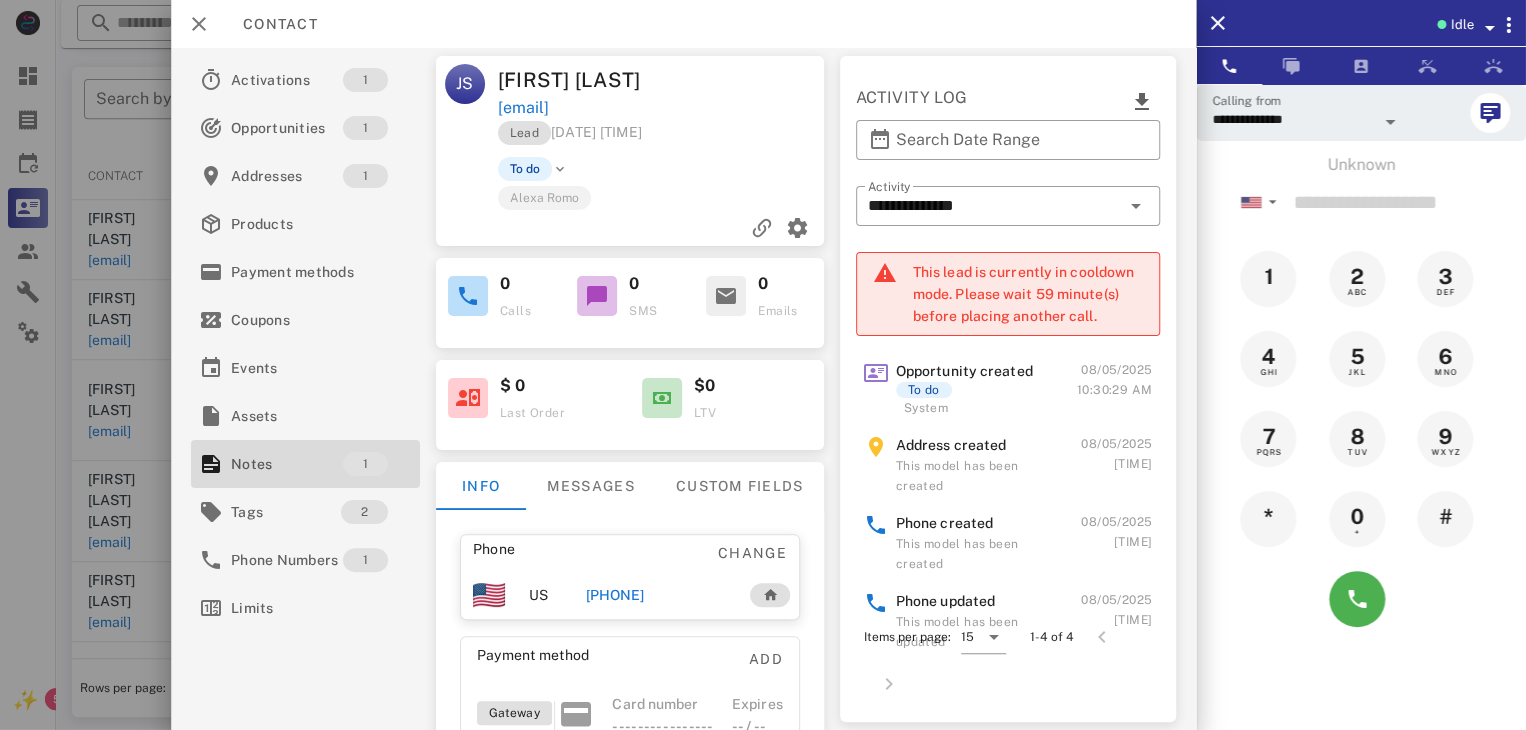 click on "+13174021179" at bounding box center [614, 595] 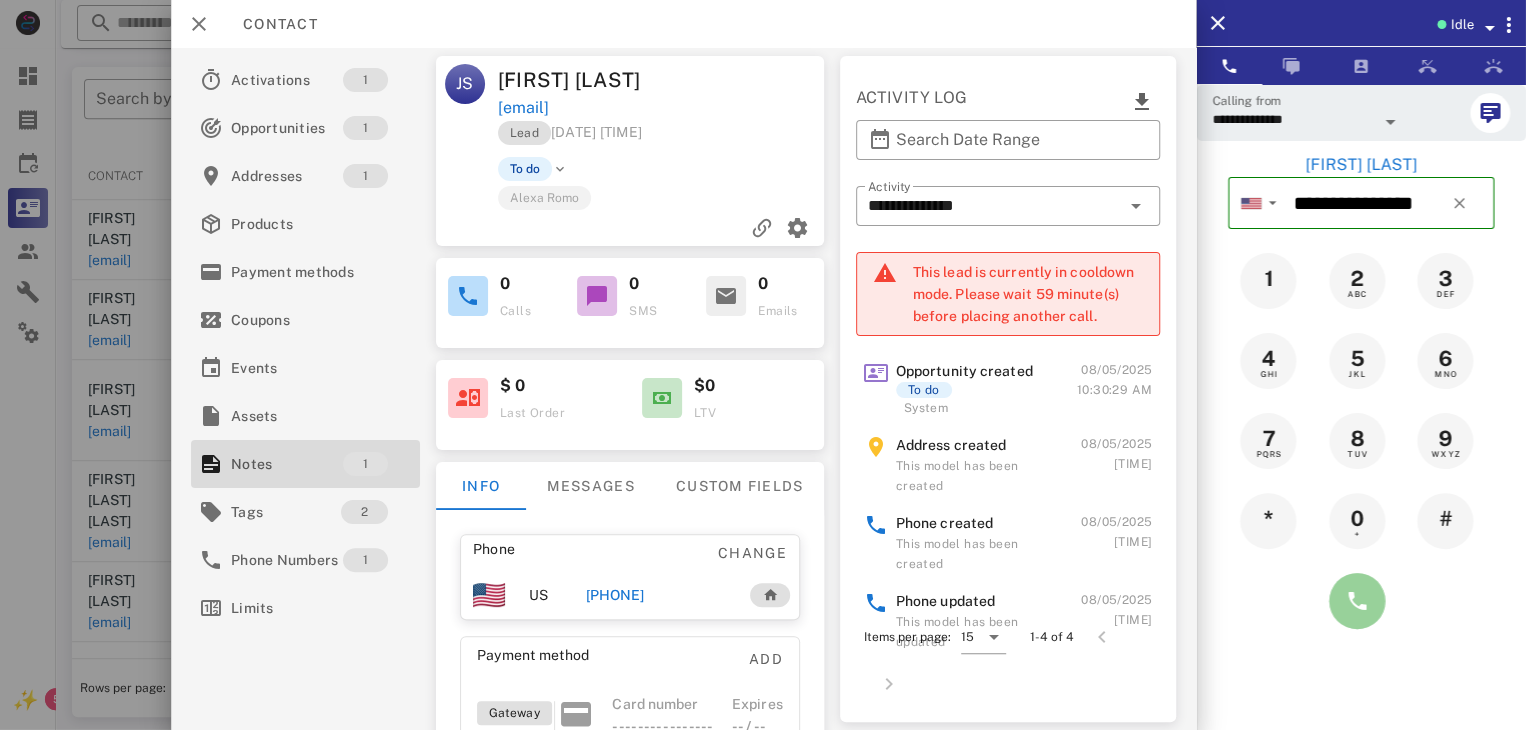 click at bounding box center (1357, 601) 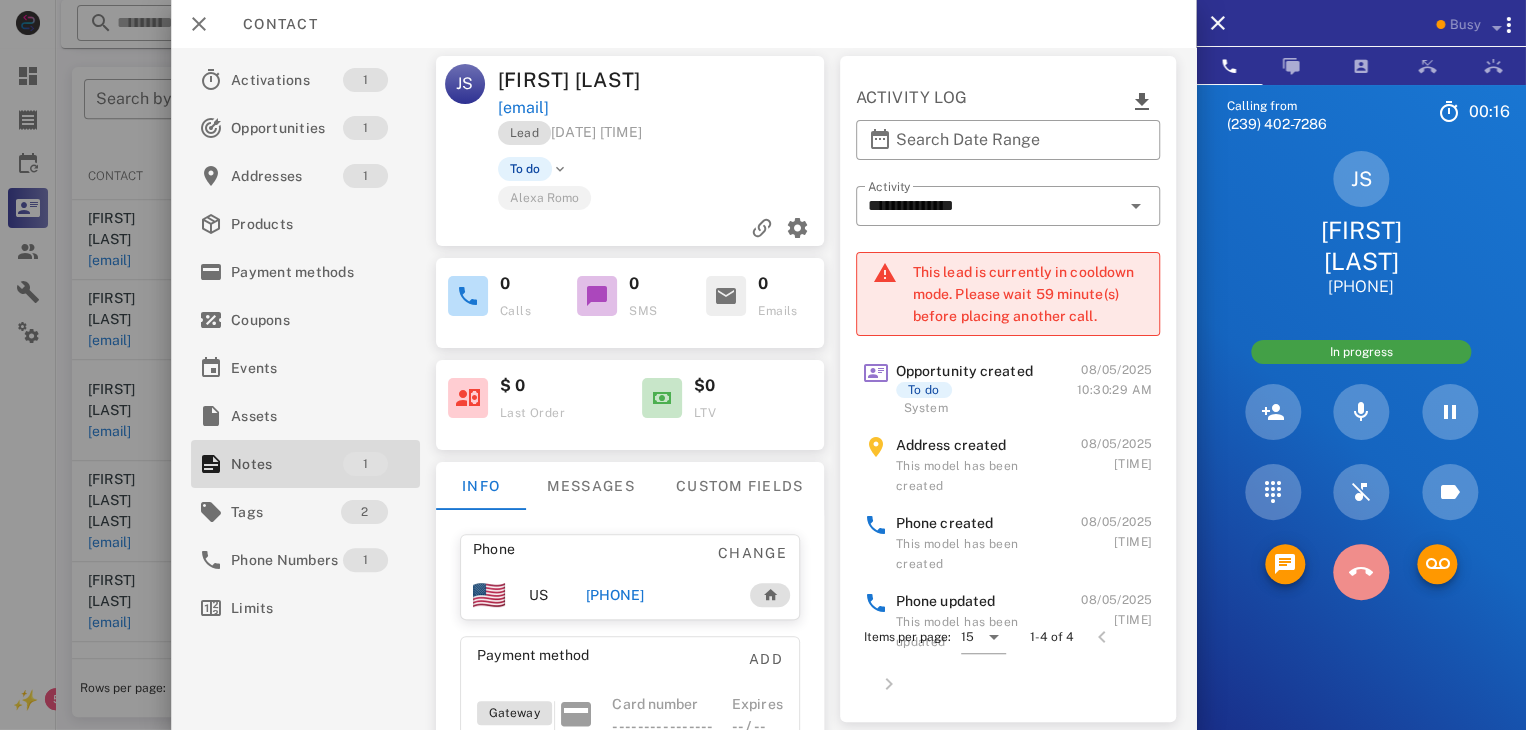 click at bounding box center (1361, 572) 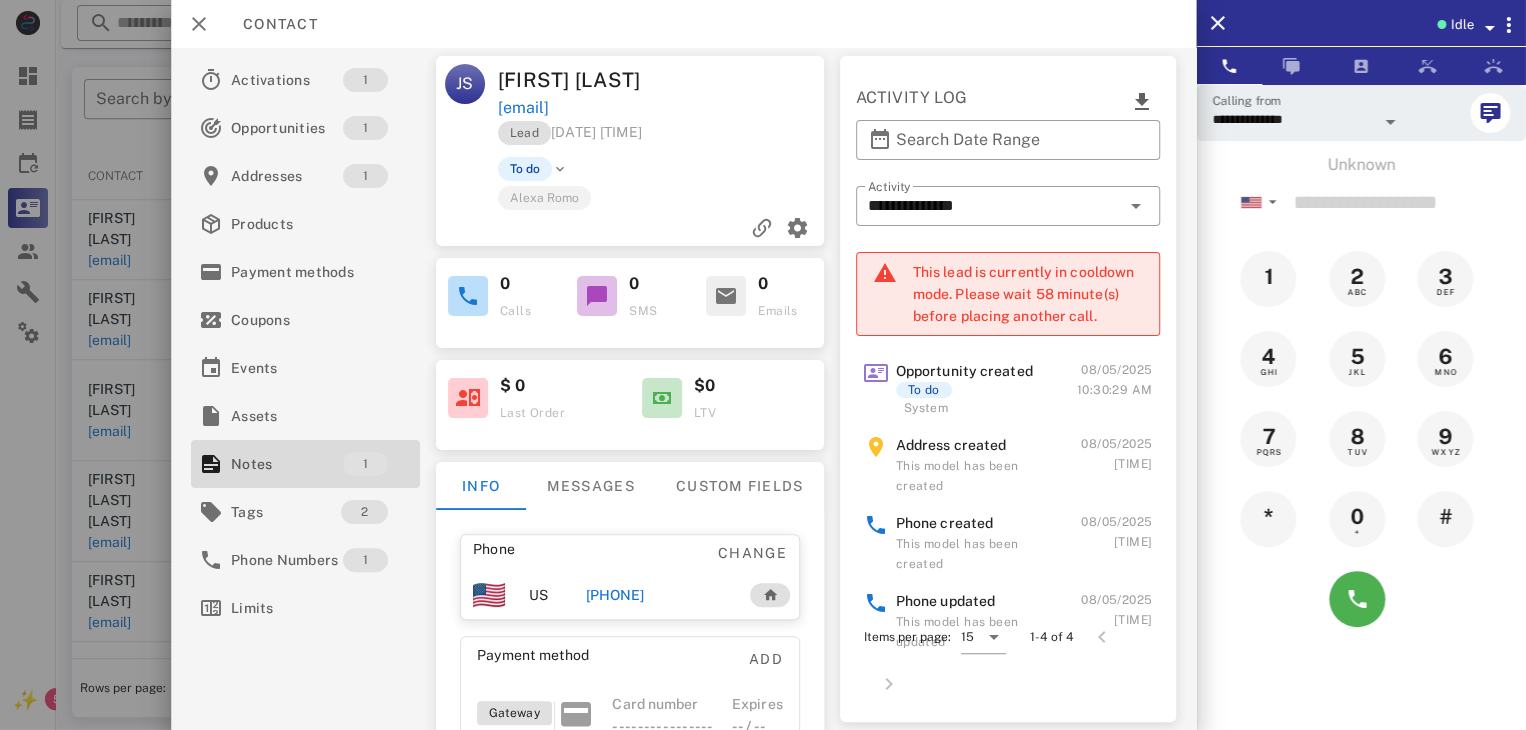 click at bounding box center [763, 365] 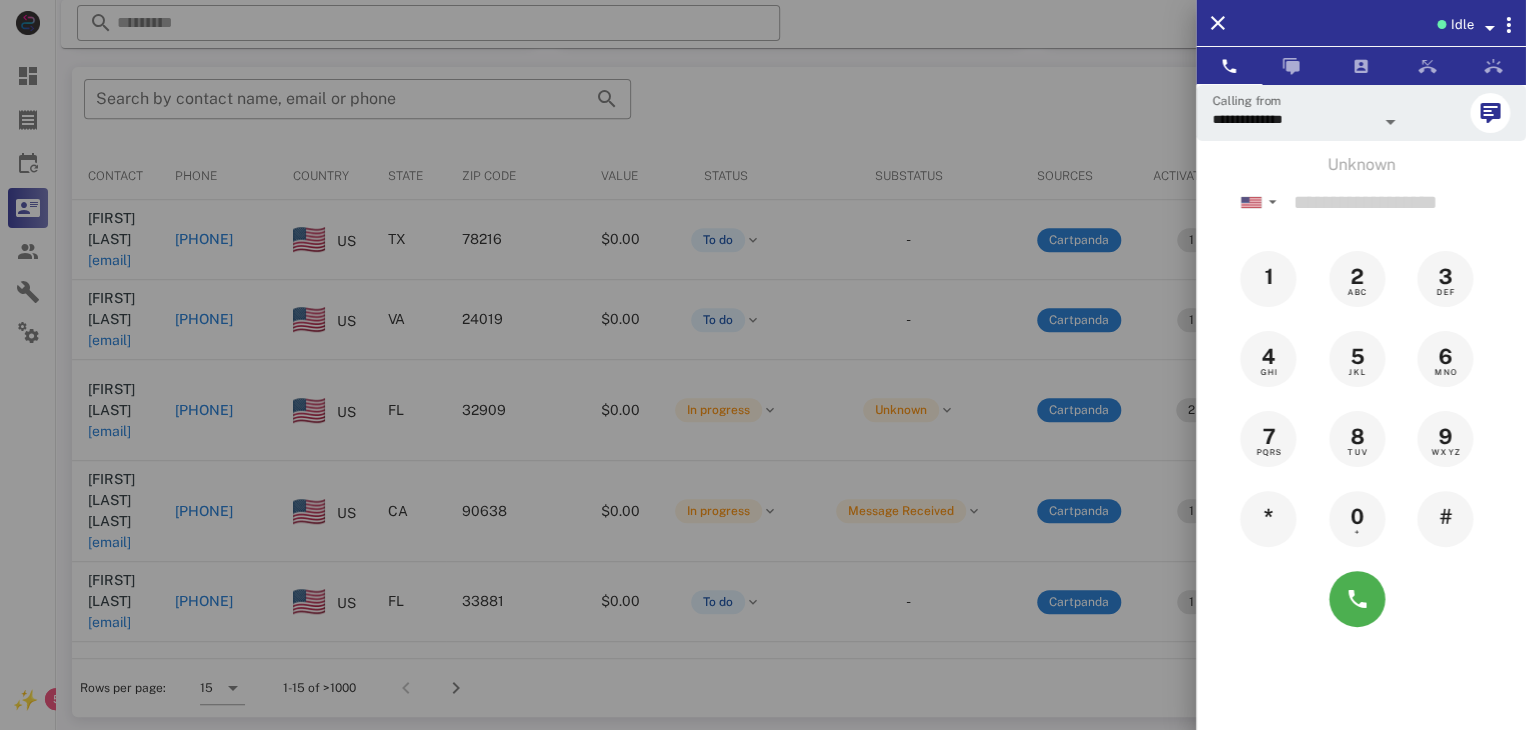 click at bounding box center [763, 365] 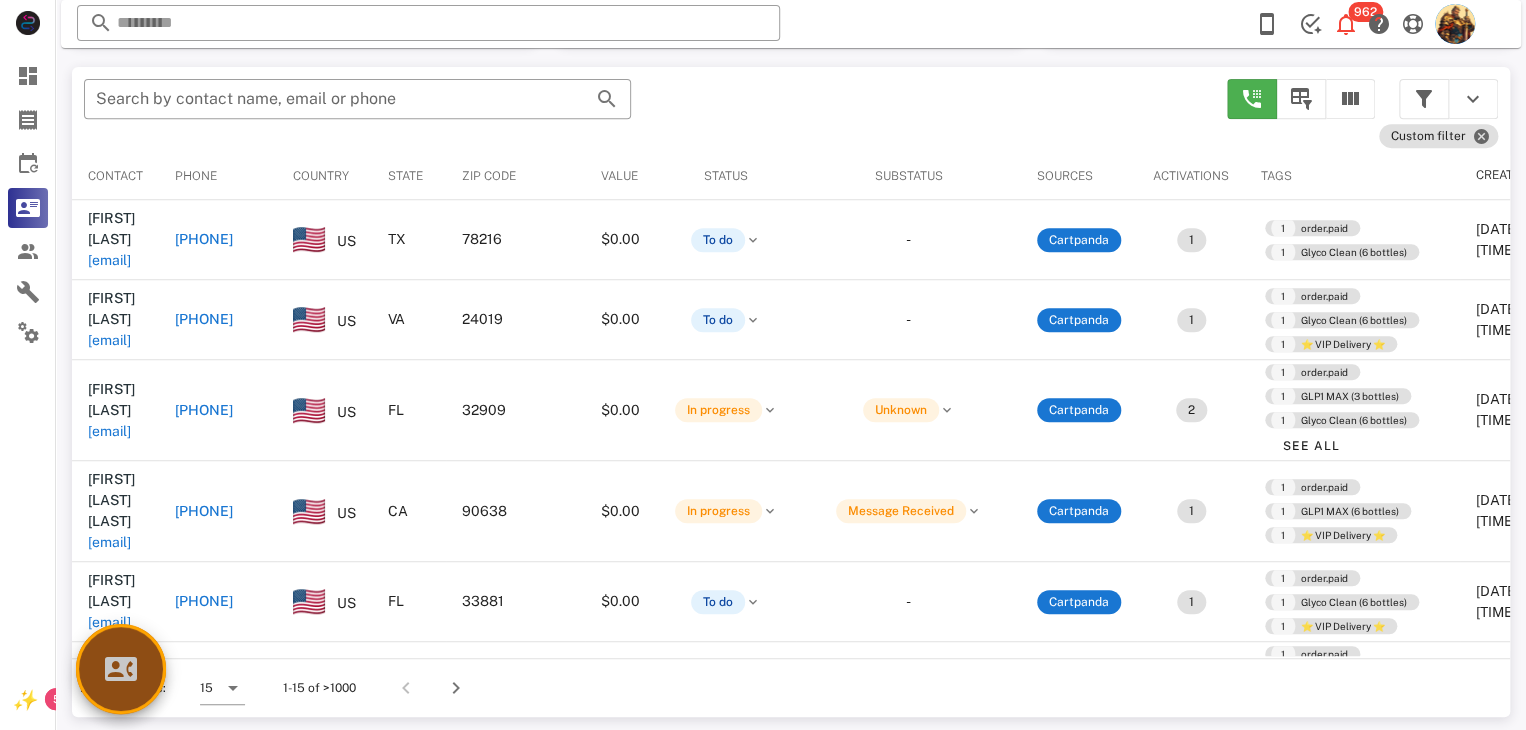 click at bounding box center (121, 669) 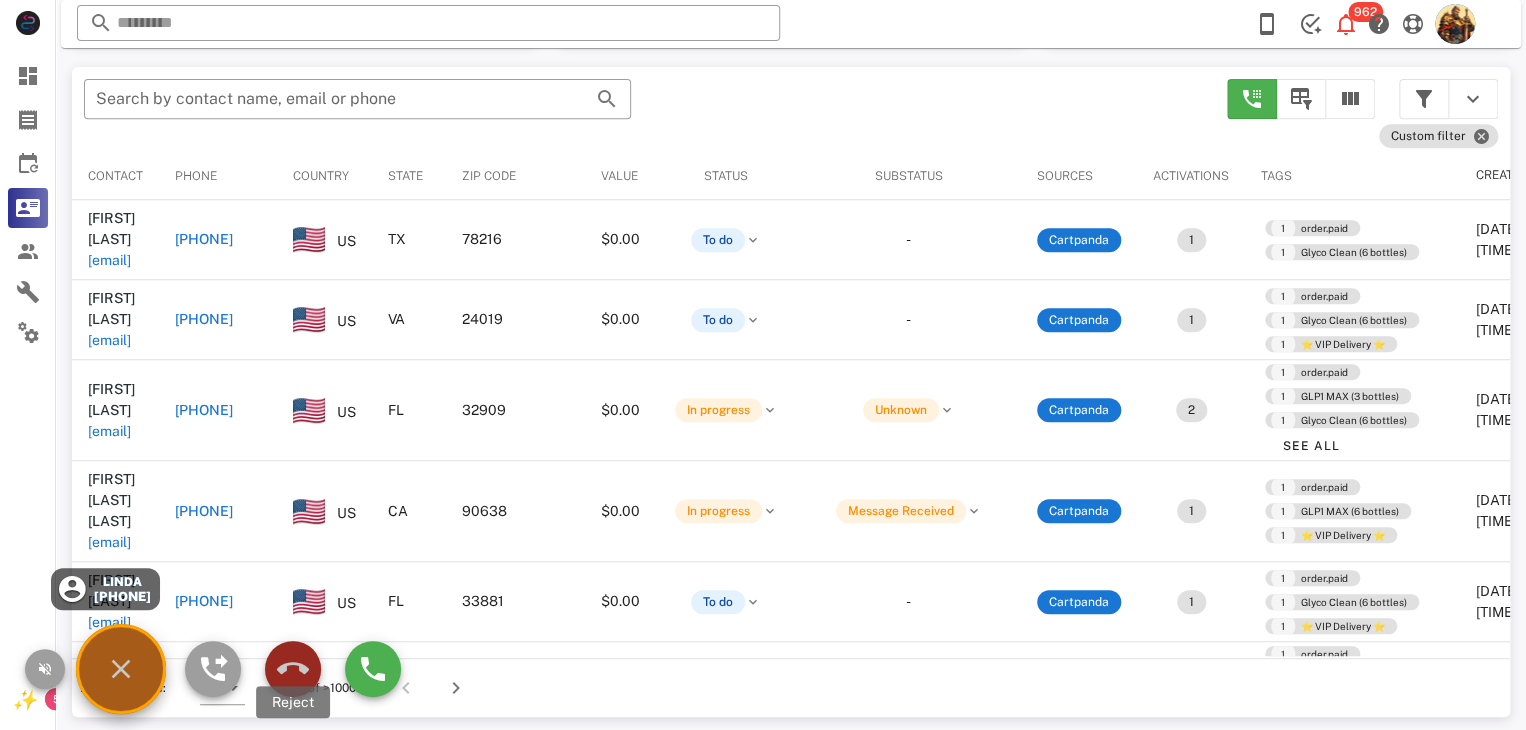 click at bounding box center [293, 669] 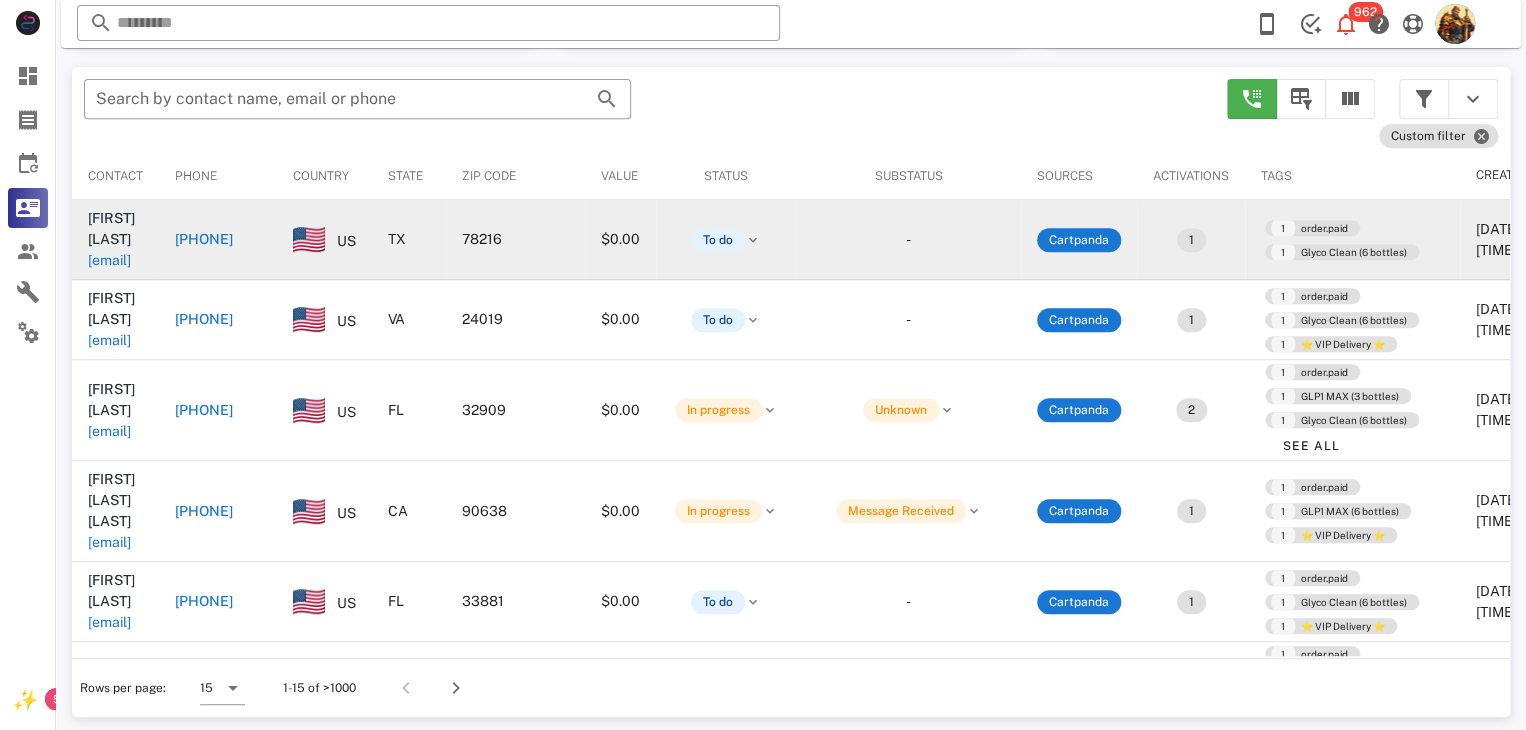 click on "henrya1000@yahoo.com" at bounding box center (109, 260) 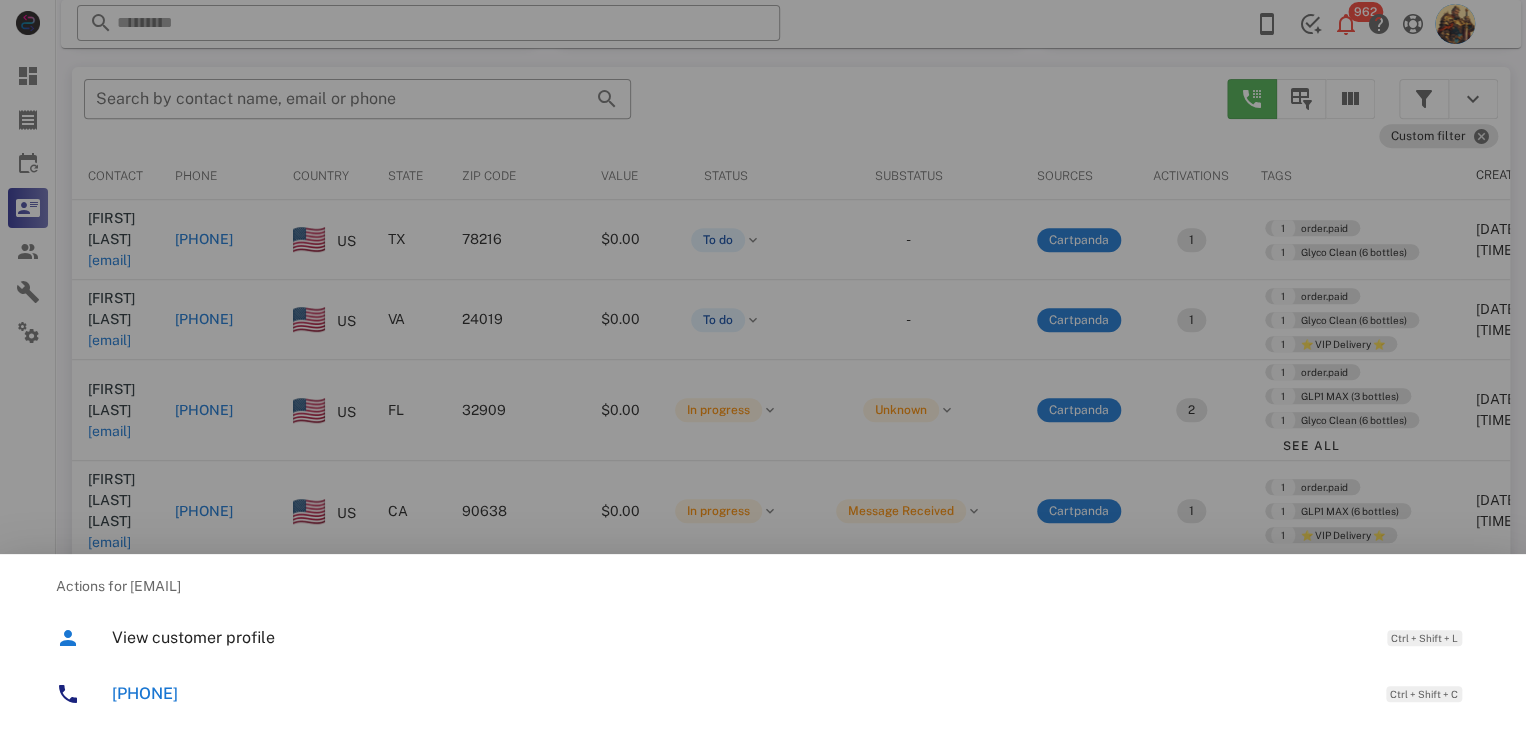 click at bounding box center [763, 365] 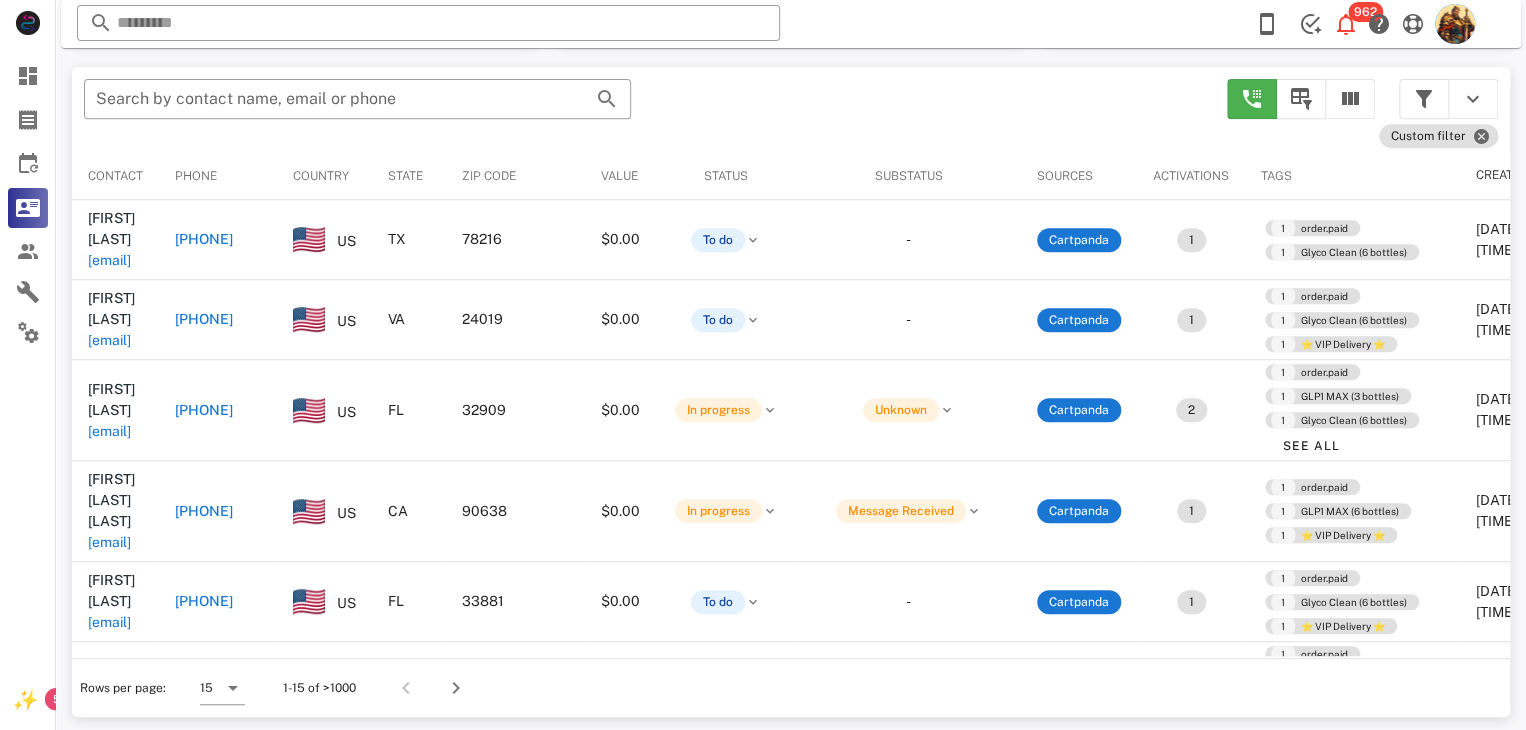 click on "mopar0340@gmail.com" at bounding box center (109, 340) 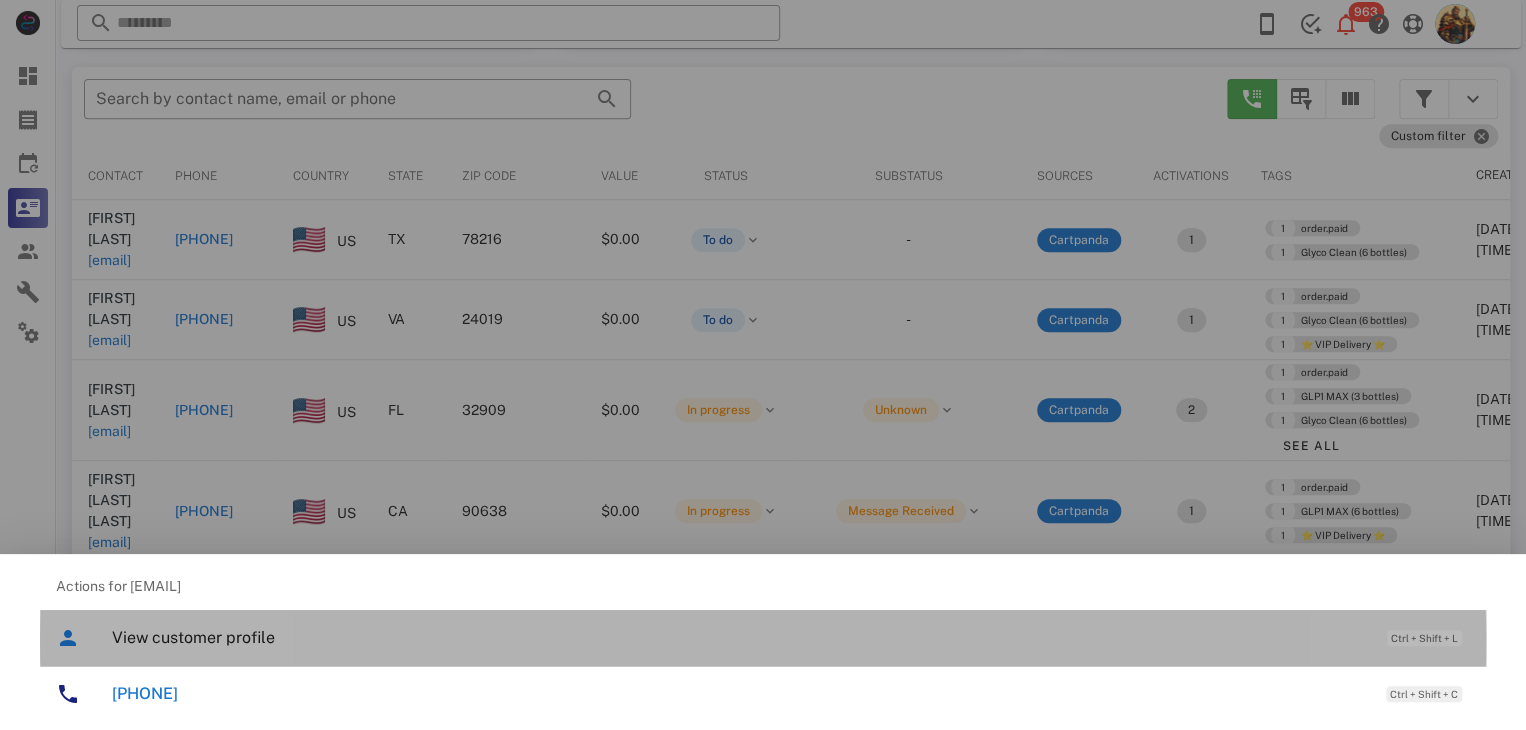 click on "View customer profile" at bounding box center (739, 637) 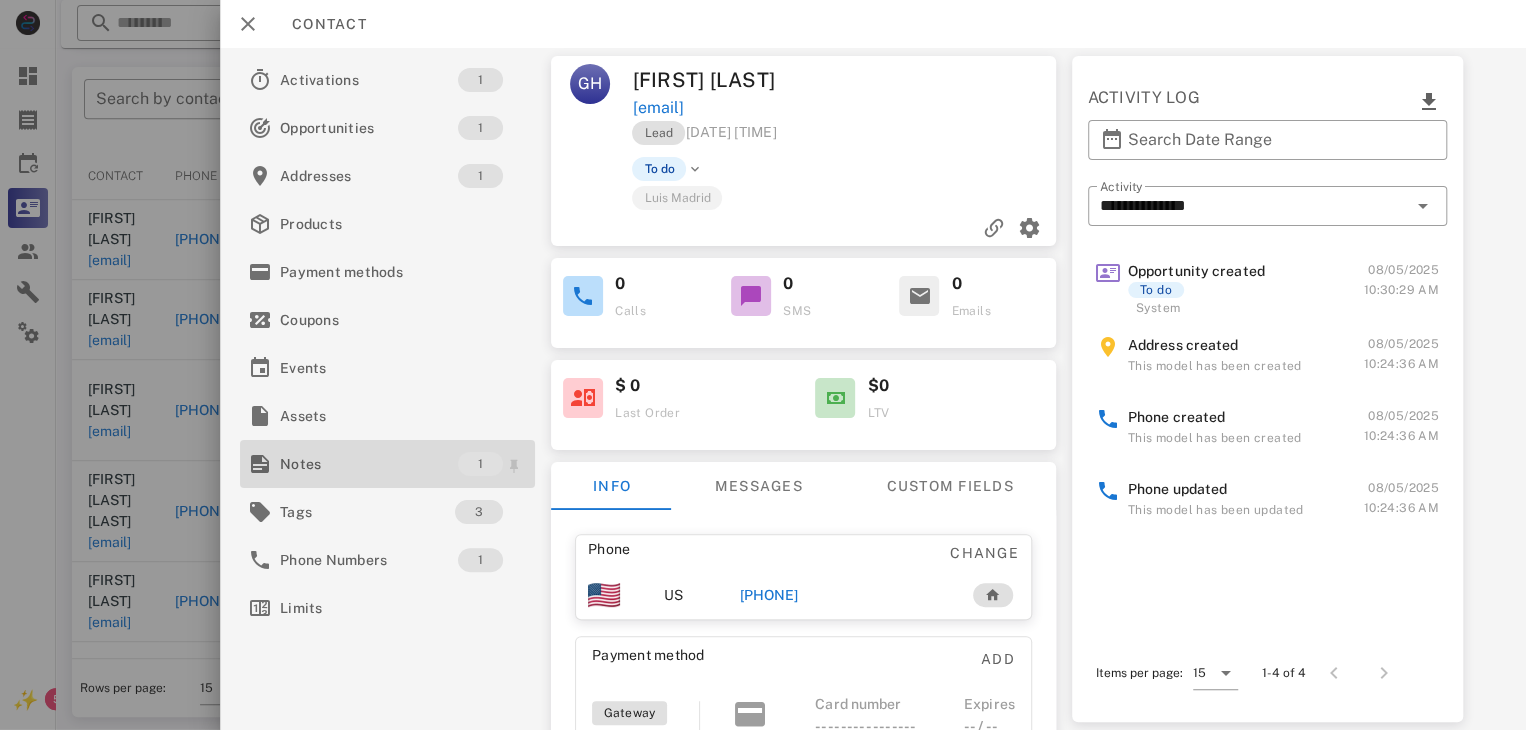 click on "Notes" at bounding box center (369, 464) 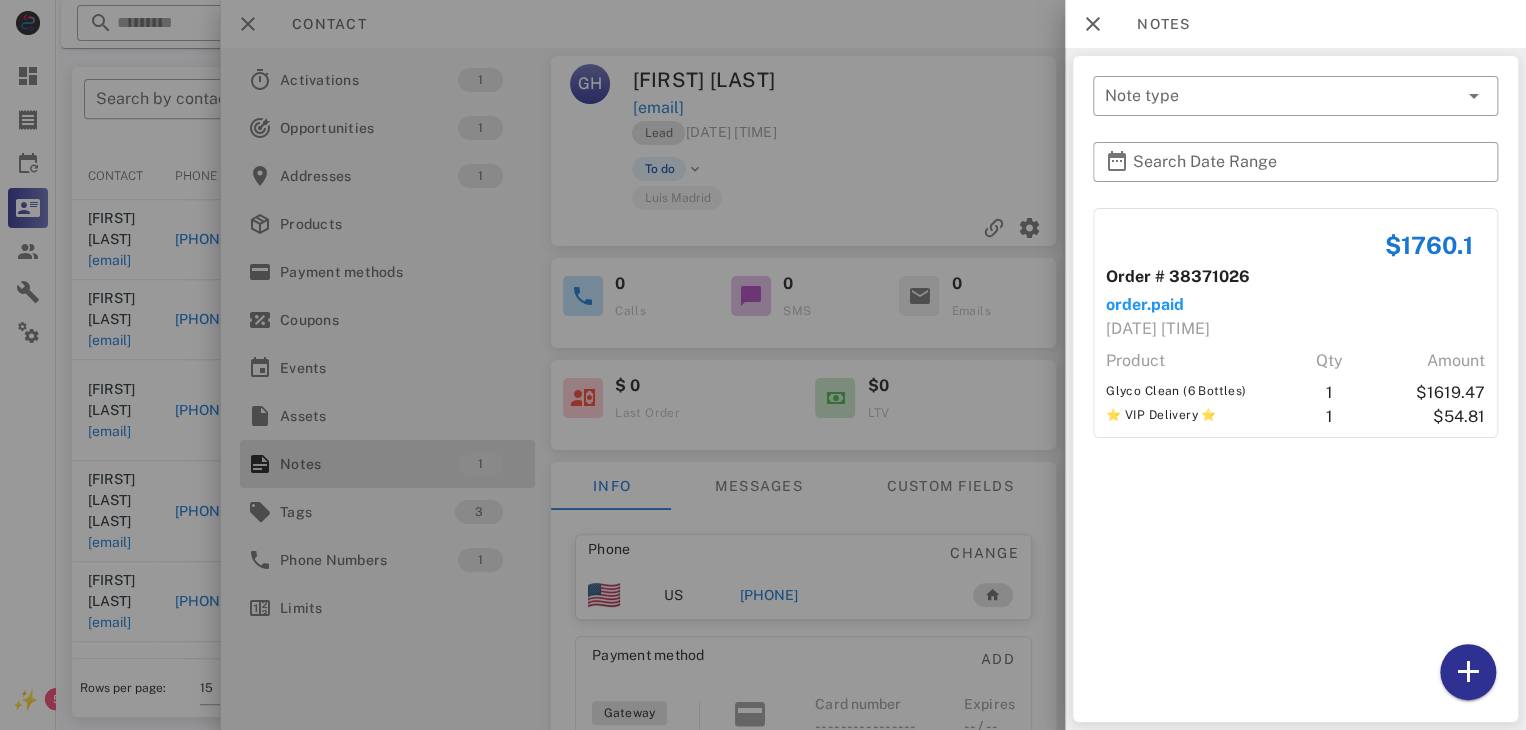 click at bounding box center [763, 365] 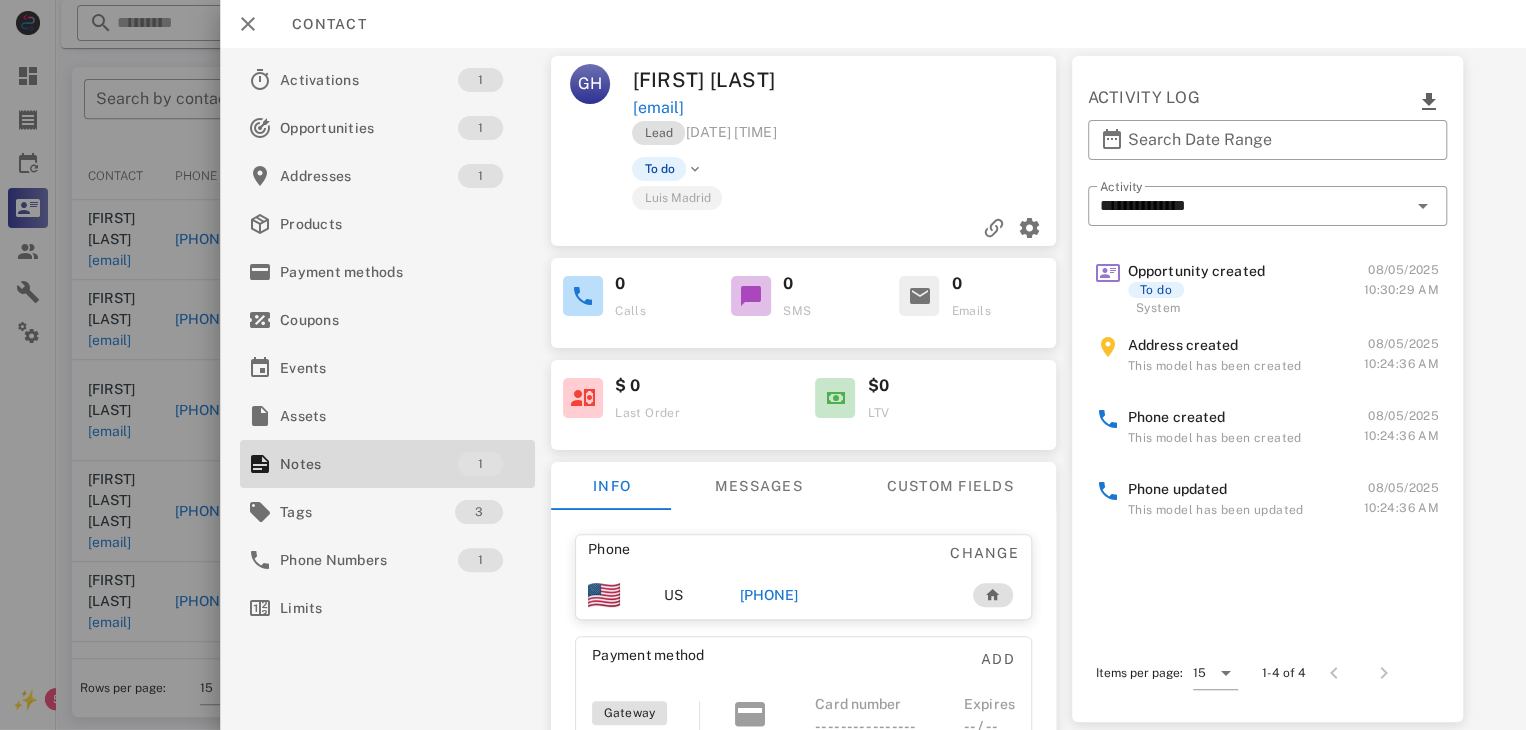 click on "+17197491081" at bounding box center (769, 595) 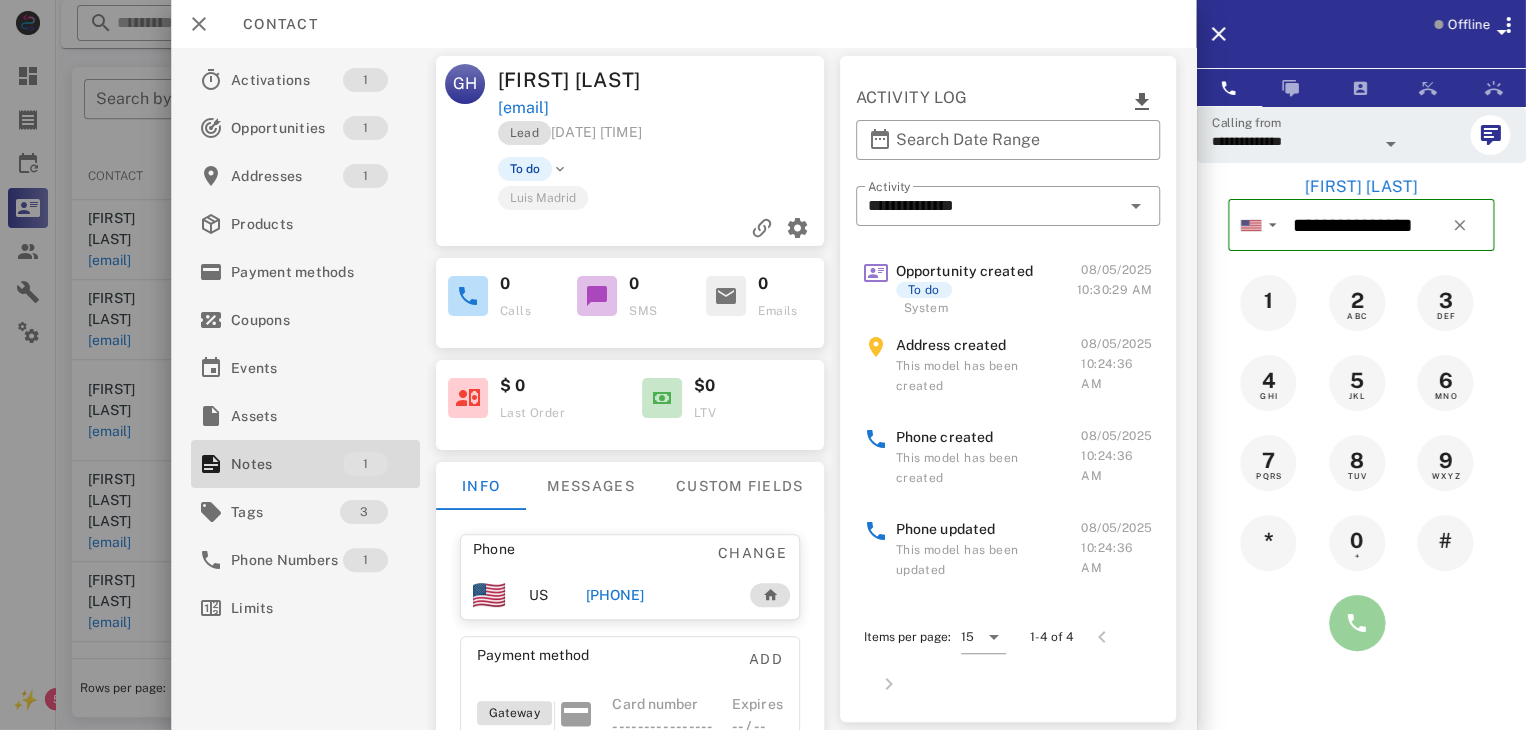 click at bounding box center (1357, 623) 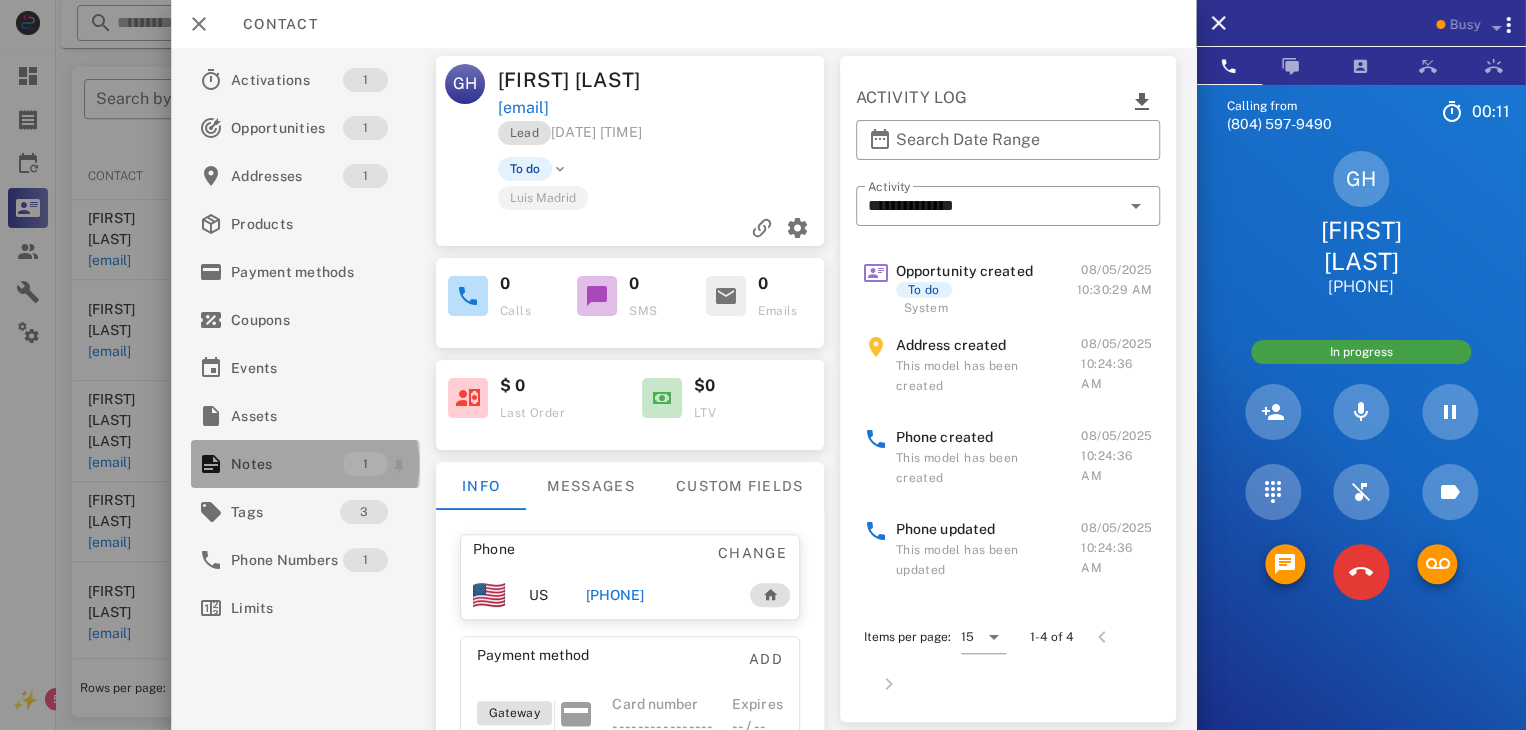 click on "Notes" at bounding box center [287, 464] 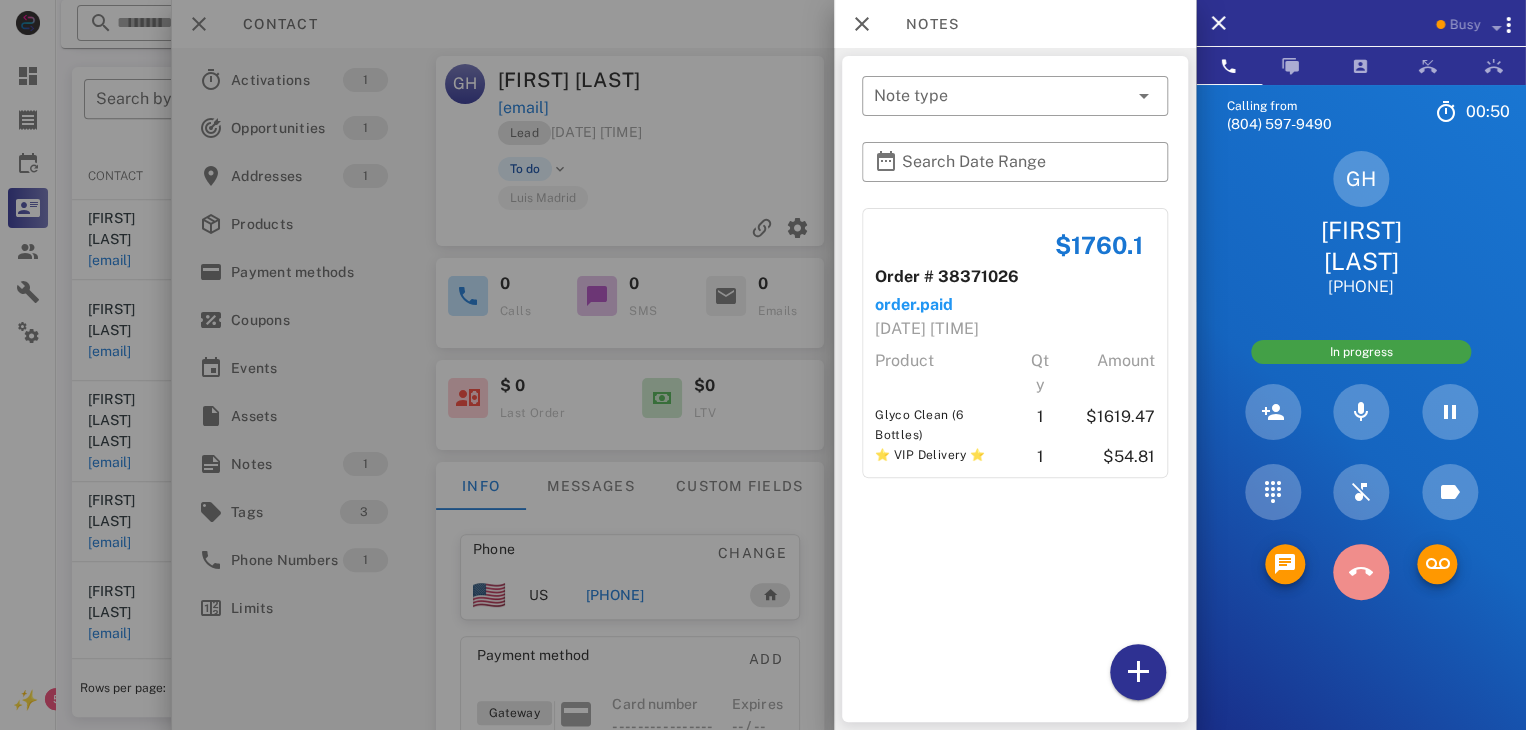 click at bounding box center (1361, 572) 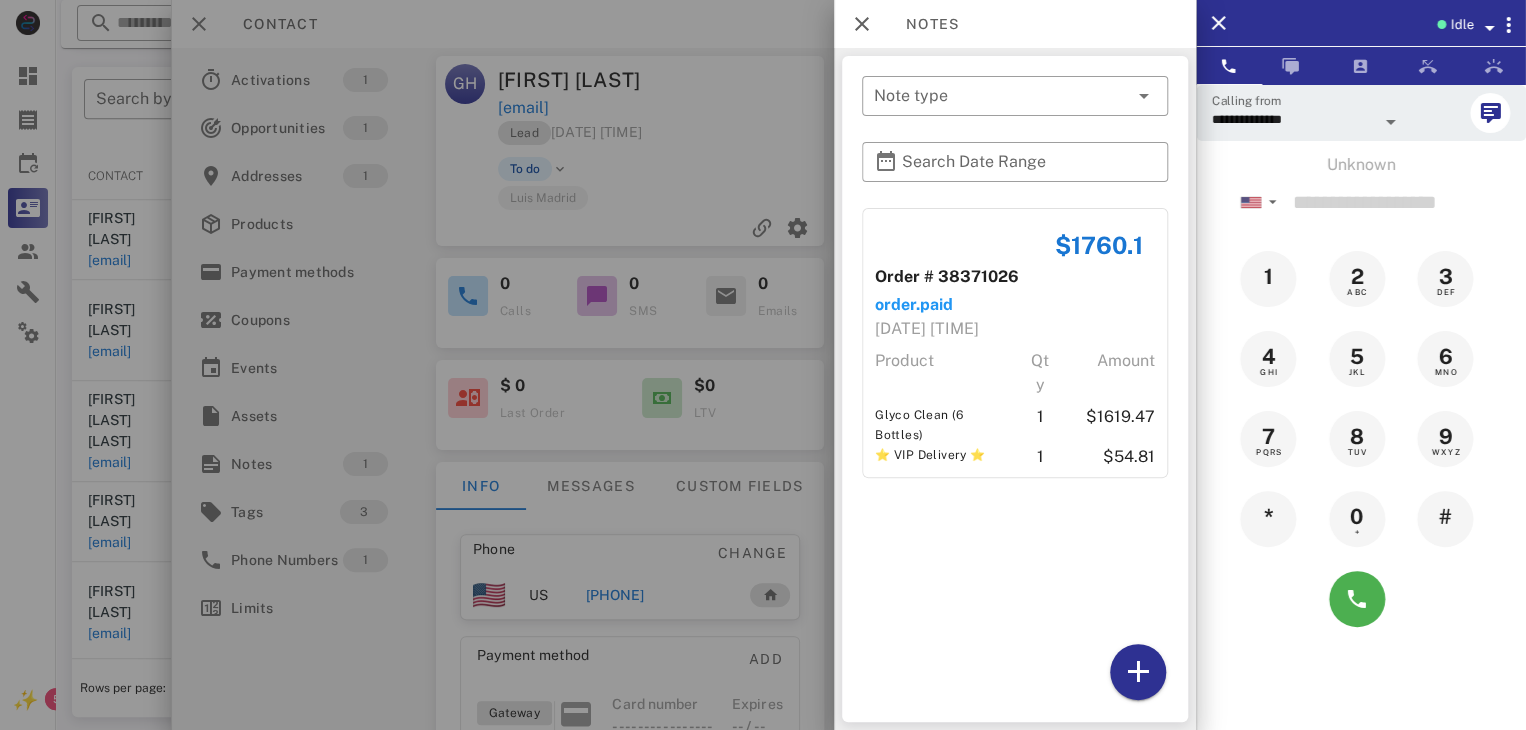 click at bounding box center (763, 365) 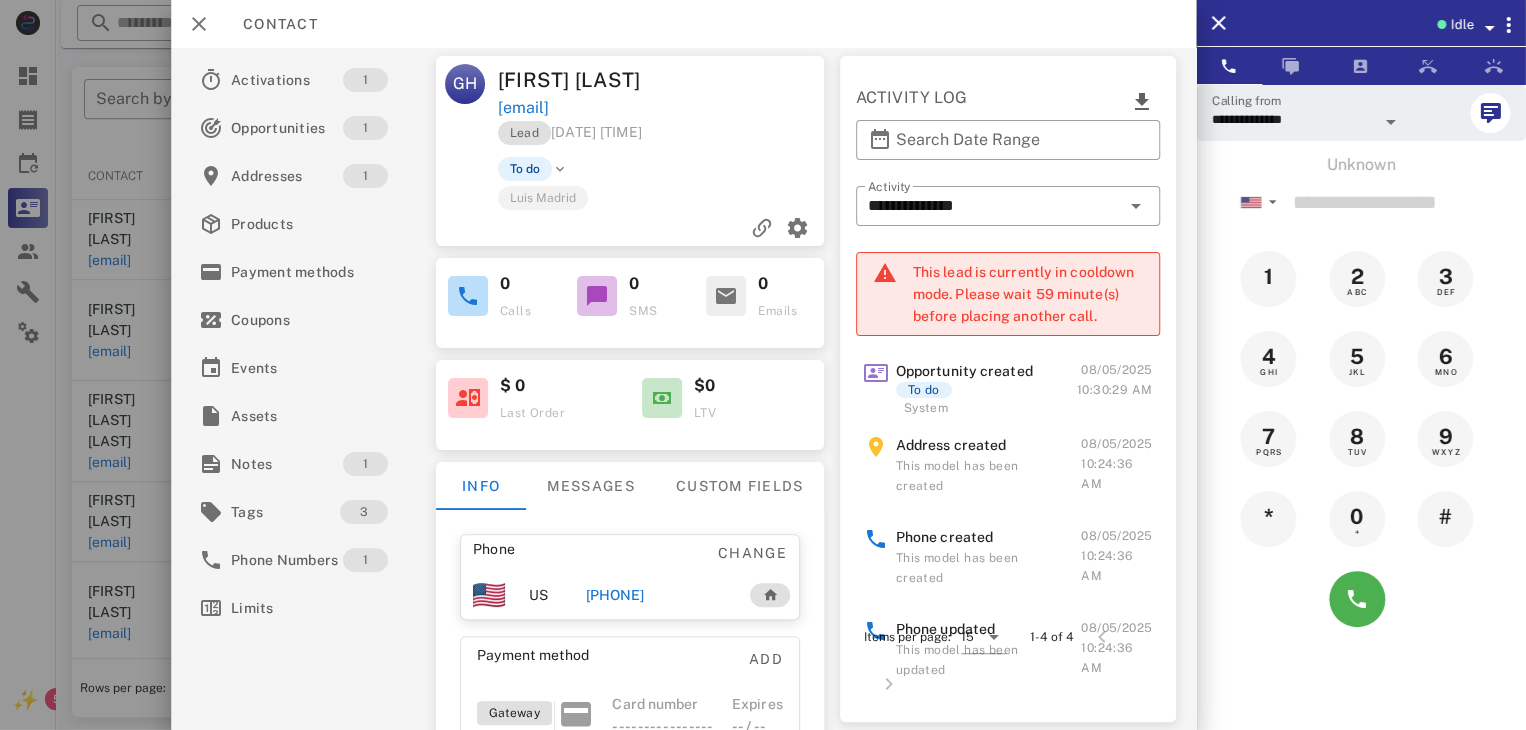 click at bounding box center [763, 365] 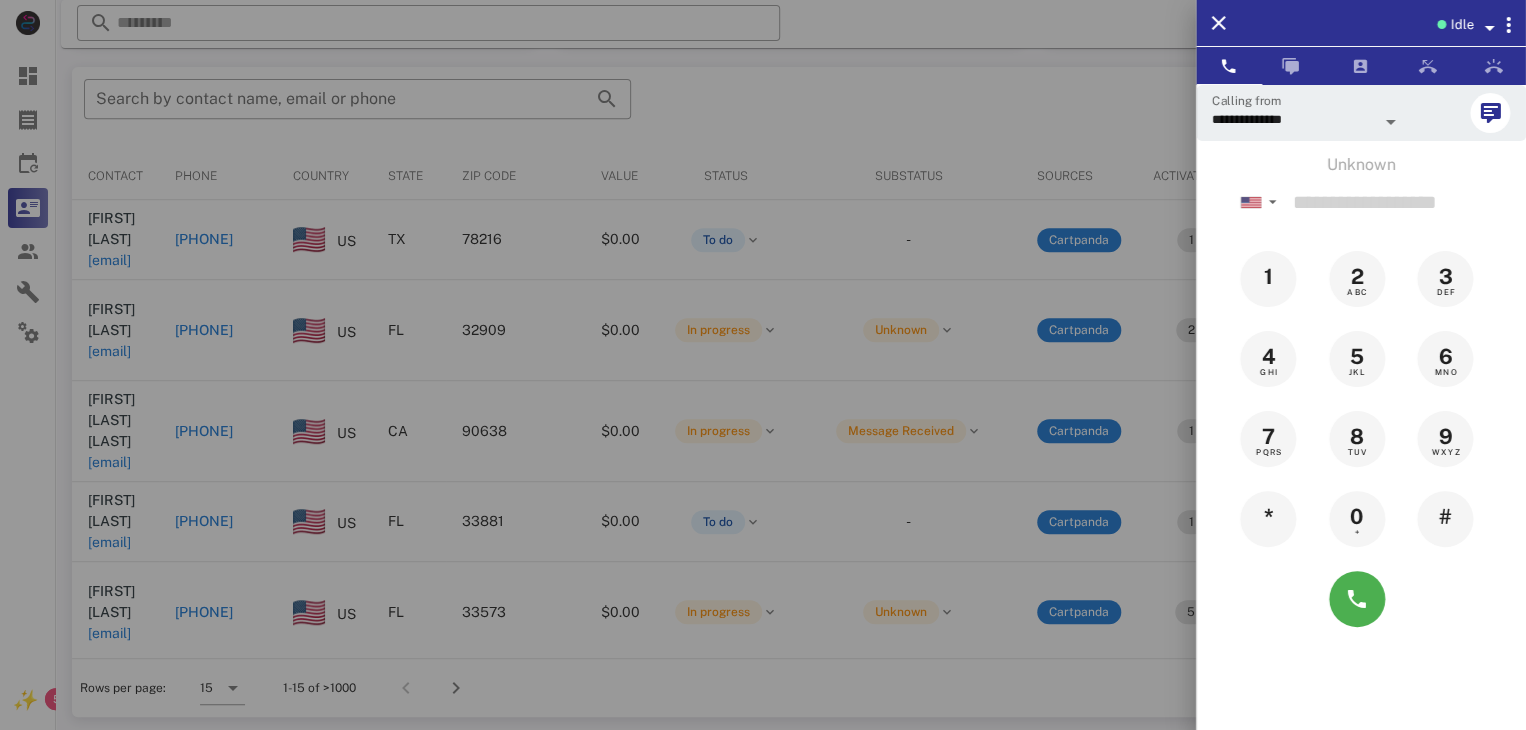 click at bounding box center (763, 365) 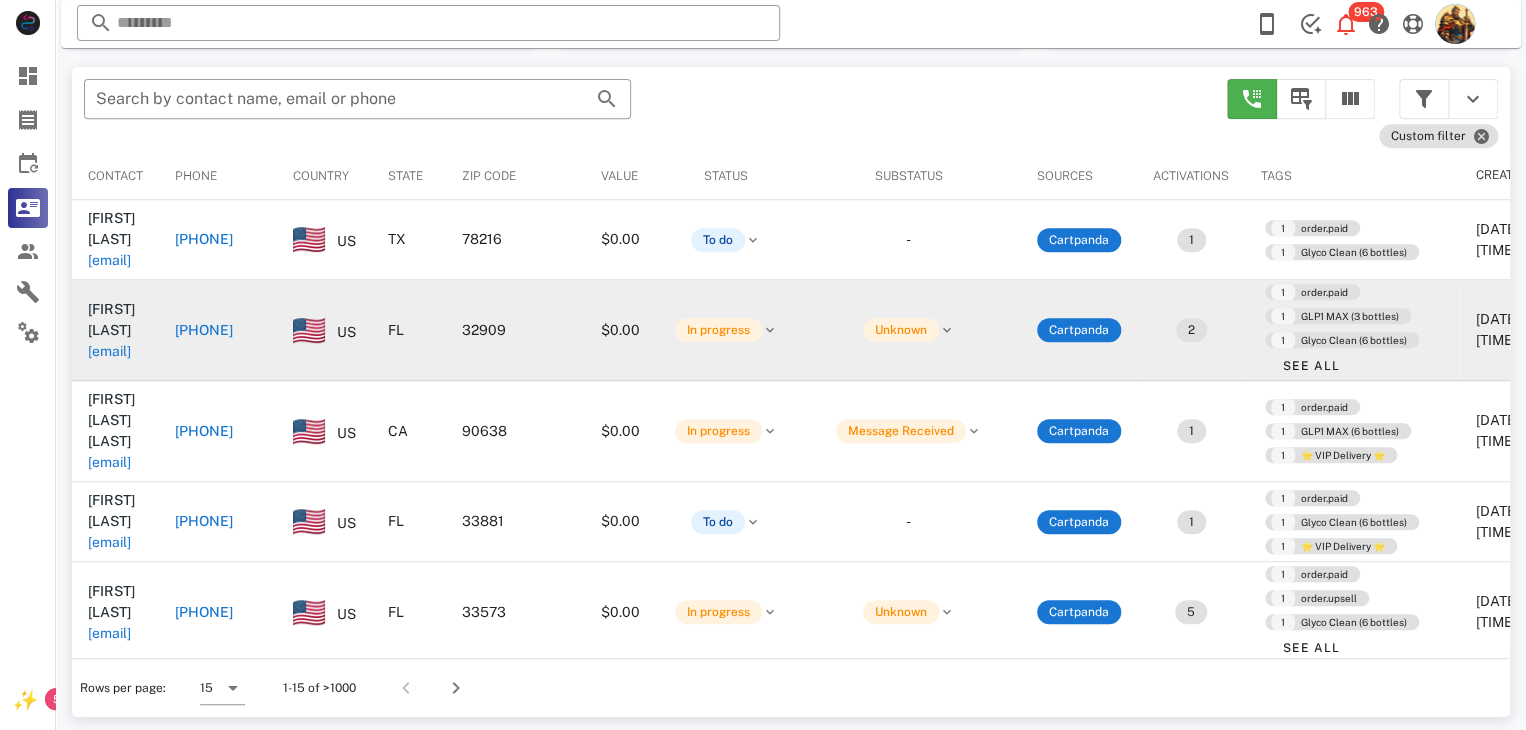 click on "[EMAIL]" at bounding box center (109, 351) 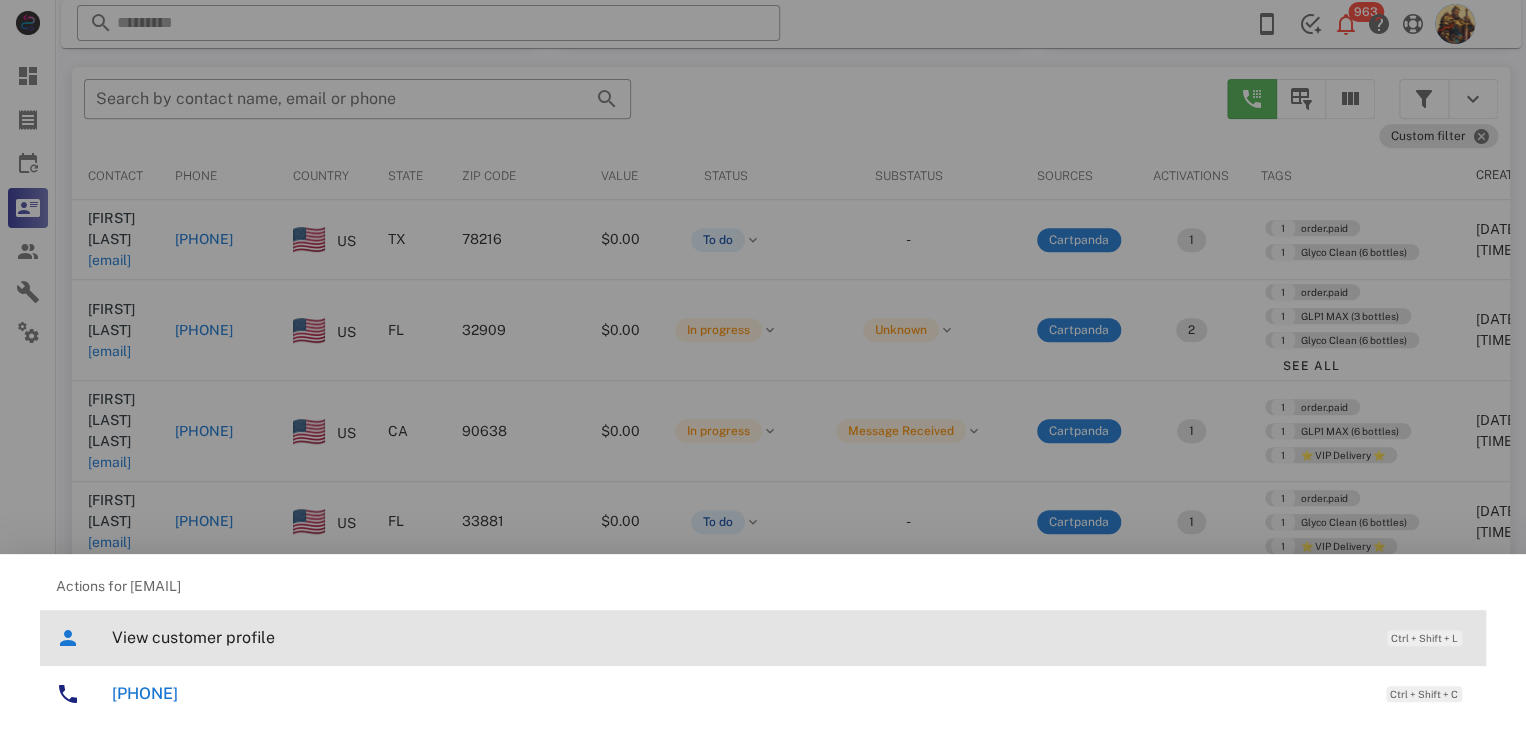 click on "View customer profile Ctrl + Shift + L" at bounding box center [791, 637] 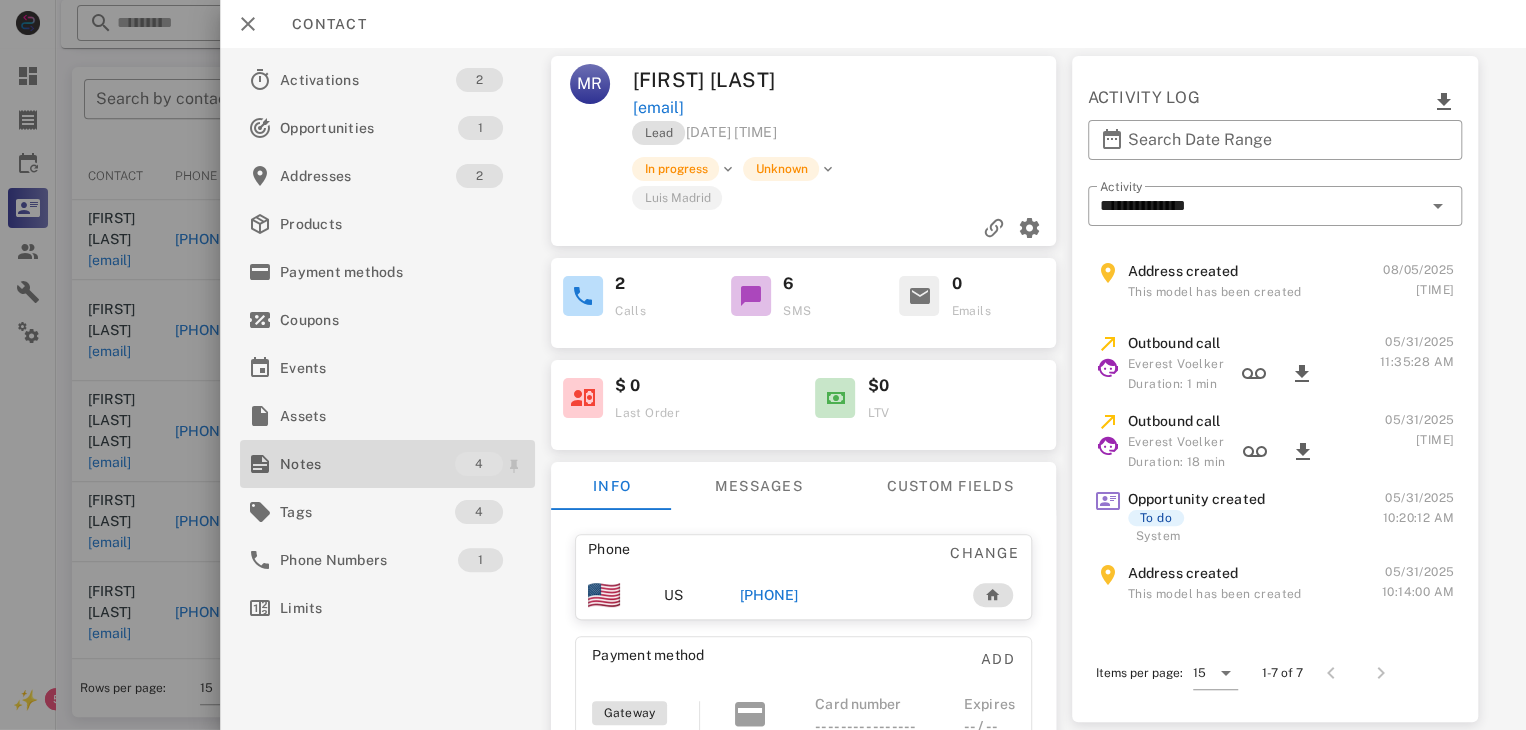 click on "Notes" at bounding box center [367, 464] 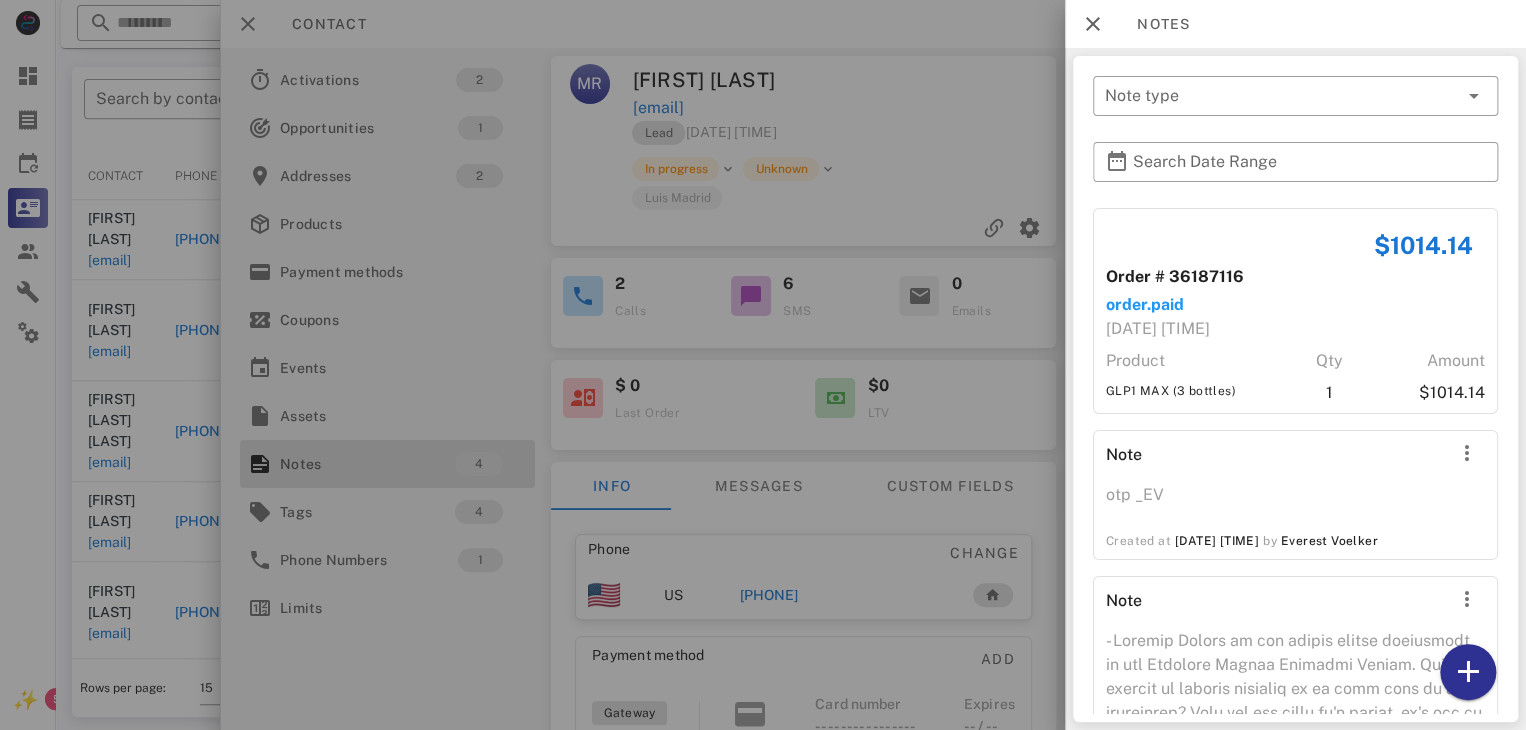 click at bounding box center (763, 365) 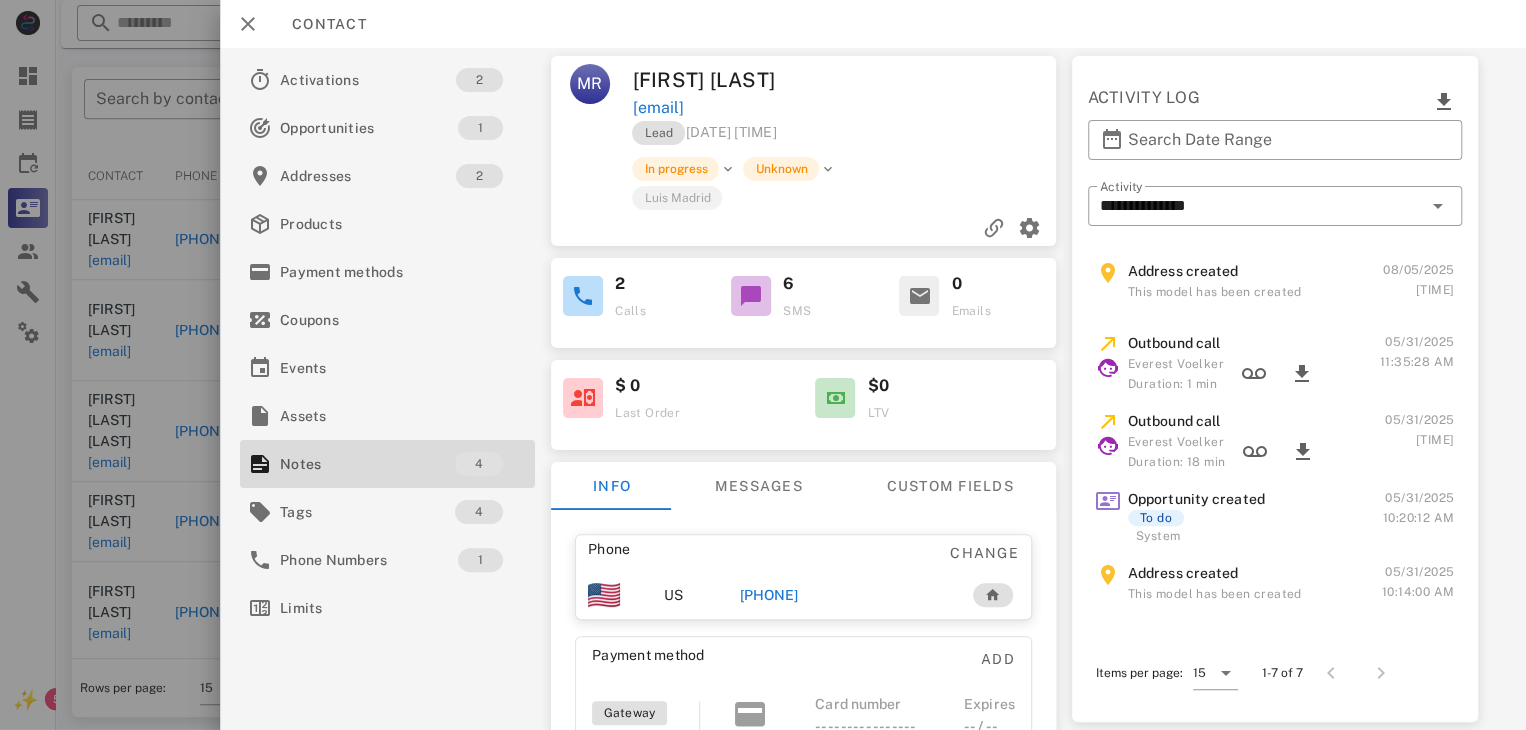 click at bounding box center (763, 365) 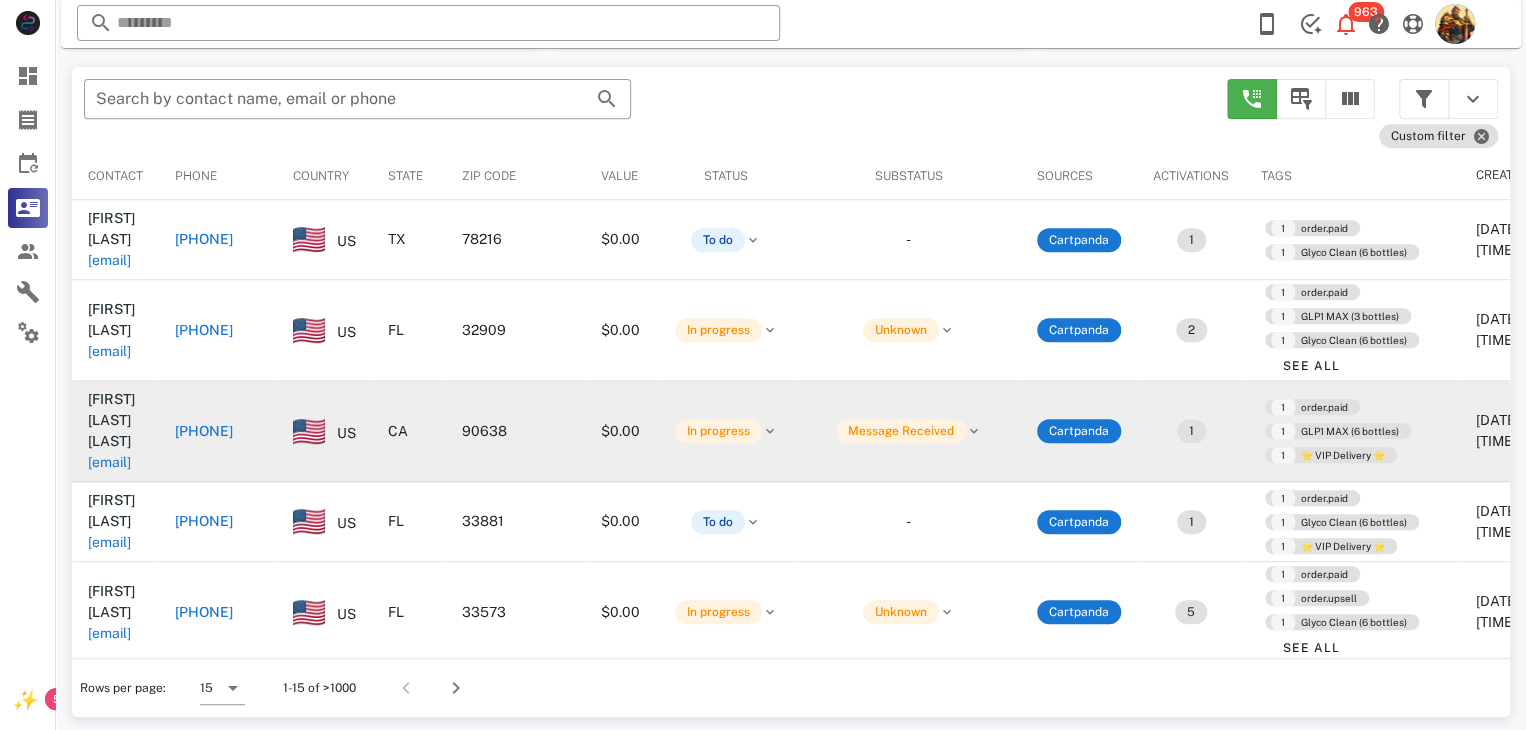 click on "[EMAIL]" at bounding box center (109, 462) 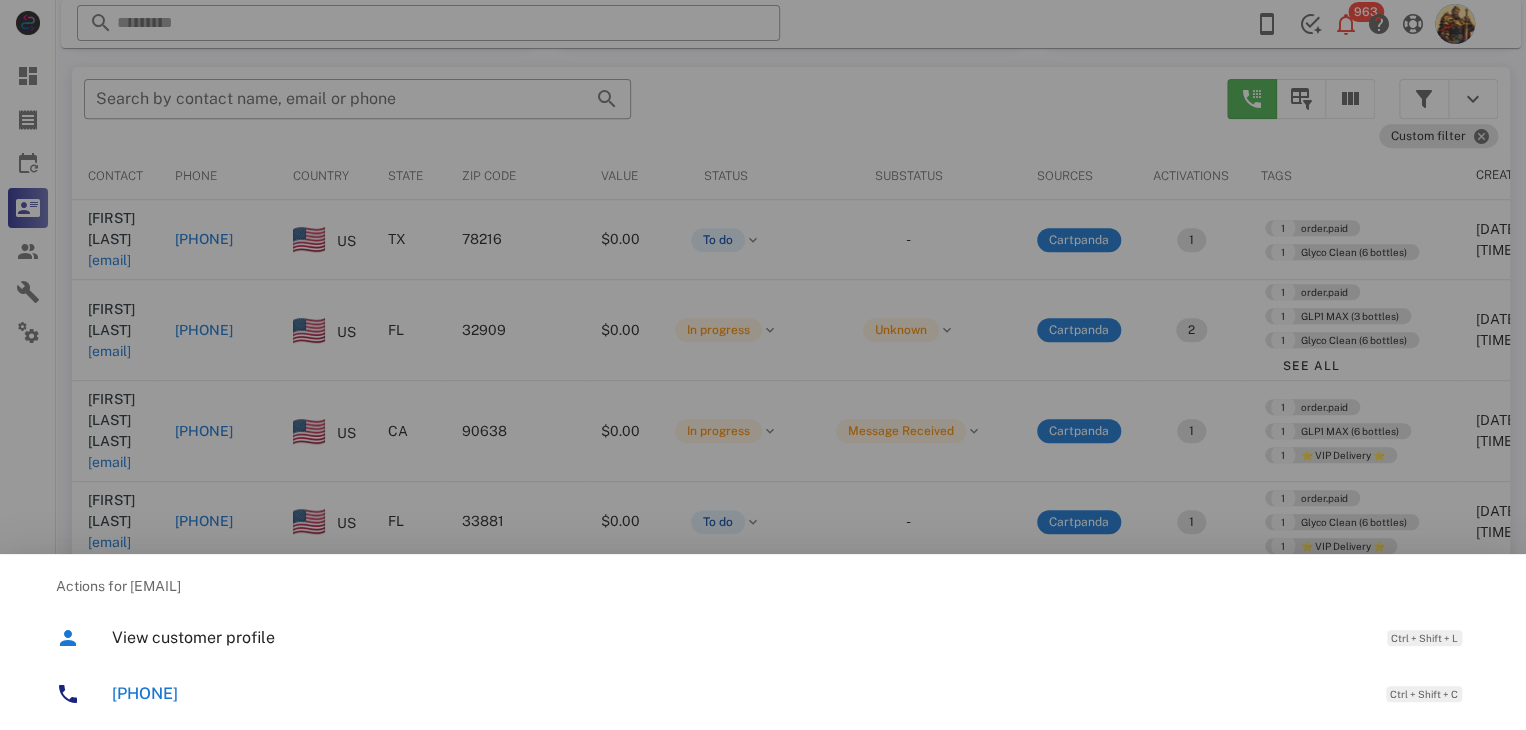 click at bounding box center [763, 365] 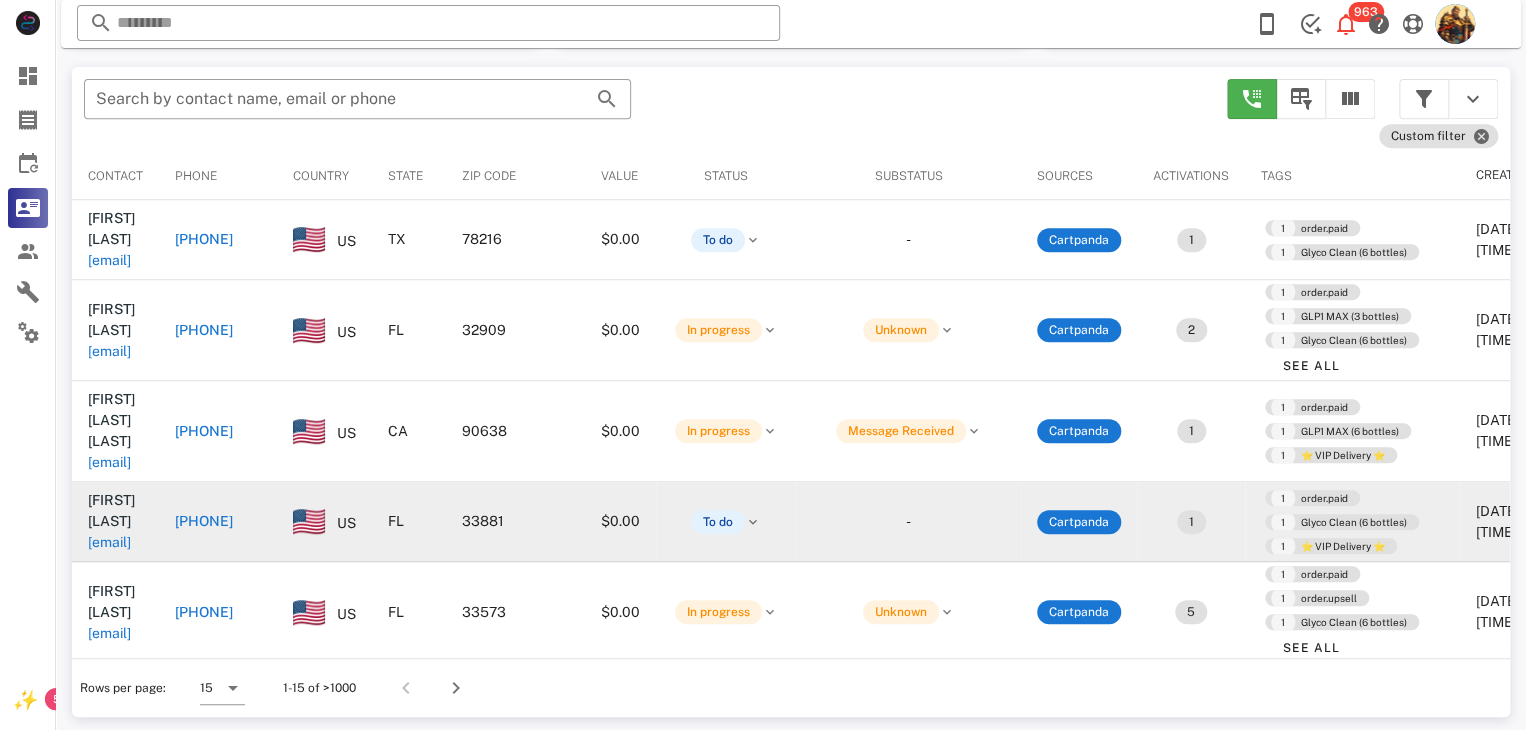 click on "[EMAIL]" at bounding box center (109, 542) 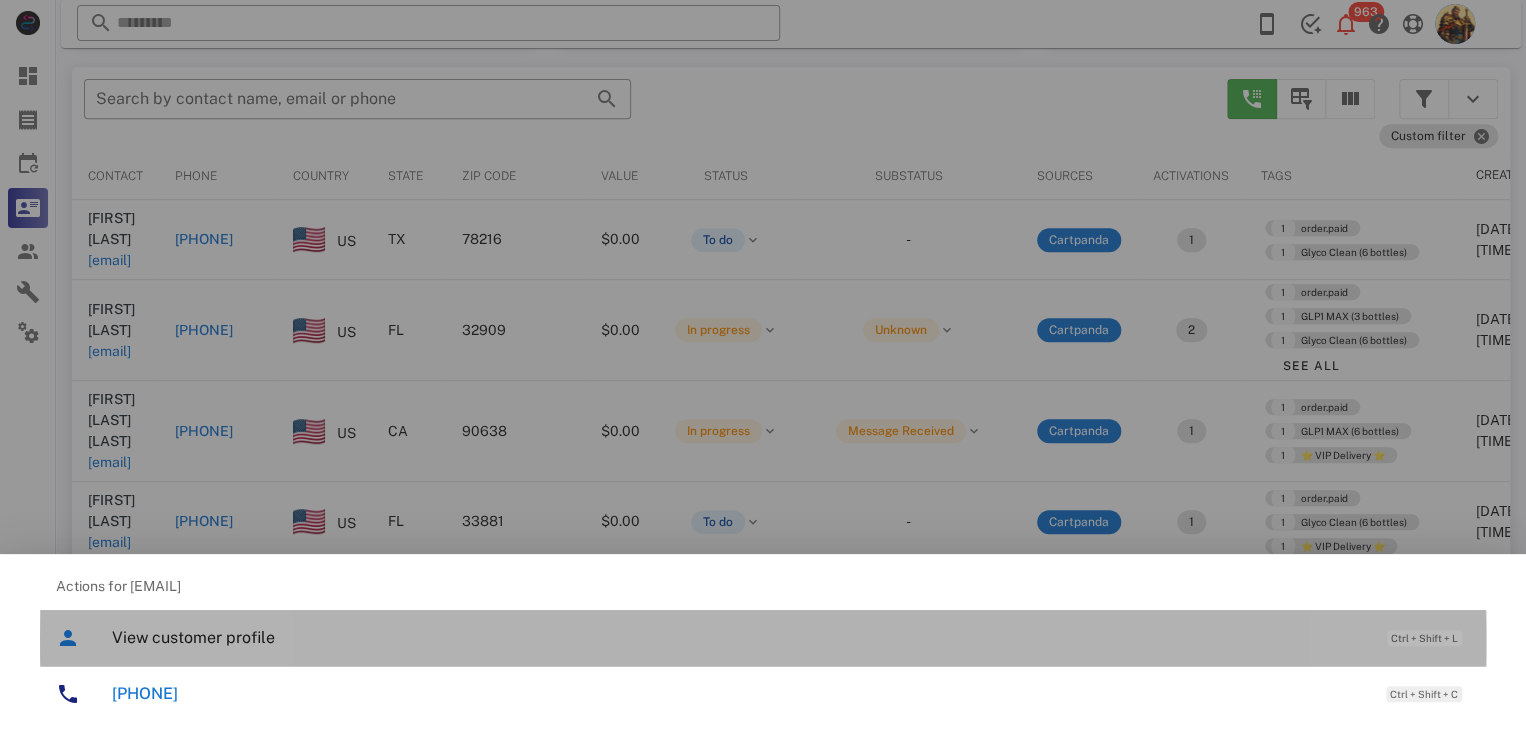 click on "View customer profile" at bounding box center [739, 637] 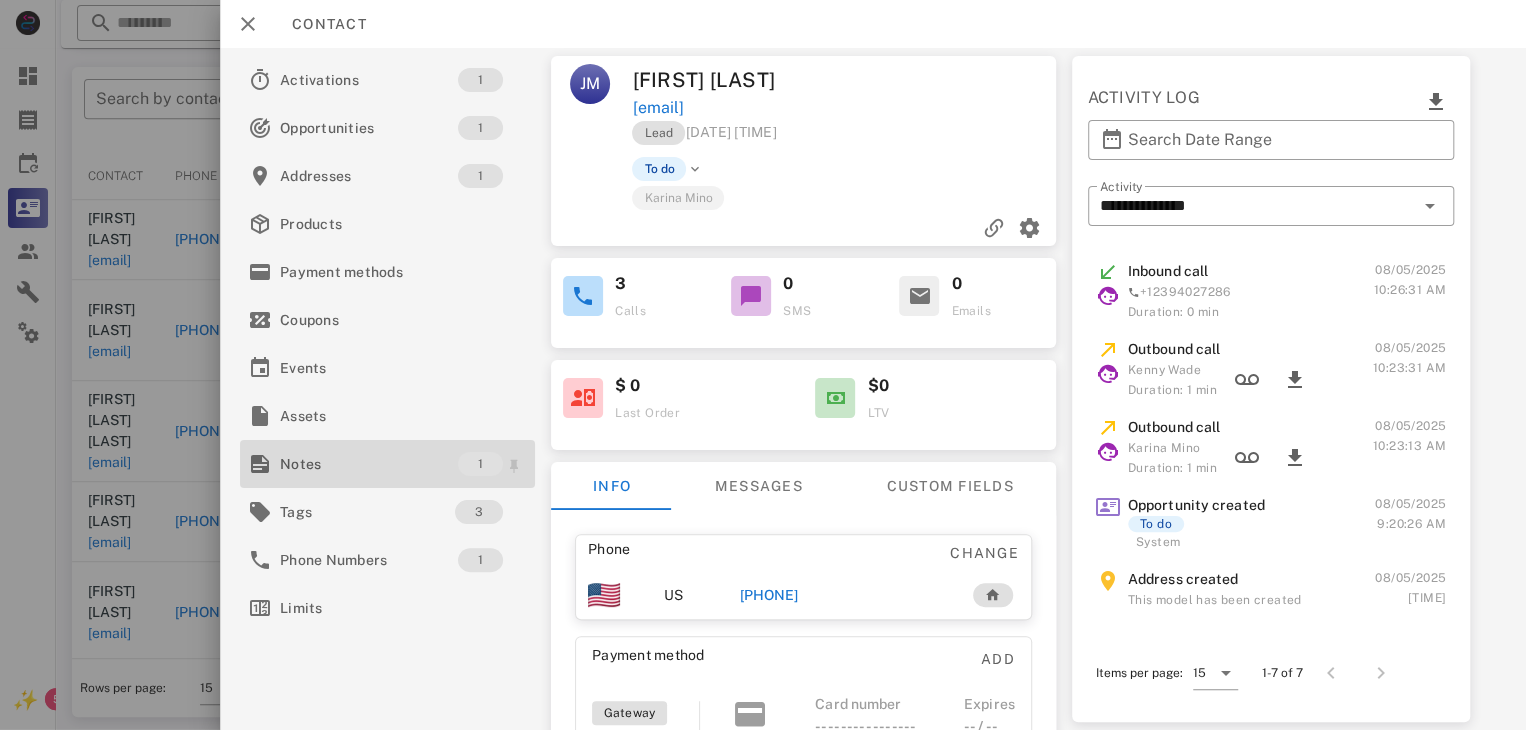 click on "Notes" at bounding box center [369, 464] 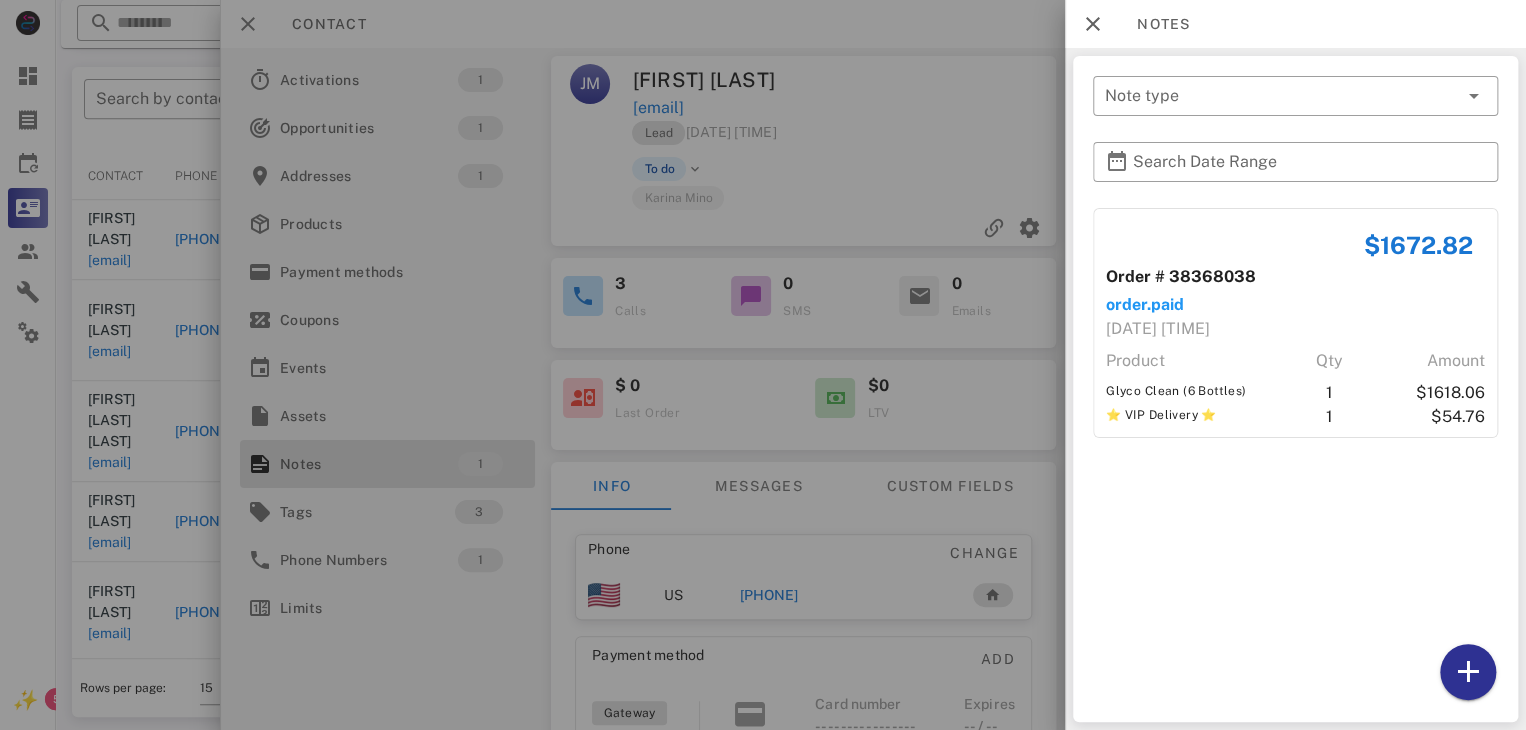 click at bounding box center (763, 365) 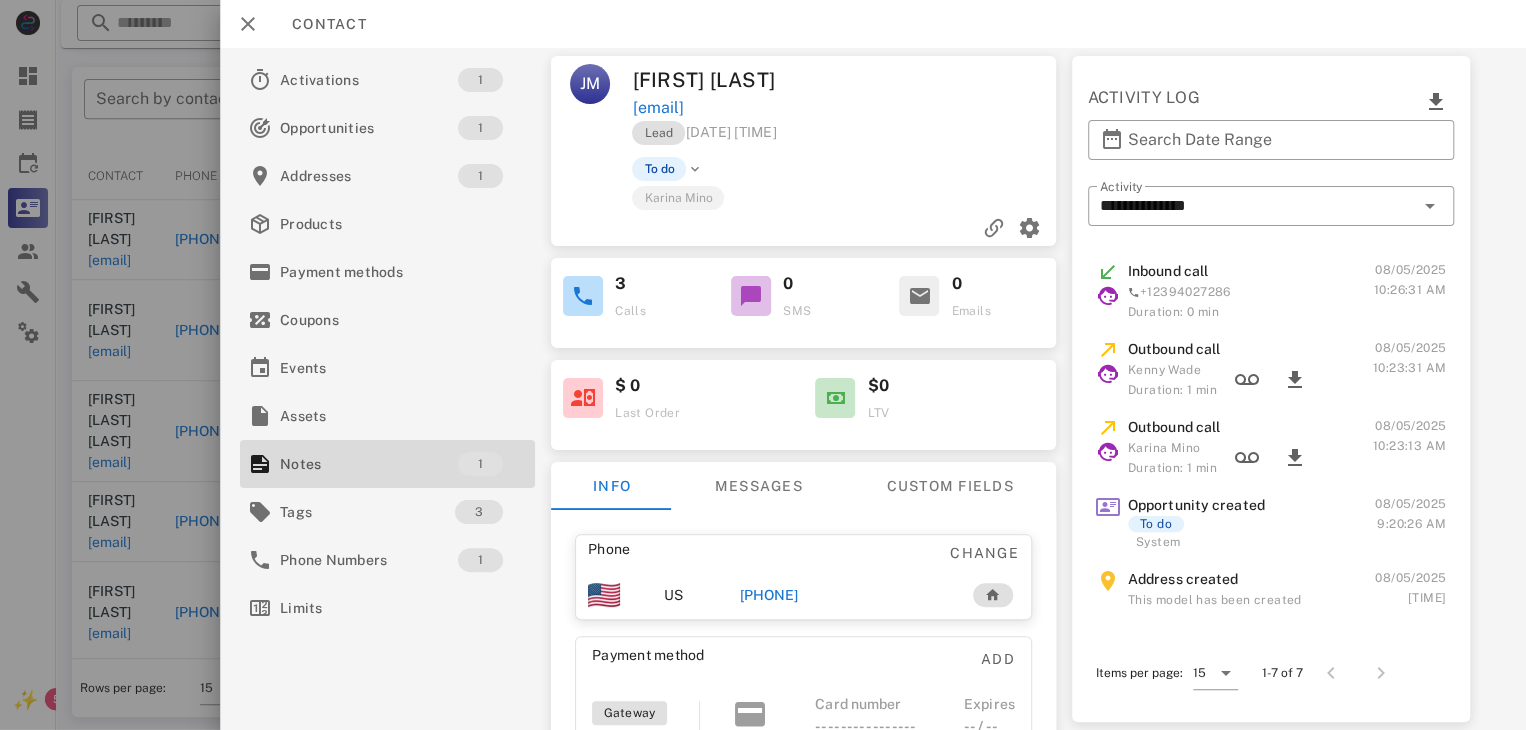 click on "[PHONE]" at bounding box center (769, 595) 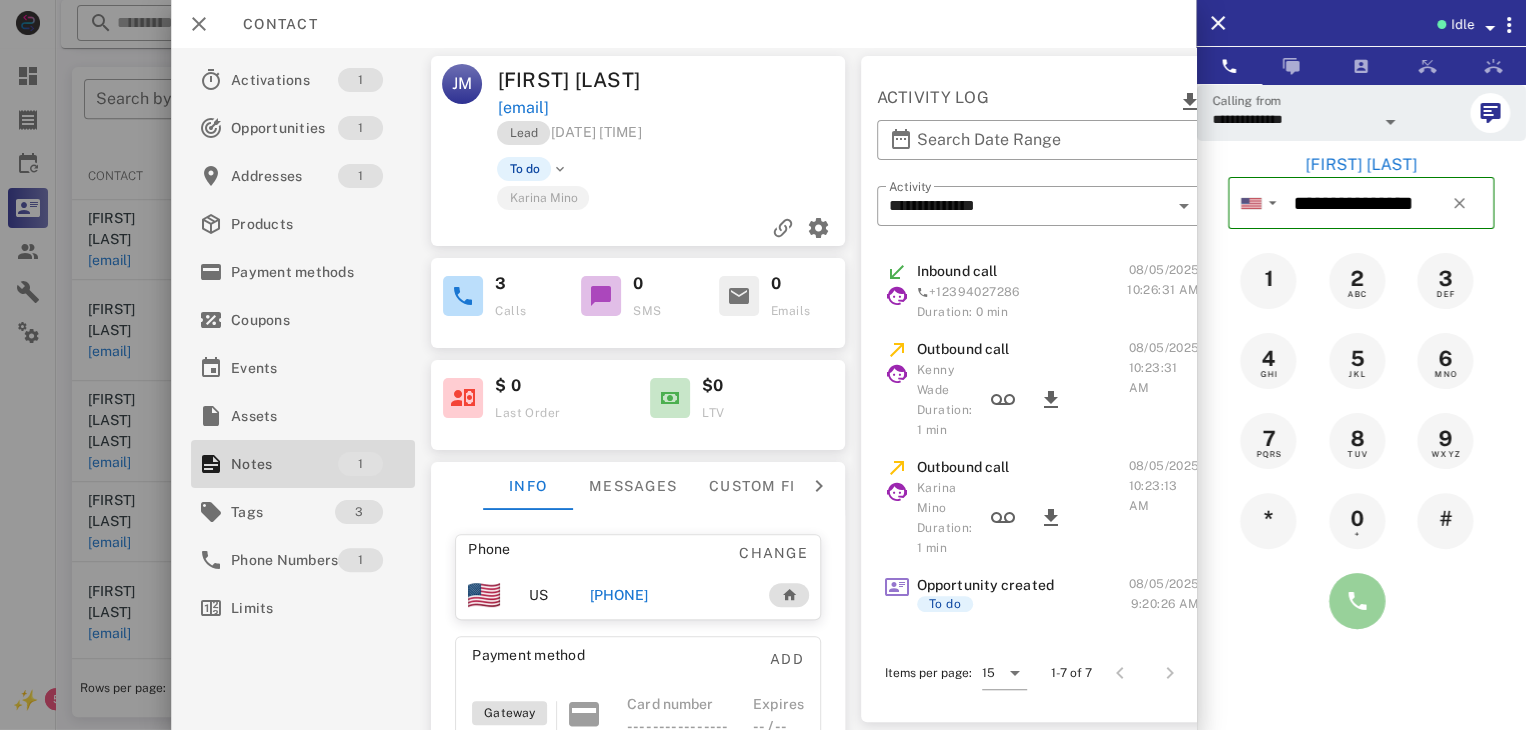 click at bounding box center [1357, 601] 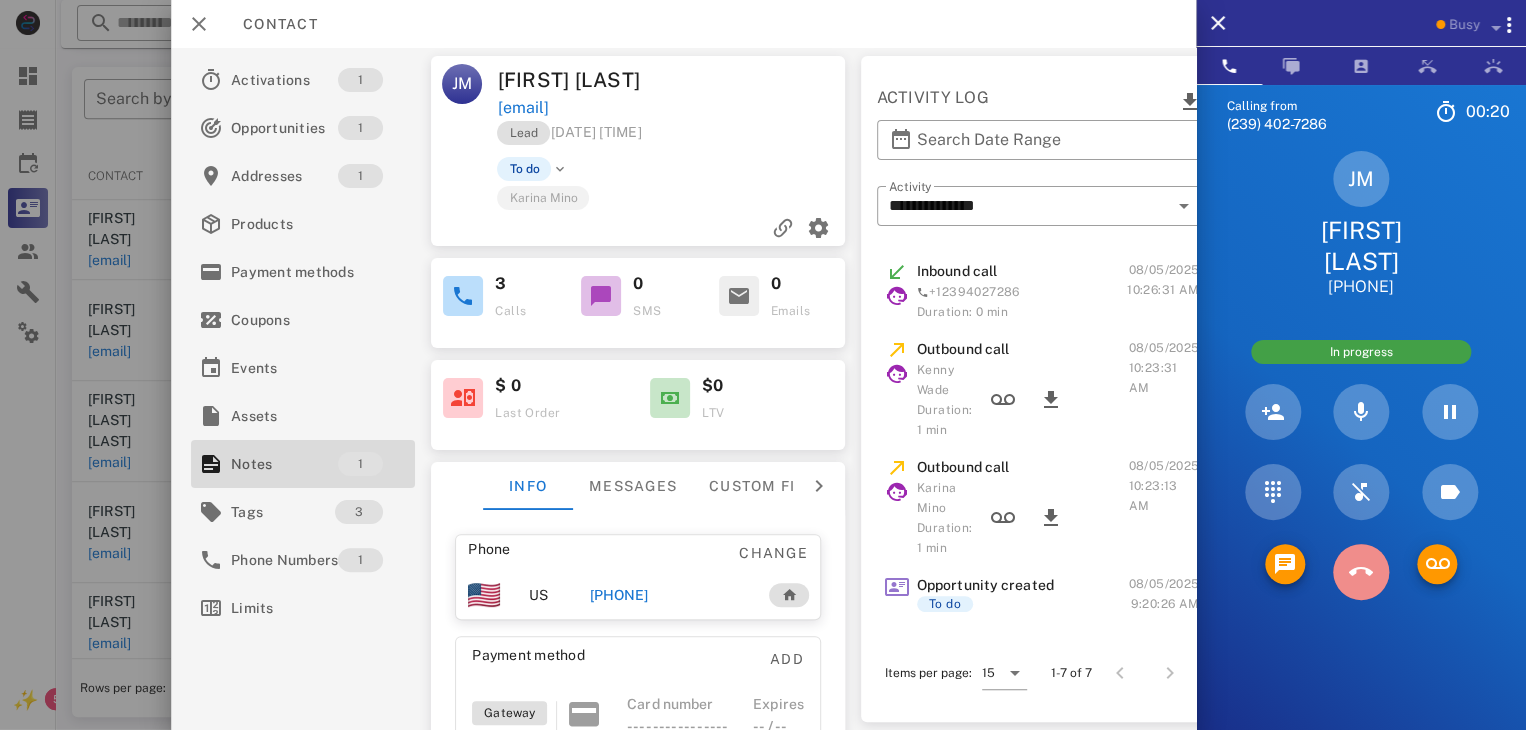 click at bounding box center [1361, 572] 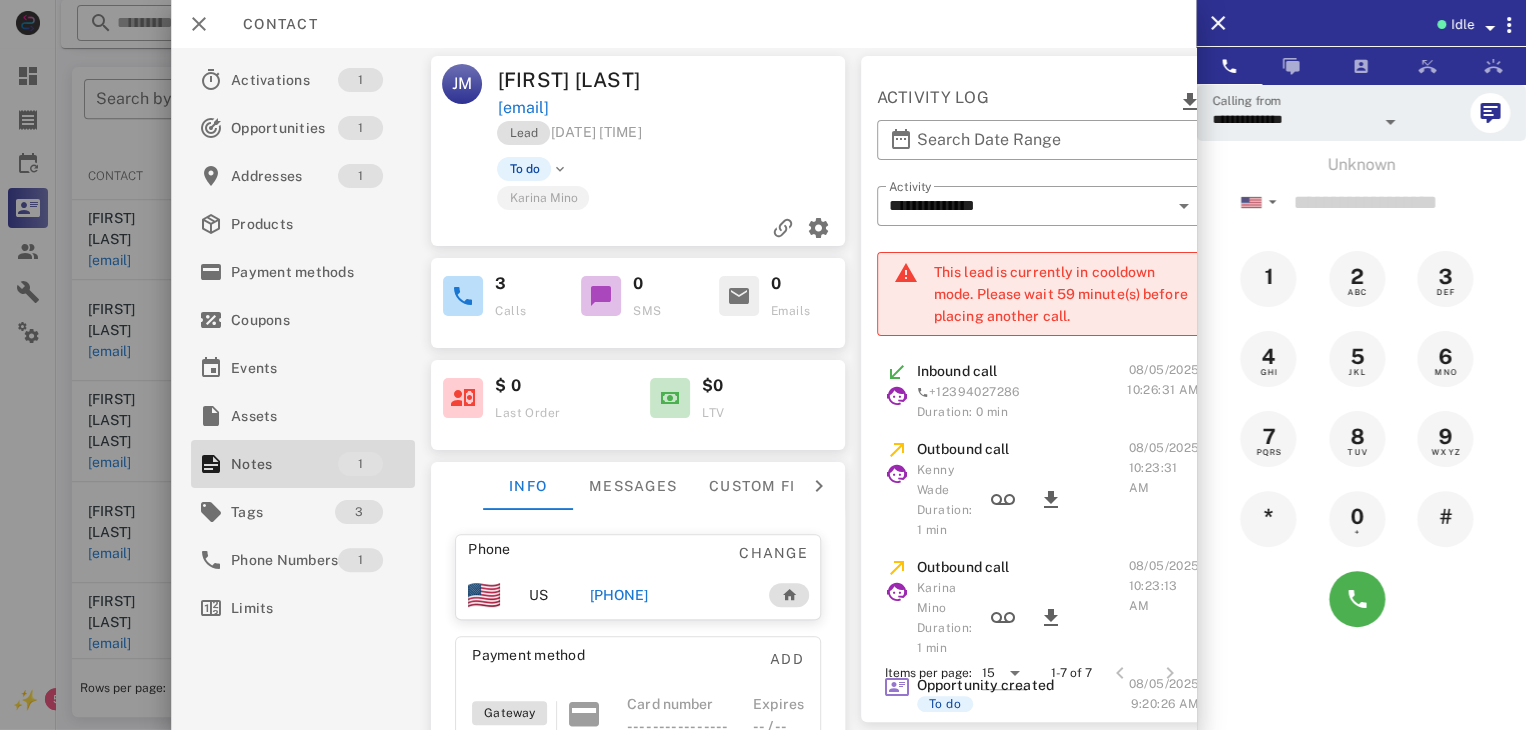 click at bounding box center [763, 365] 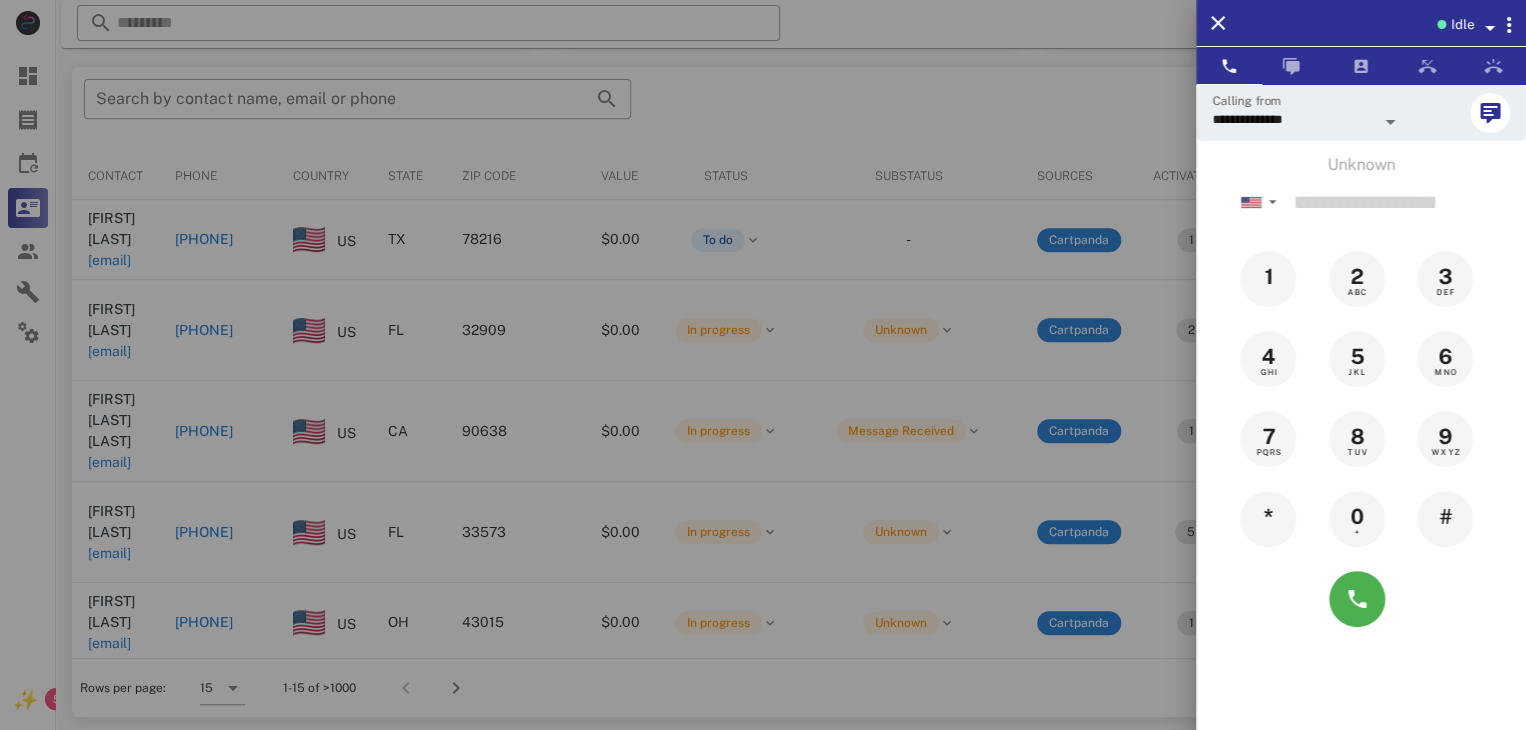 drag, startPoint x: 119, startPoint y: 513, endPoint x: 115, endPoint y: 525, distance: 12.649111 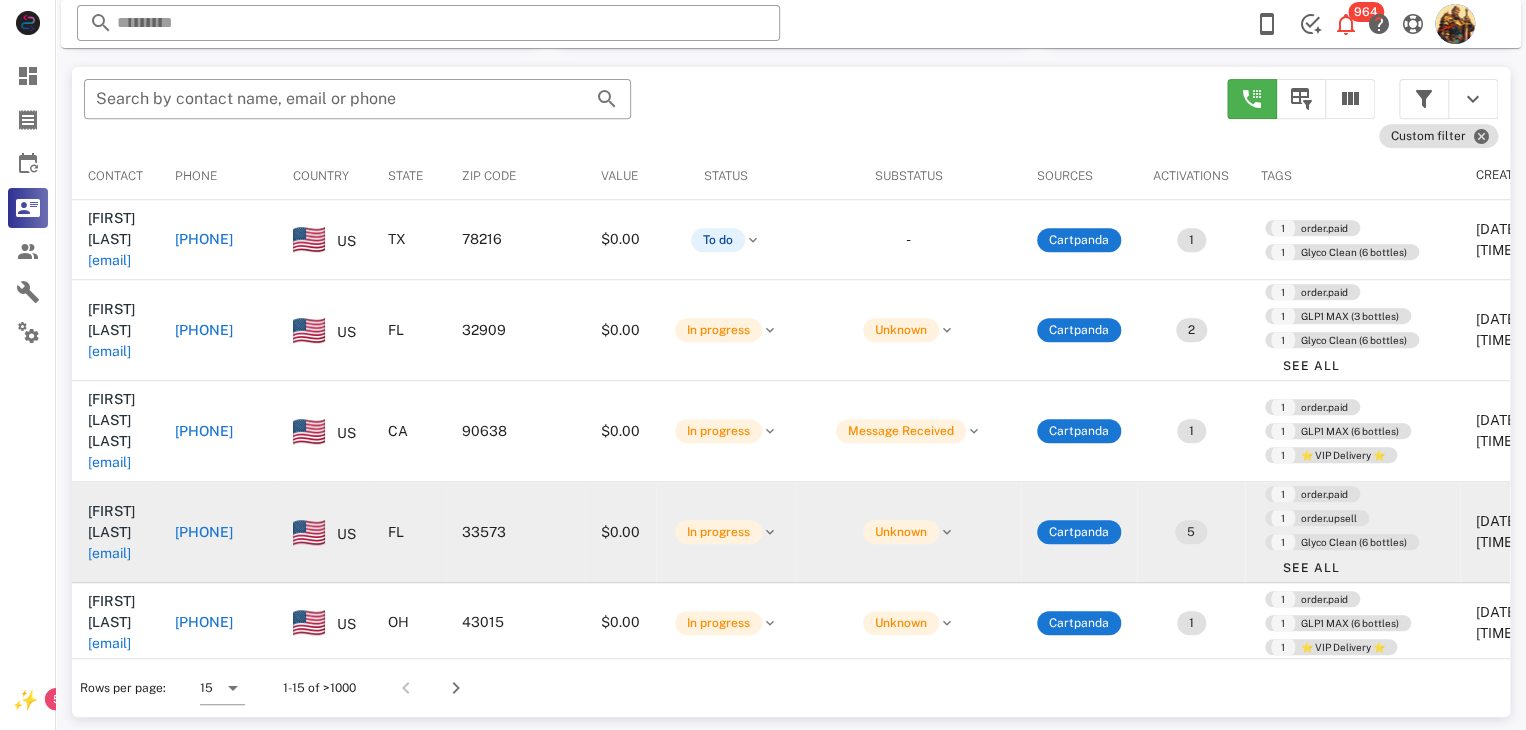 click on "marge4a1@gmail.com" at bounding box center [109, 553] 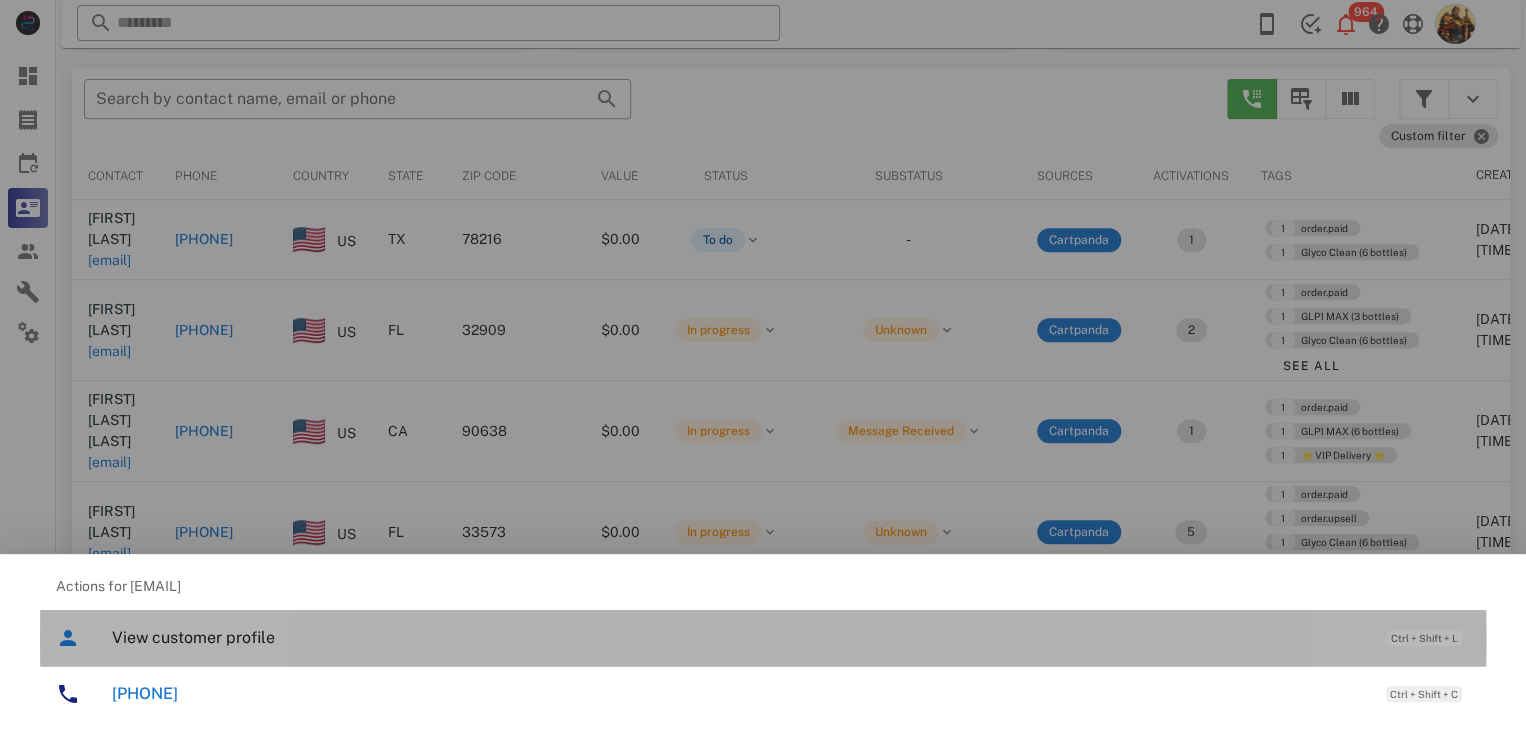 click on "View customer profile" at bounding box center [739, 637] 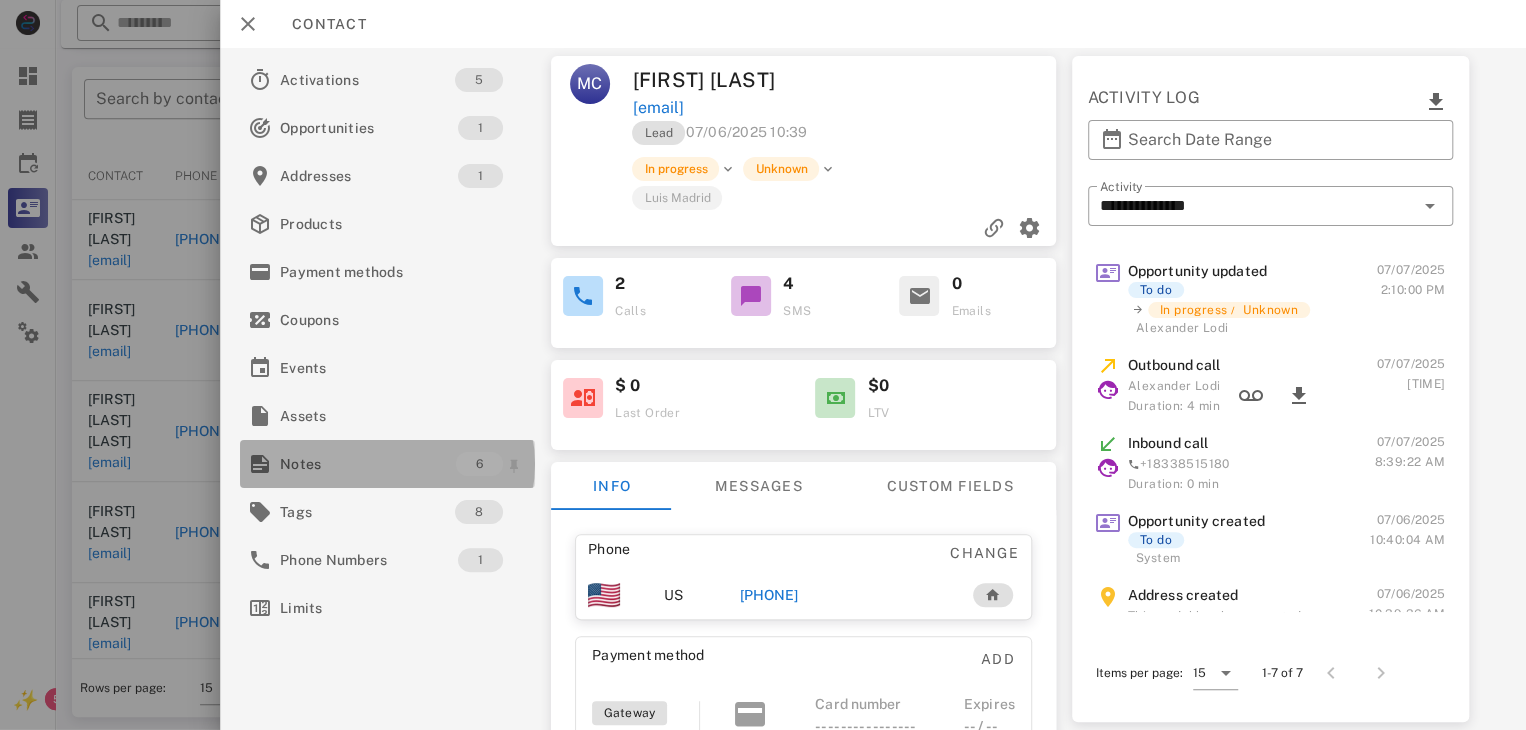 click on "Notes" at bounding box center (368, 464) 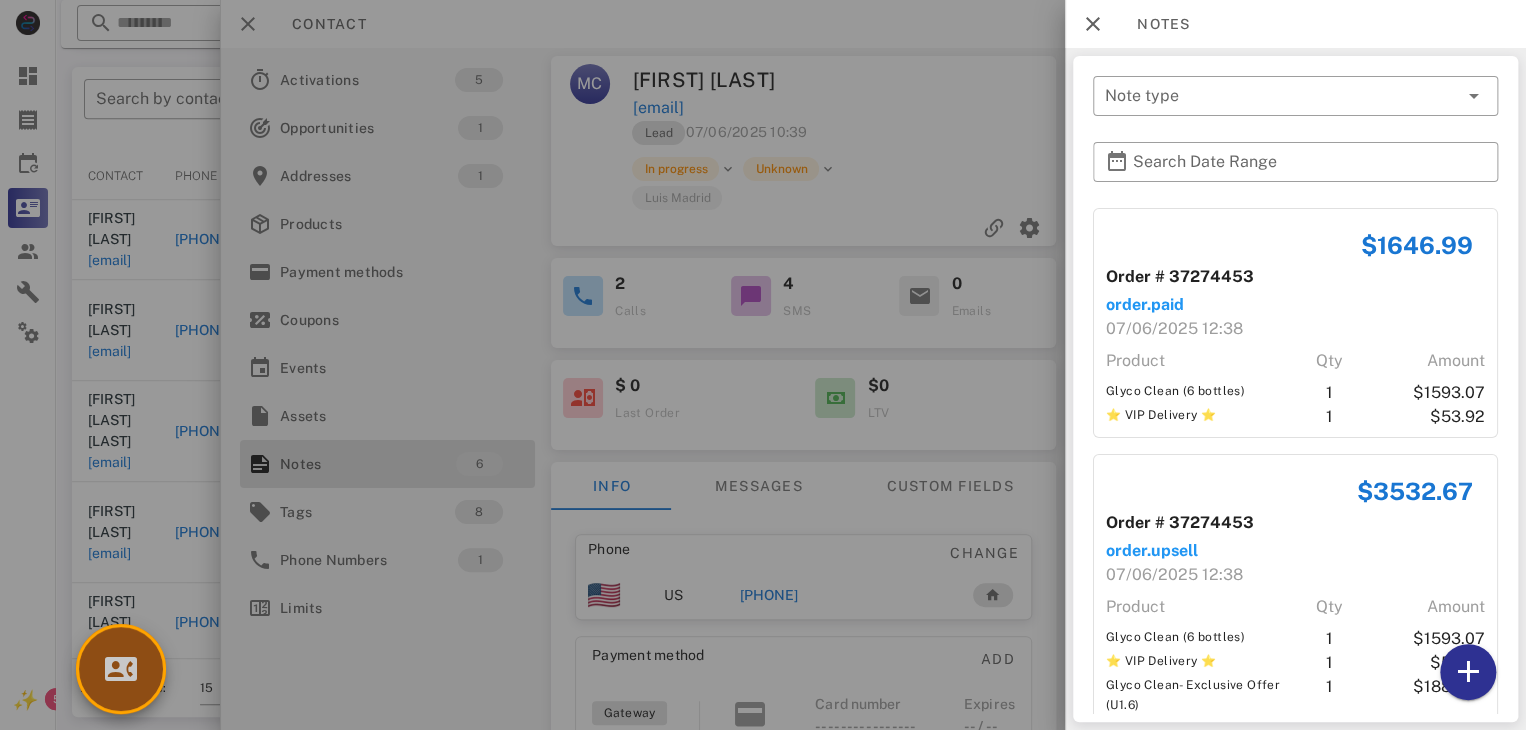 click at bounding box center (121, 669) 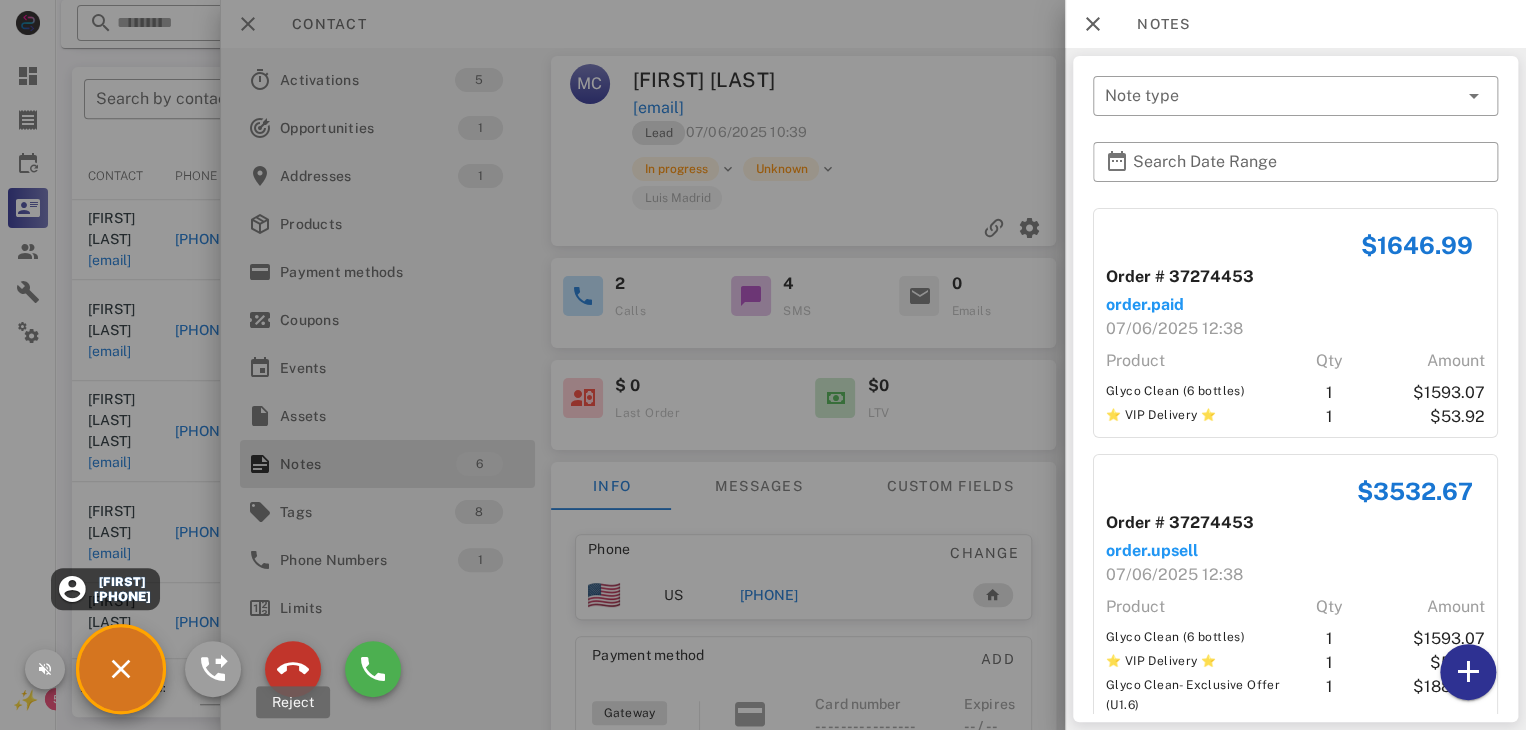 click at bounding box center [293, 669] 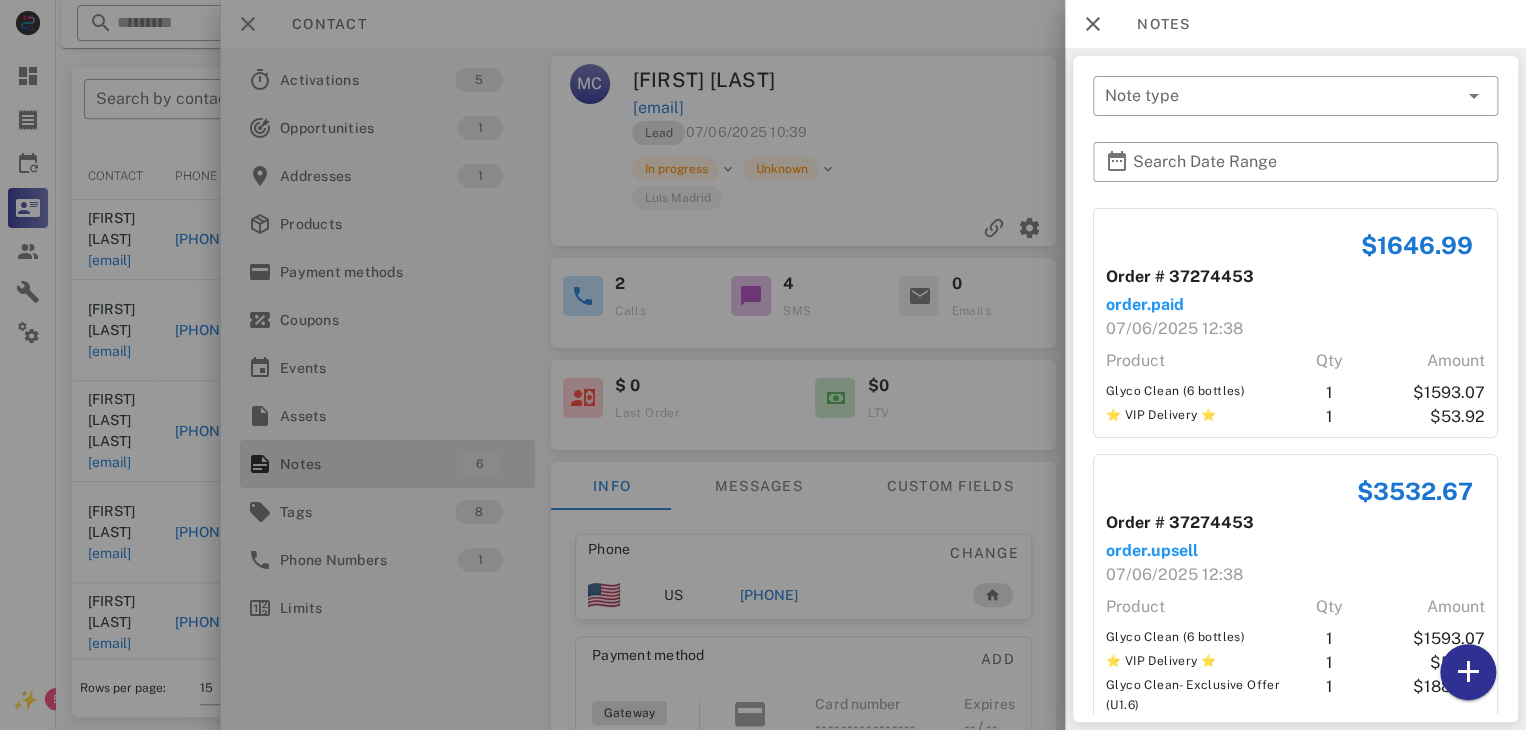 drag, startPoint x: 893, startPoint y: 625, endPoint x: 813, endPoint y: 633, distance: 80.399 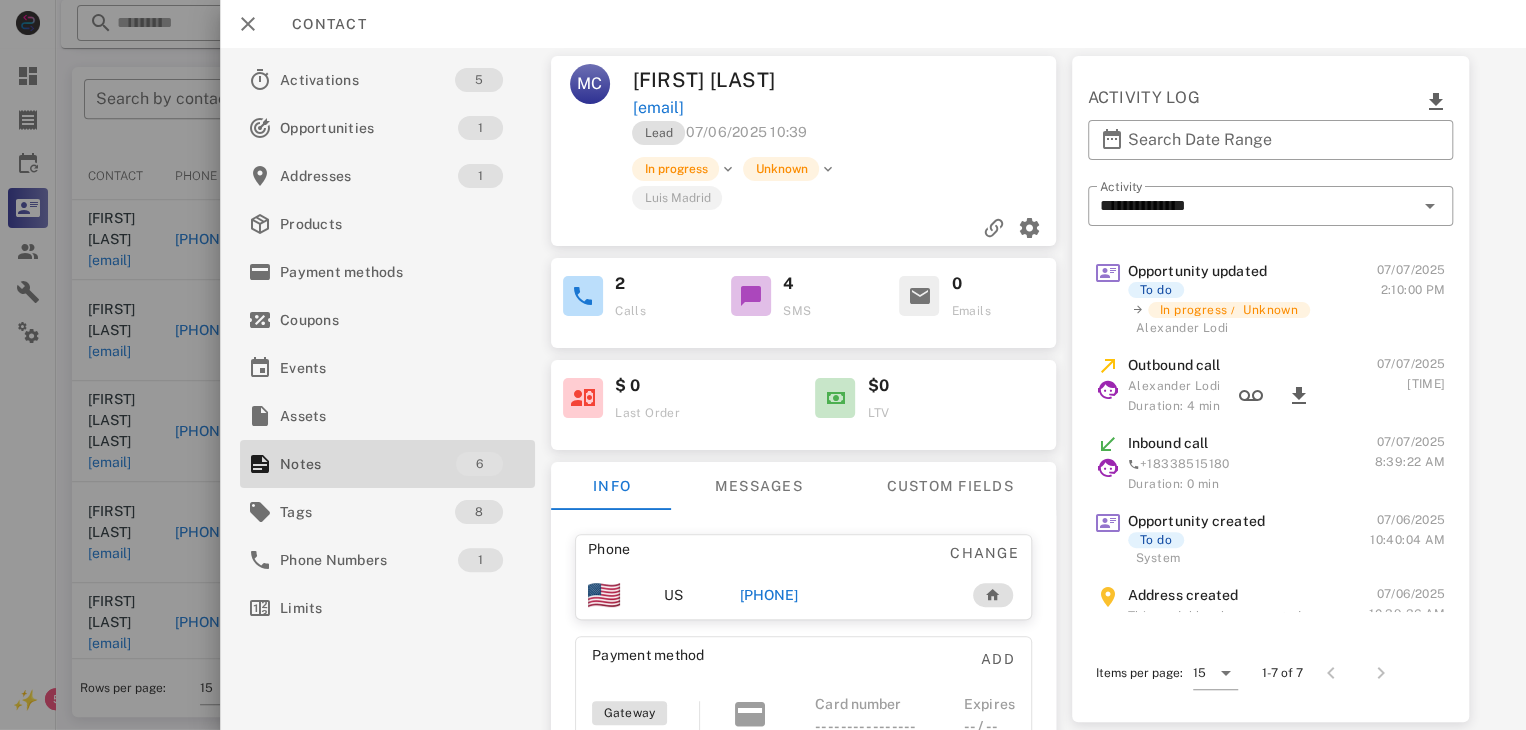 click on "+18134957626" at bounding box center [769, 595] 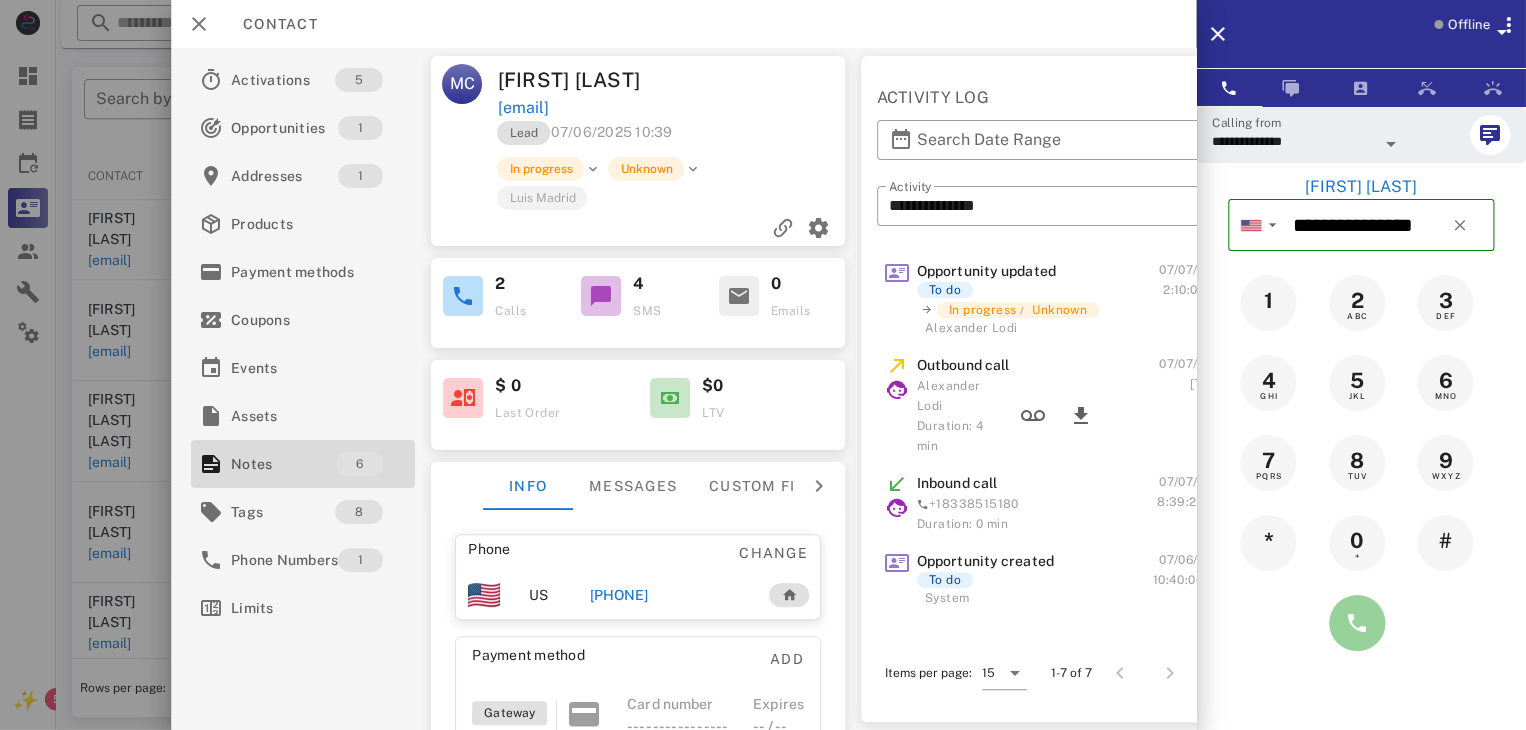 click at bounding box center [1357, 623] 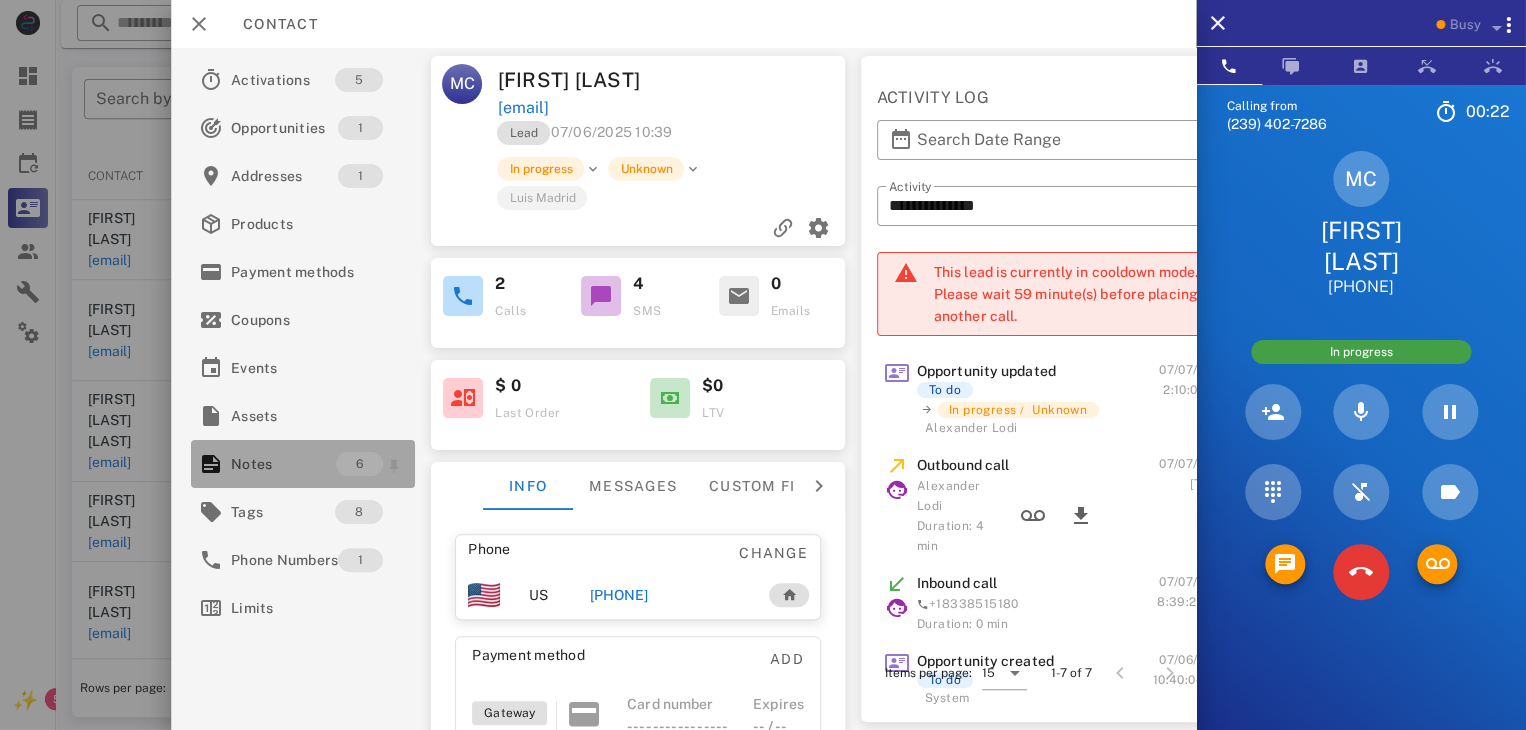click on "Notes" at bounding box center (283, 464) 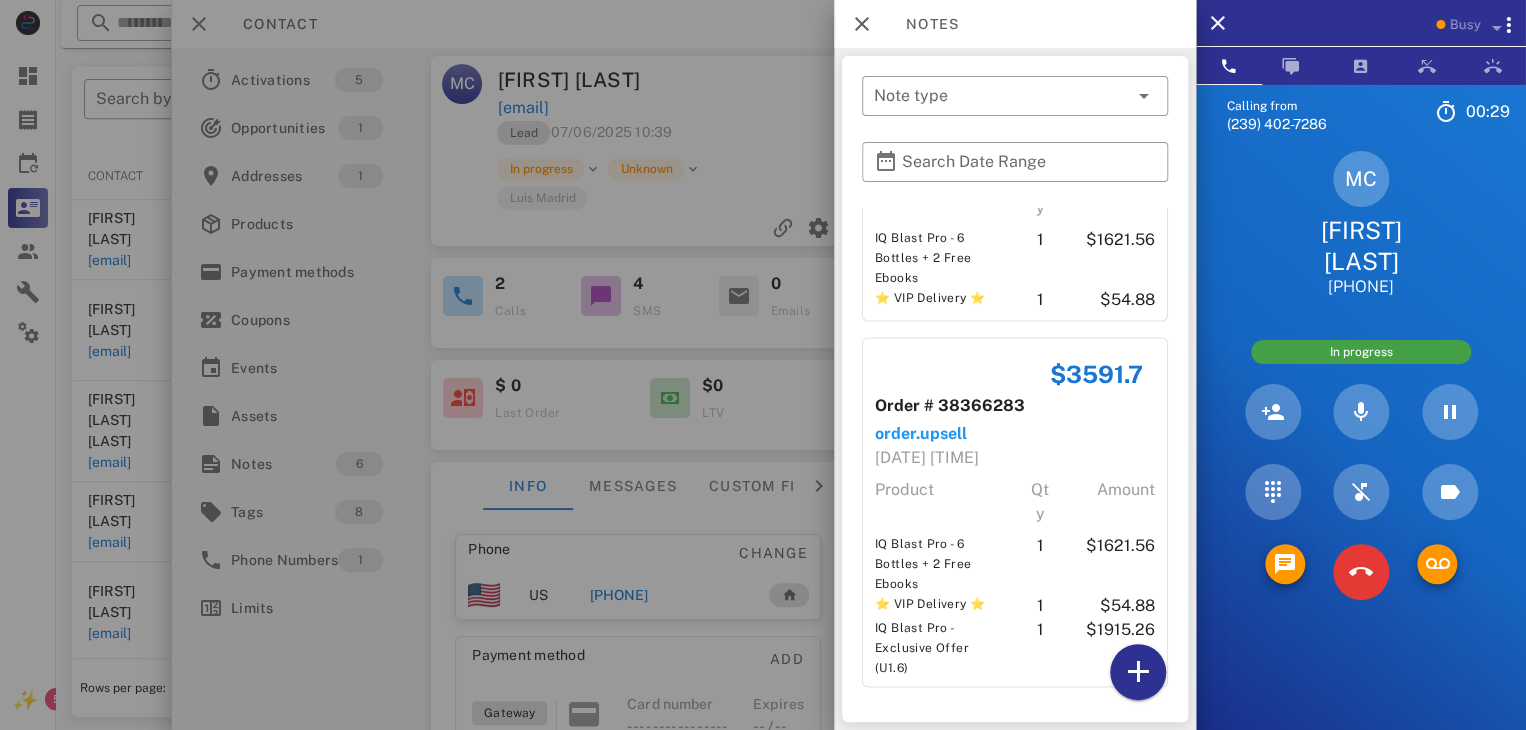 scroll, scrollTop: 1452, scrollLeft: 0, axis: vertical 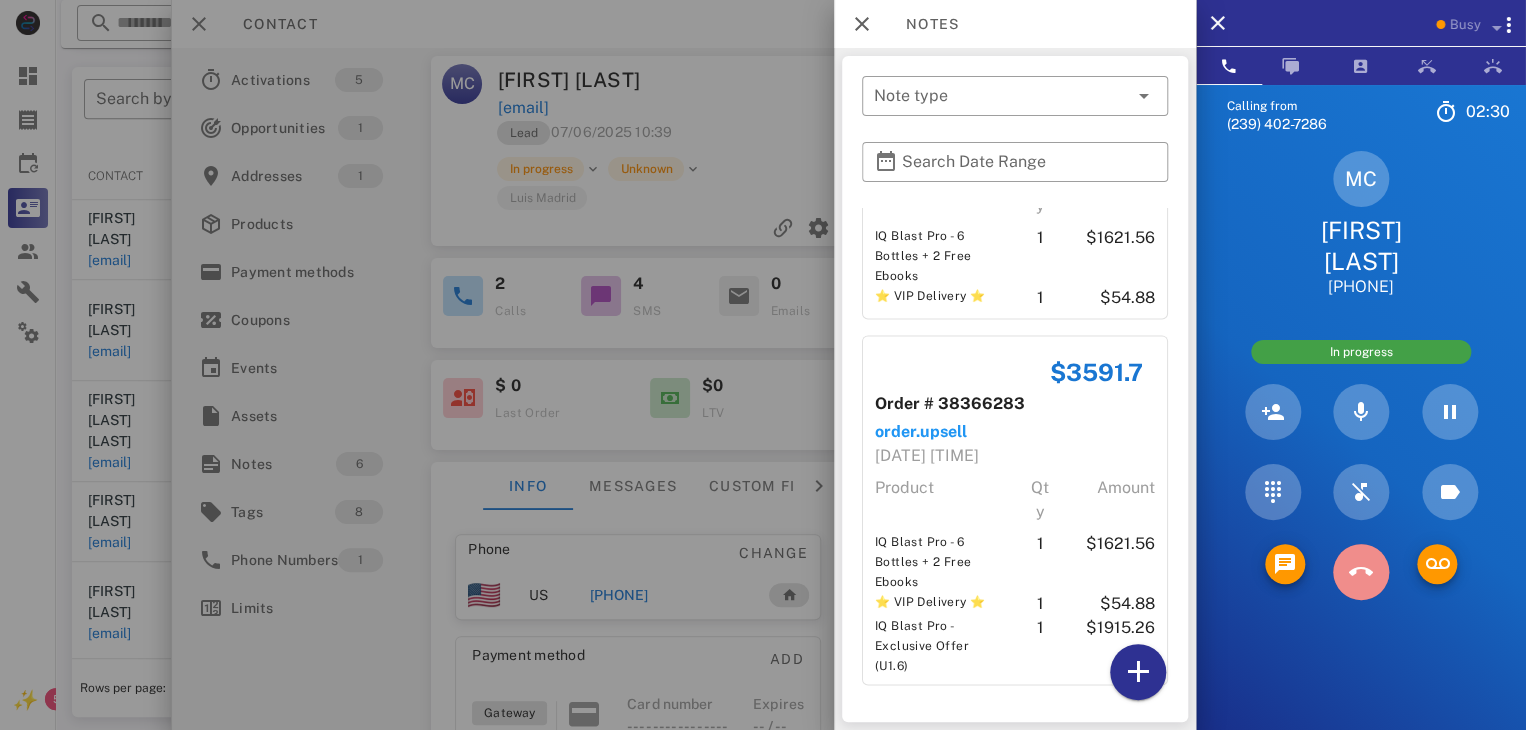 click at bounding box center [1361, 572] 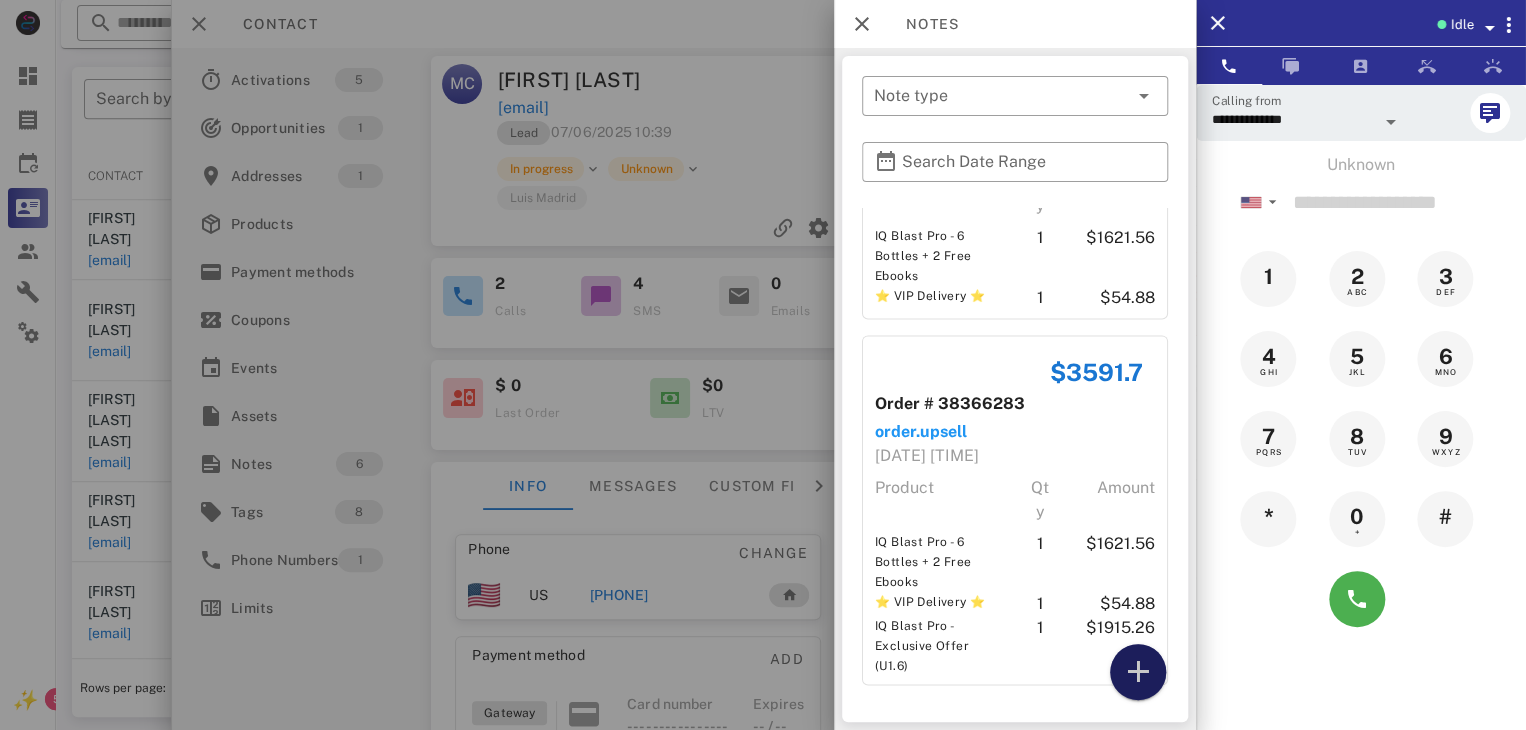 click at bounding box center (1138, 672) 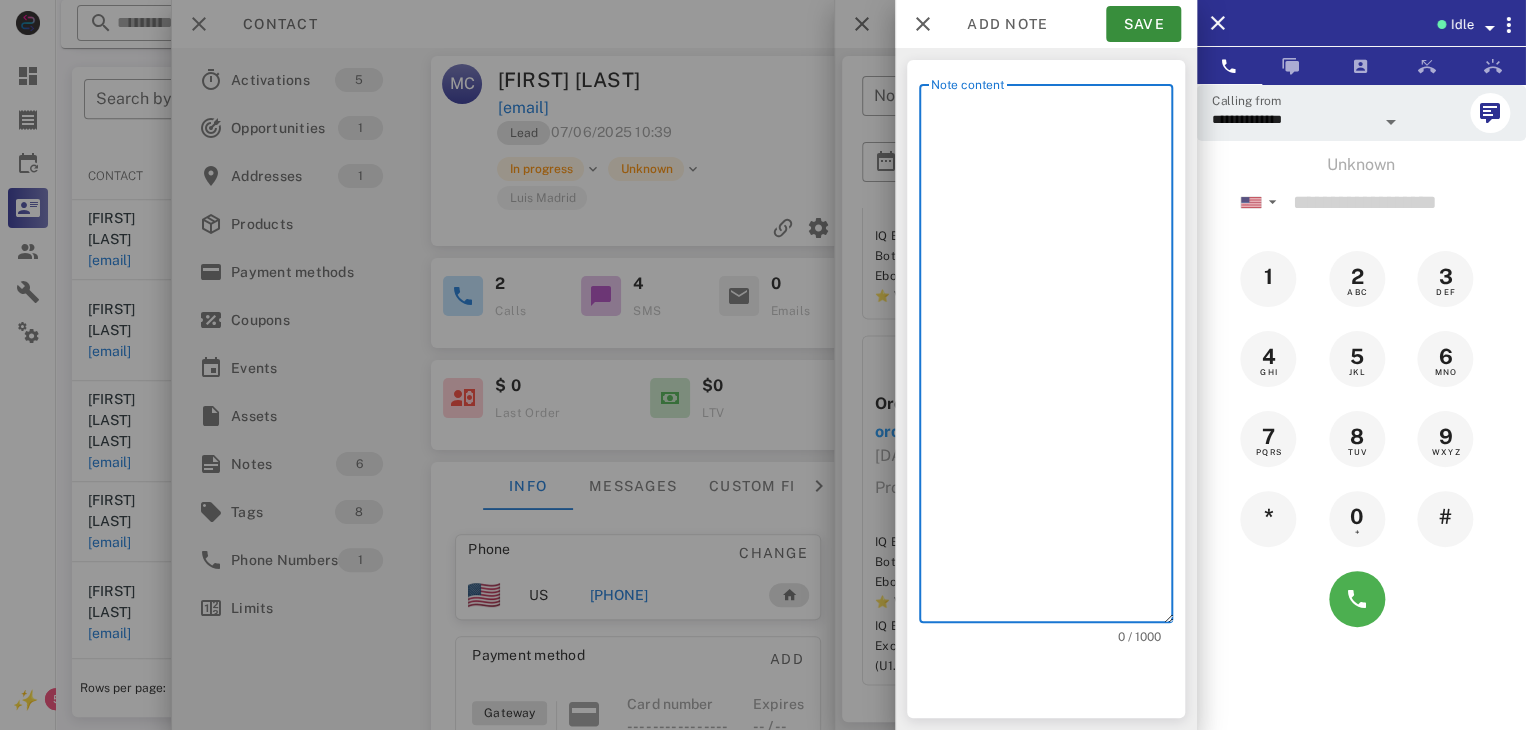 click on "Note content" at bounding box center (1052, 358) 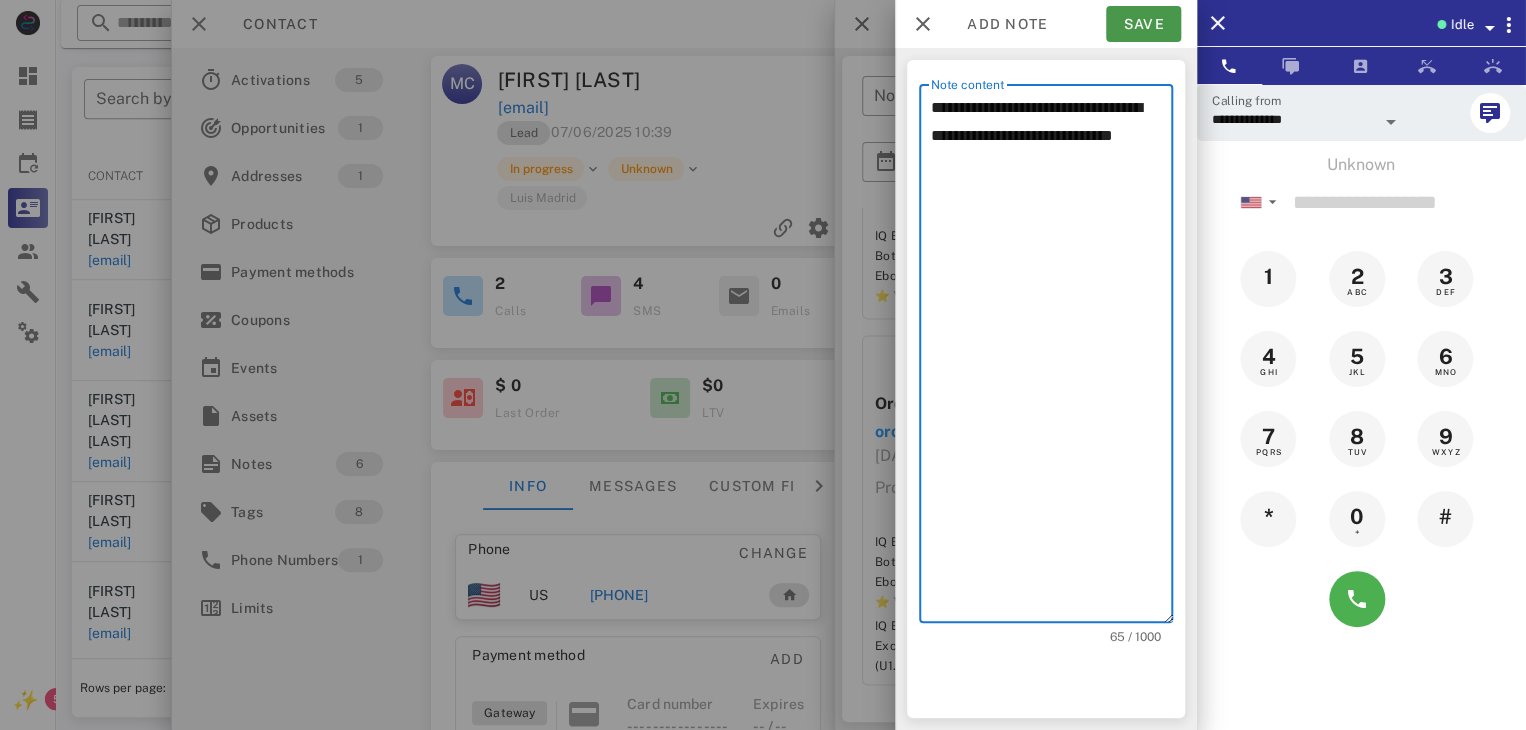 type on "**********" 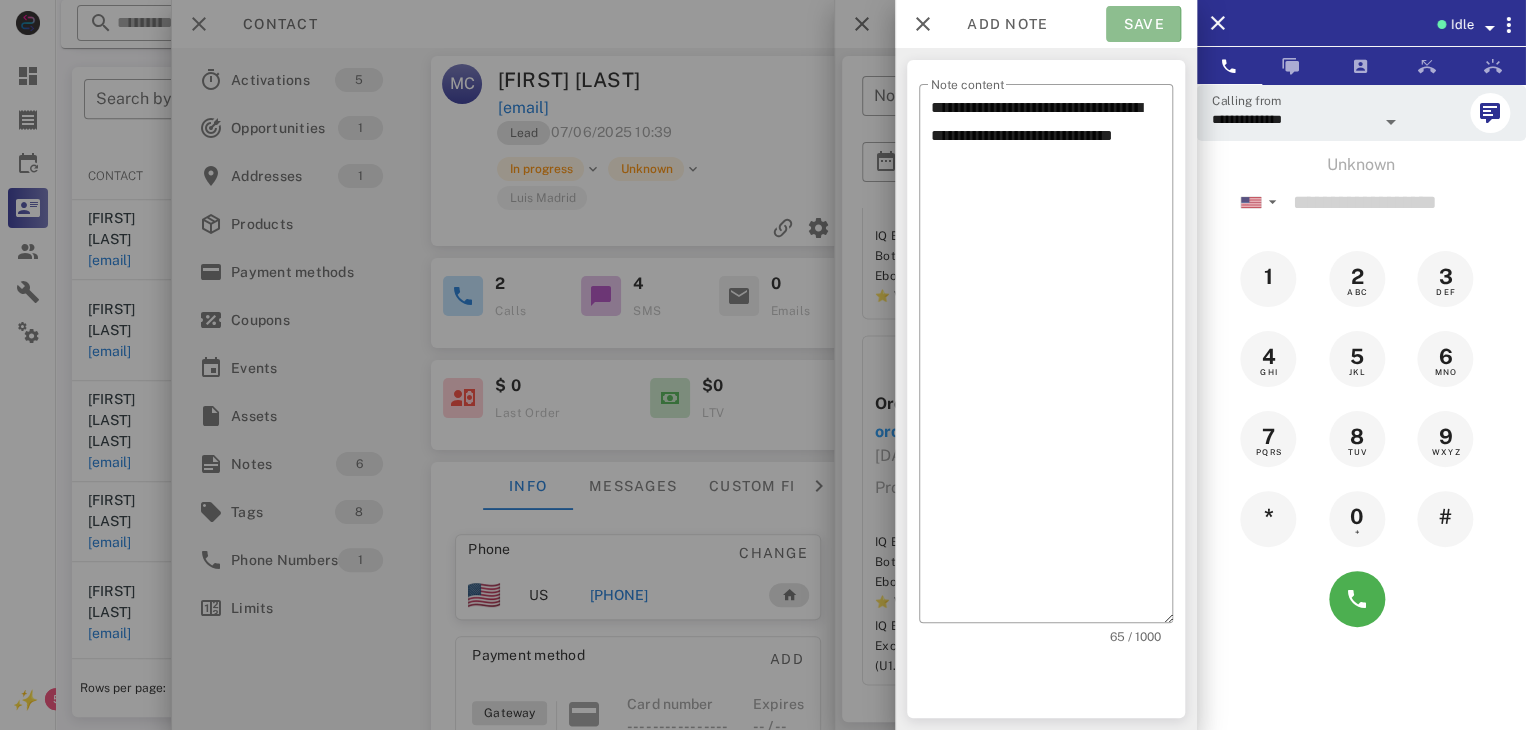 click on "Save" at bounding box center (1143, 24) 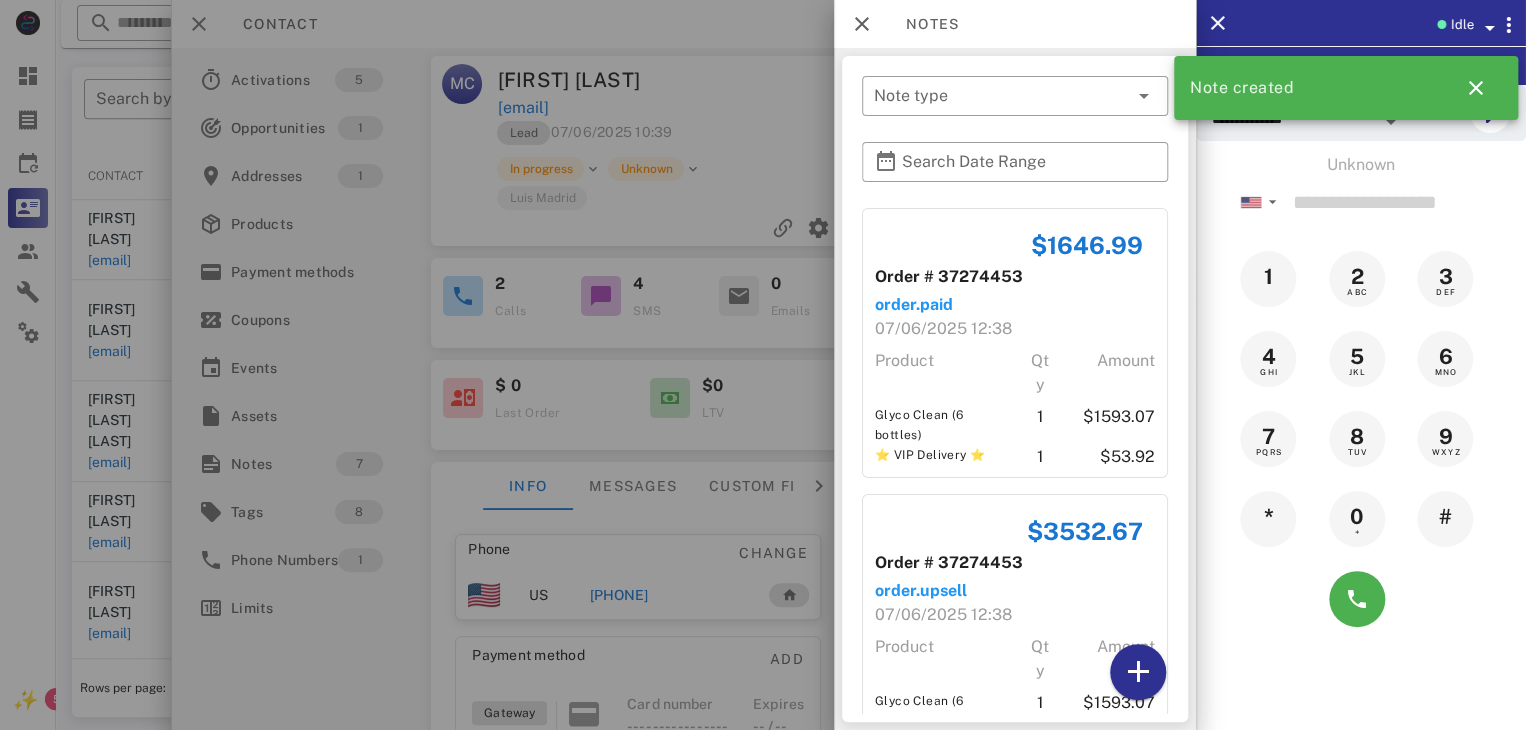 click at bounding box center (763, 365) 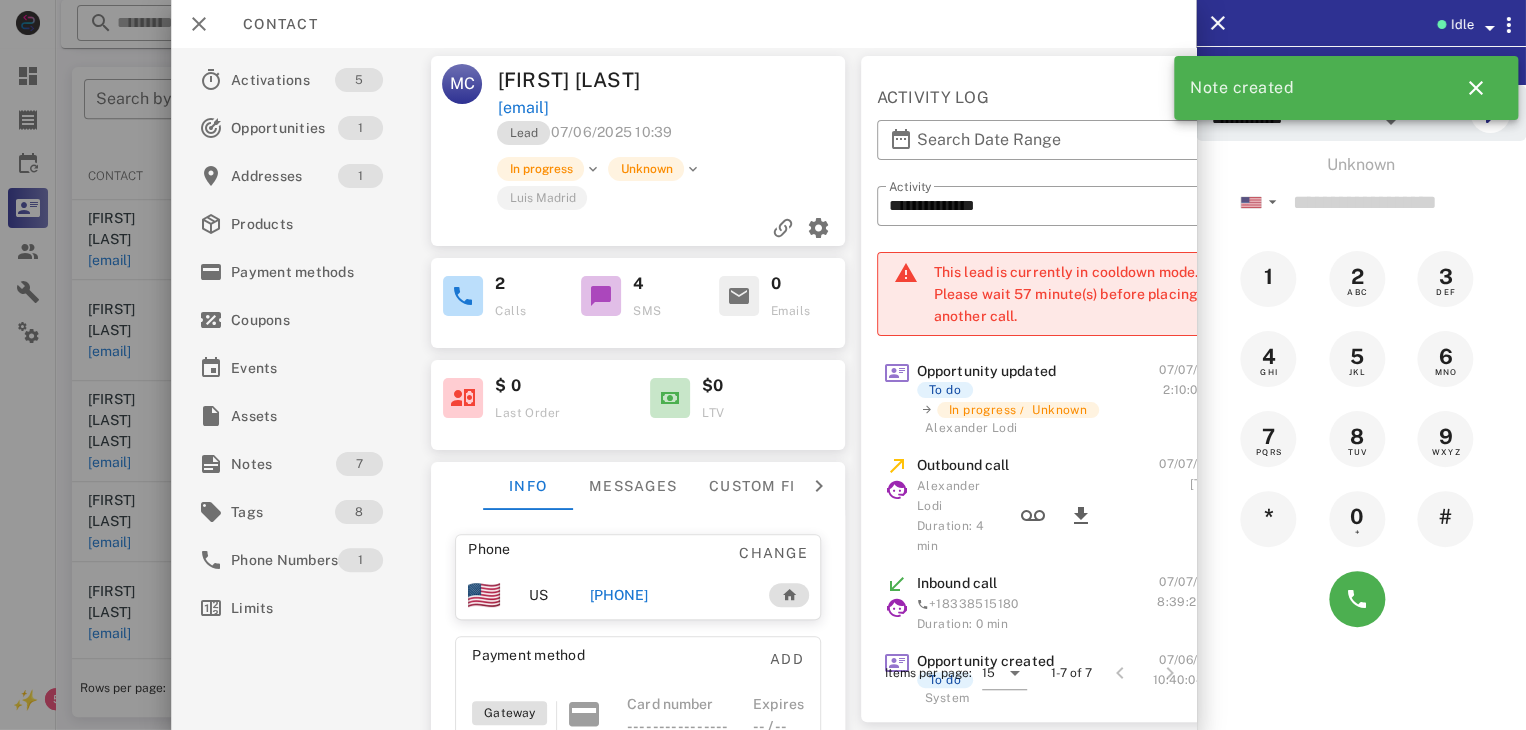 click at bounding box center [763, 365] 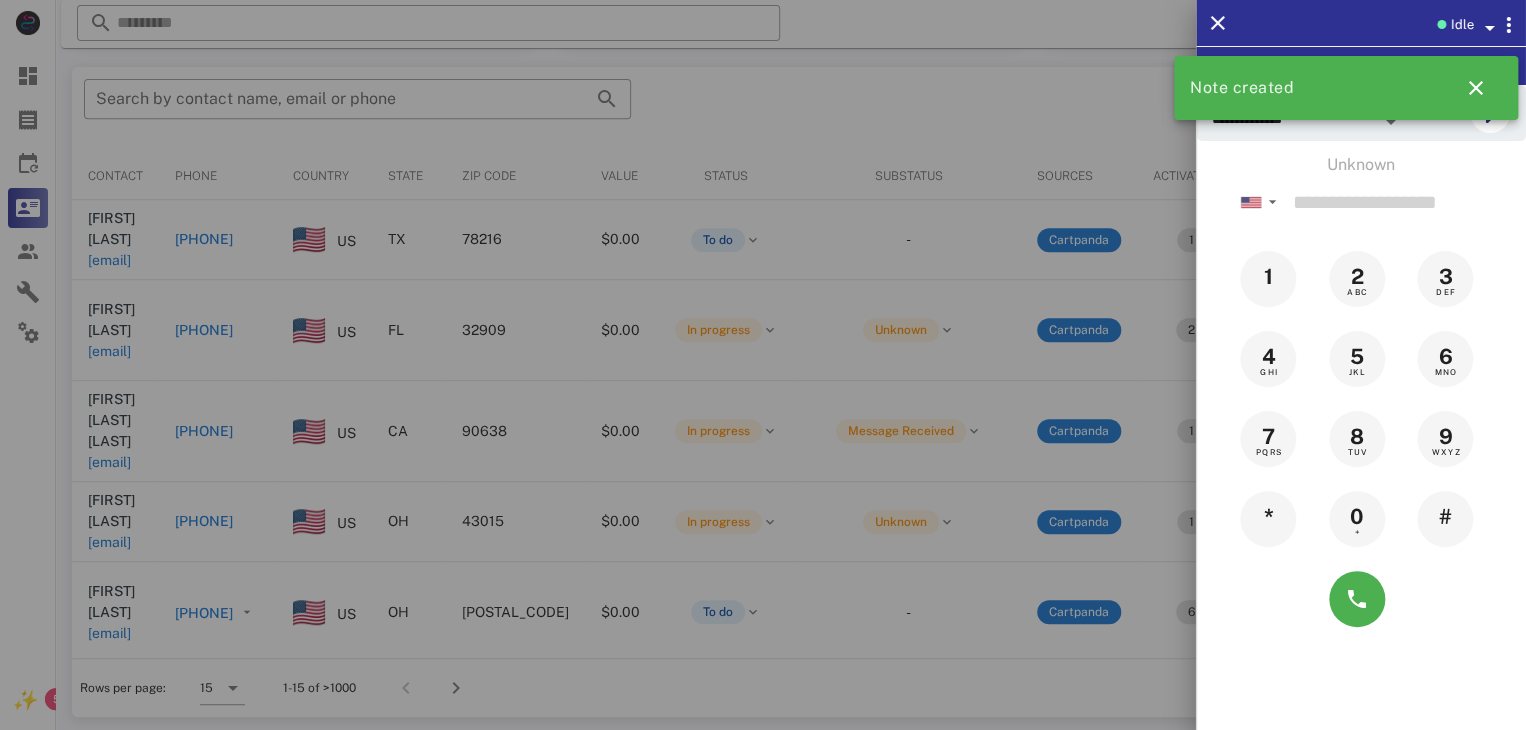 click at bounding box center (763, 365) 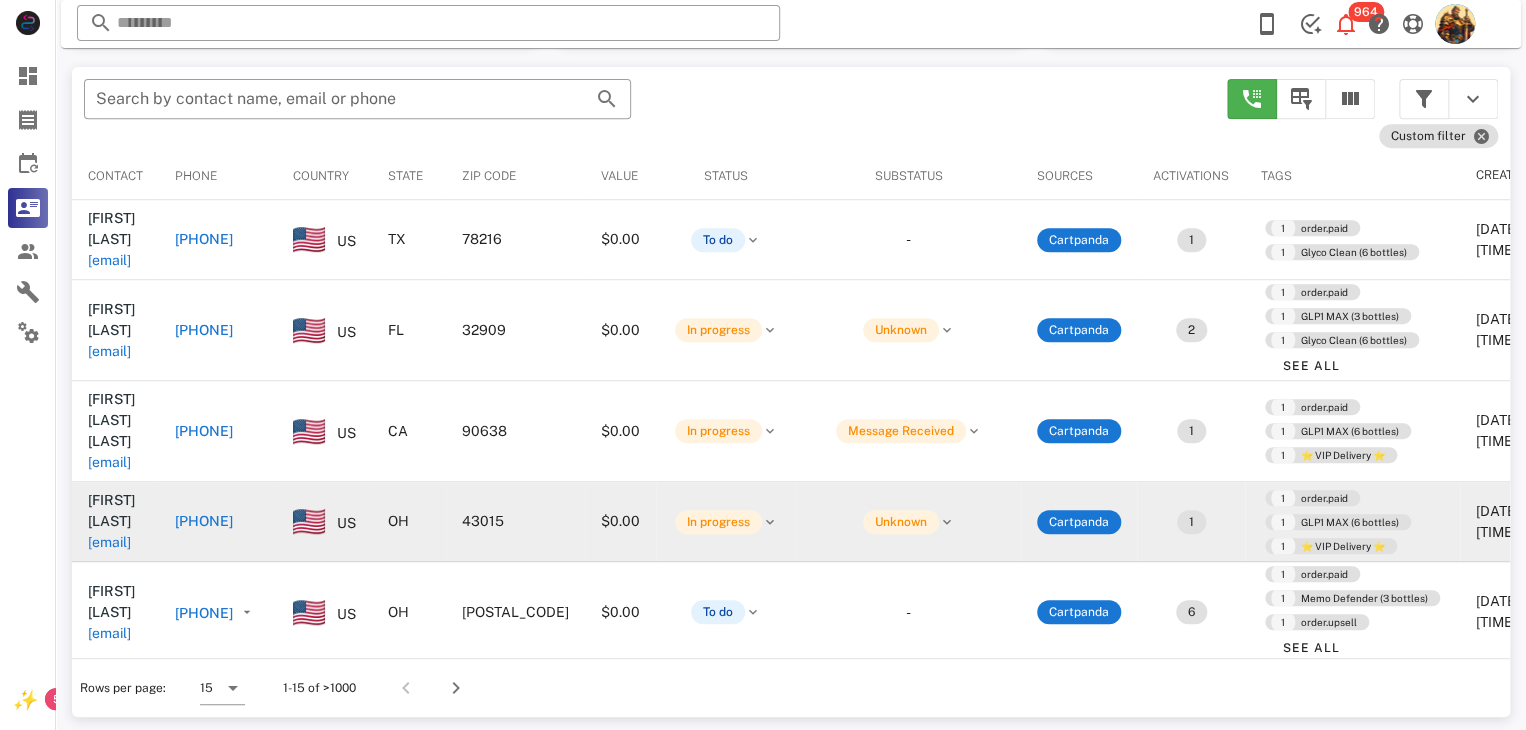 click on "tedsbuns@aol.com" at bounding box center [109, 542] 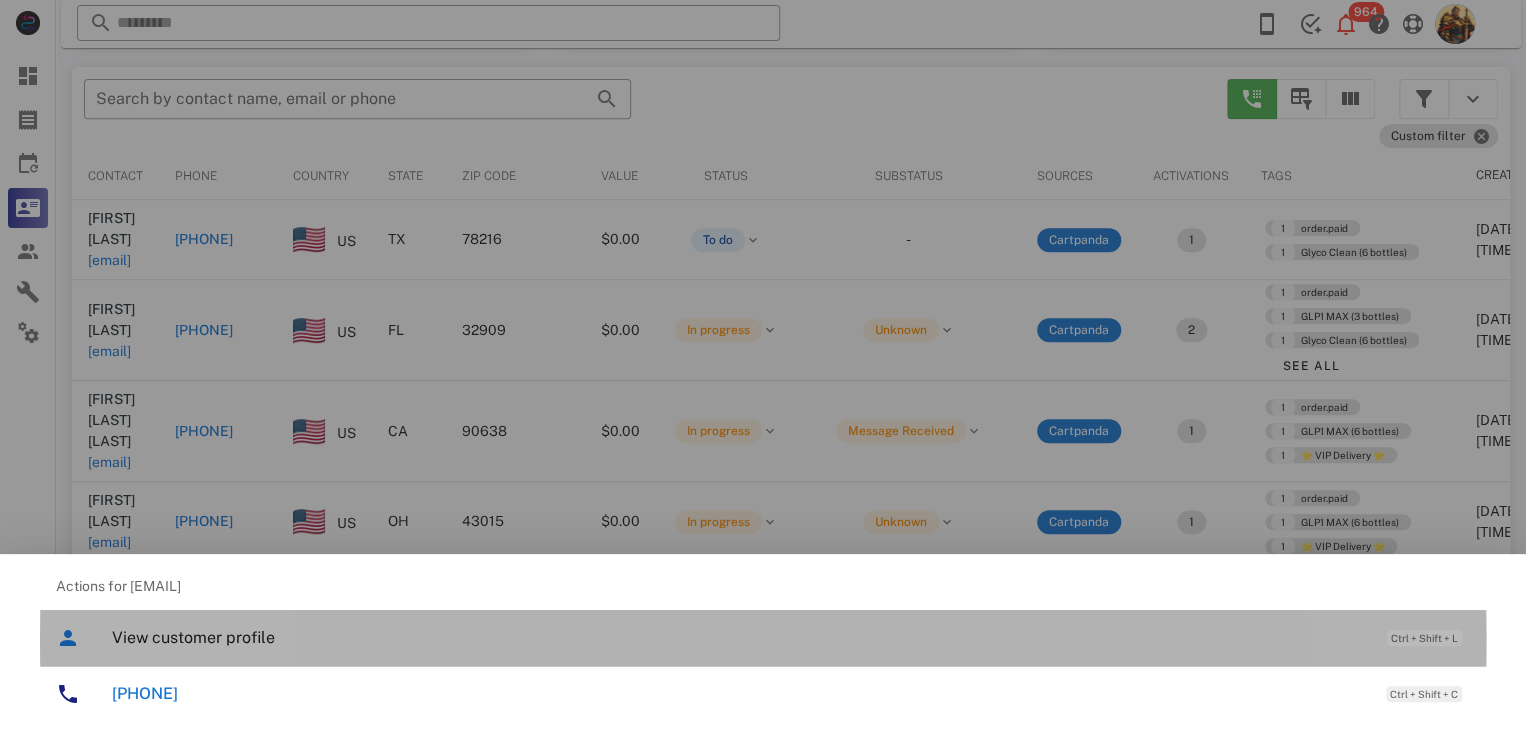 click on "View customer profile Ctrl + Shift + L" at bounding box center (791, 637) 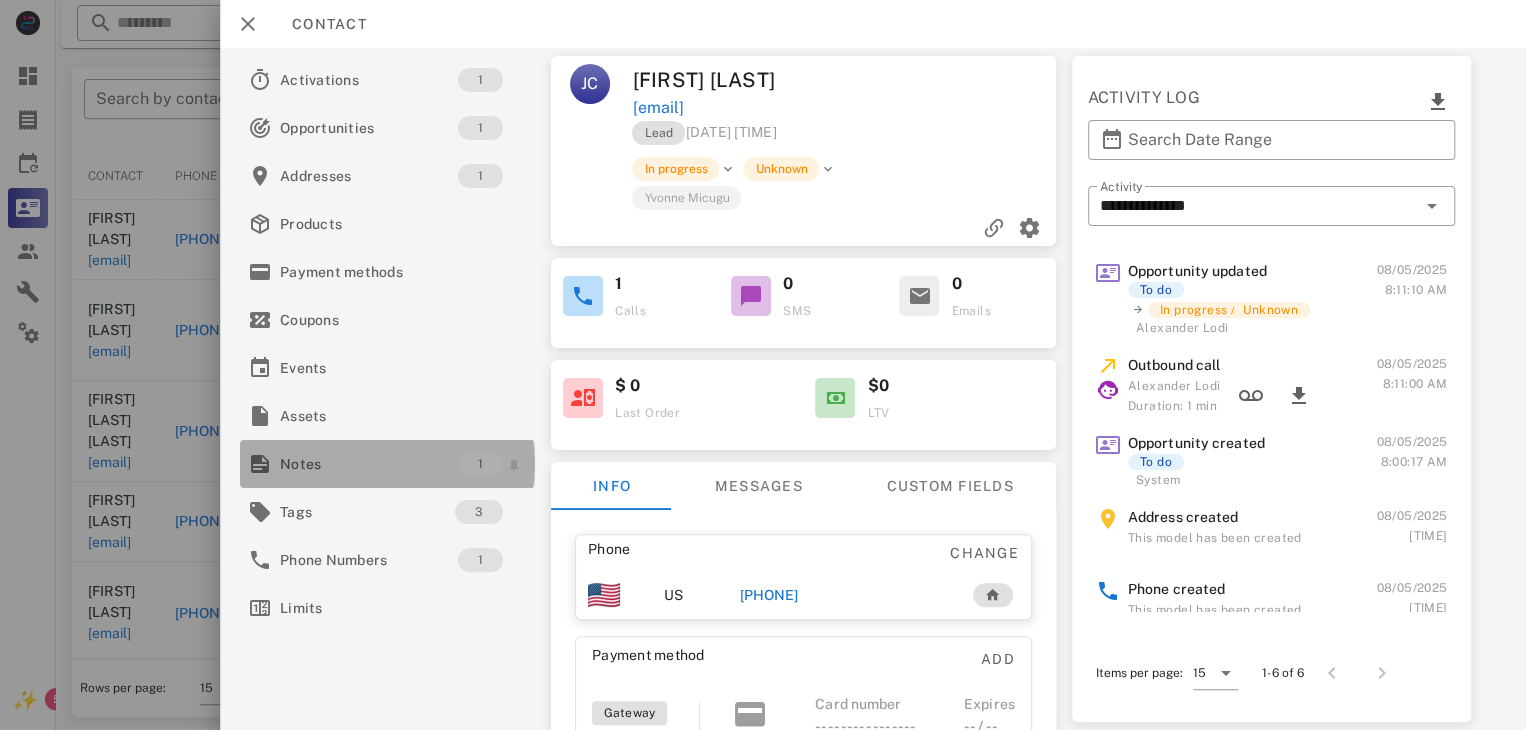 click on "Notes" at bounding box center (369, 464) 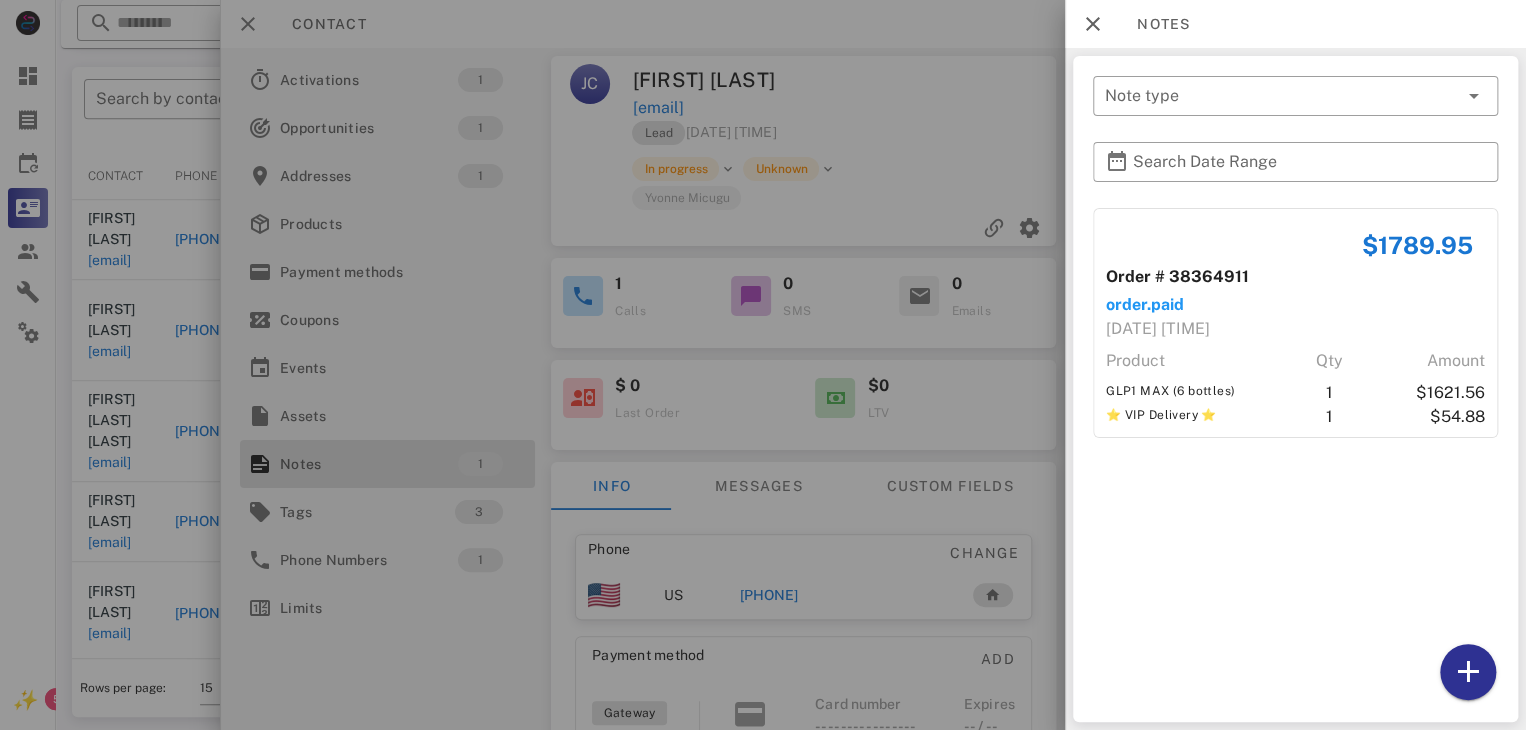 click at bounding box center (763, 365) 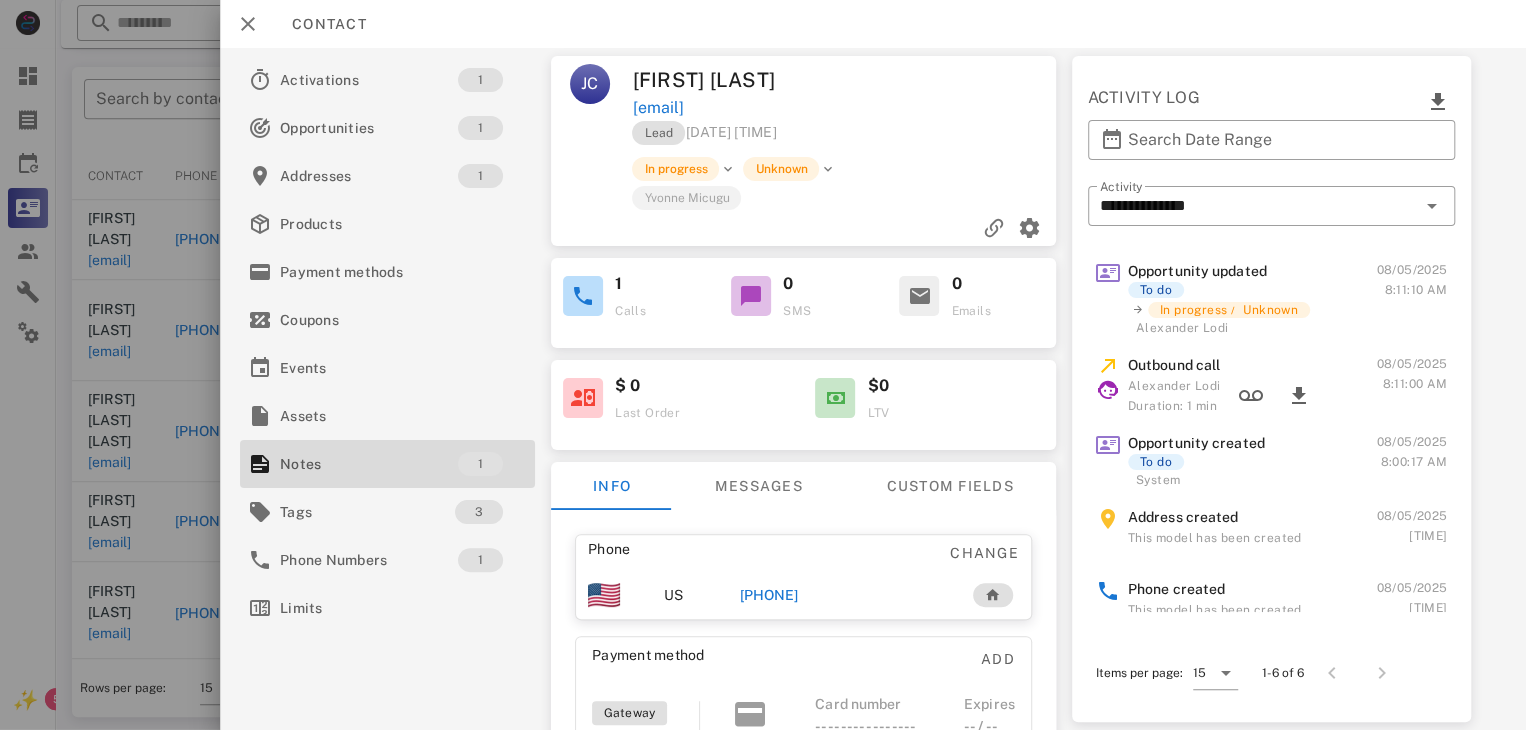 click on "+17403634949" at bounding box center (769, 595) 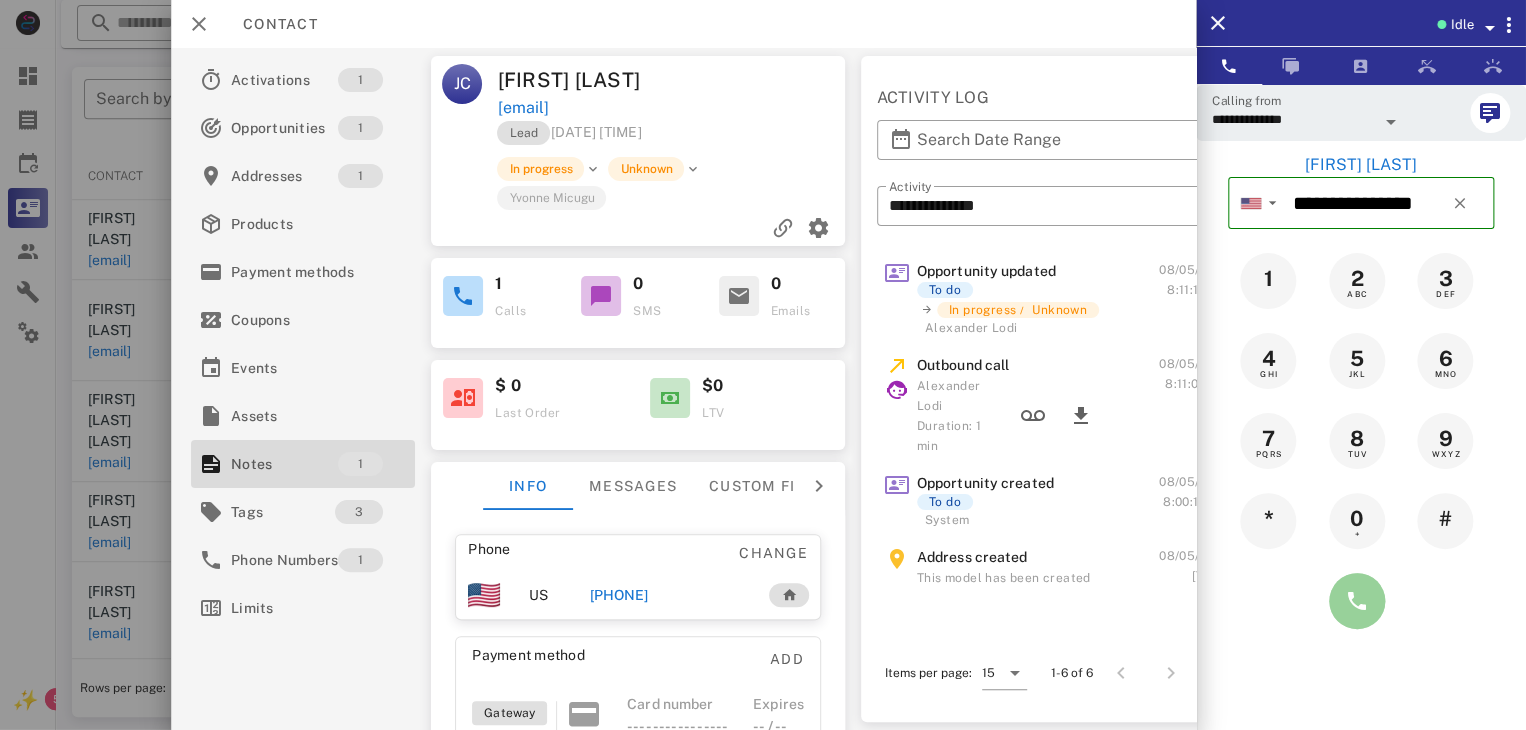 click at bounding box center [1357, 601] 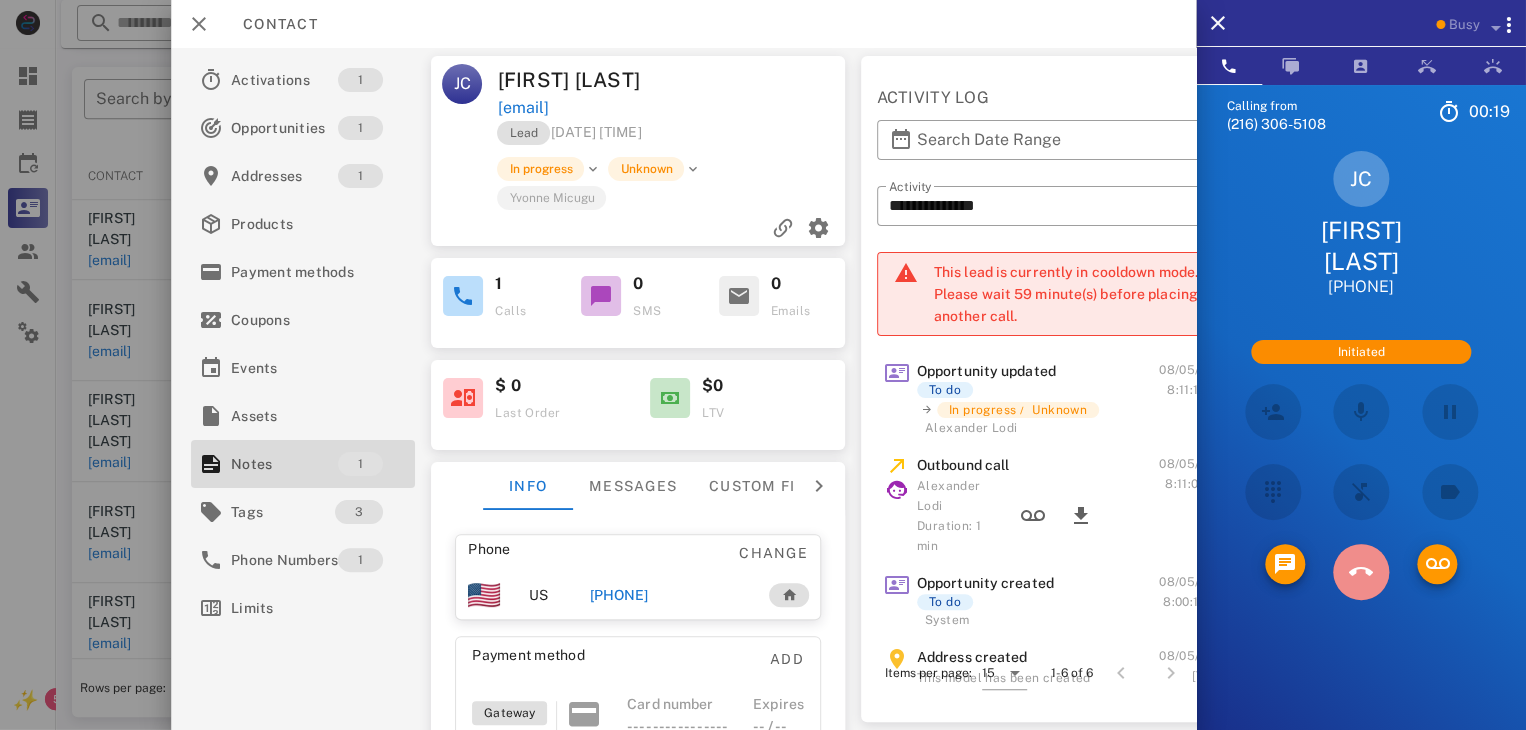 click at bounding box center [1361, 572] 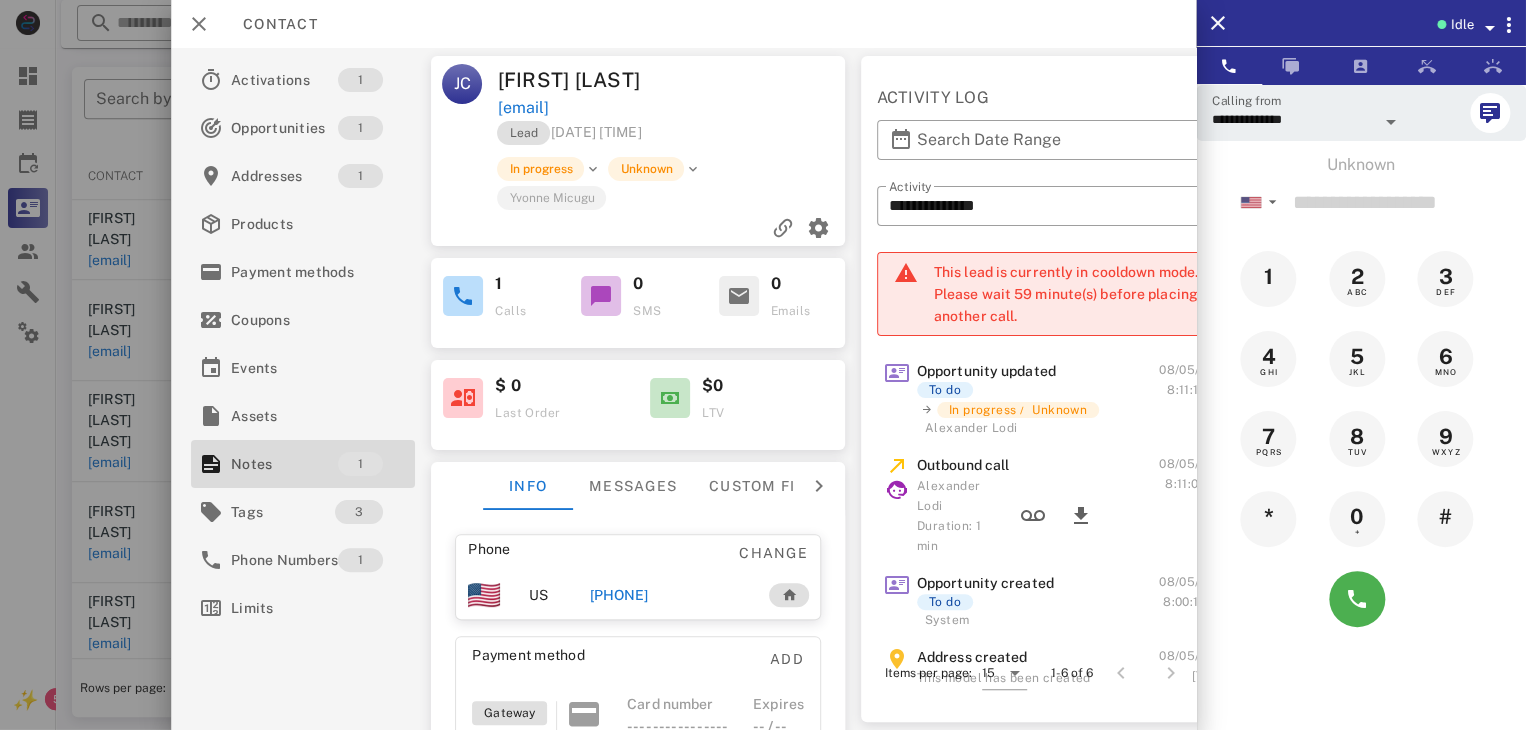 click at bounding box center [763, 365] 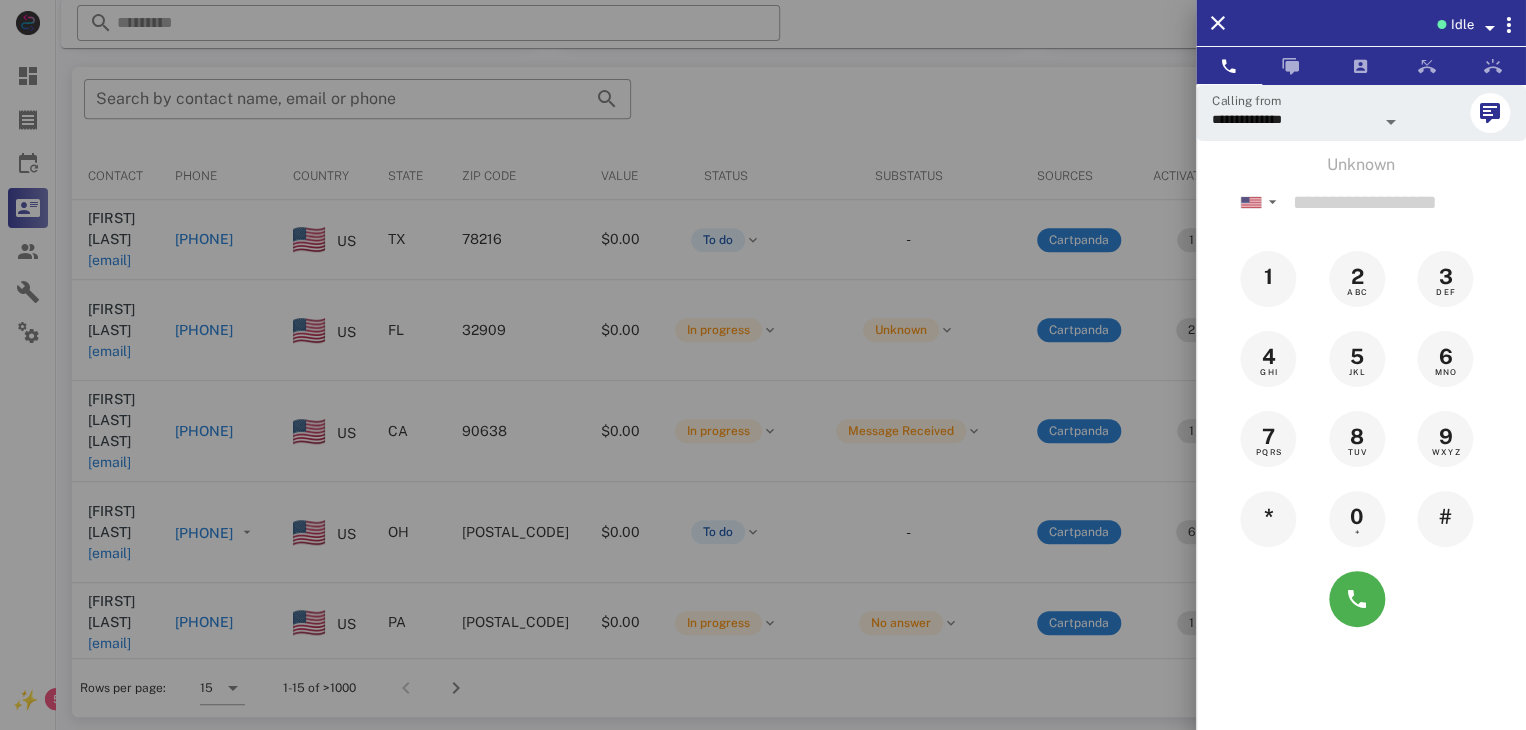 click at bounding box center (763, 365) 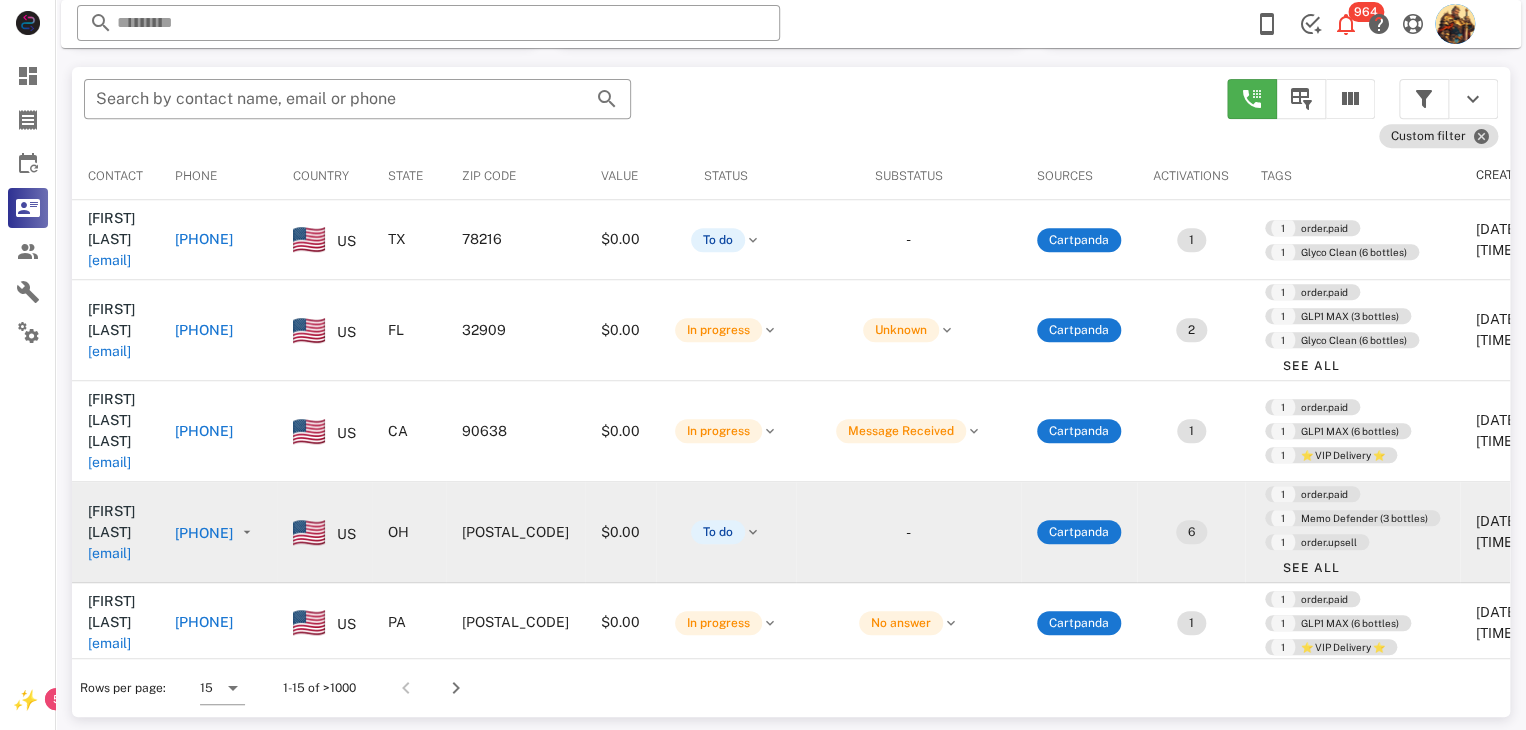 click on "dianapollock@att.net" at bounding box center (109, 553) 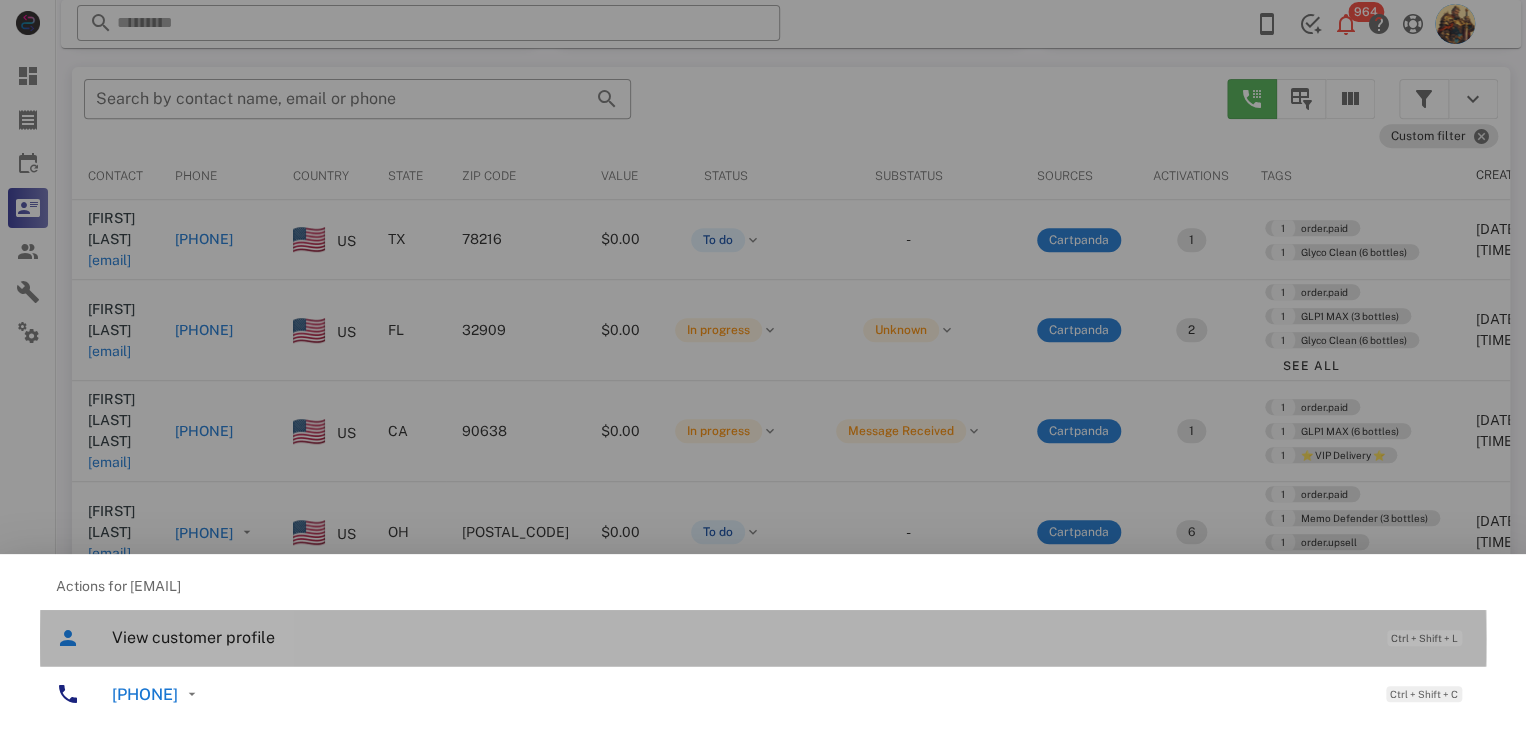 click on "View customer profile" at bounding box center (739, 637) 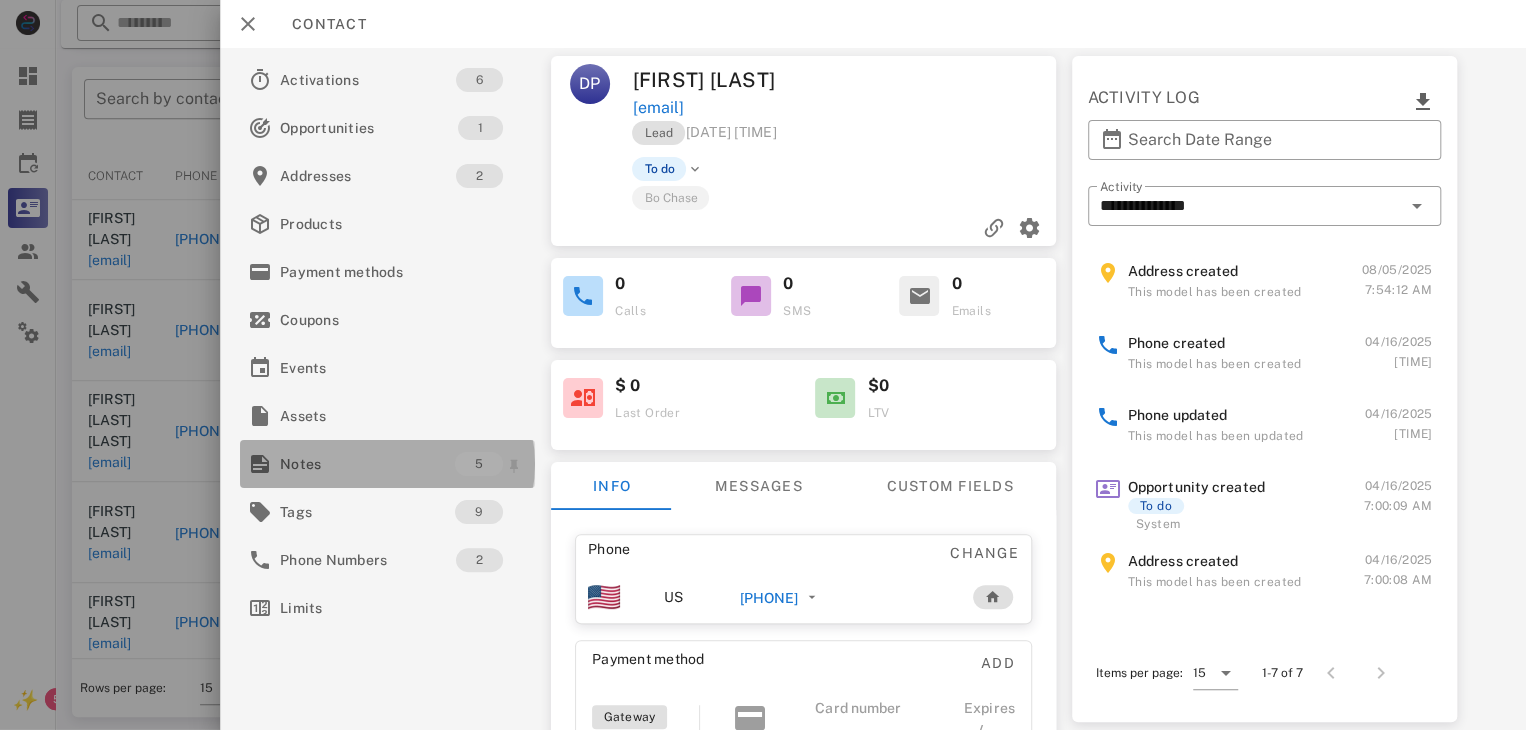 click on "Notes" at bounding box center [367, 464] 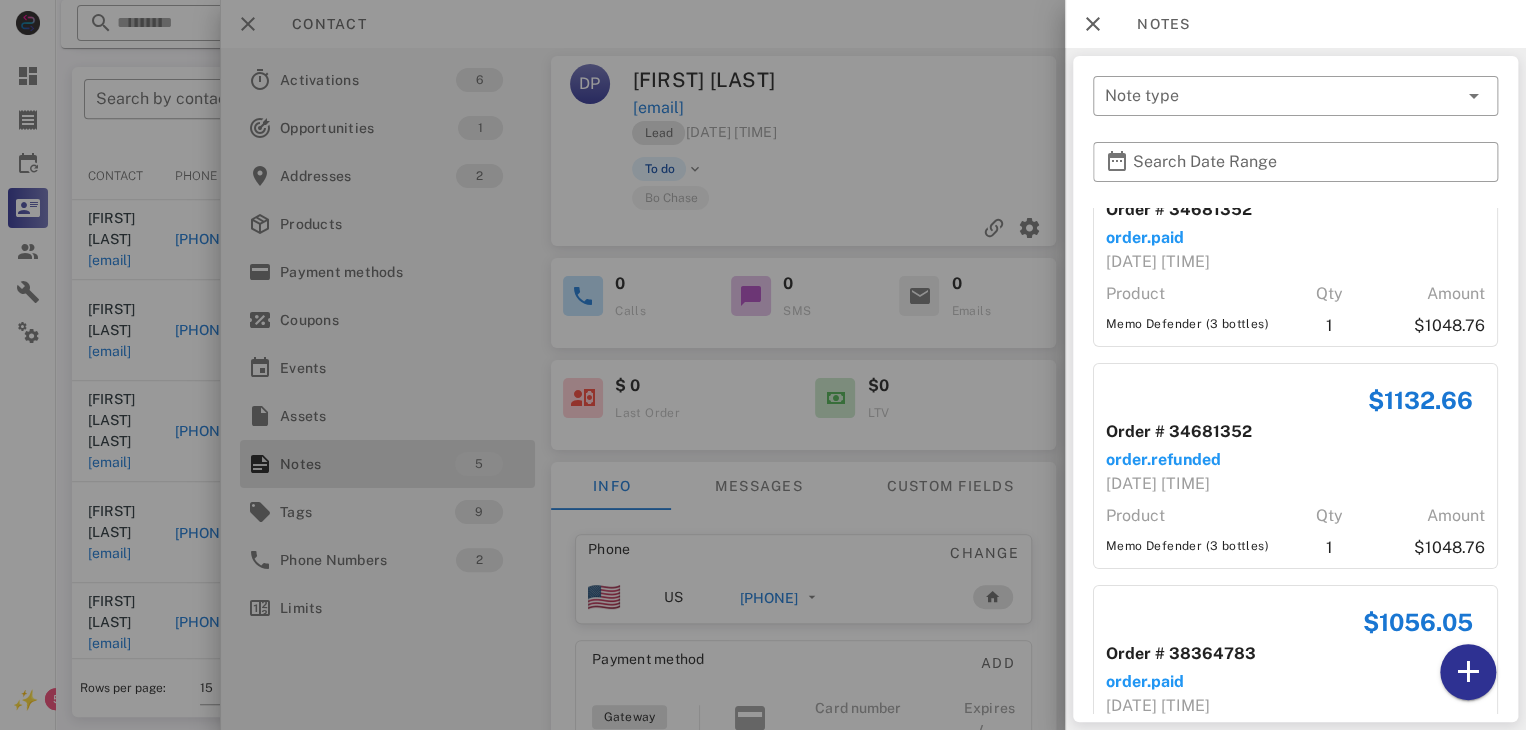 scroll, scrollTop: 64, scrollLeft: 0, axis: vertical 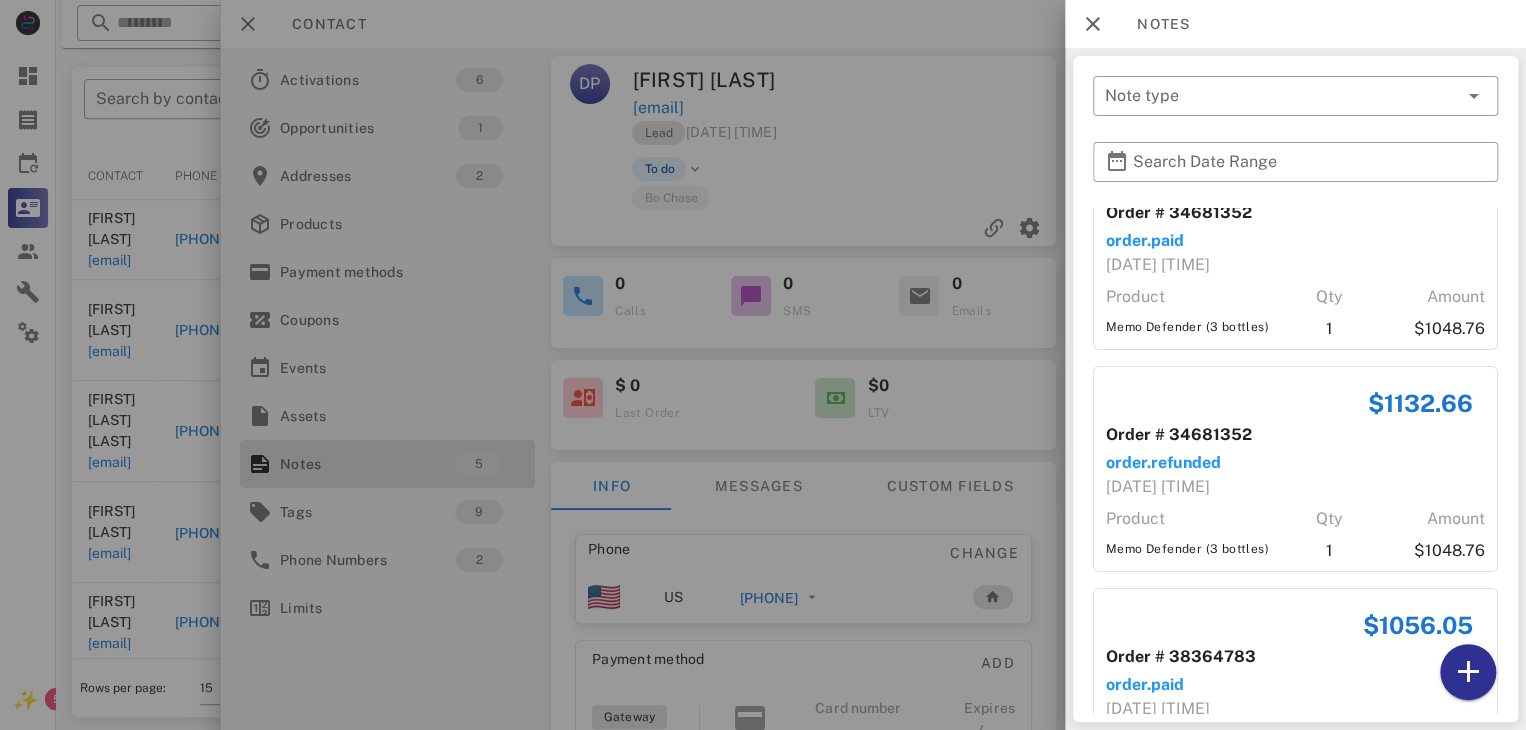 click at bounding box center (763, 365) 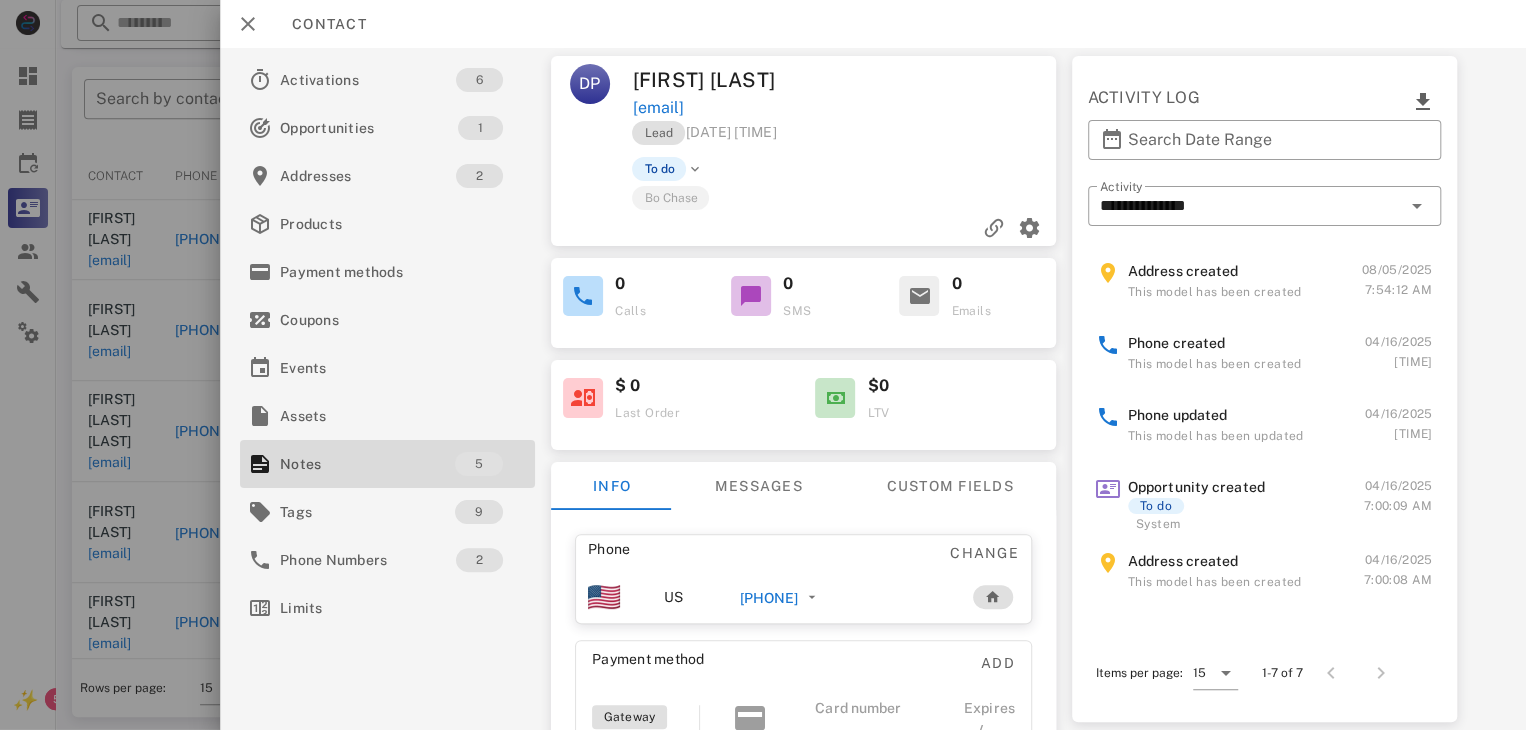 click at bounding box center [763, 365] 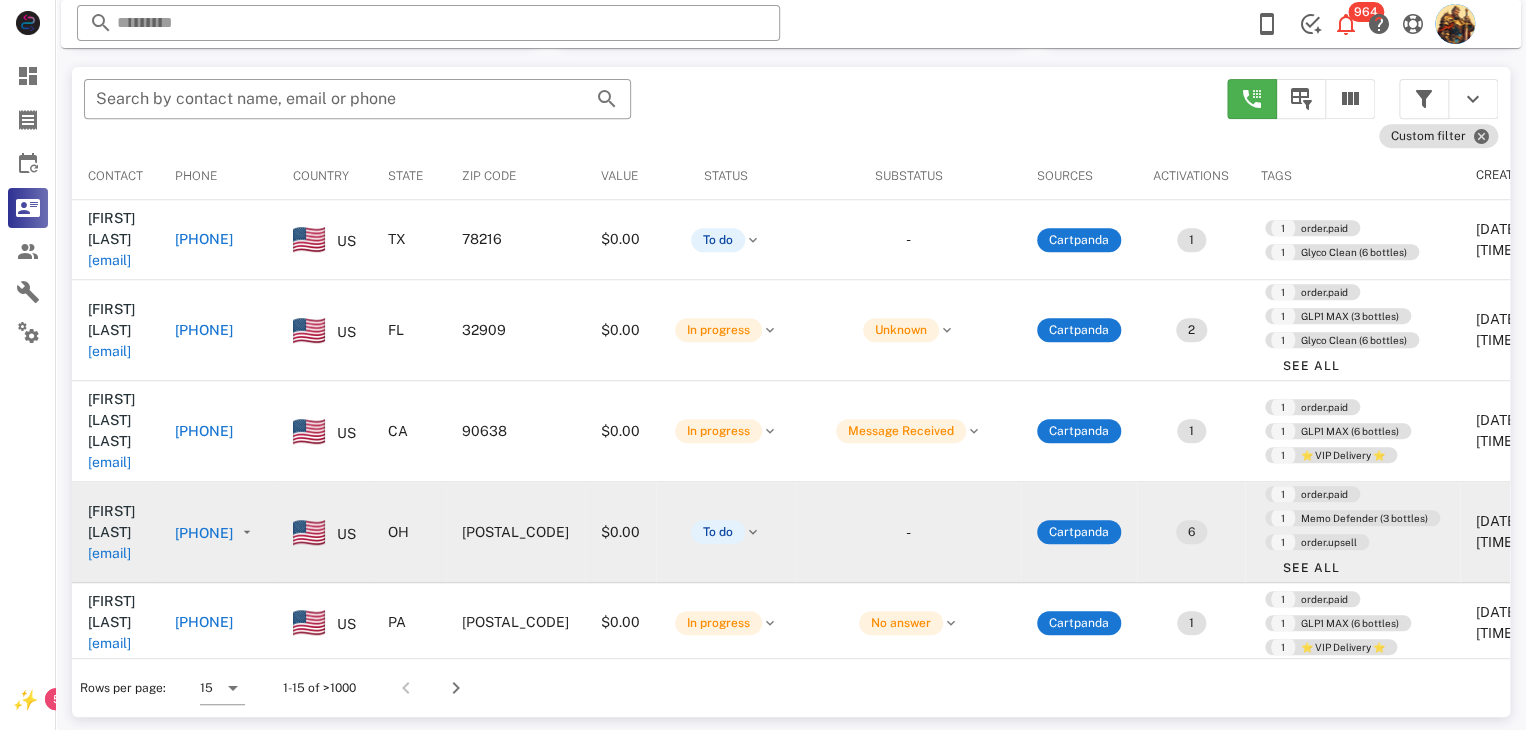 click on "dianapollock@att.net" at bounding box center (109, 553) 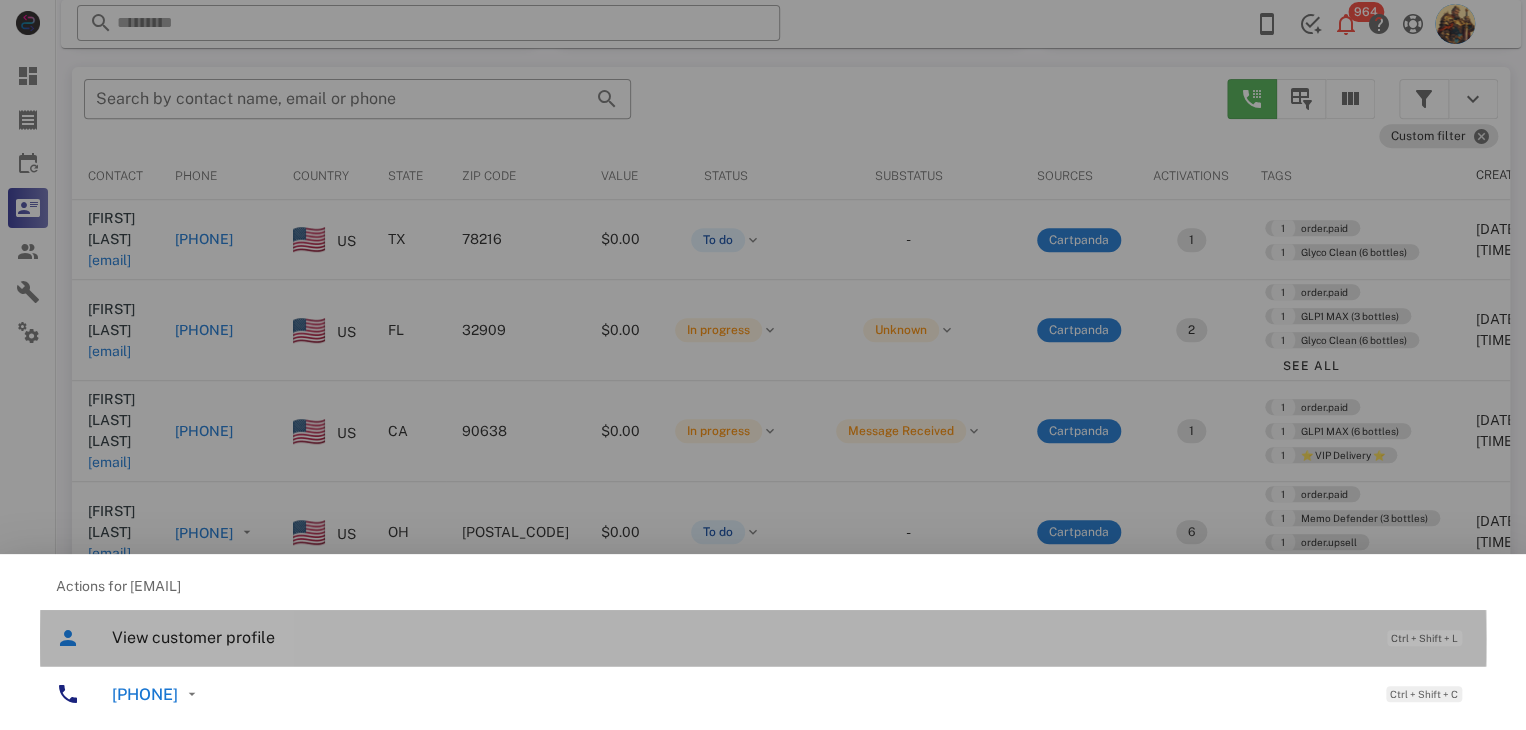 click on "View customer profile Ctrl + Shift + L" at bounding box center (791, 637) 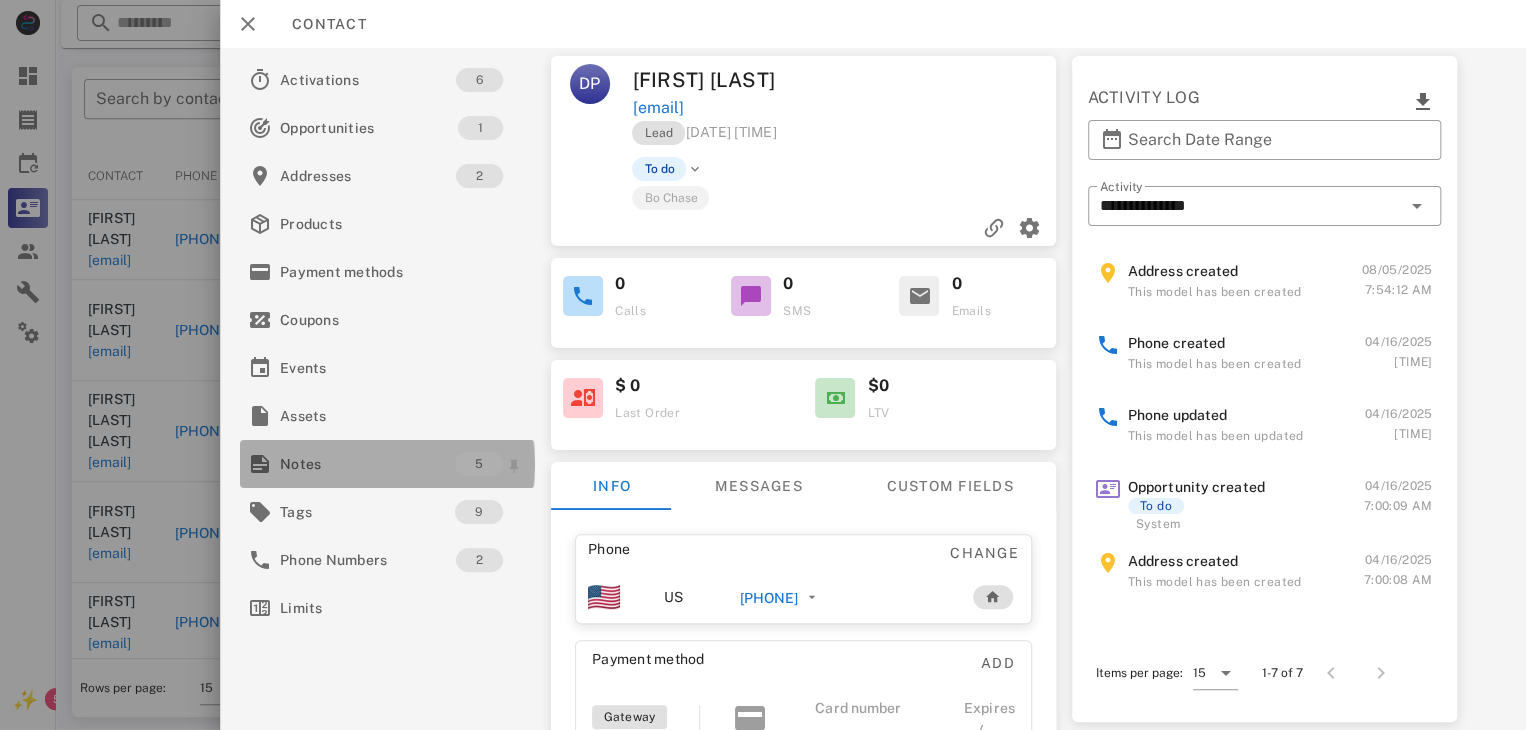 click on "Notes  5" at bounding box center [387, 464] 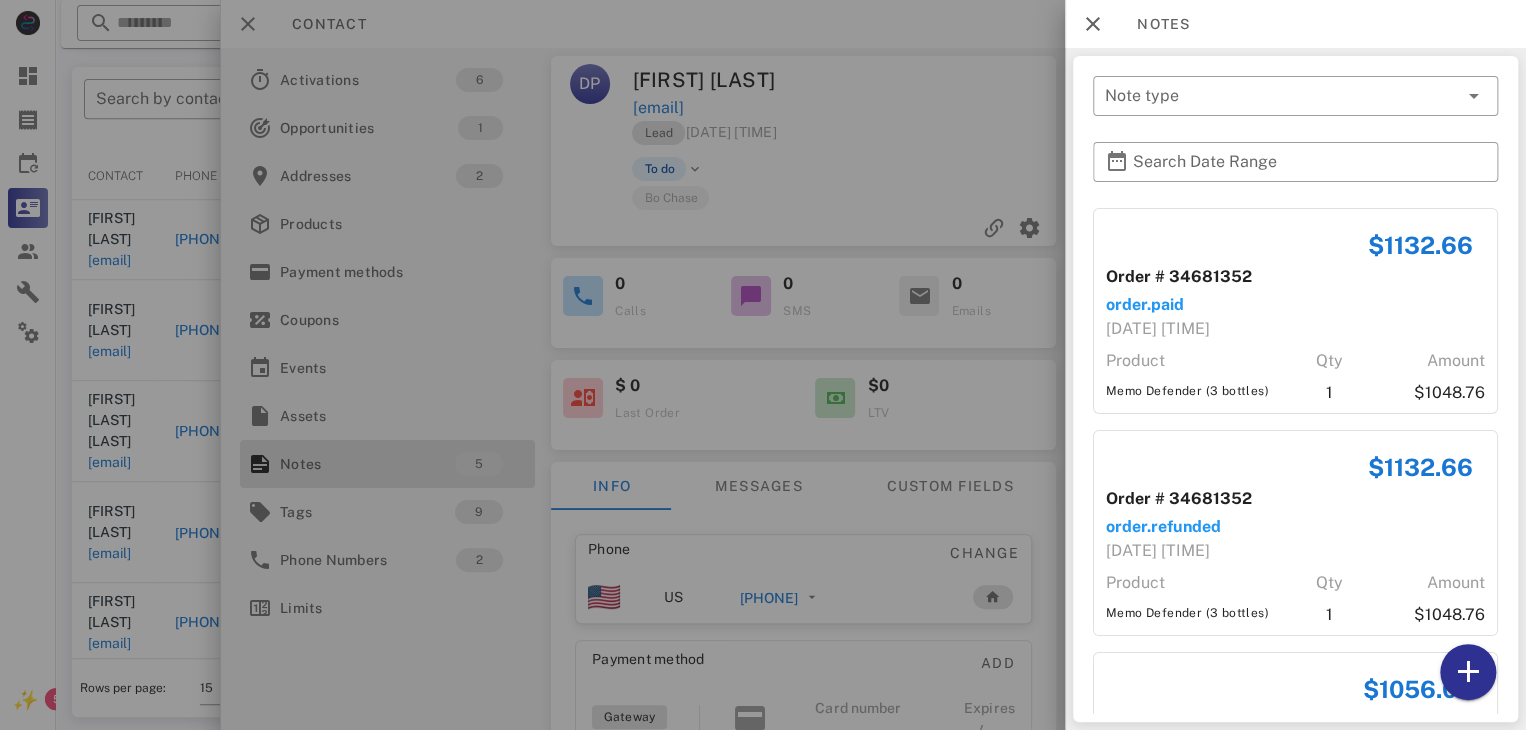 click at bounding box center (763, 365) 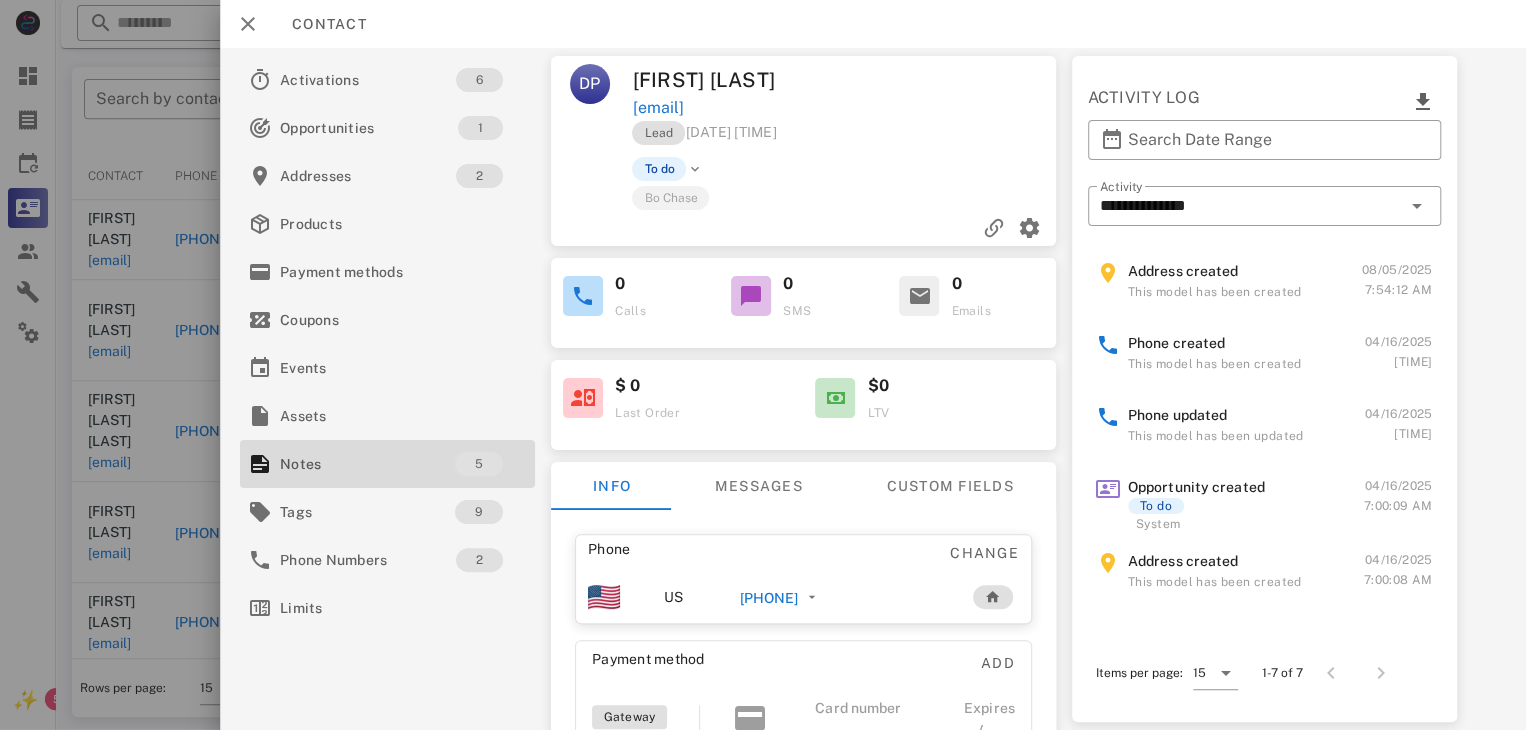click at bounding box center (763, 365) 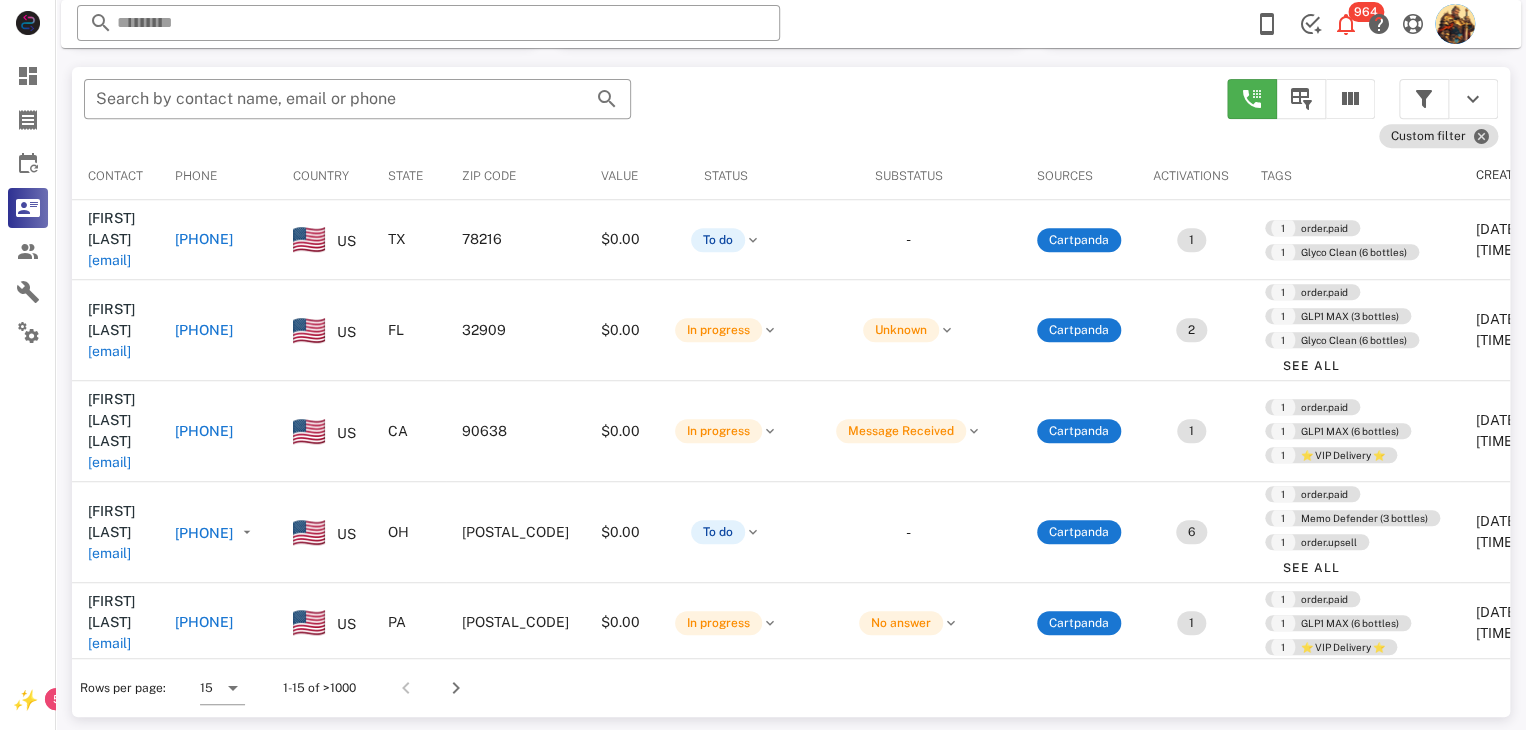 click on "Galen Yoder  galen.yoder68@gmail.com" at bounding box center (115, 623) 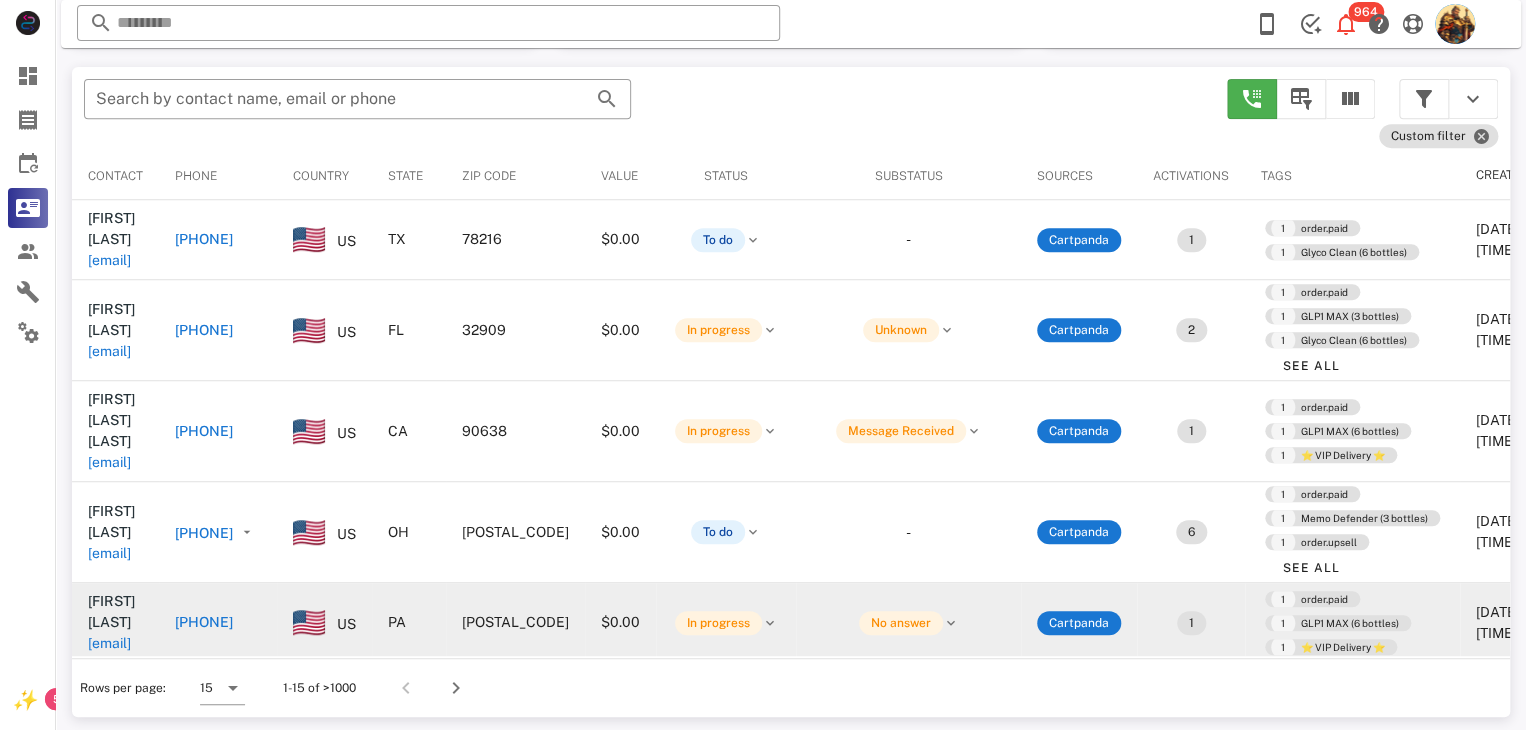 click on "galen.yoder68@gmail.com" at bounding box center [109, 643] 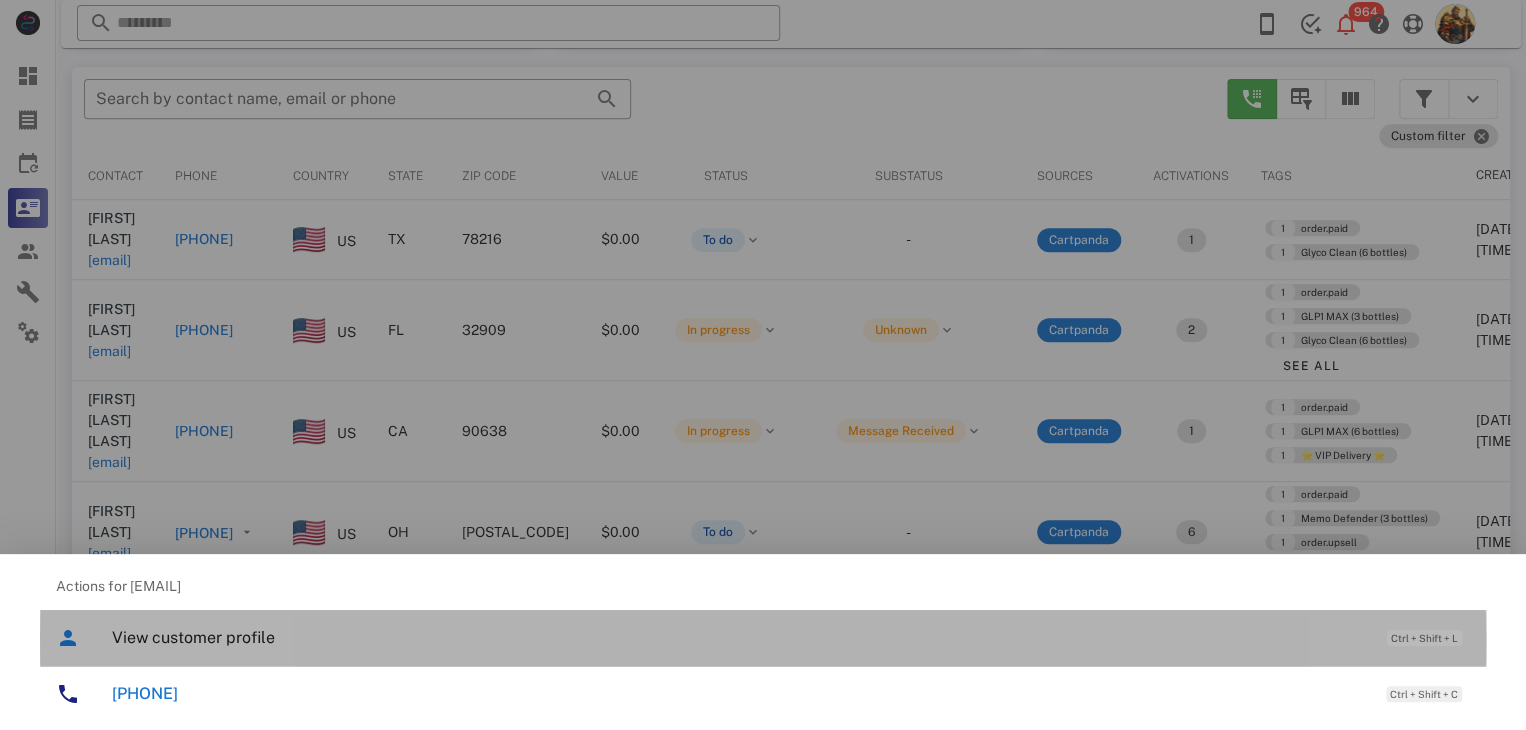 click on "View customer profile" at bounding box center [739, 637] 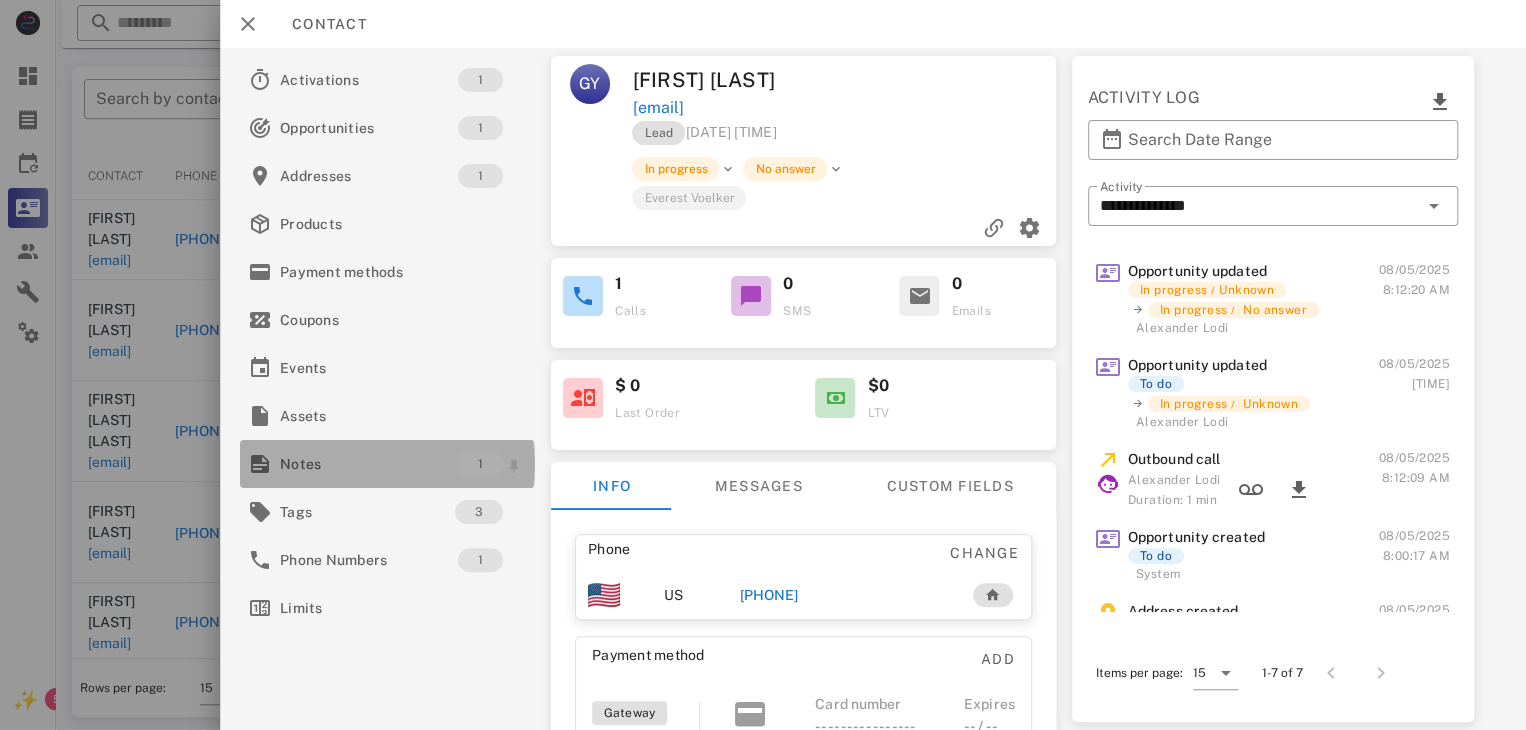 click on "Notes" at bounding box center [369, 464] 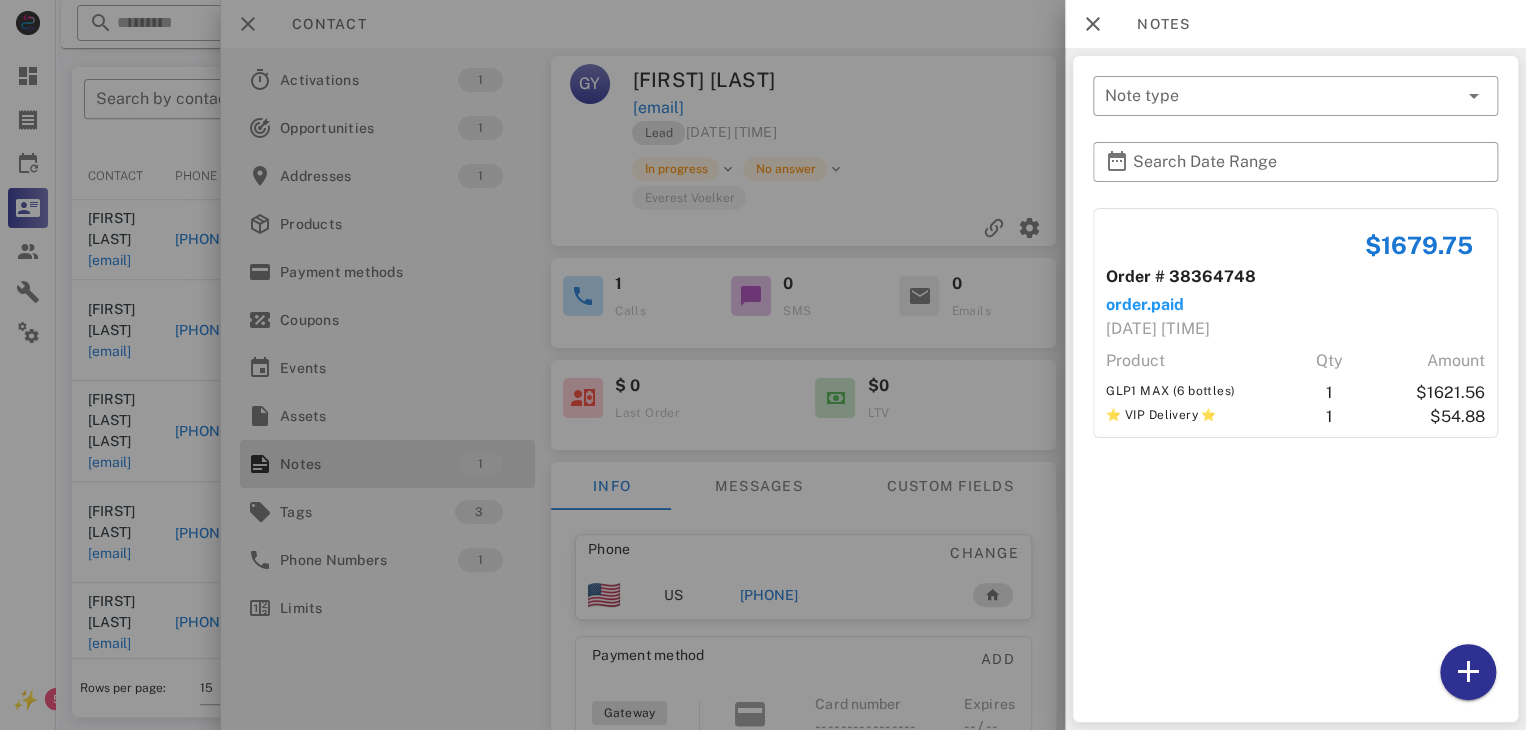 click at bounding box center (763, 365) 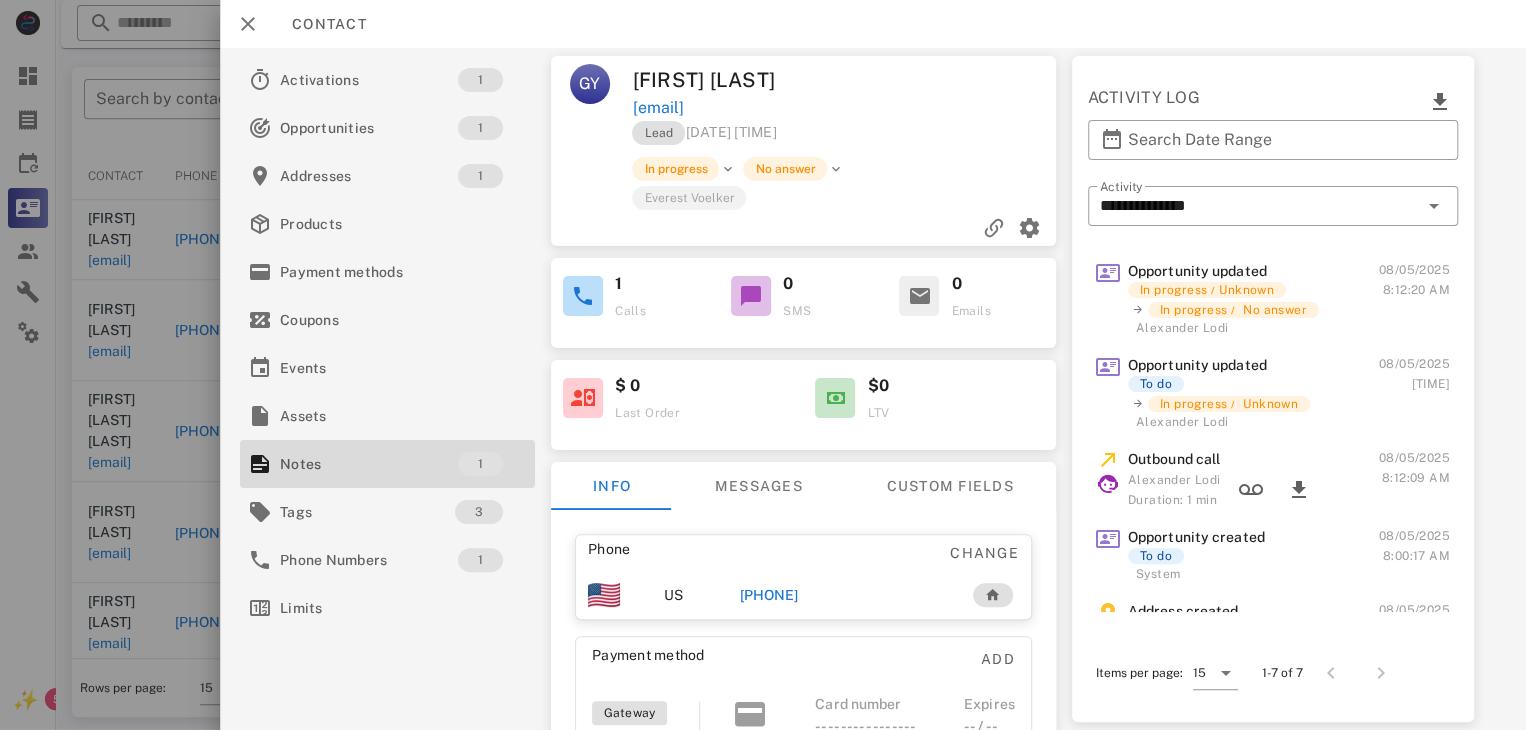 click on "+17173419795" at bounding box center (769, 595) 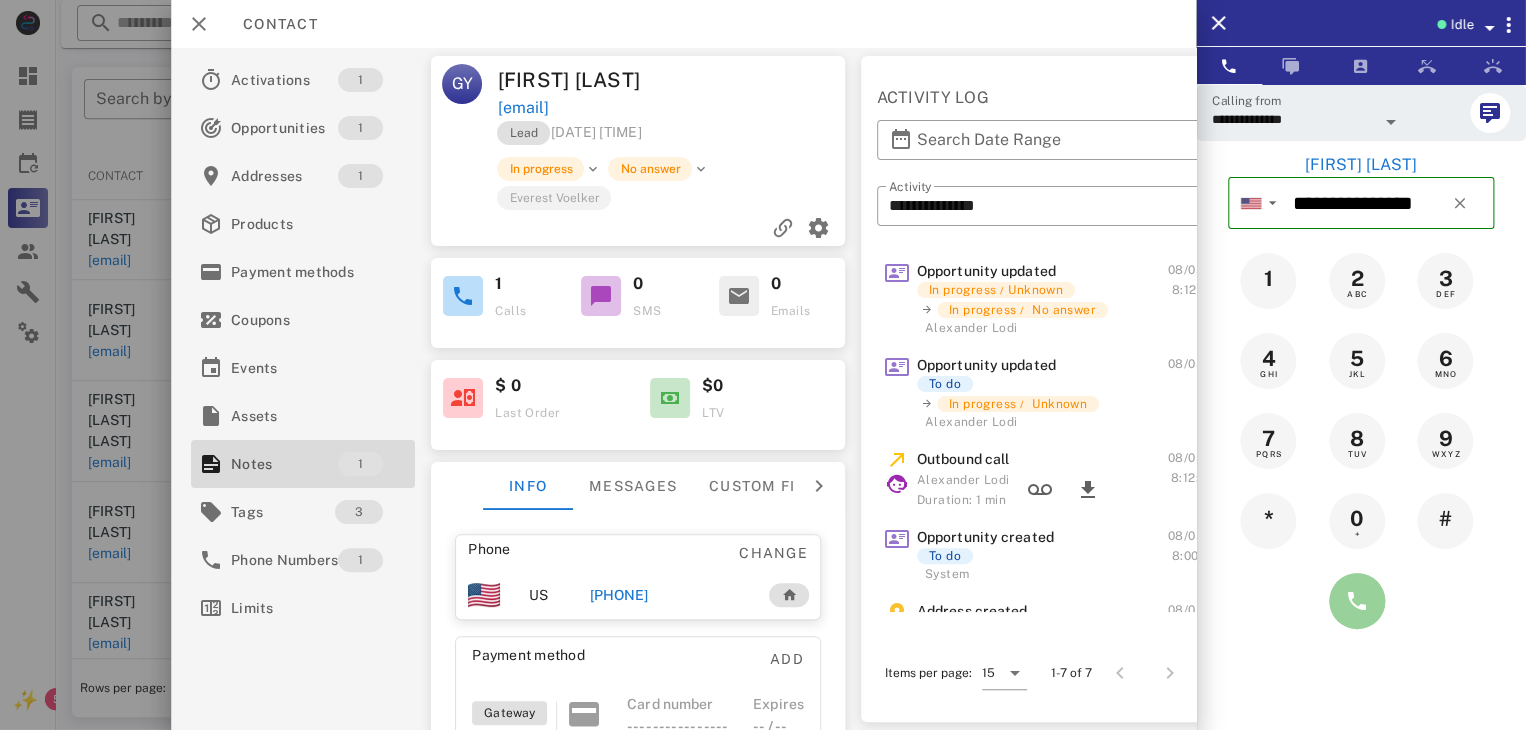 click at bounding box center [1357, 601] 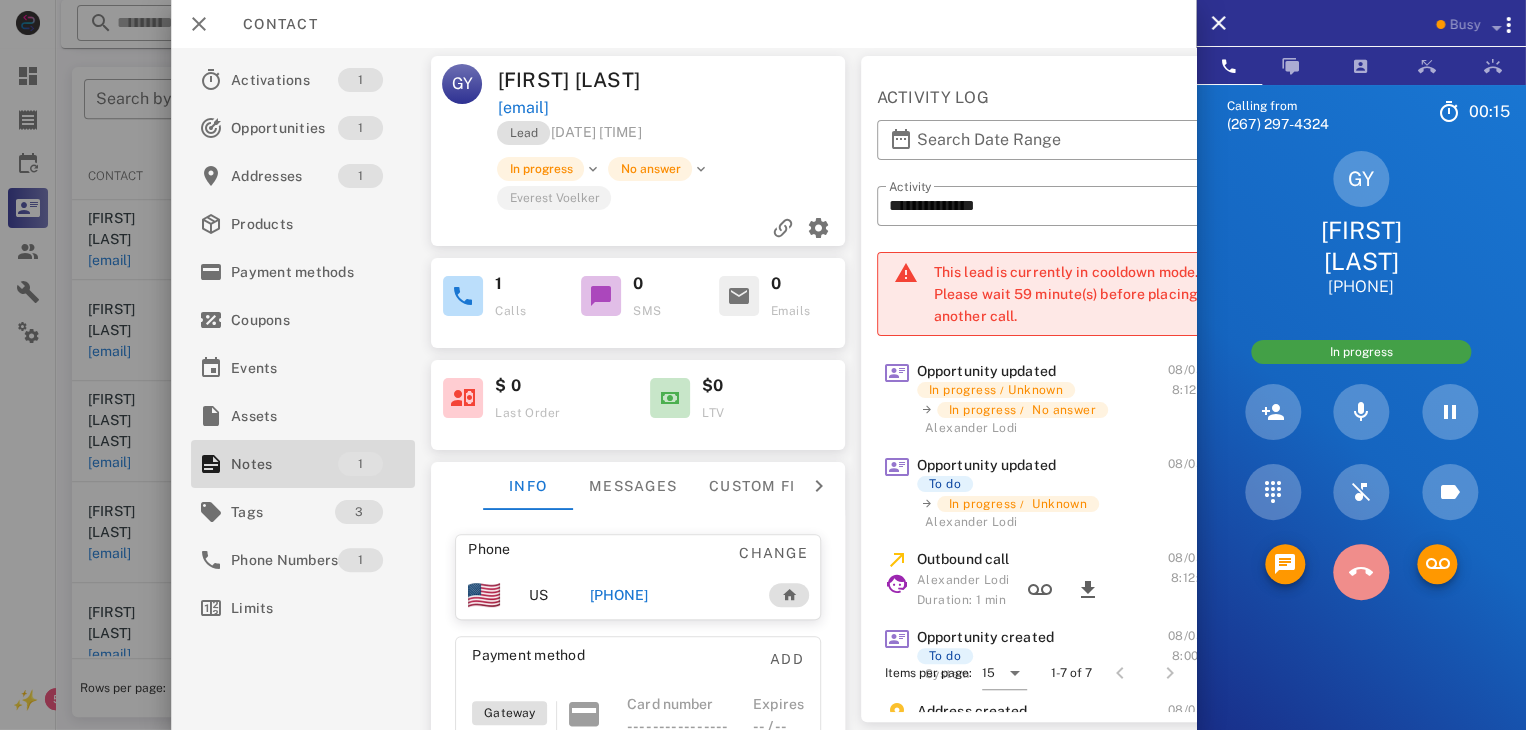 click at bounding box center [1361, 572] 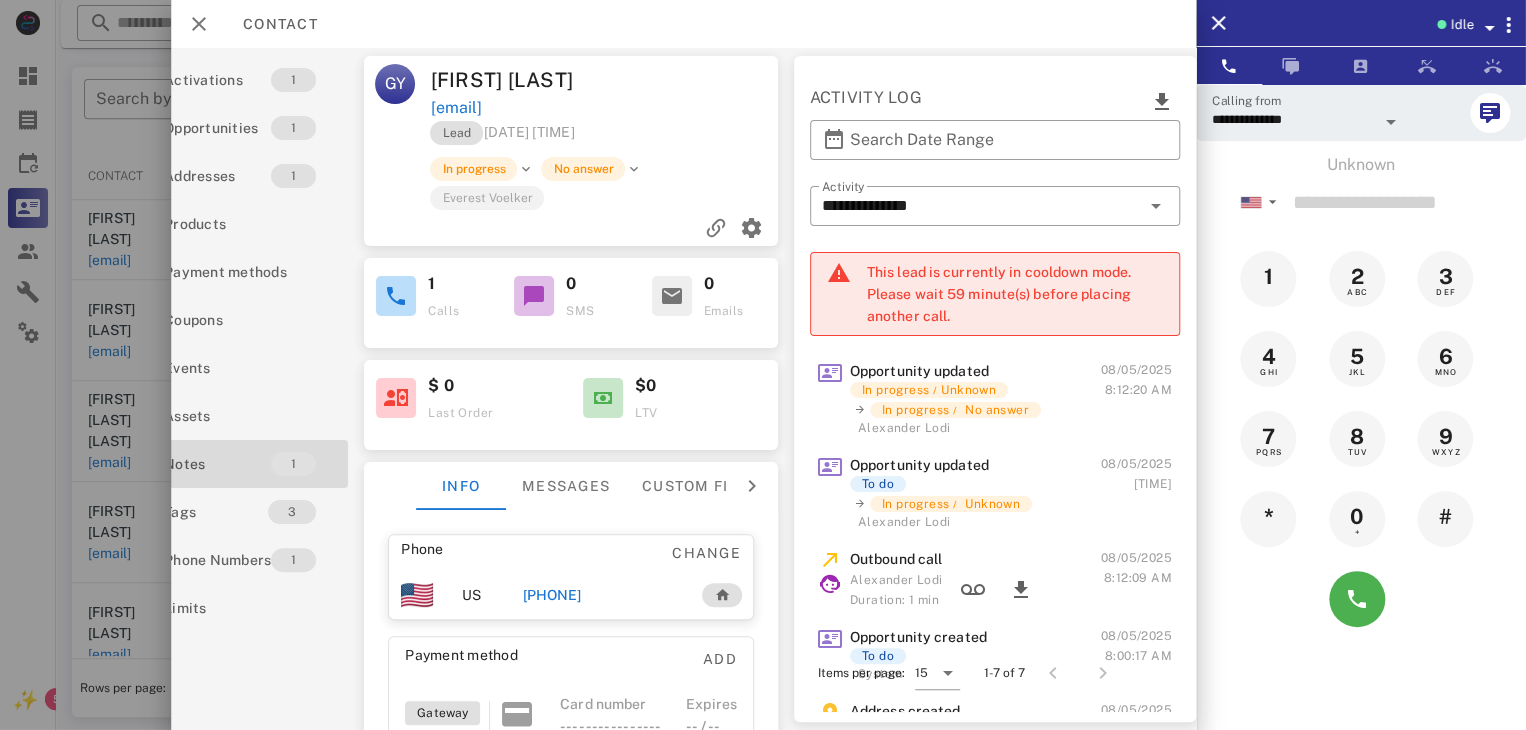 scroll, scrollTop: 0, scrollLeft: 86, axis: horizontal 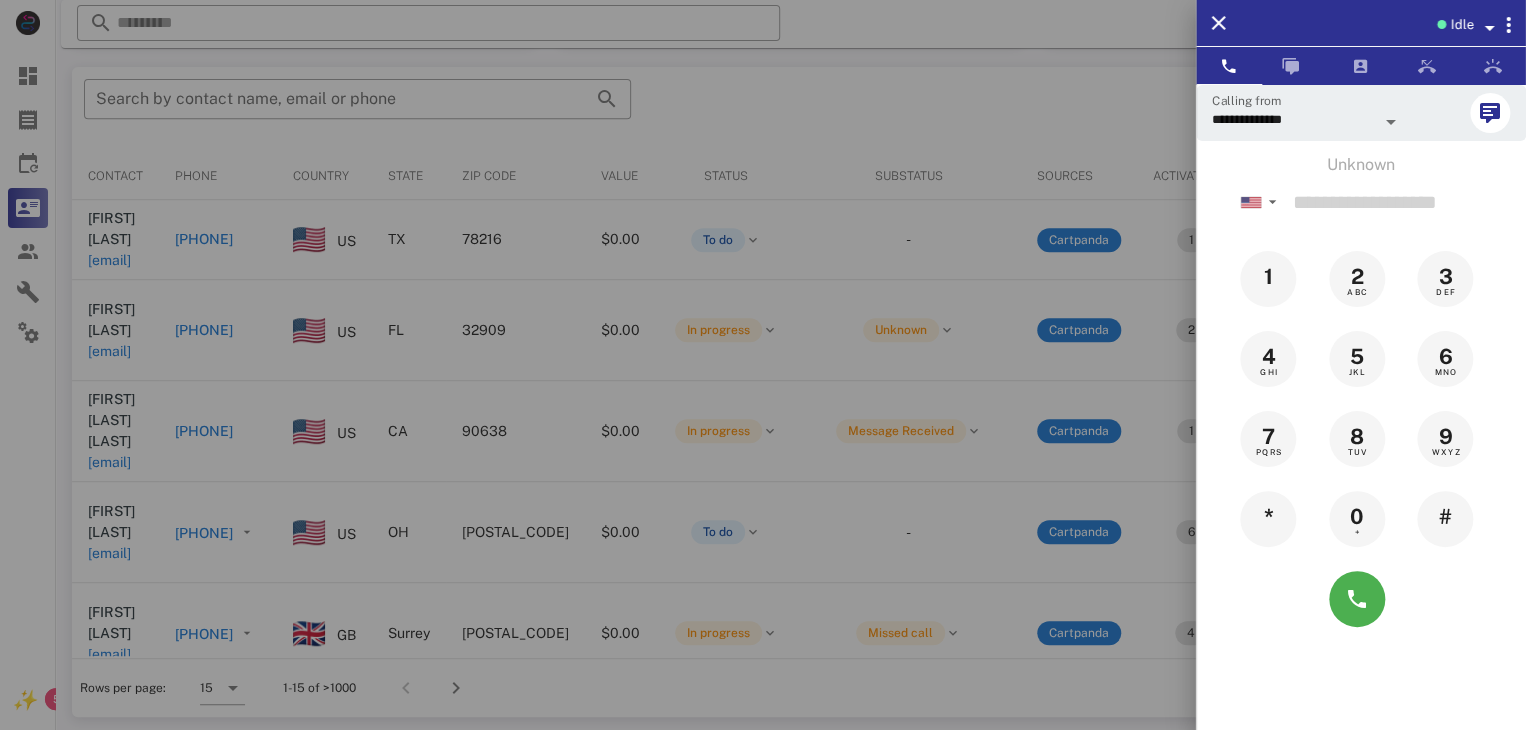 click at bounding box center [763, 365] 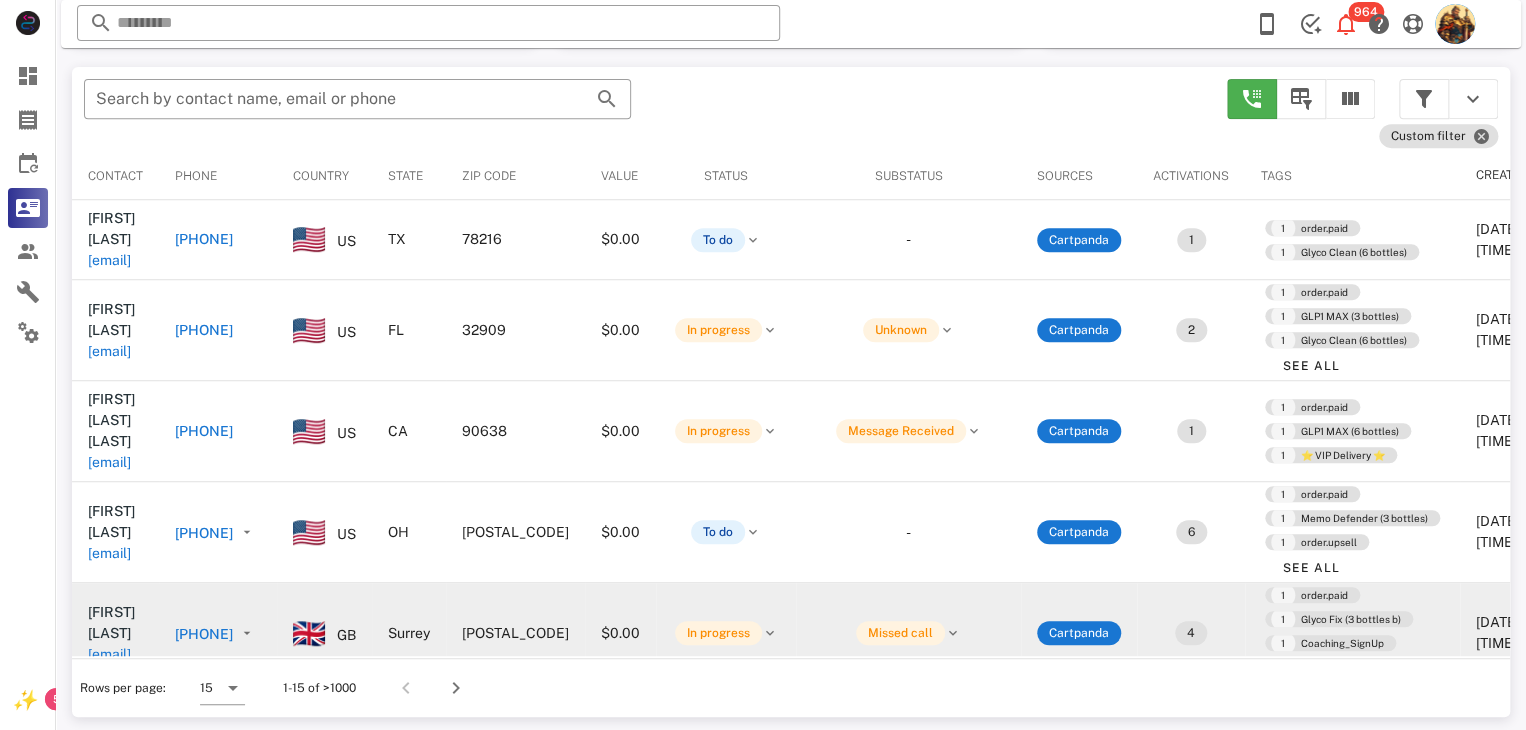 click on "jontanmac@hotmail.com" at bounding box center [109, 654] 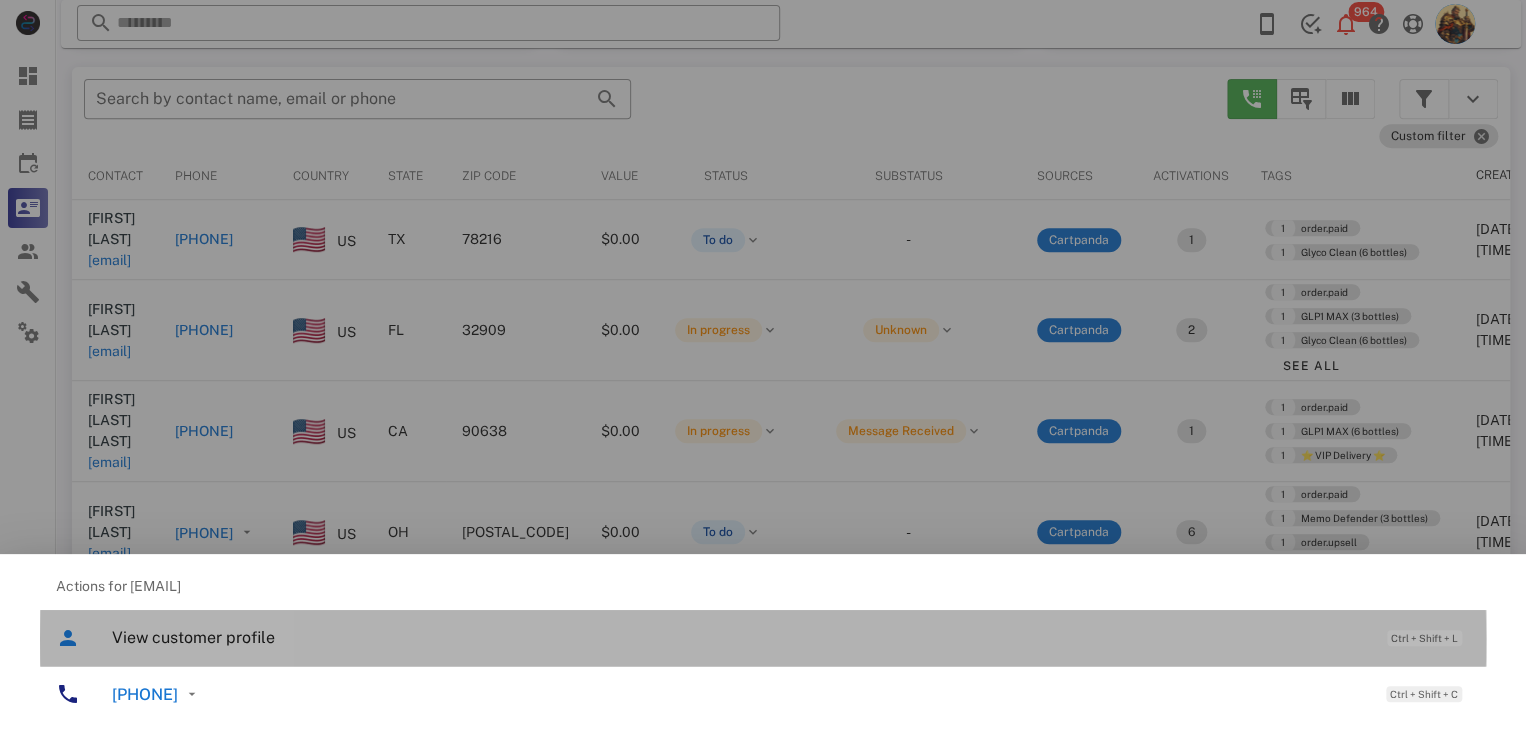 click on "View customer profile" at bounding box center [739, 637] 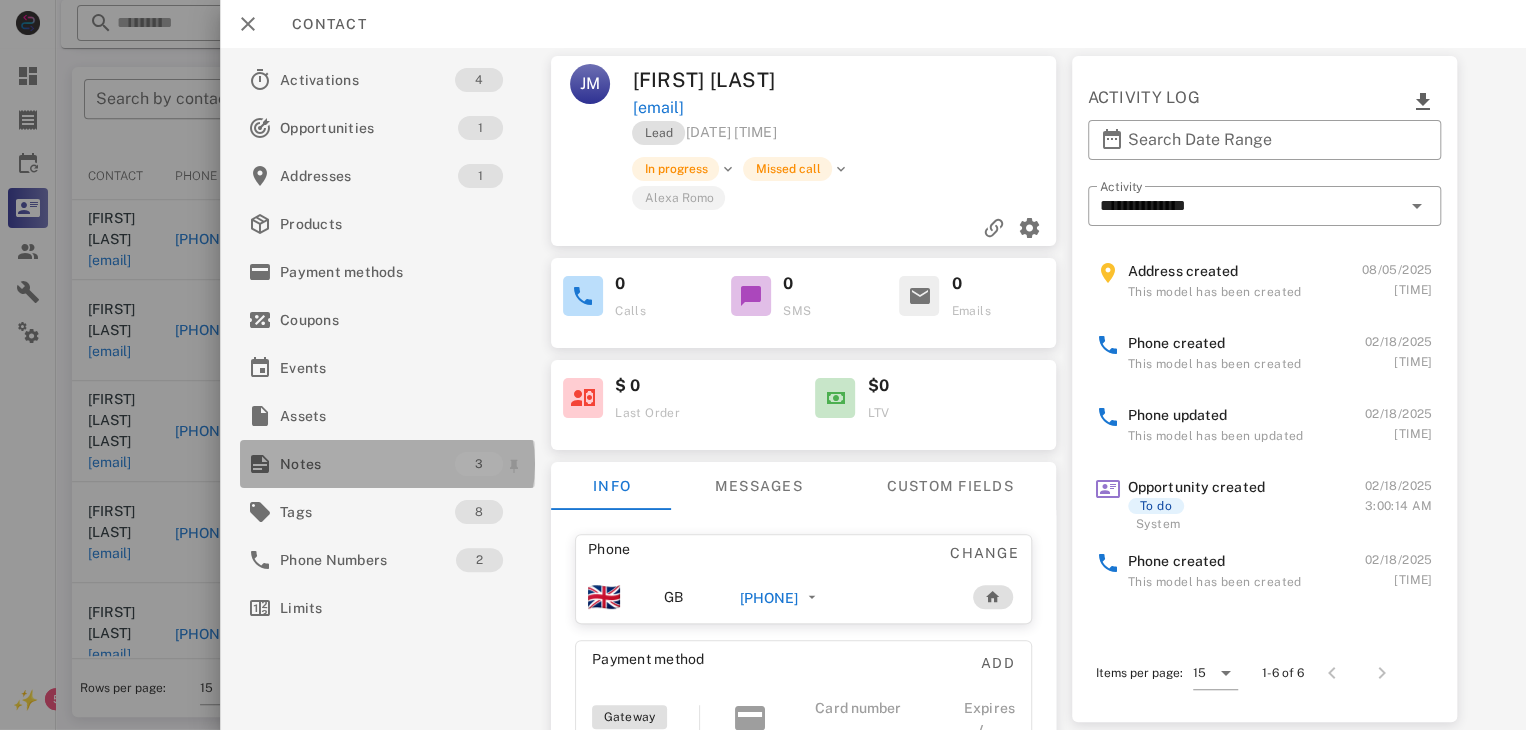 click on "Notes" at bounding box center [367, 464] 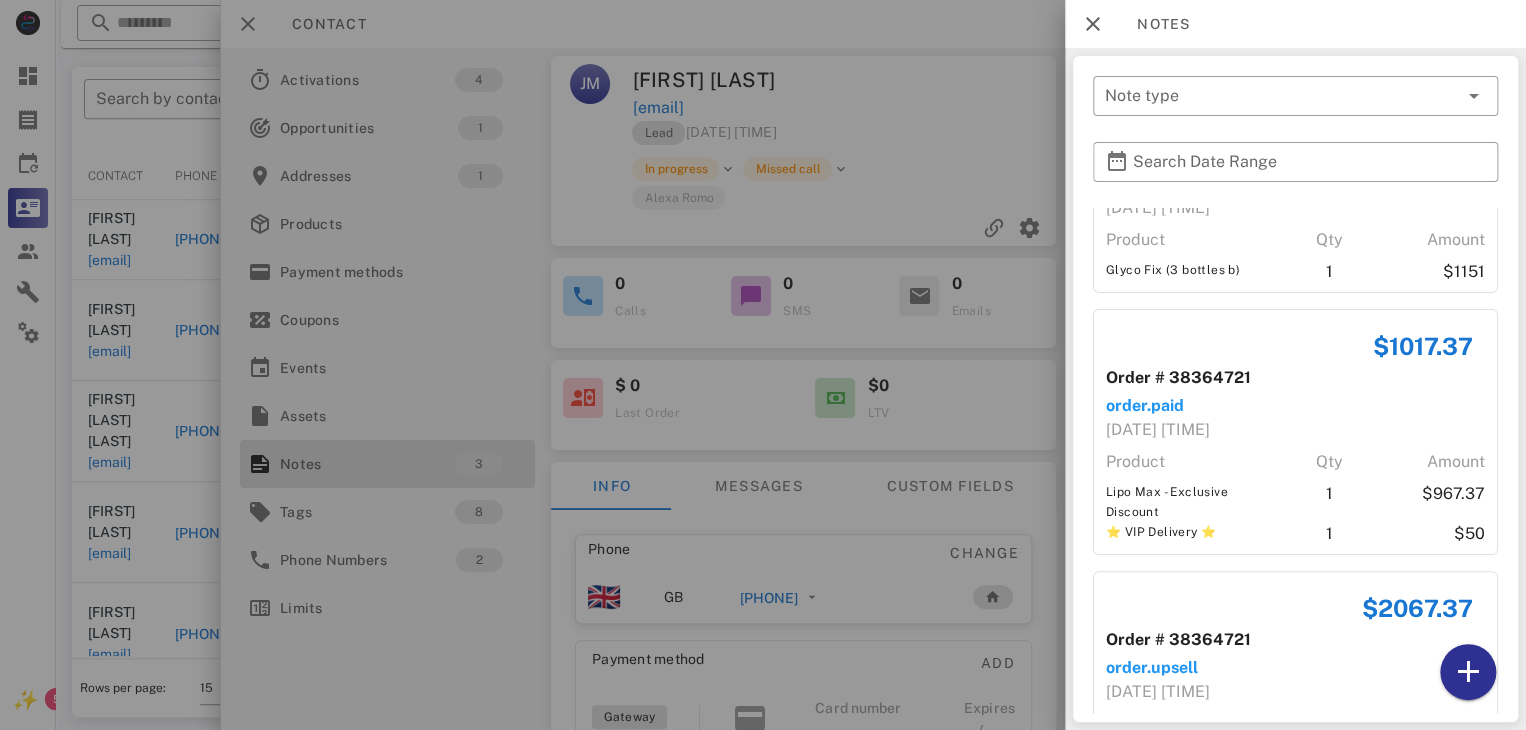 scroll, scrollTop: 292, scrollLeft: 0, axis: vertical 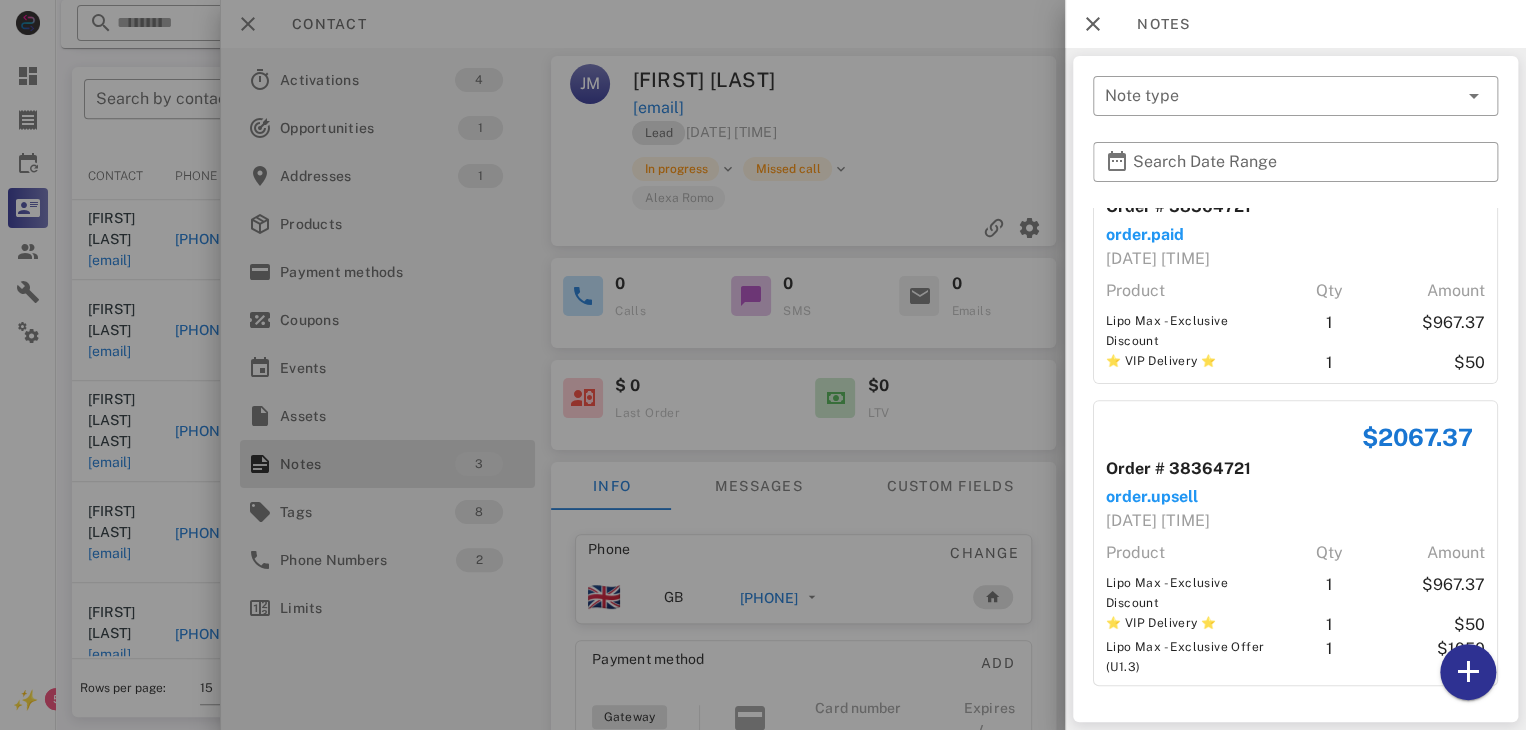 click at bounding box center [763, 365] 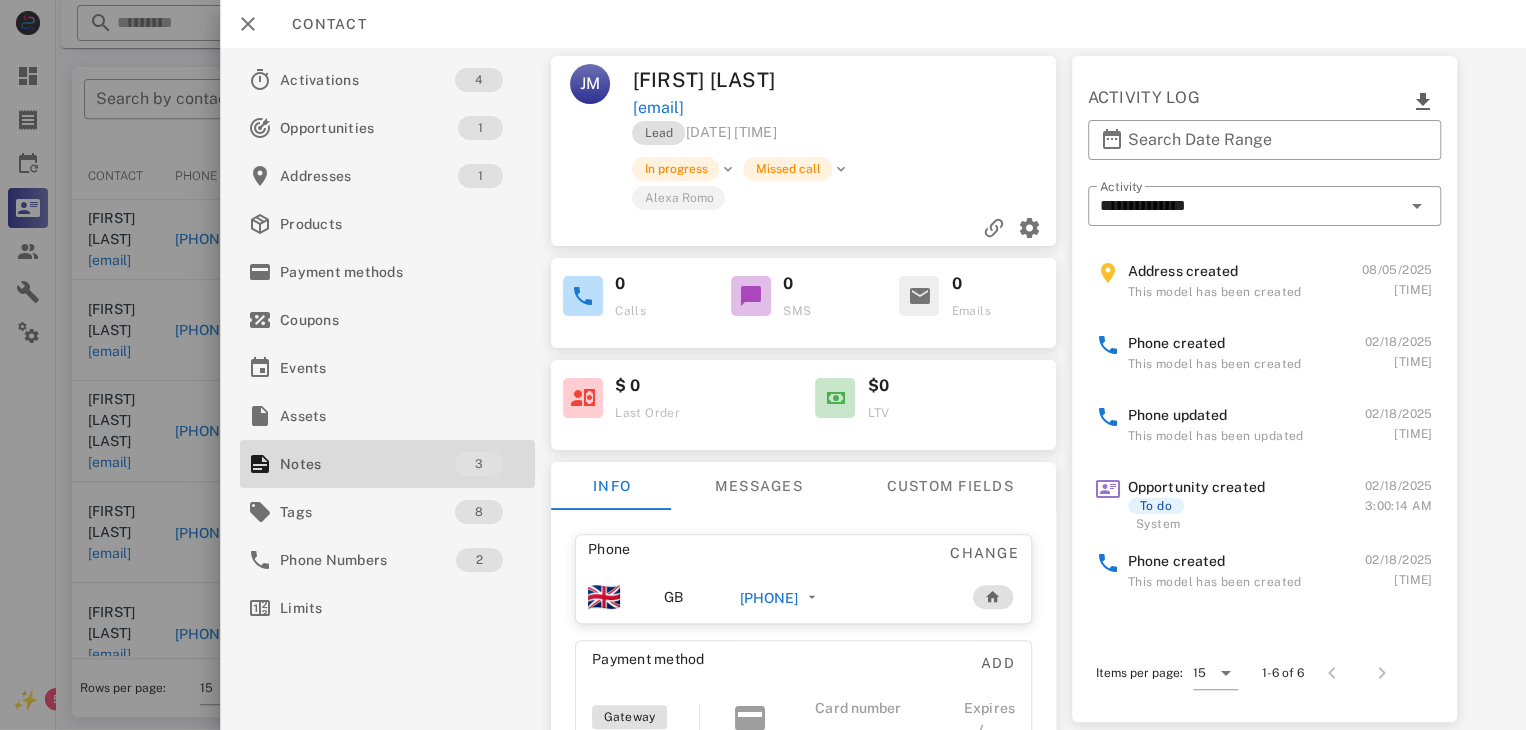 click on "+44447903701282" at bounding box center (769, 598) 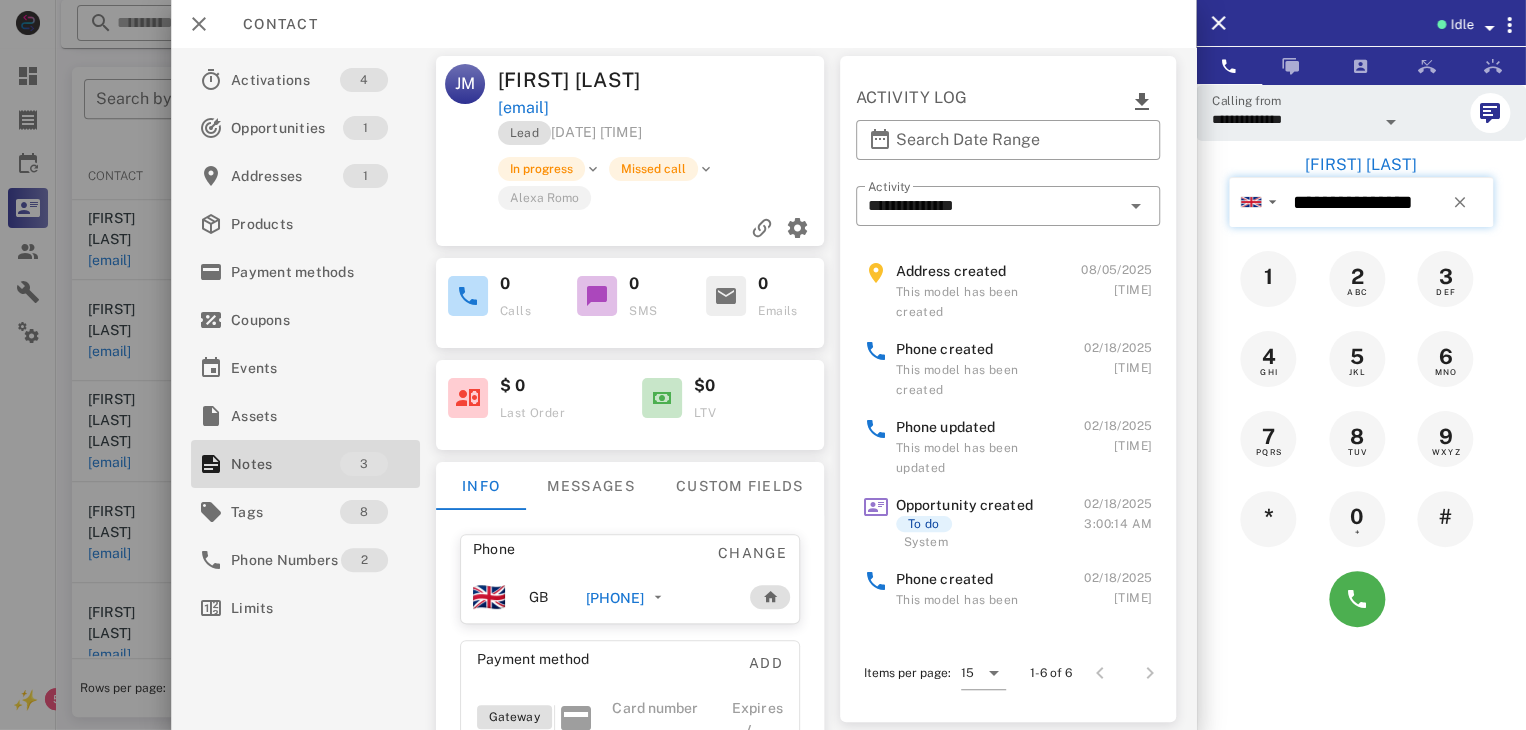 click on "**********" at bounding box center (1389, 202) 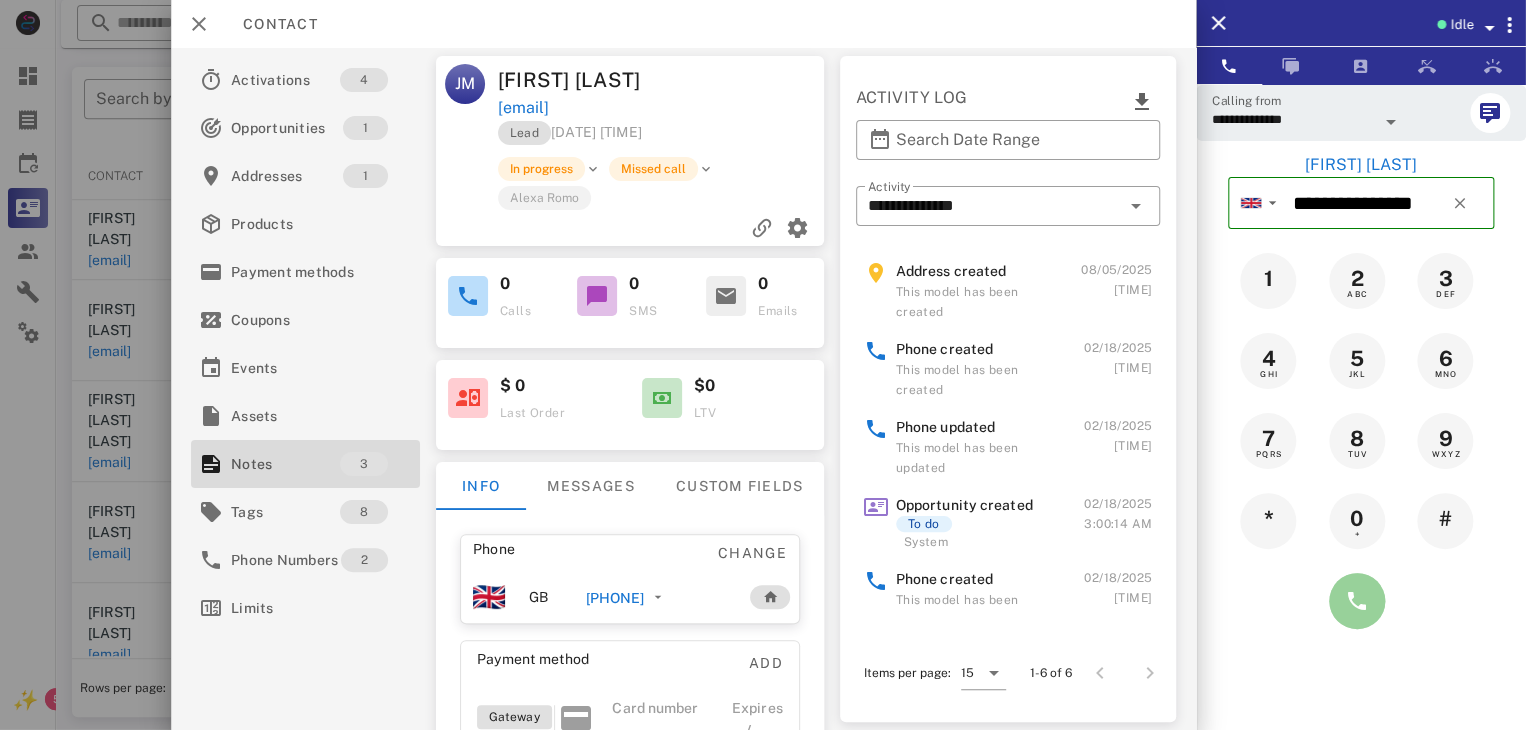 click at bounding box center (1357, 601) 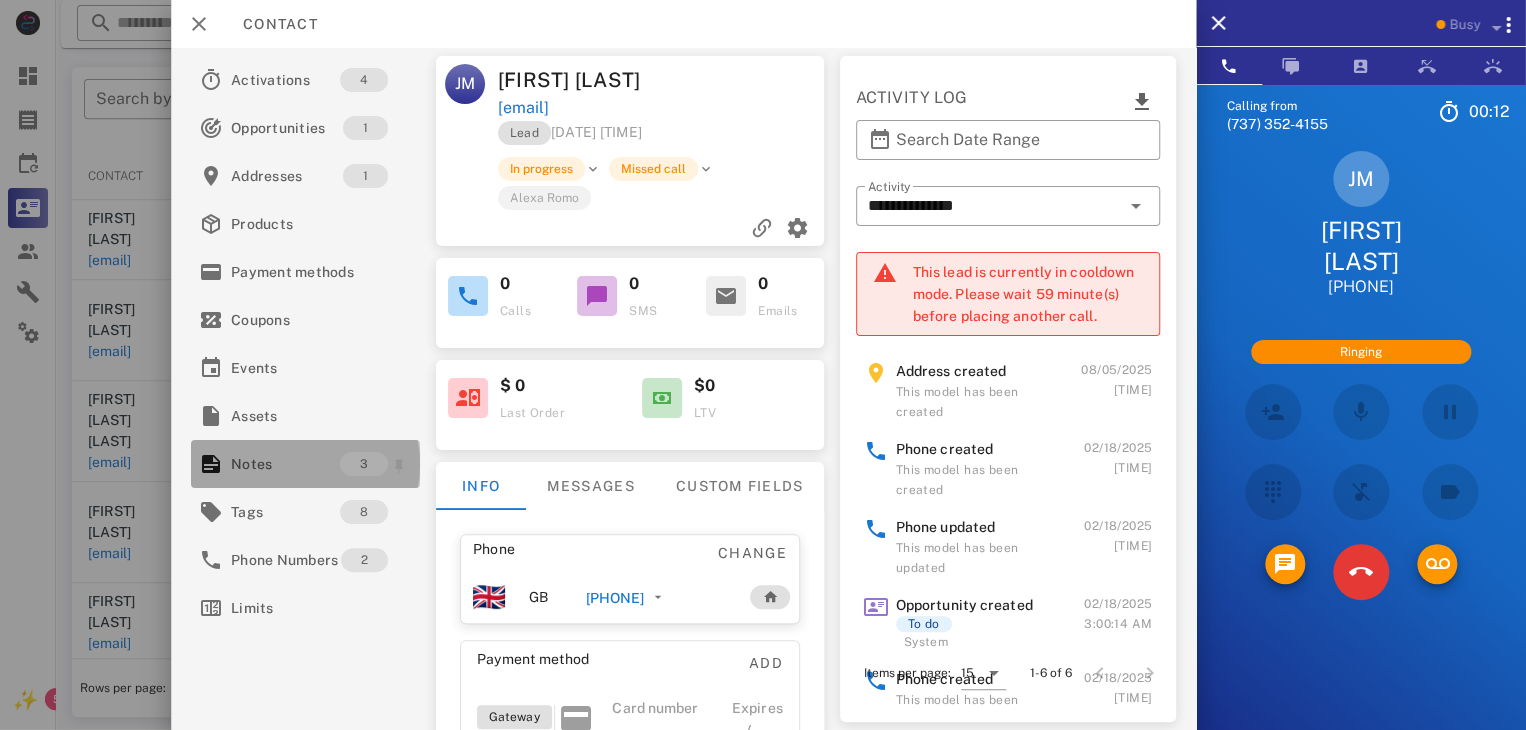 click on "Notes" at bounding box center (285, 464) 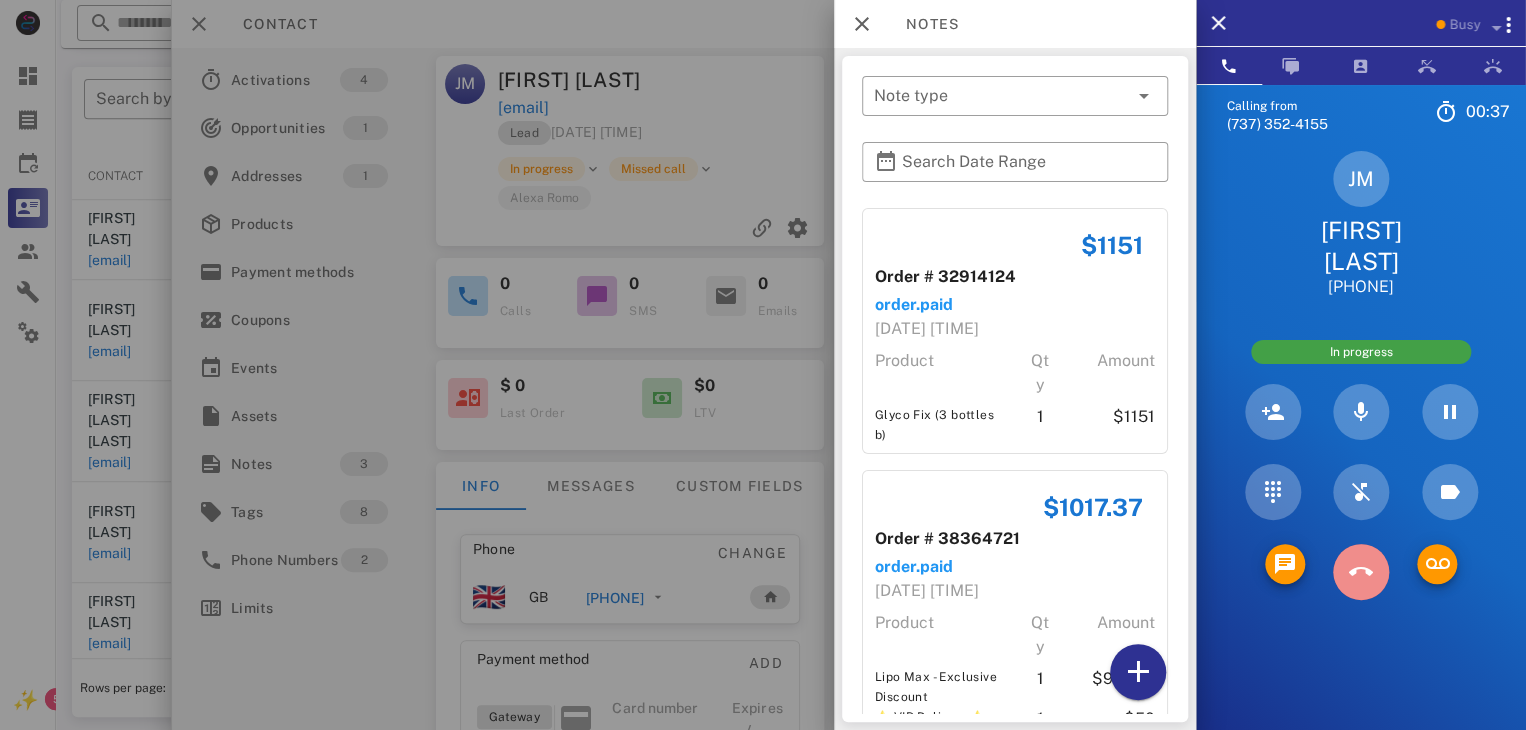 click at bounding box center (1361, 572) 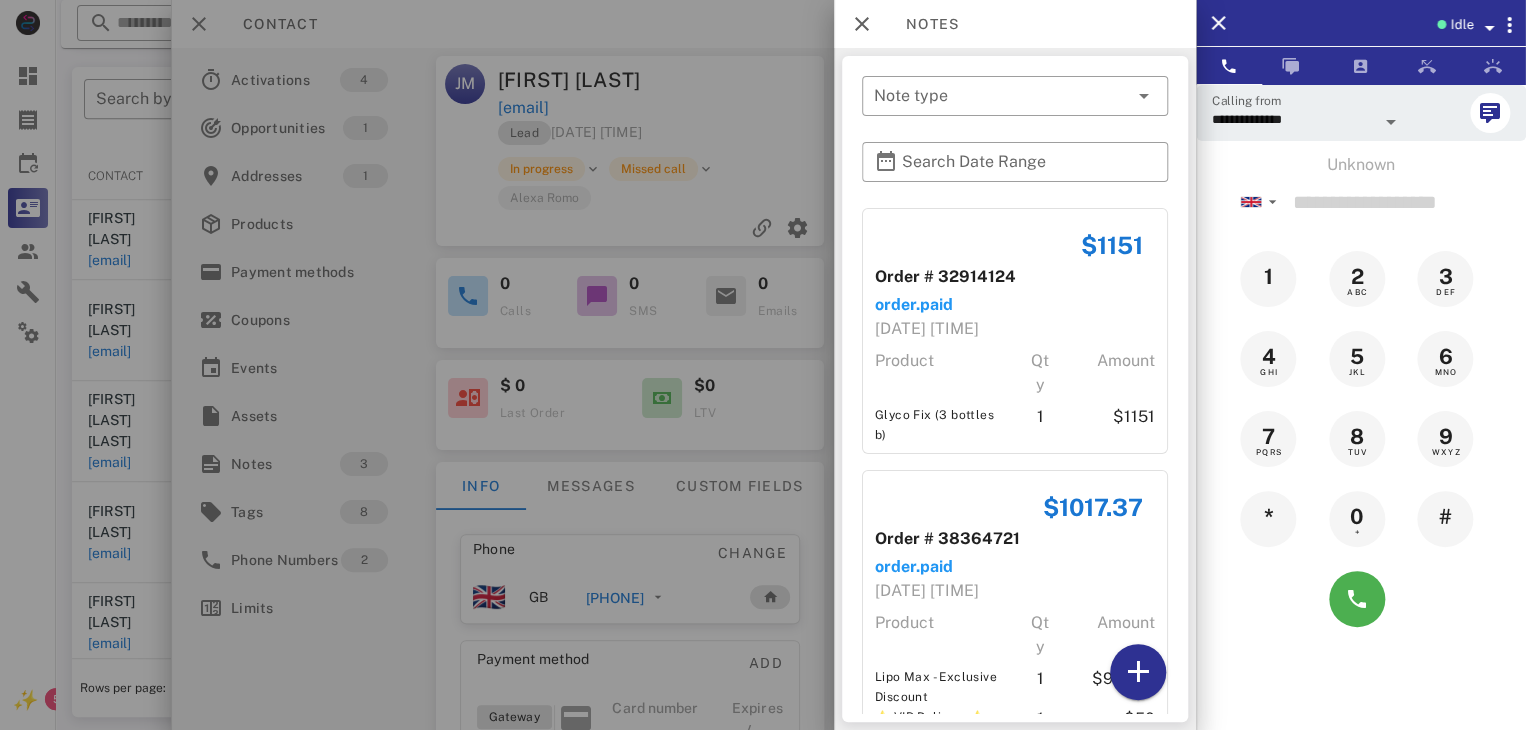 click at bounding box center (763, 365) 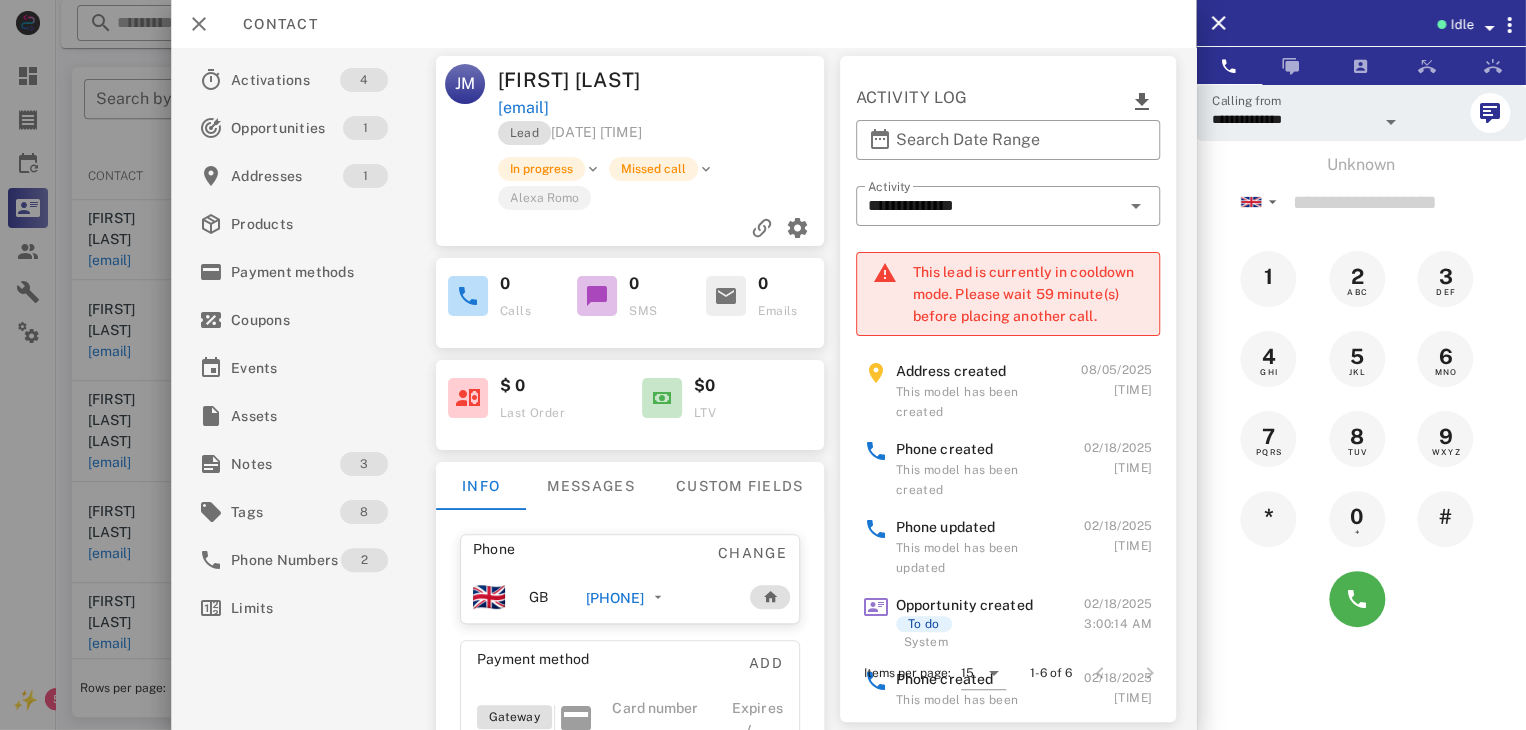 click at bounding box center (763, 365) 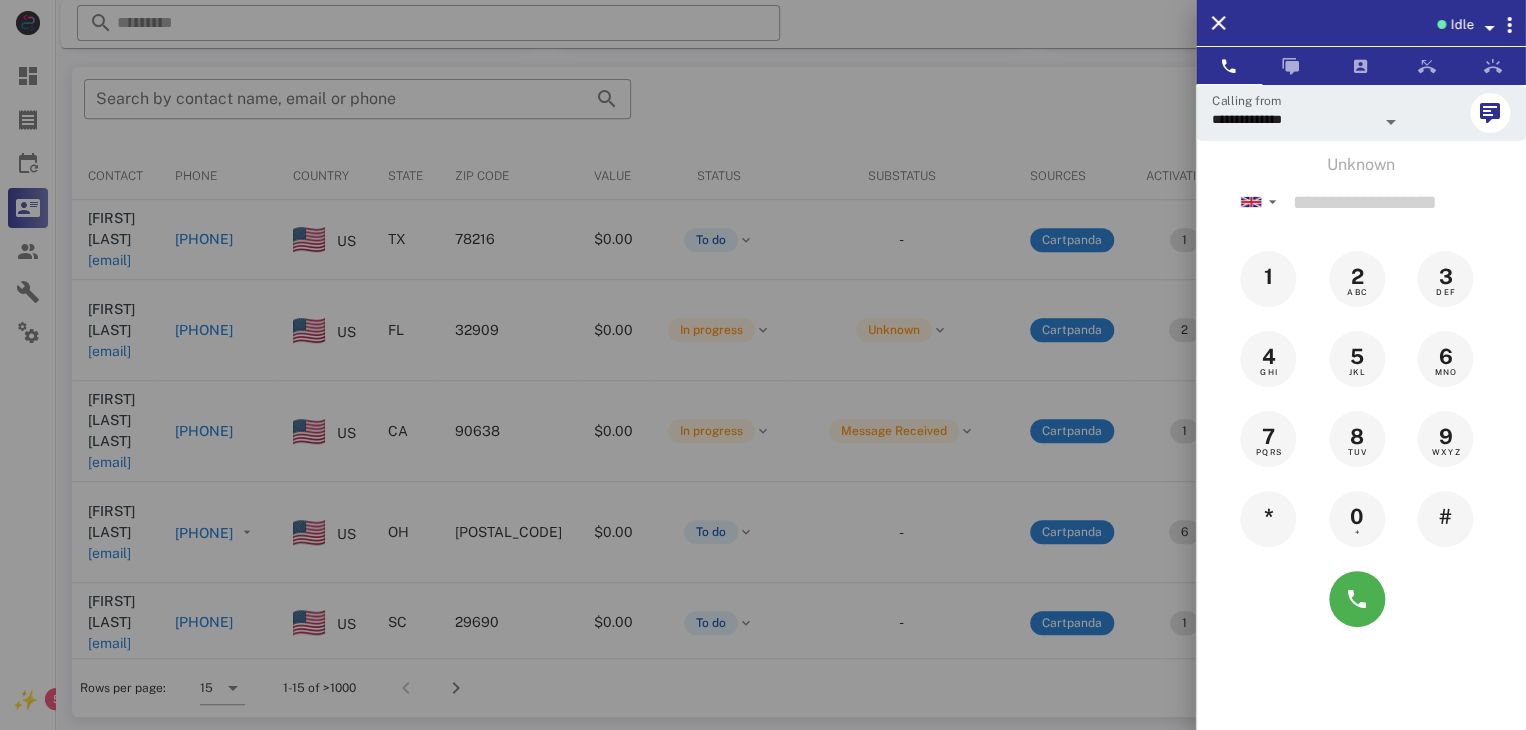 click at bounding box center (763, 365) 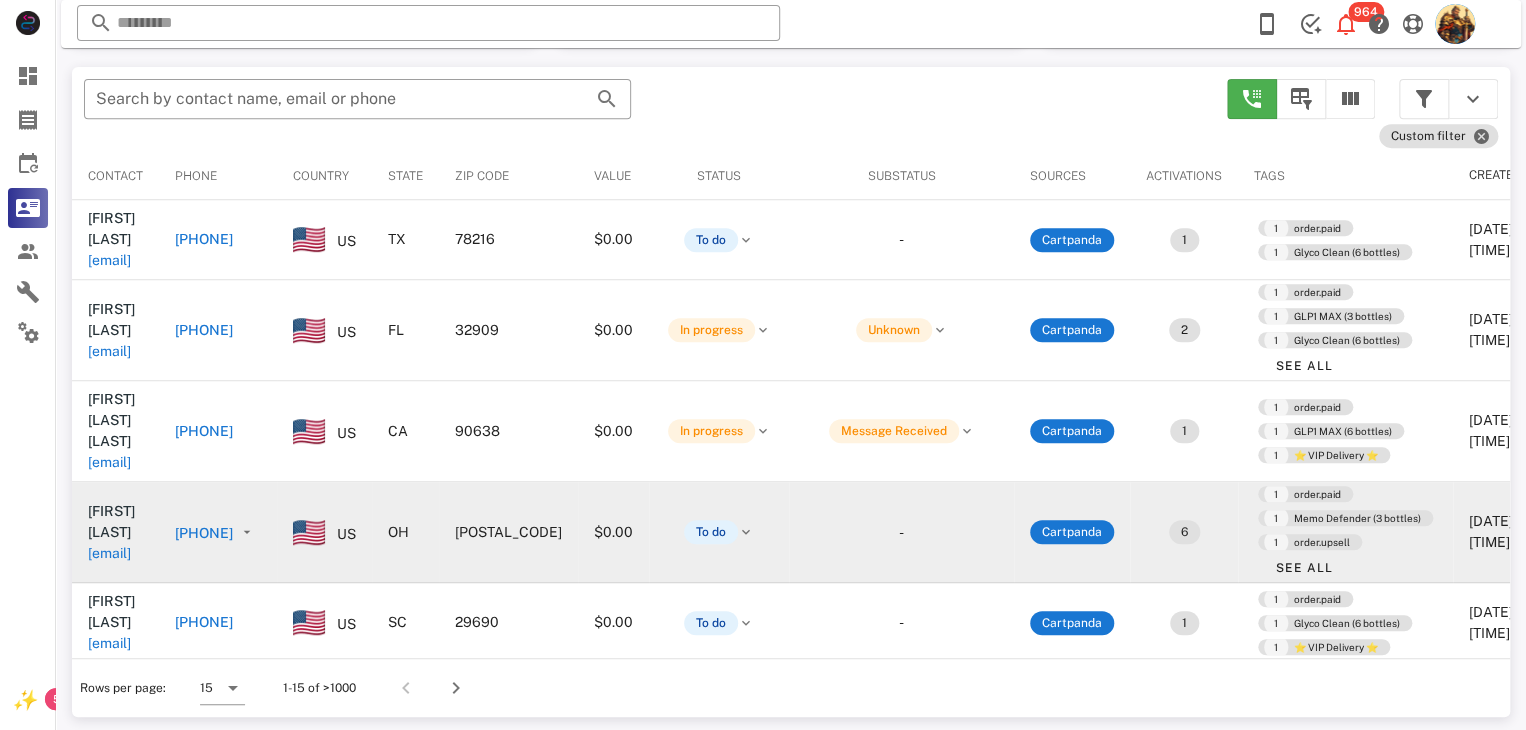 click on "dianapollock@att.net" at bounding box center [109, 553] 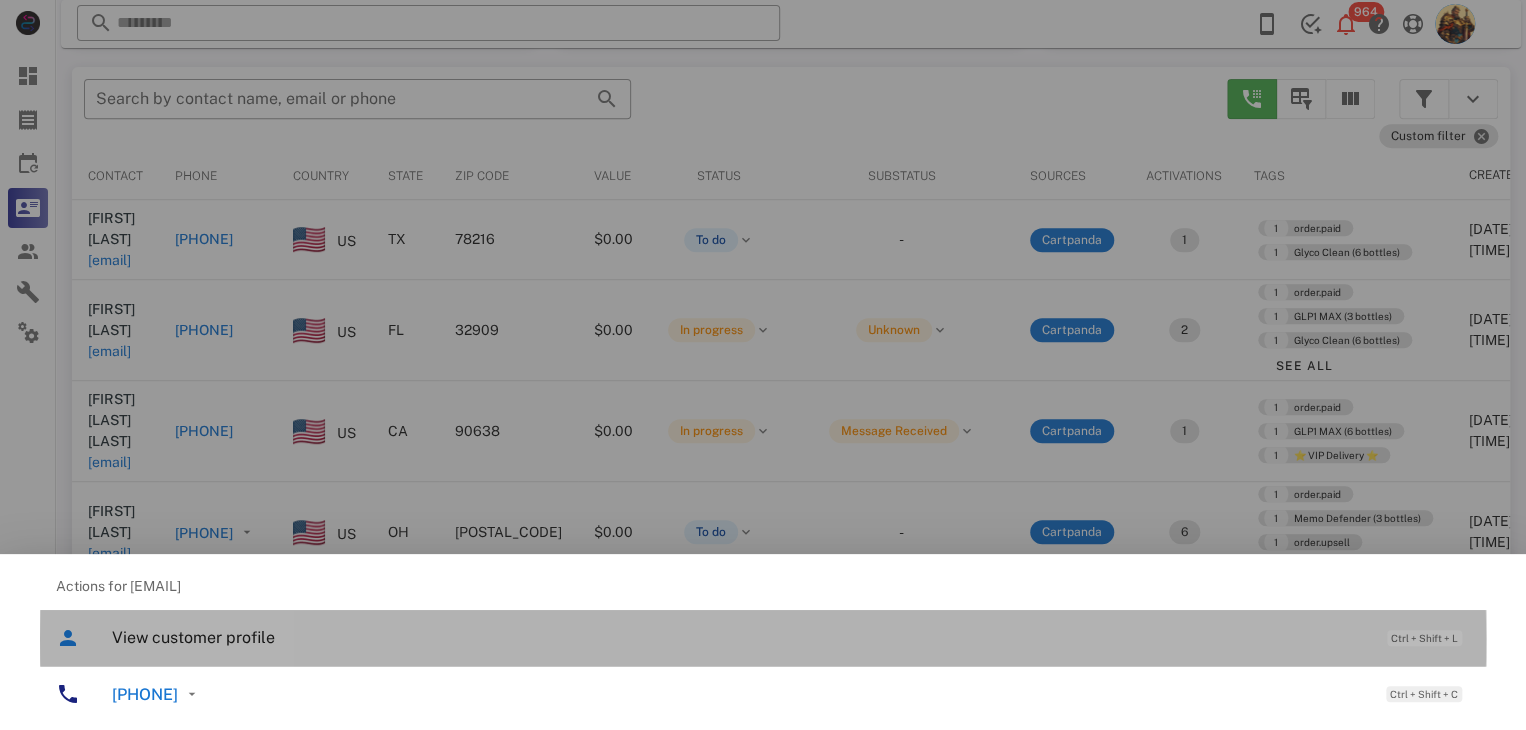 click on "View customer profile" at bounding box center [739, 637] 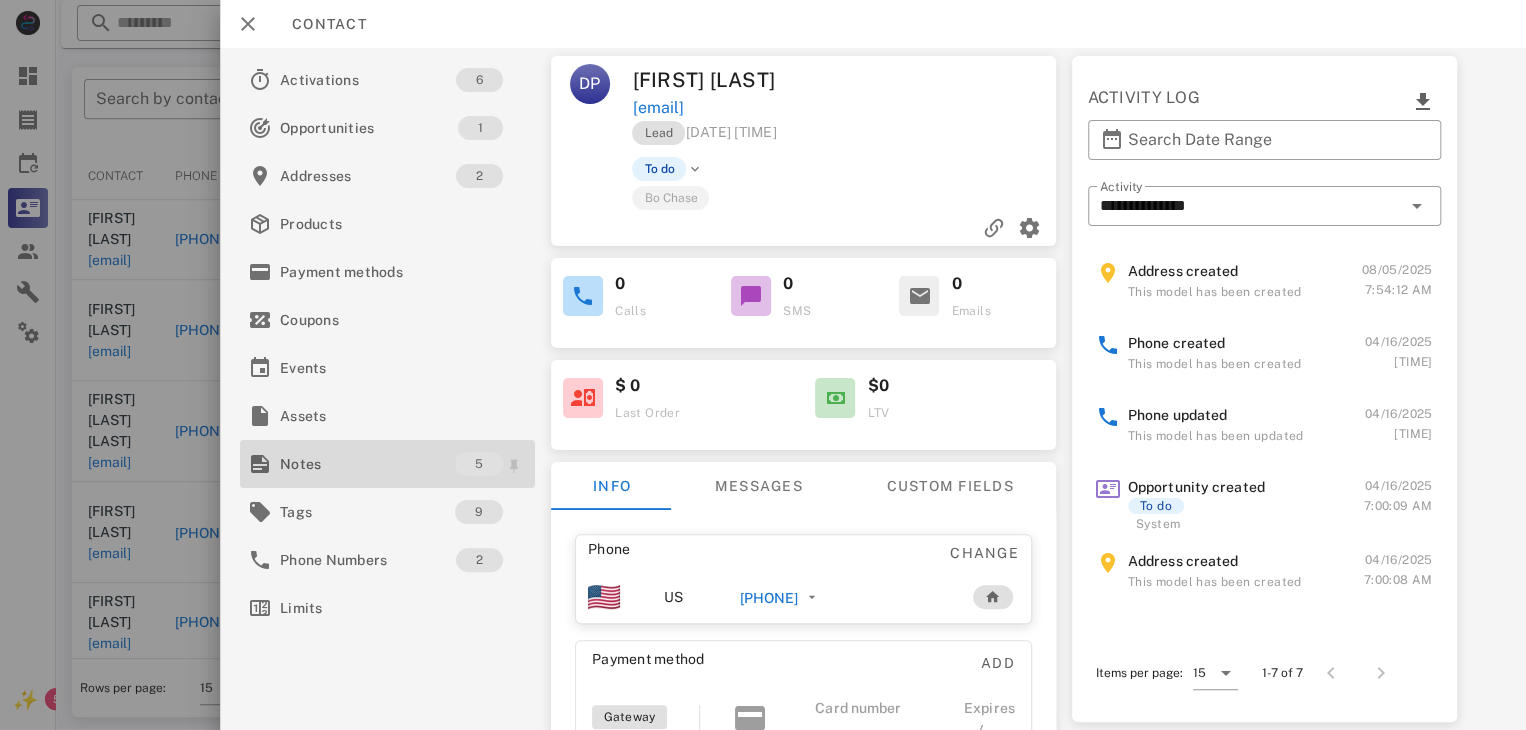 click on "Notes" at bounding box center [367, 464] 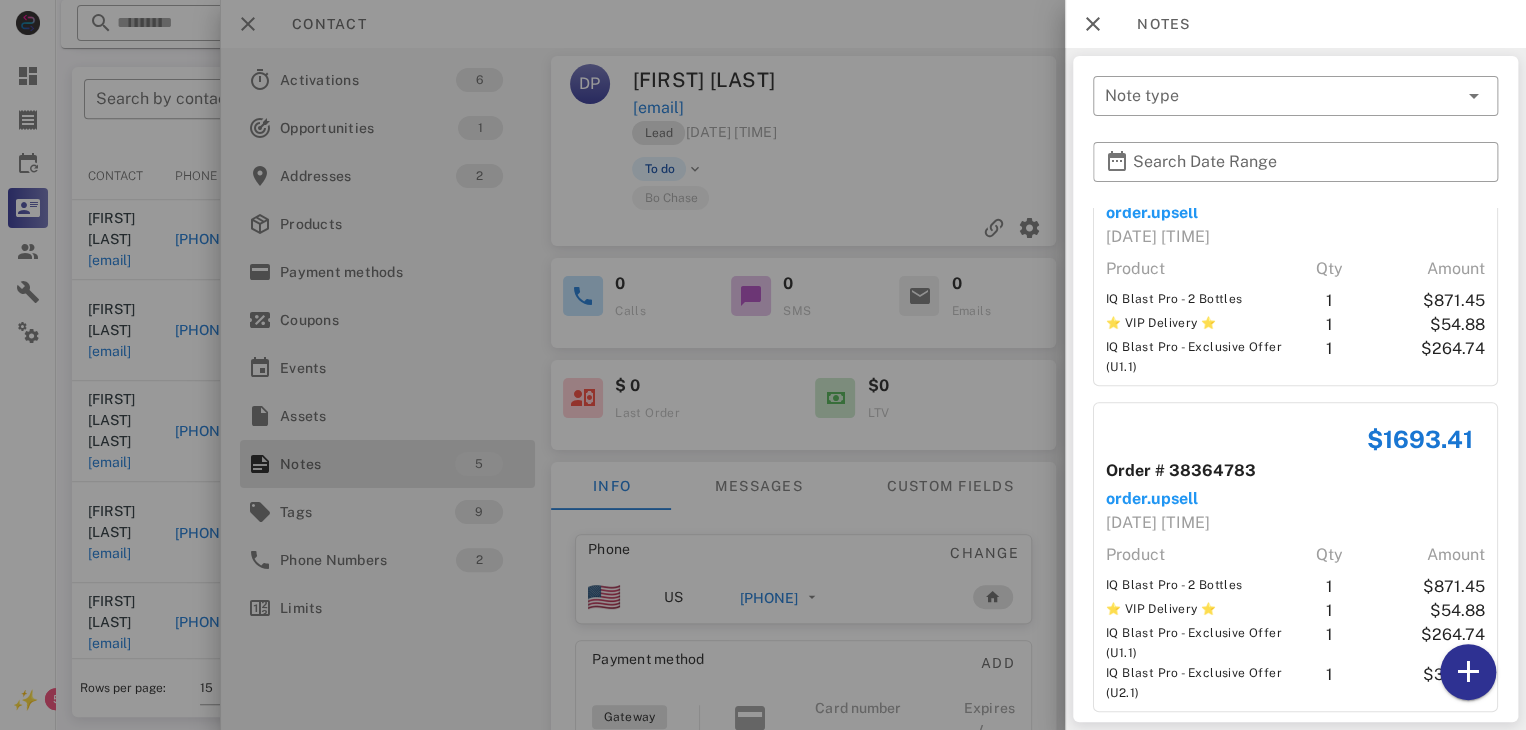 scroll, scrollTop: 784, scrollLeft: 0, axis: vertical 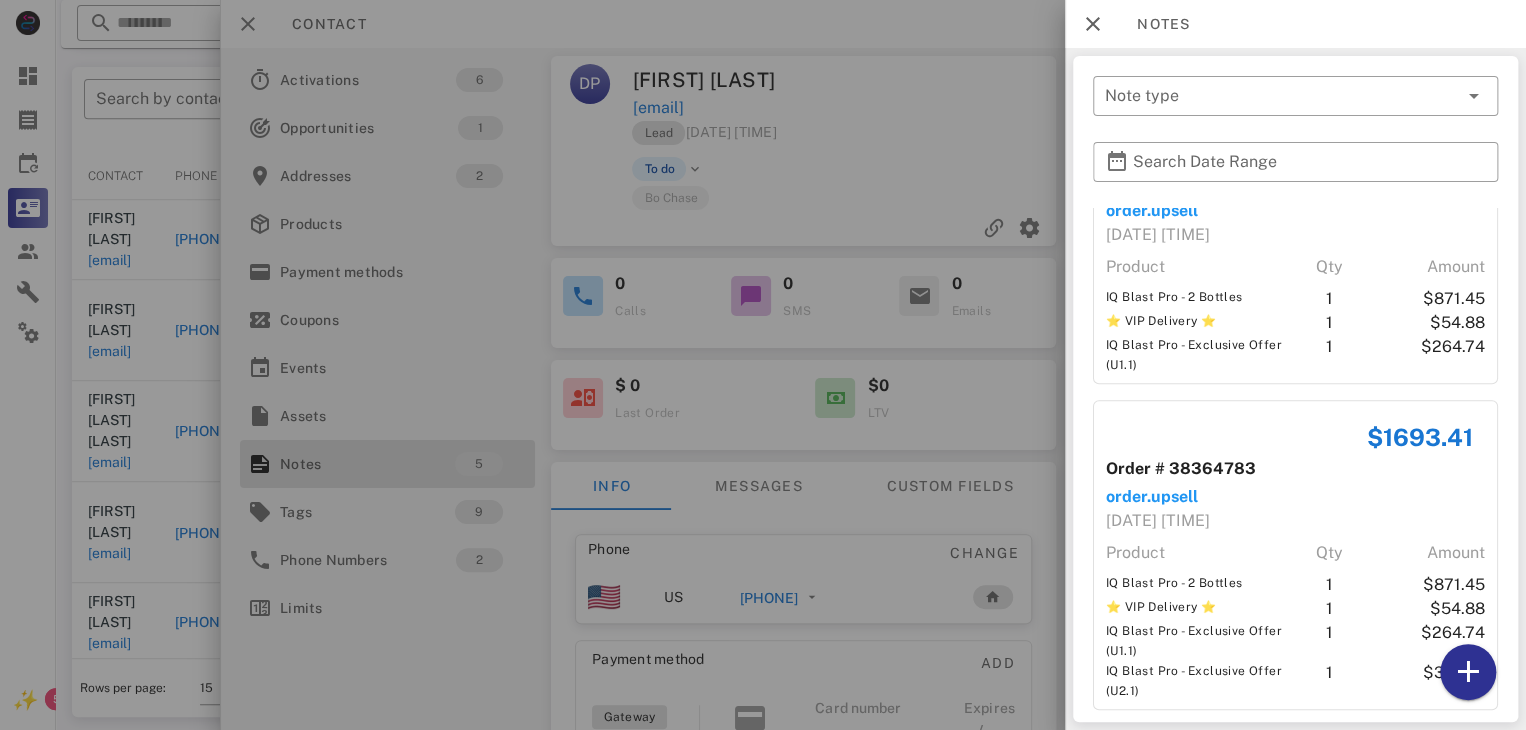 click at bounding box center (763, 365) 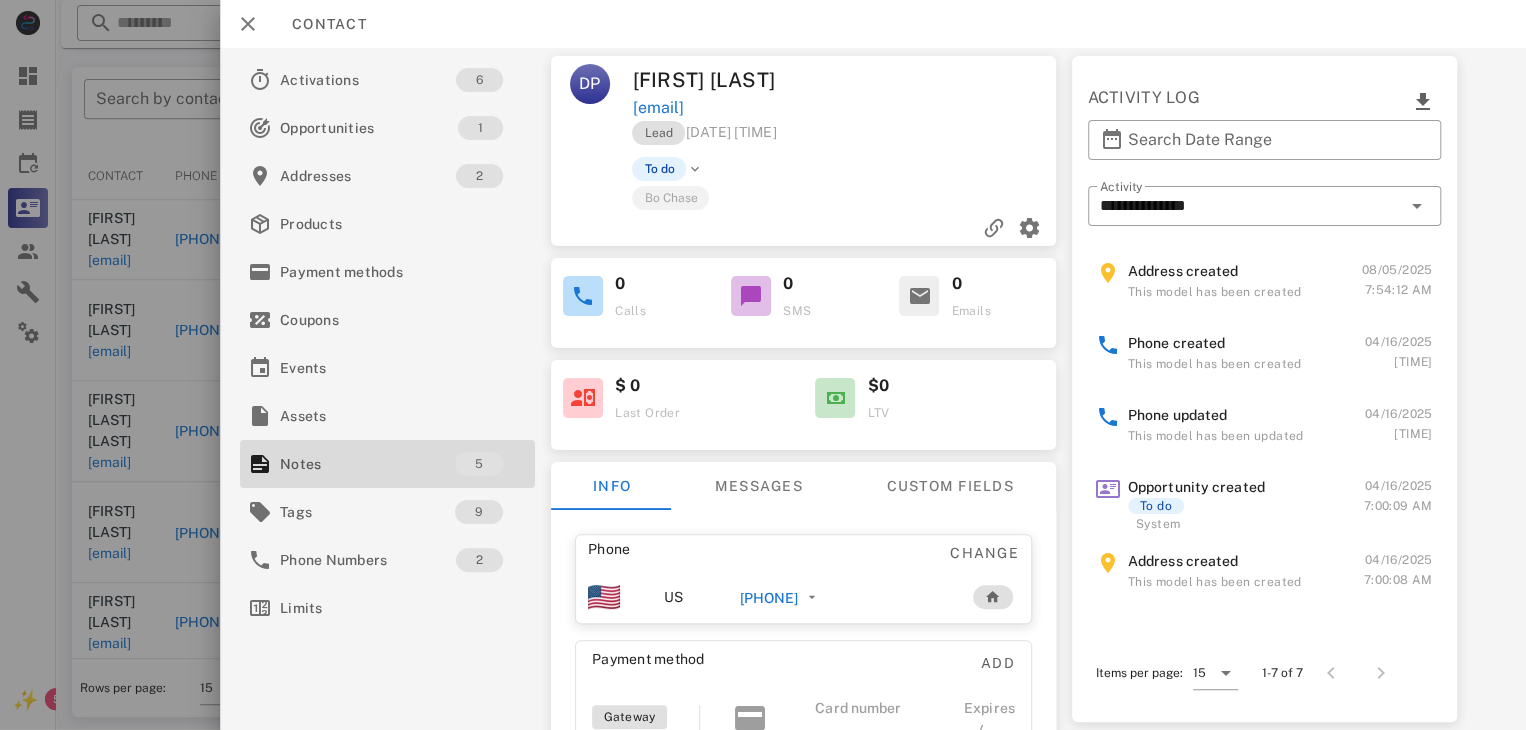 click at bounding box center (763, 365) 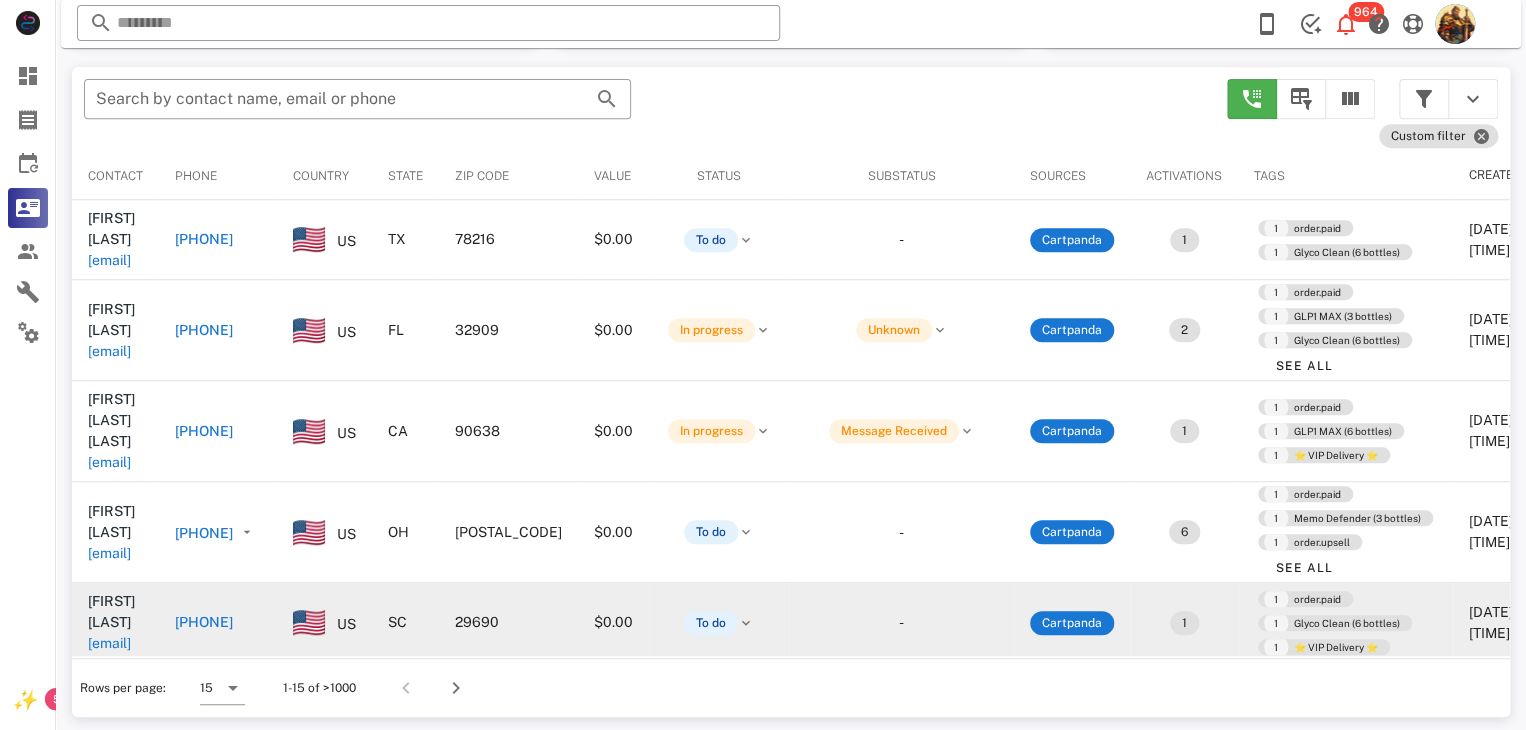 click on "[EMAIL]" at bounding box center [109, 643] 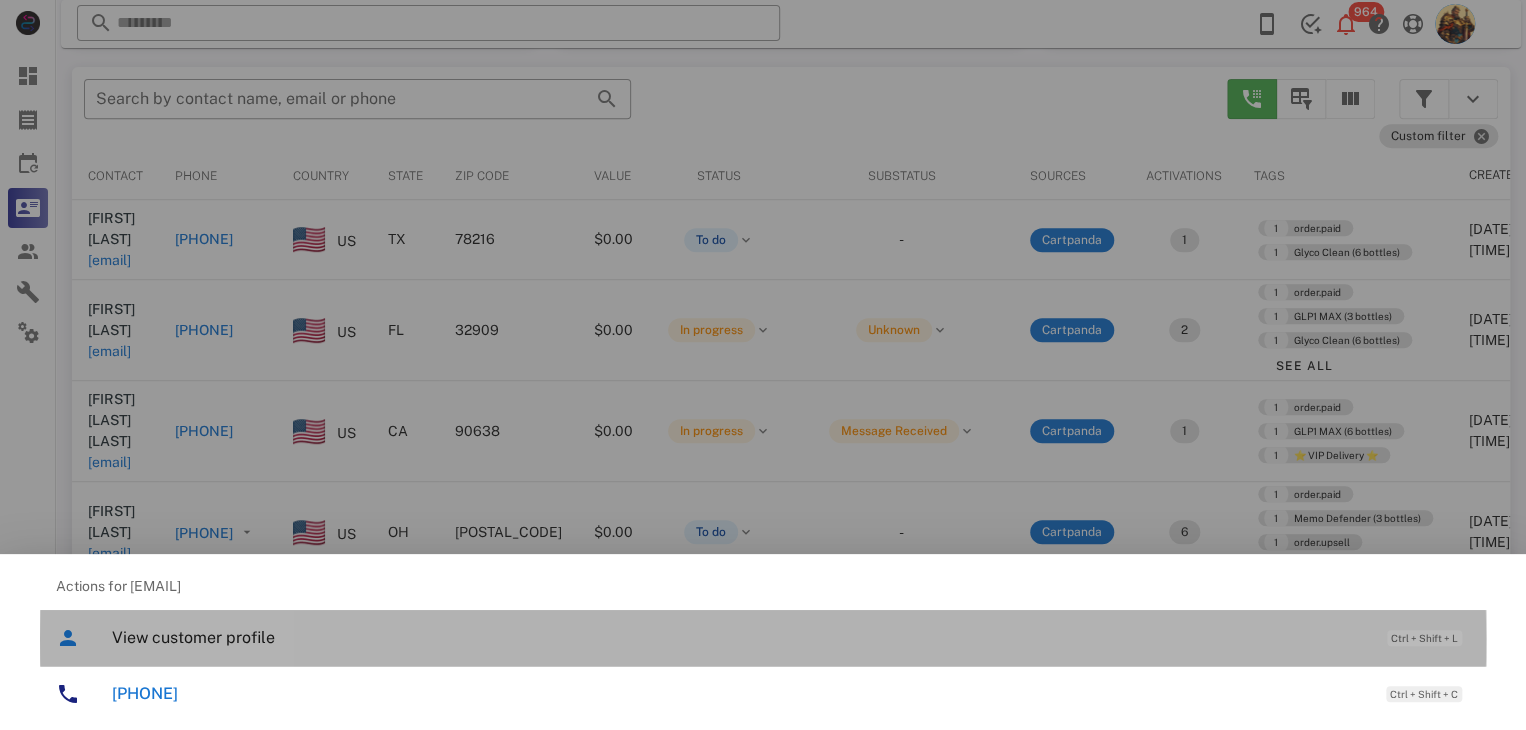 click on "View customer profile" at bounding box center (739, 637) 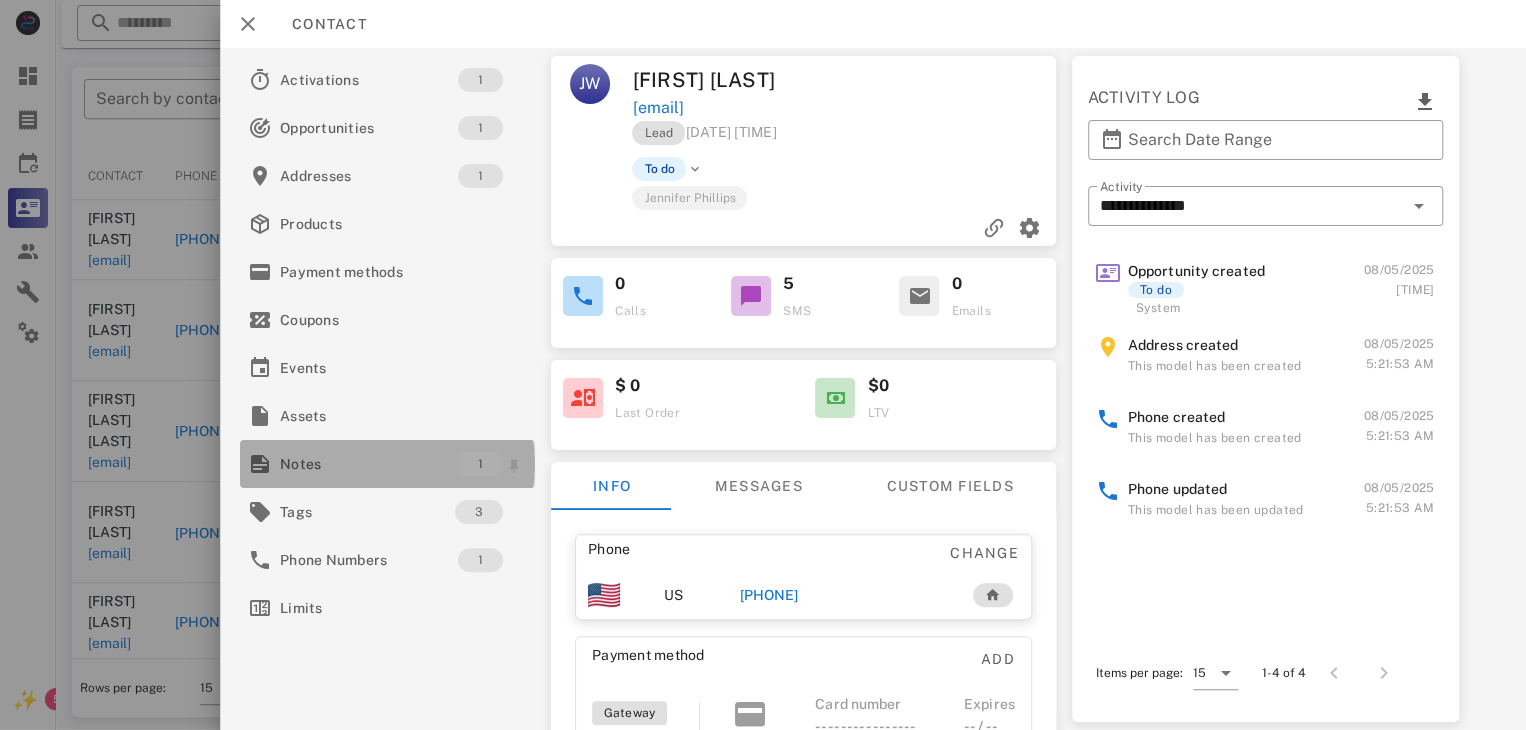 click on "Notes" at bounding box center [369, 464] 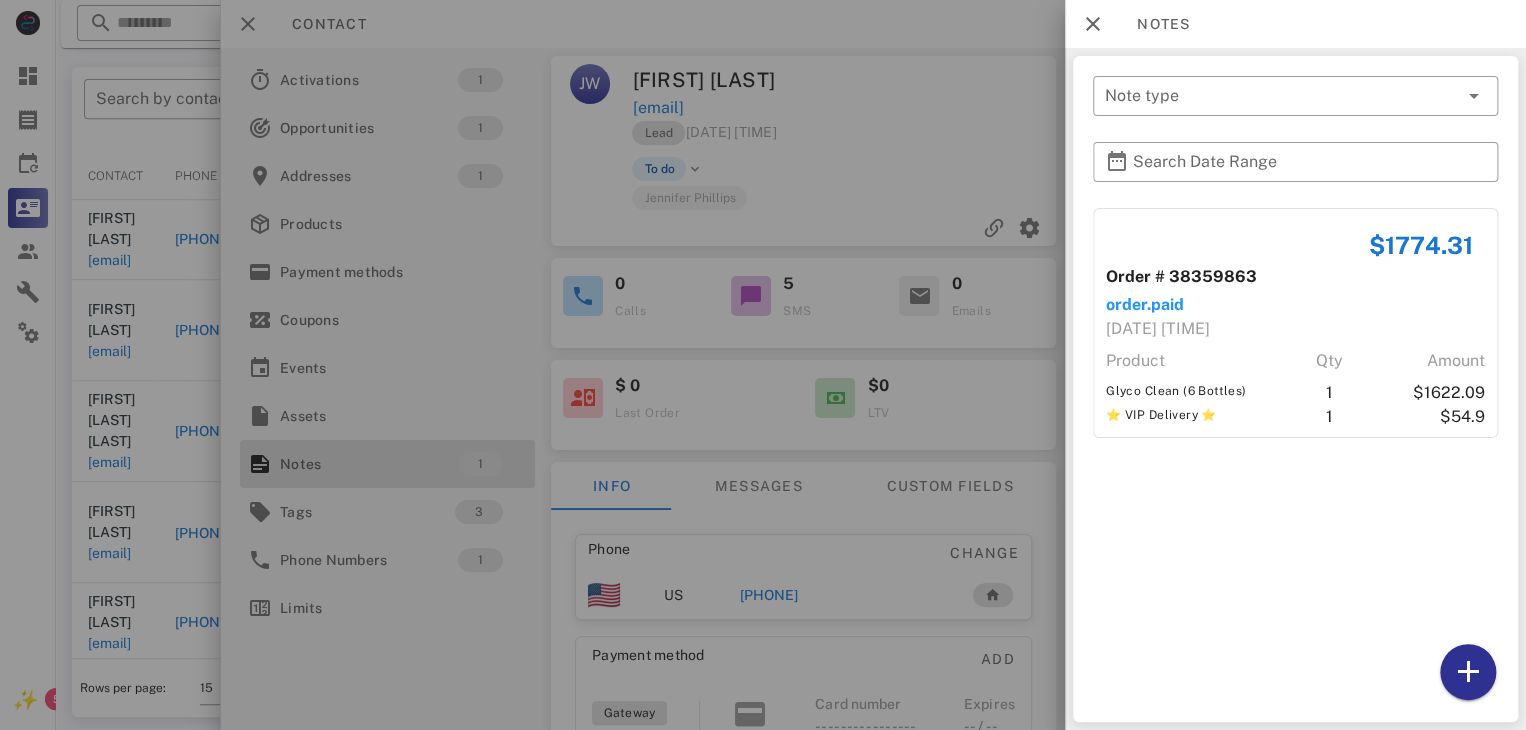 click at bounding box center [763, 365] 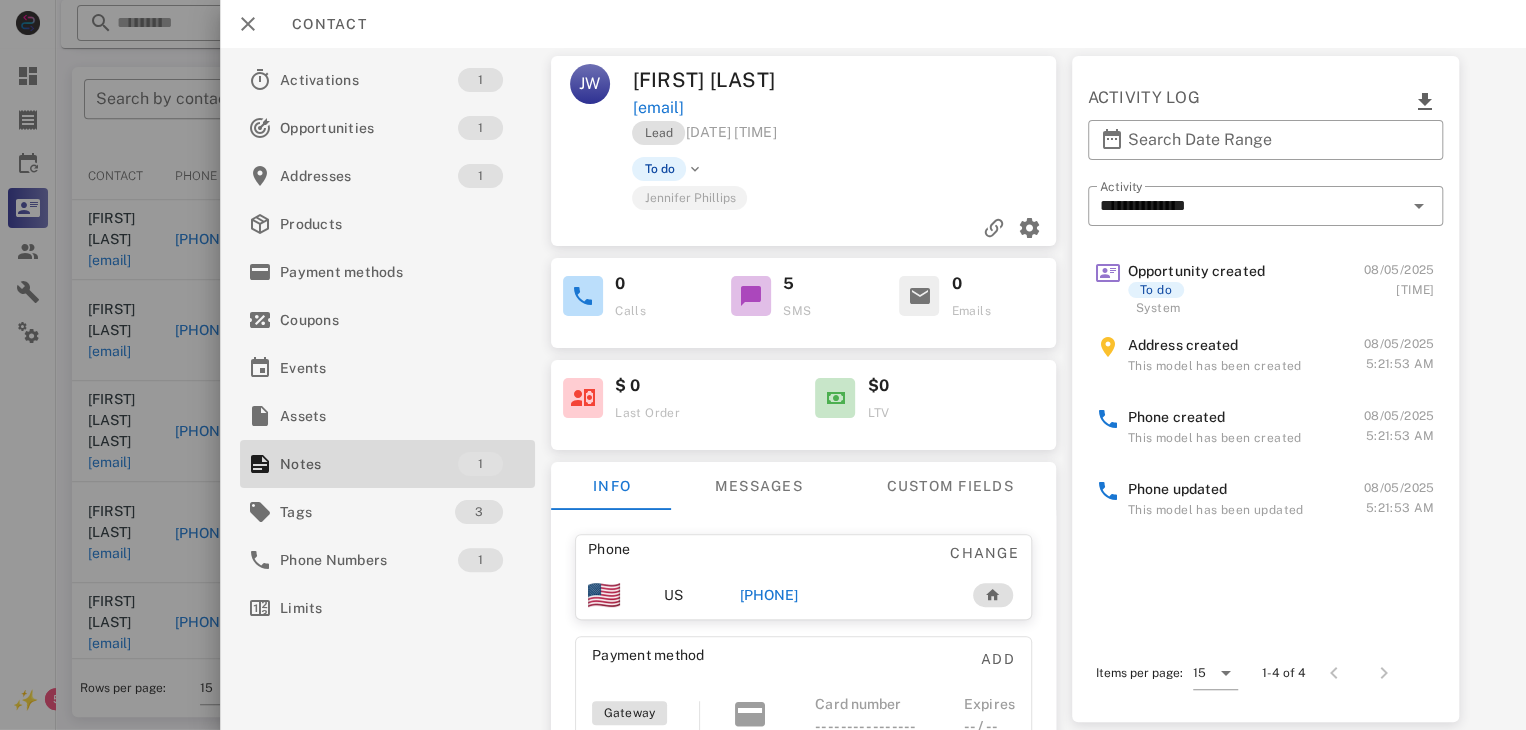 click on "[PHONE]" at bounding box center (769, 595) 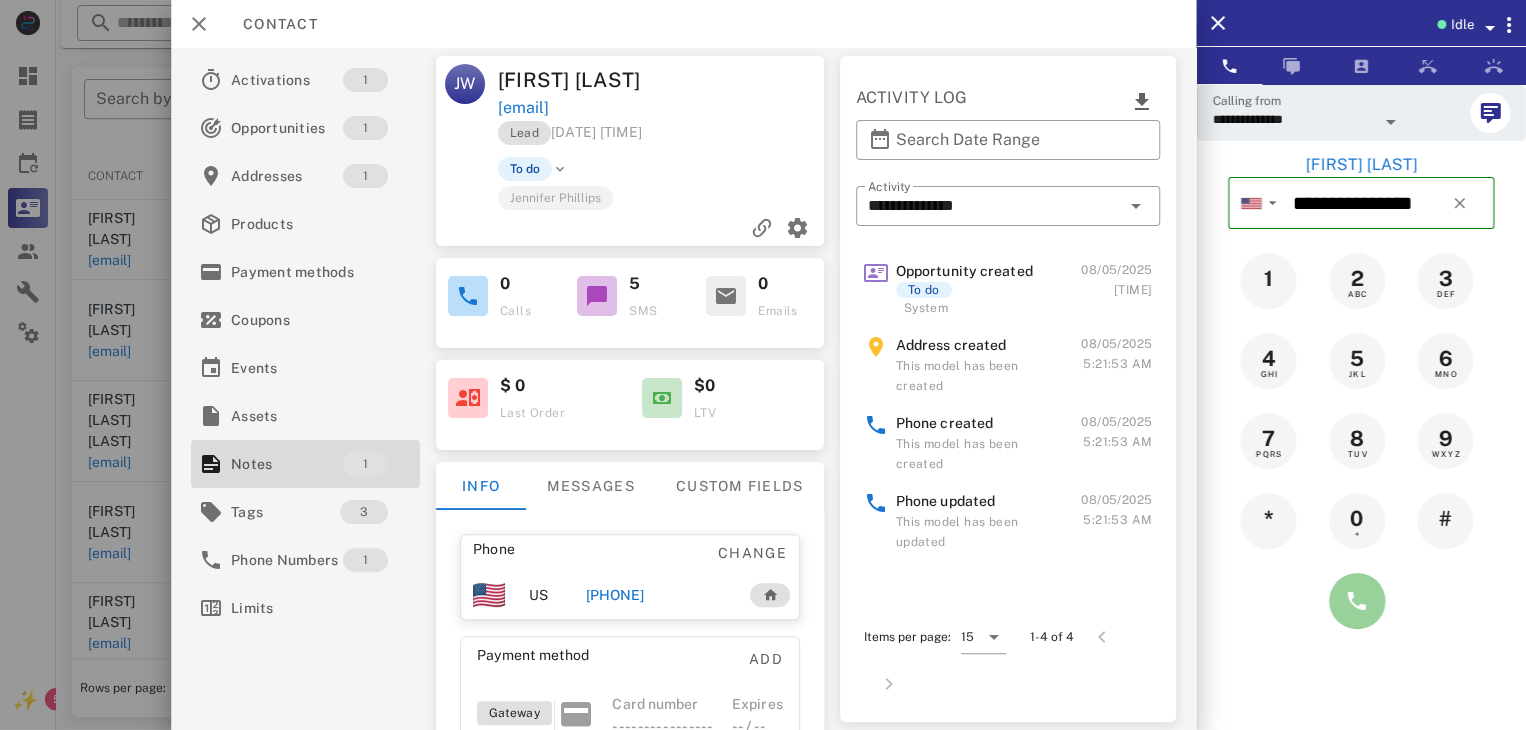 click at bounding box center [1357, 601] 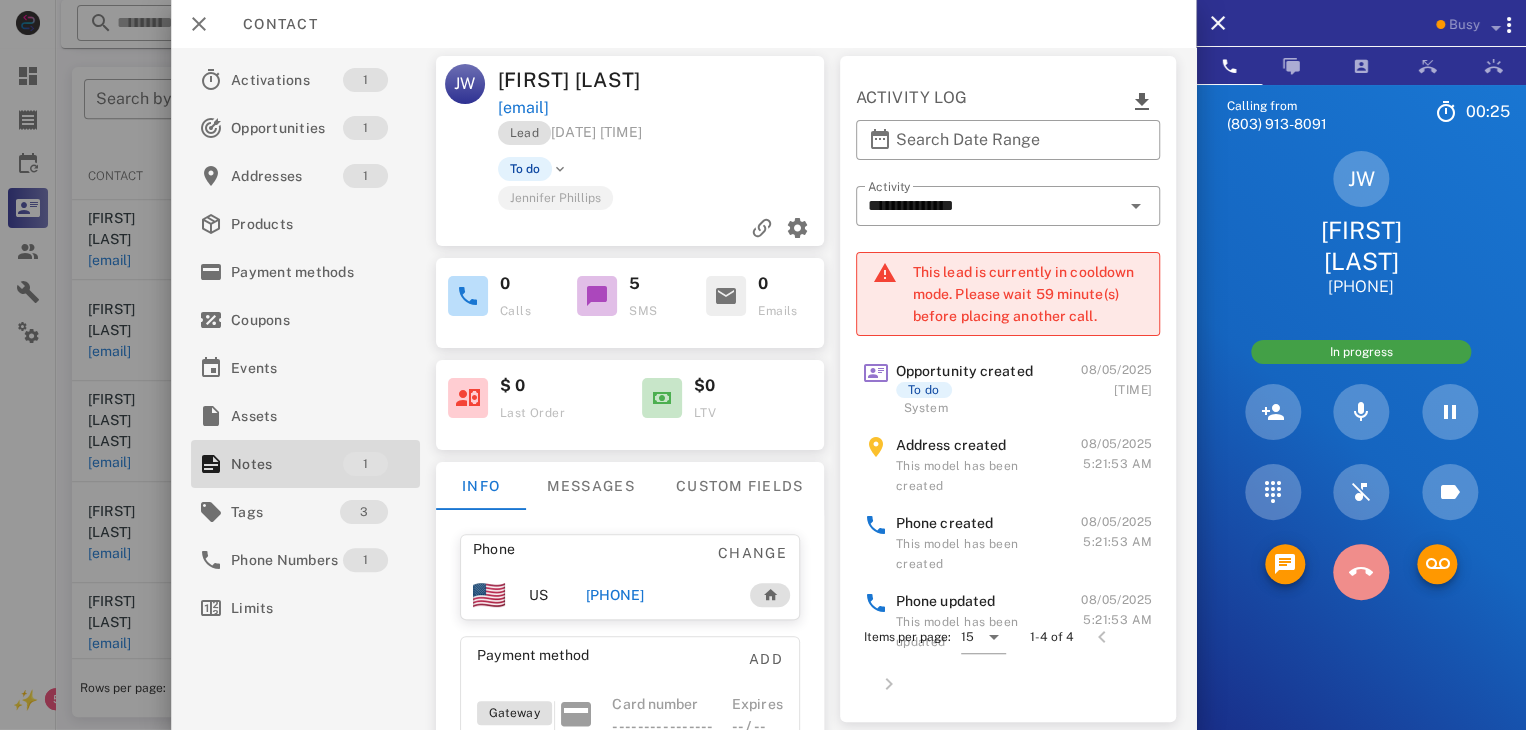 click at bounding box center (1361, 572) 